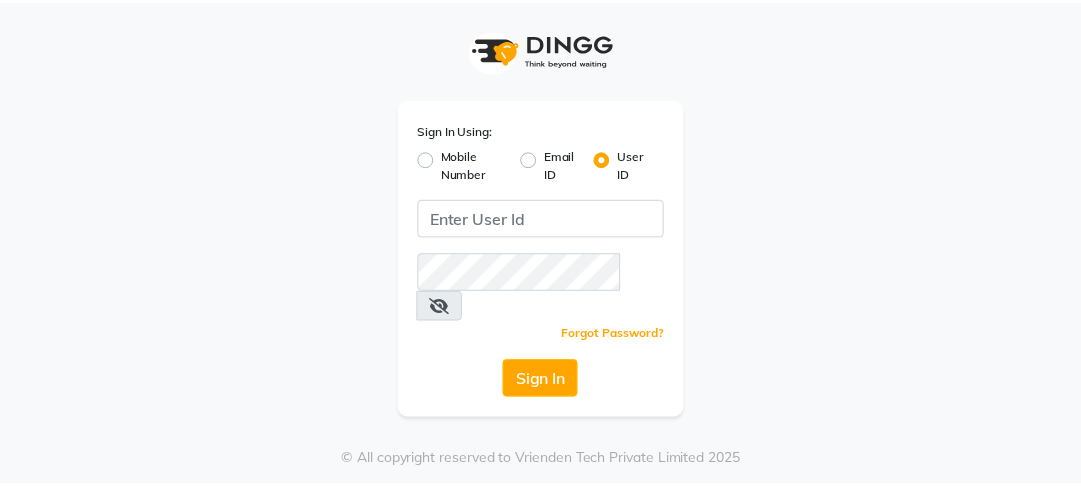 scroll, scrollTop: 0, scrollLeft: 0, axis: both 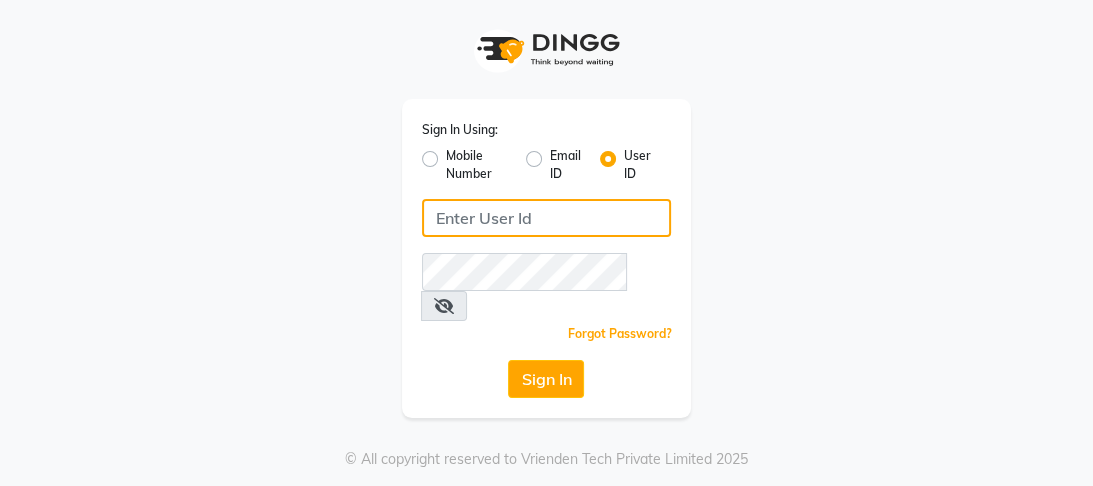 click 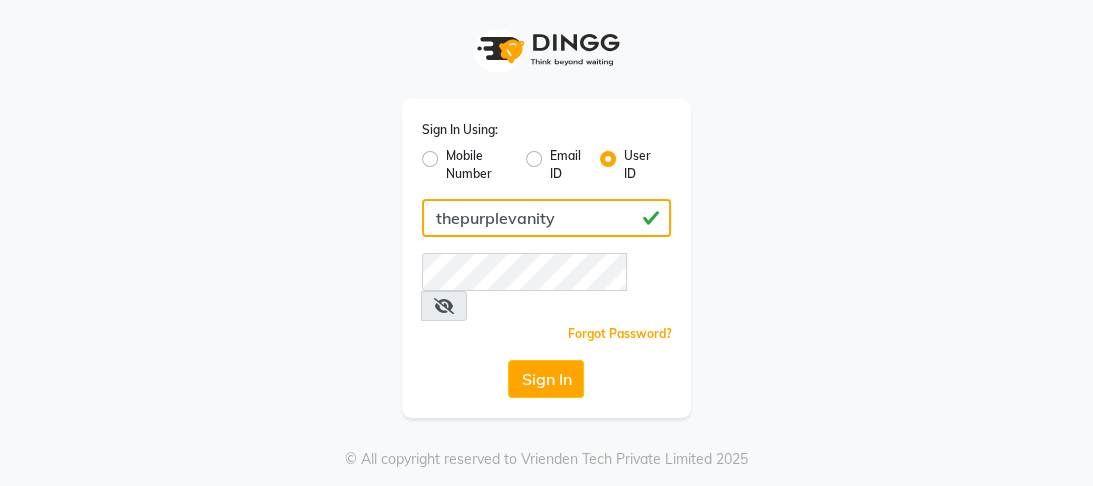 type on "thepurplevanity" 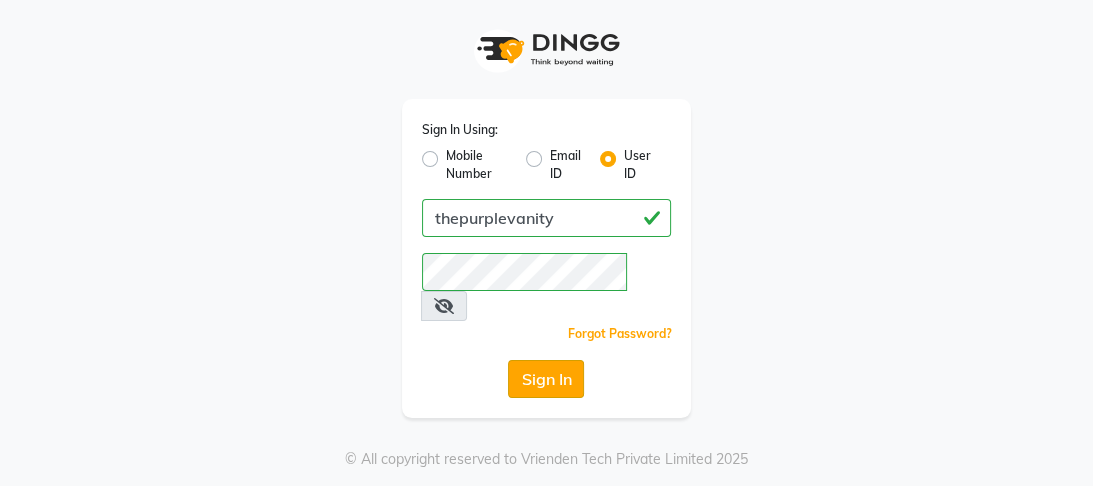 click on "Sign In" 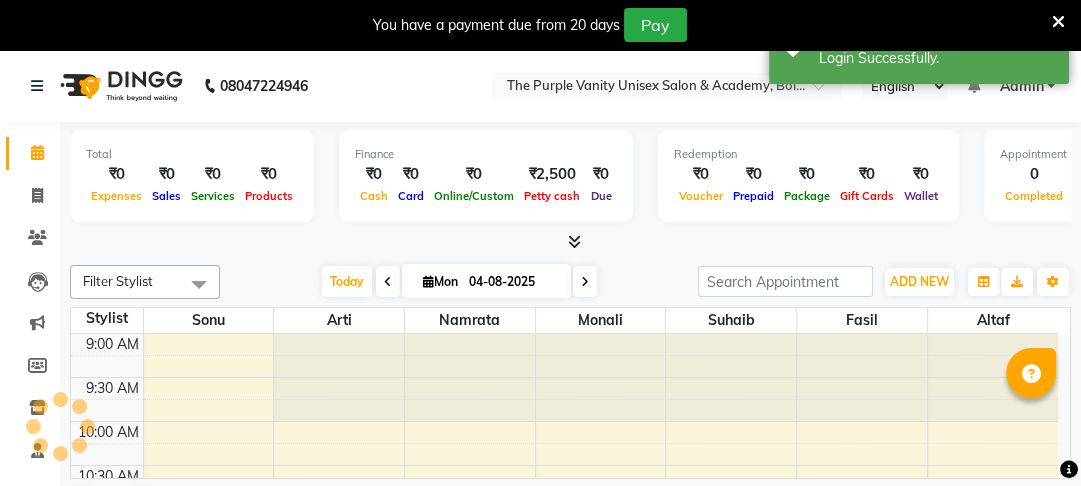 scroll, scrollTop: 0, scrollLeft: 0, axis: both 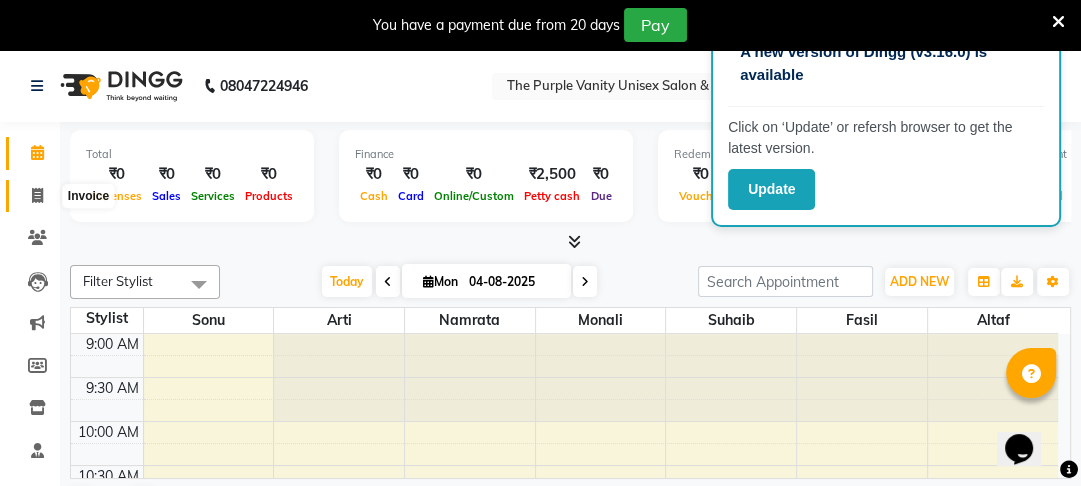 click 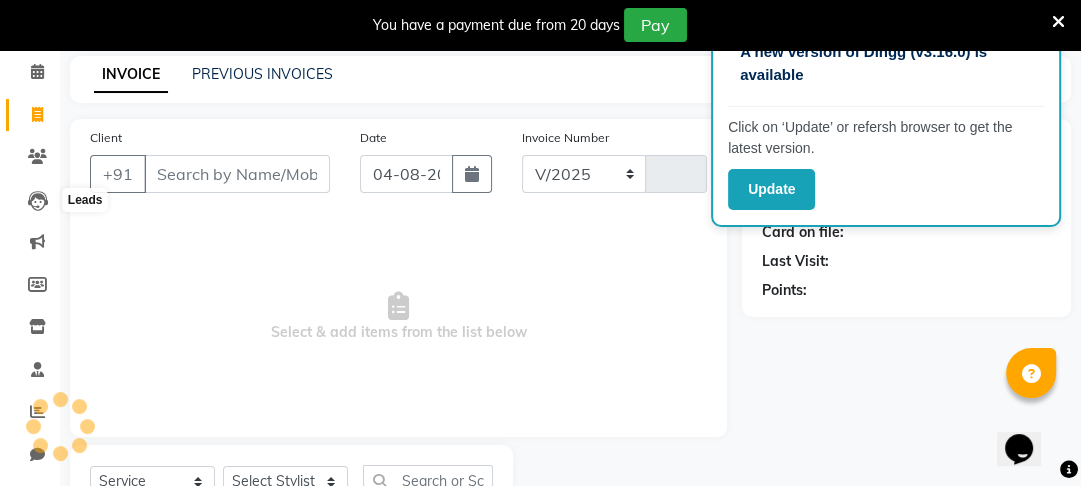 select on "7947" 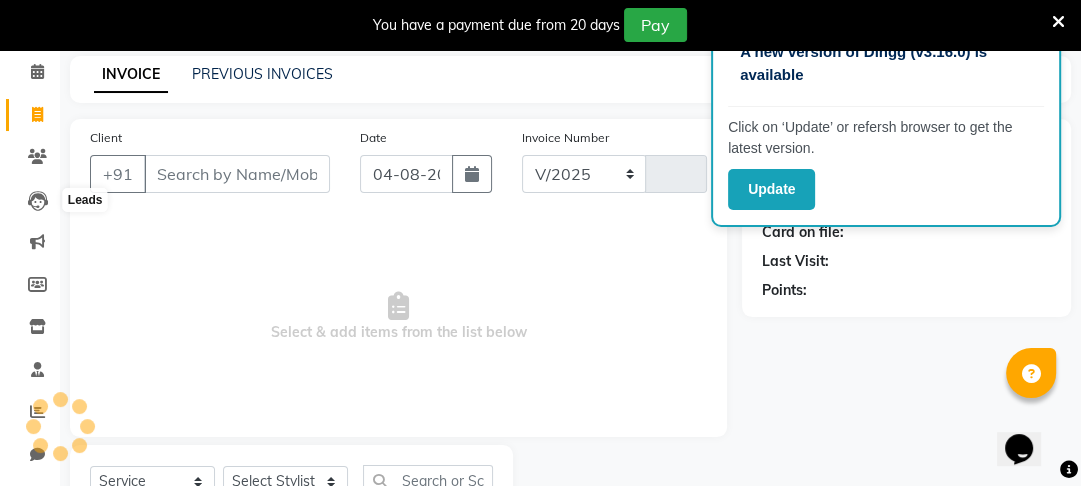 type on "0076" 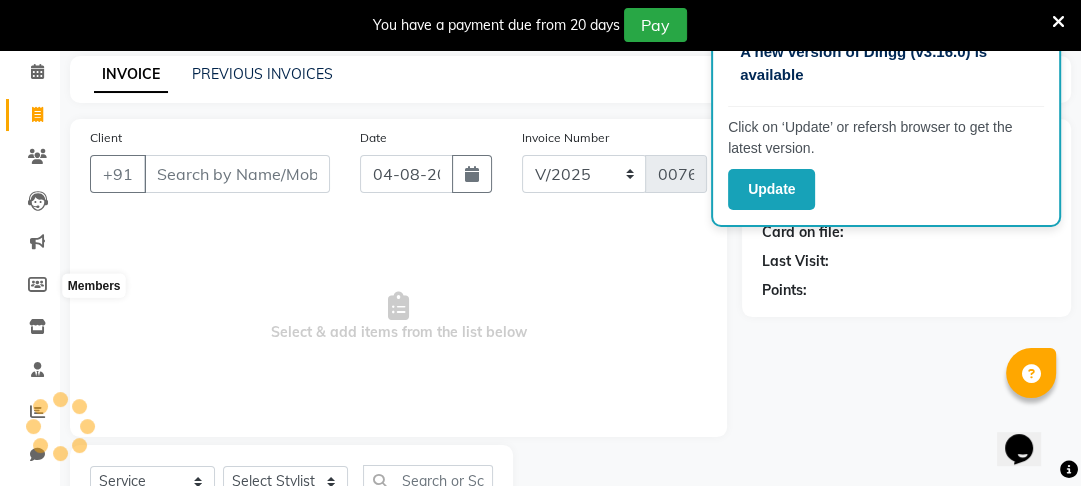 scroll, scrollTop: 166, scrollLeft: 0, axis: vertical 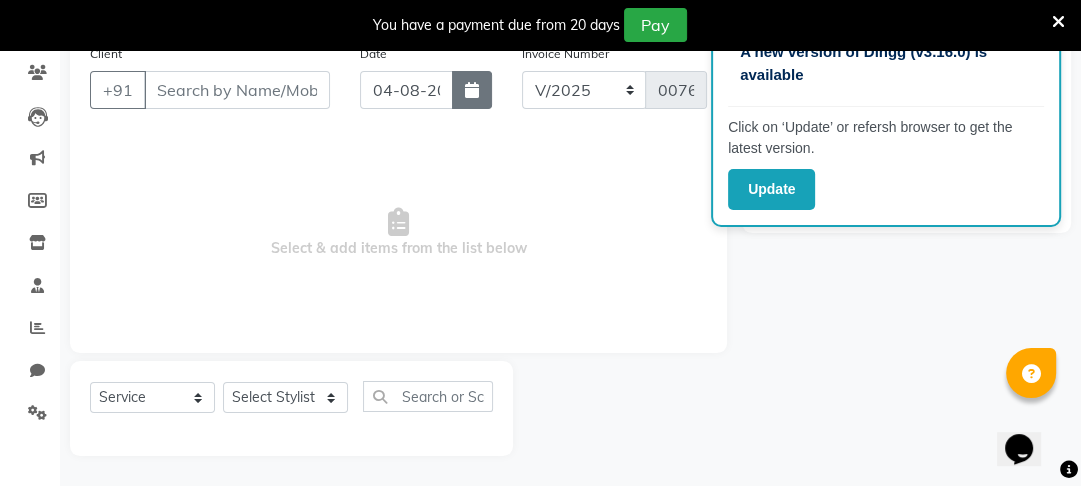 click 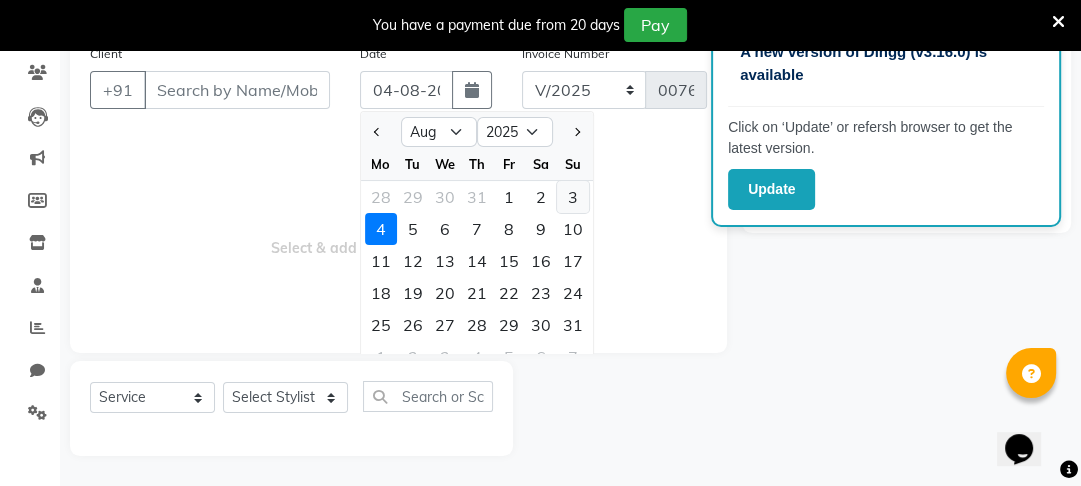 click on "3" 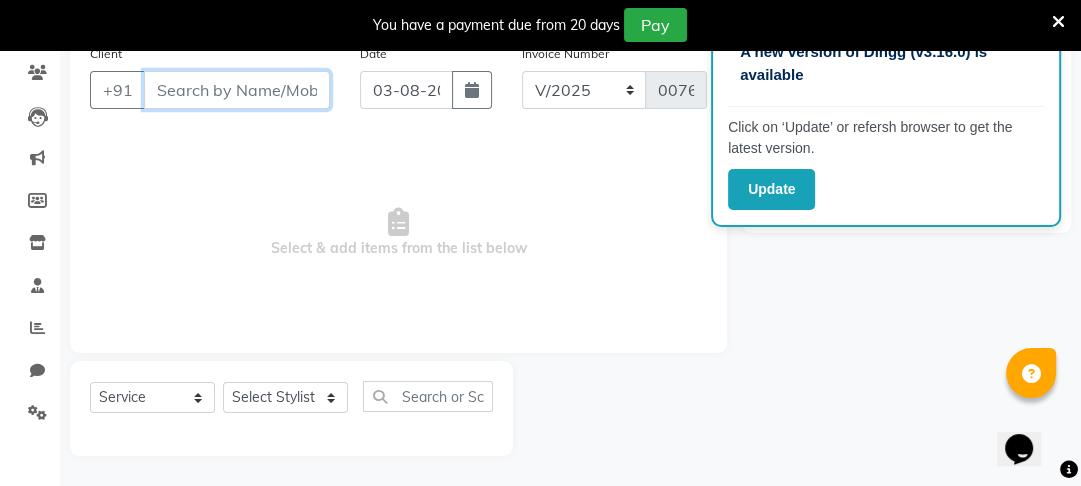 click on "Client" at bounding box center (237, 90) 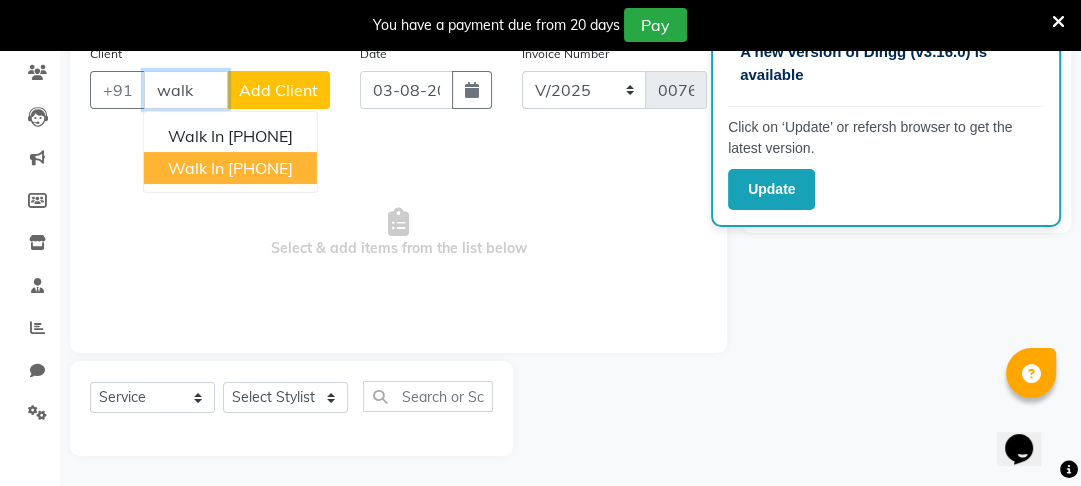 click on "walk in" at bounding box center (196, 168) 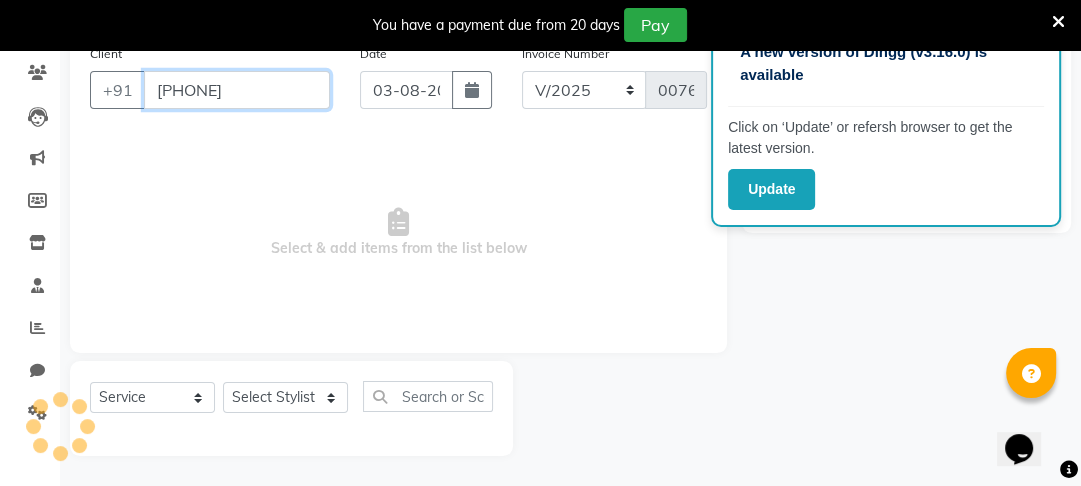 type on "Contact : [PHONE]" 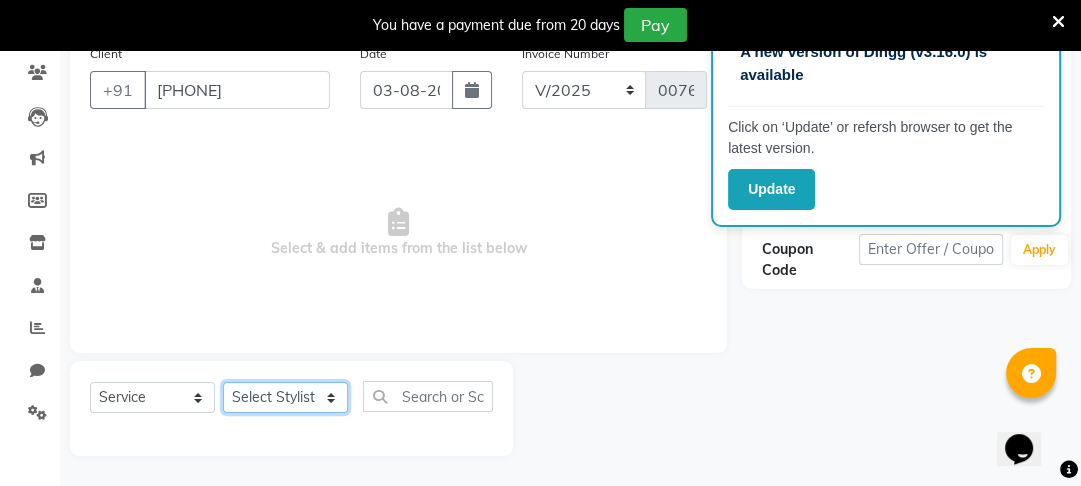 click on "Select Stylist Altaf Arti Fasil Monali namrata sonu Suhaib" 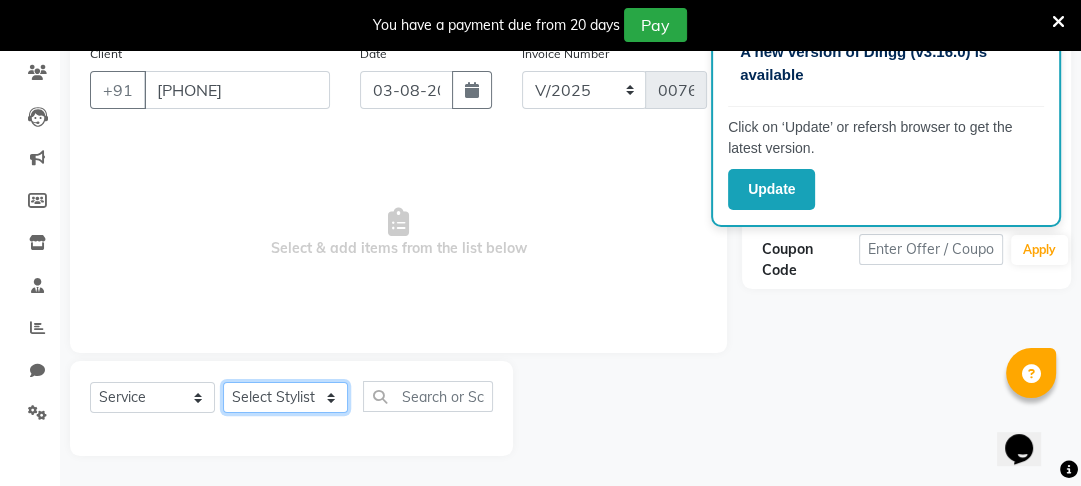 select on "87147" 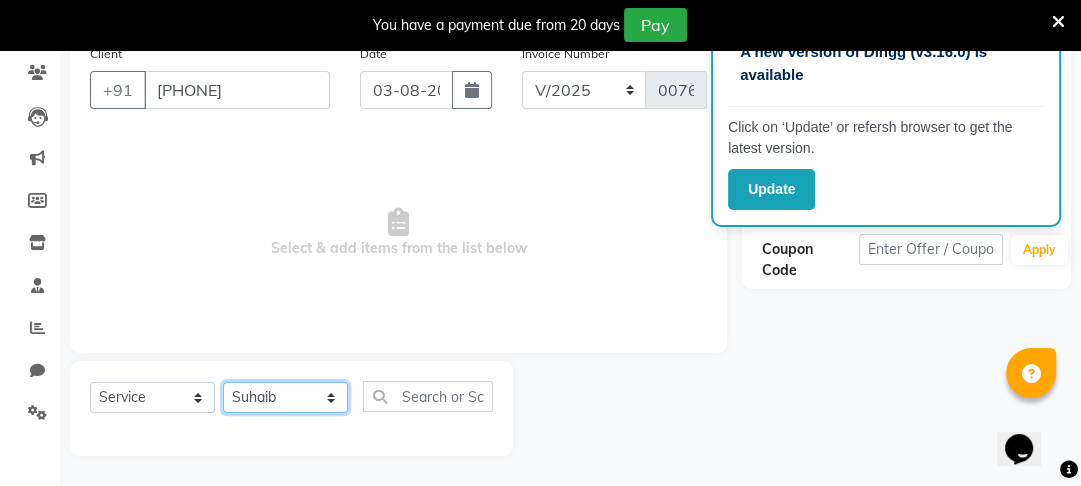 click on "Select Stylist Altaf Arti Fasil Monali namrata sonu Suhaib" 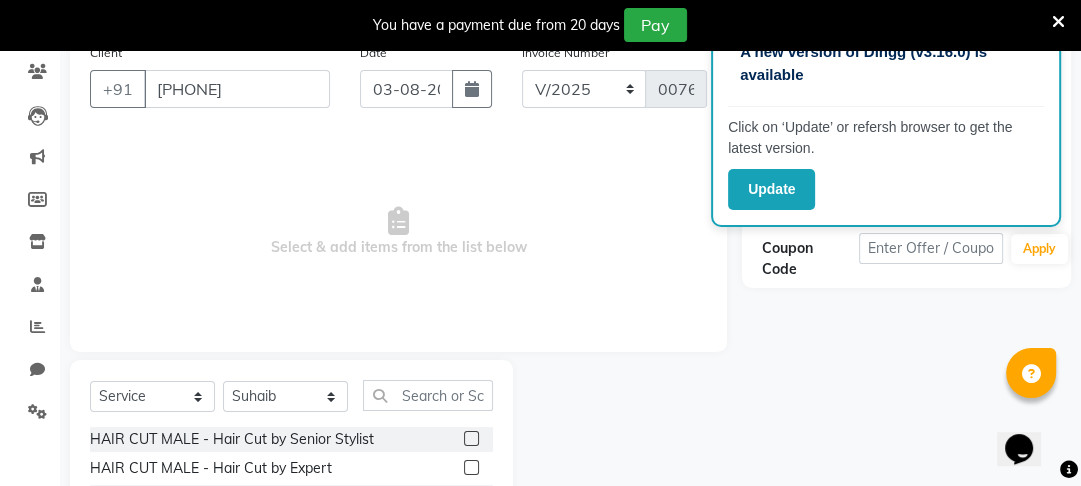 click 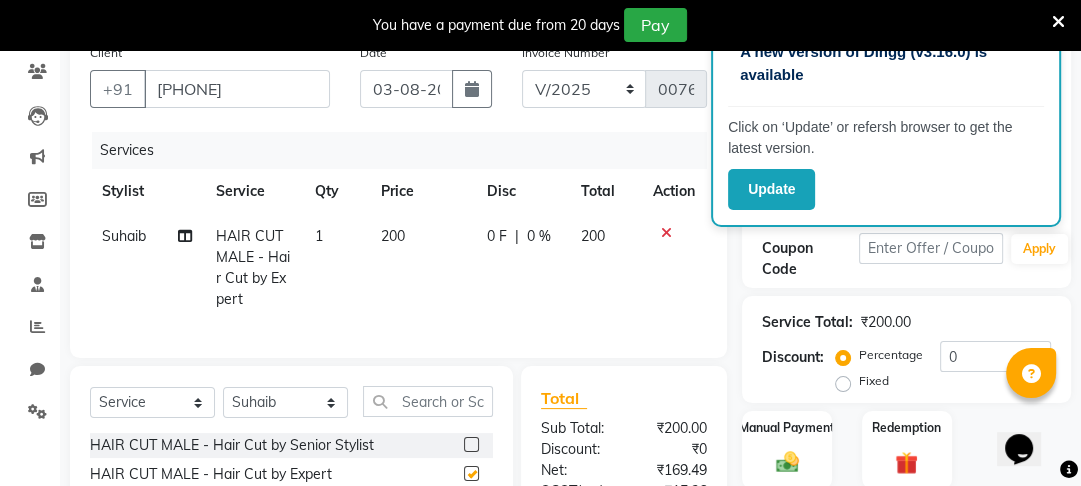checkbox on "false" 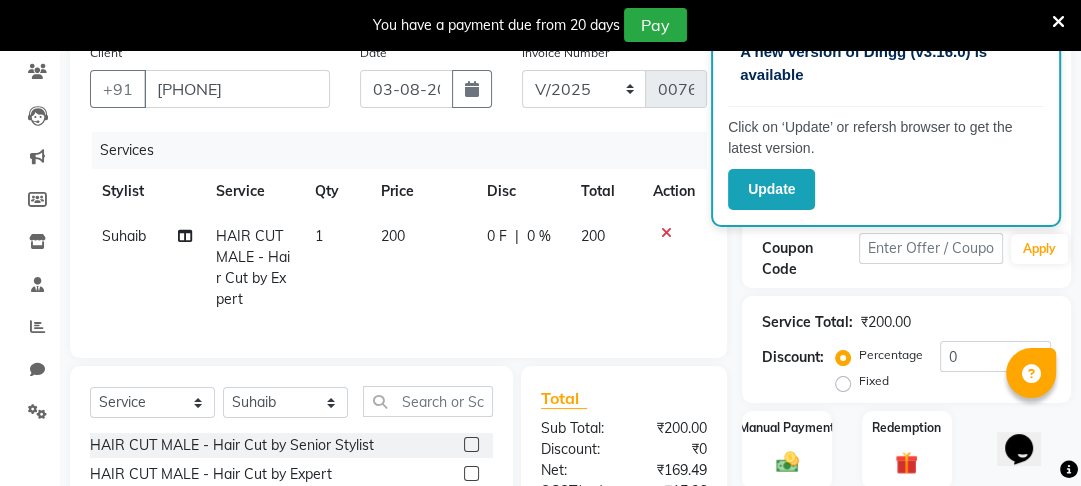 click on "200" 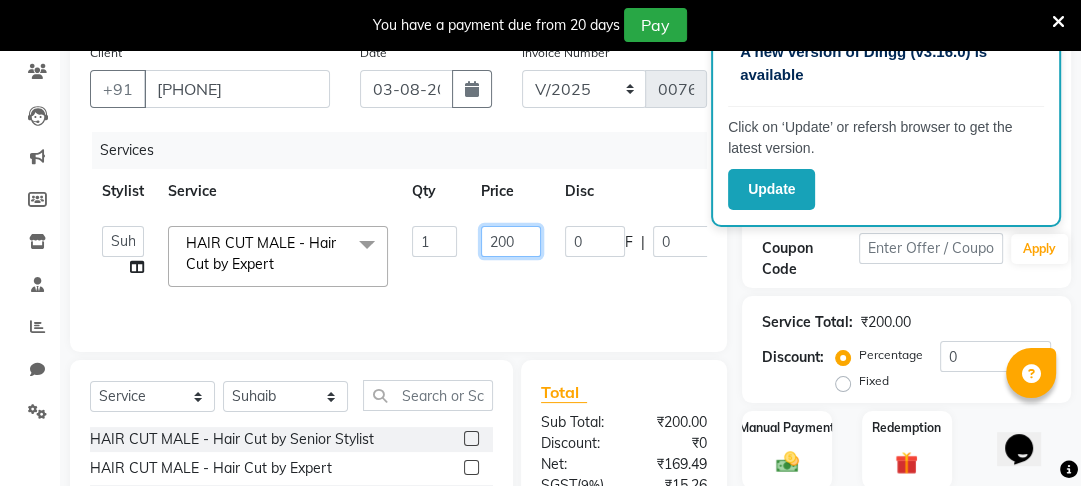 click on "200" 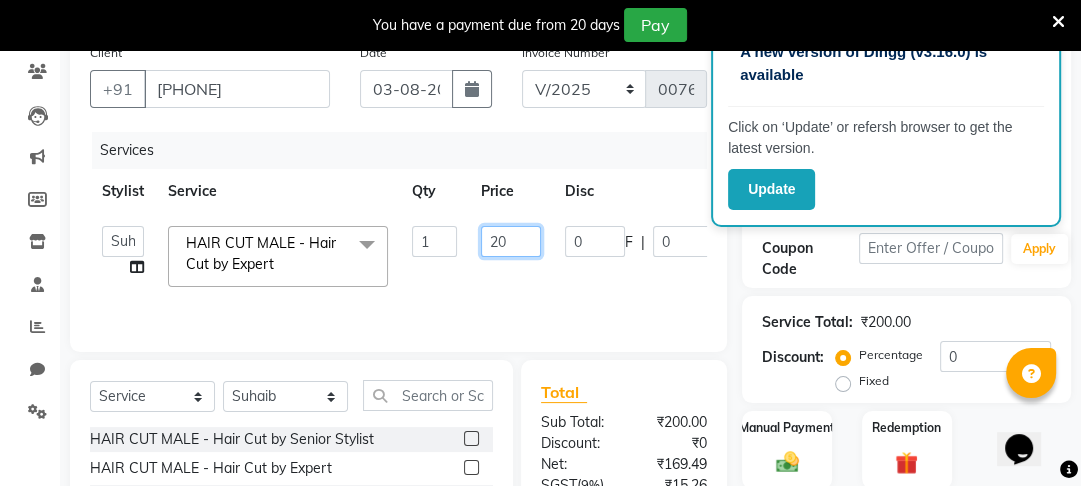type on "2" 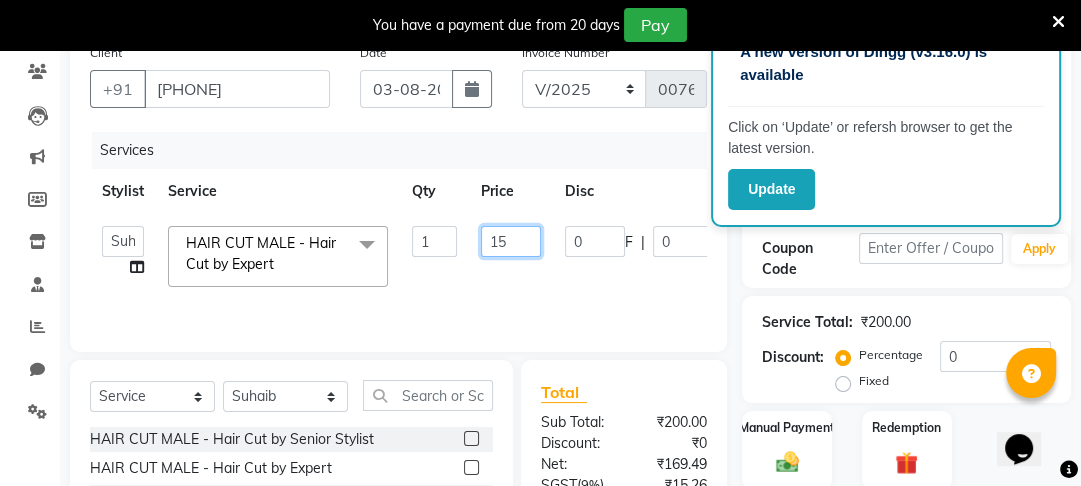 type on "150" 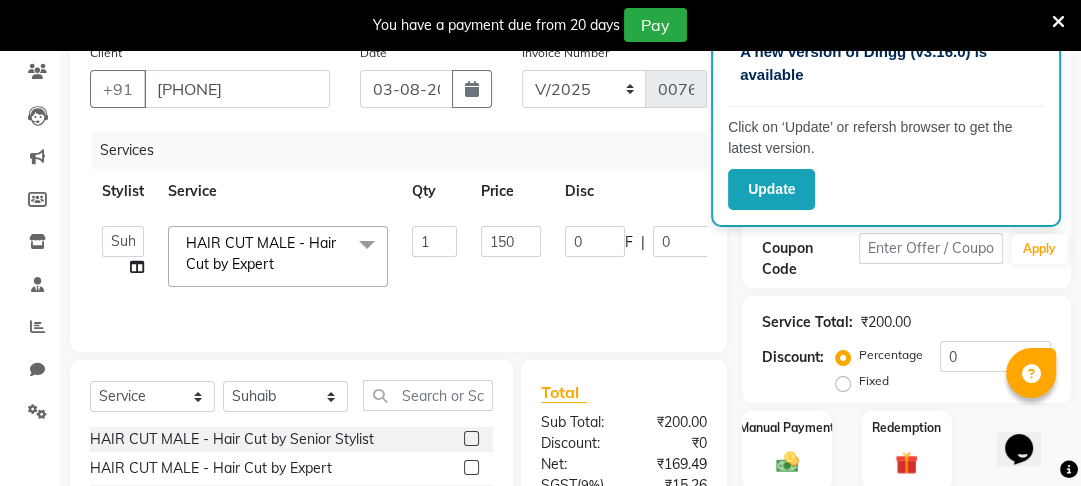 click on "Services Stylist Service Qty Price Disc Total Action  Altaf   Arti   Fasil   Monali   namrata   sonu   Suhaib  HAIR CUT MALE - Hair Cut by Expert  x HAIR CUT MALE - Hair Cut by Senior Stylist HAIR CUT MALE - Hair Cut by Expert HAIR CUT MALE - Hair Wash HAIR CUT MALE - Shave HAIR CUT MALE - Beard Trim HAIR CUT MALE - Styling COLOURS MALE - Beard Color COLOURS MALE - Moustache Color GLOBAL HAIR COLOUR MALE - Ammonia Base Color GLOBAL HAIR COLOUR MALE - Ammonia-Free Color GLOBAL HAIR COLOUR MALE - Loreal Inoa Color GLOBAL HAIR COLOUR MALE - Hair Density (Add-on-charges) SOOTHING & CALM MALE - Head Massage SOOTHING & CALM MALE - Loreal Hair spa SOOTHING & CALM MALE - Keratin Hair spa TEXTURE SERVICES MALE - Keratin Treatment TEXTURE SERVICES MALE - Smoothening Treatment TEXTURE SERVICES MALE - Kerasmooth Treatment TEXTURE SERVICES MALE - Botox TEXTURE SERVICES MALE - Nano Plastia TEXTURE SERVICES MALE - Perming WAXING MALE - Full Hand WAXING MALE - Half Hand WAXING MALE - 3/4th Leg WAXING MALE - Half Leg 1 150 0" 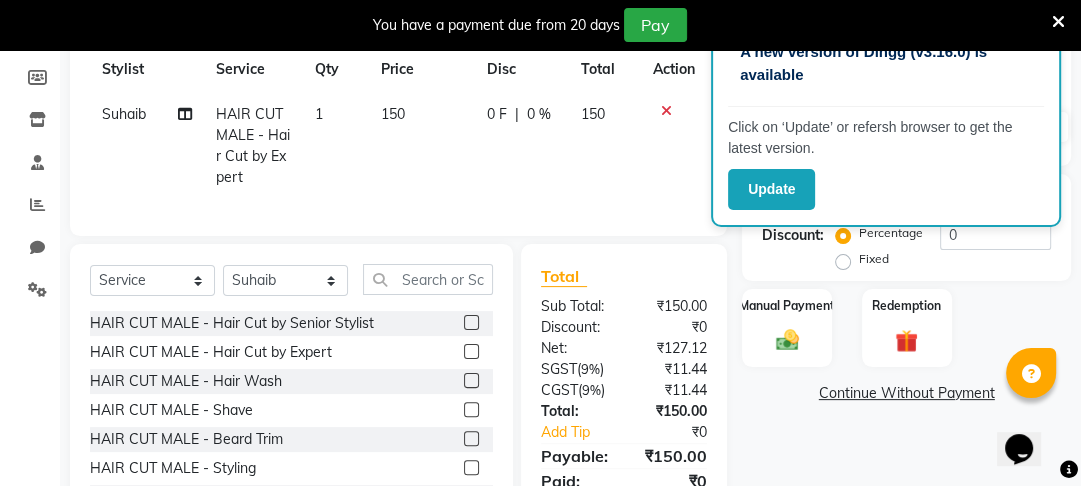 scroll, scrollTop: 299, scrollLeft: 0, axis: vertical 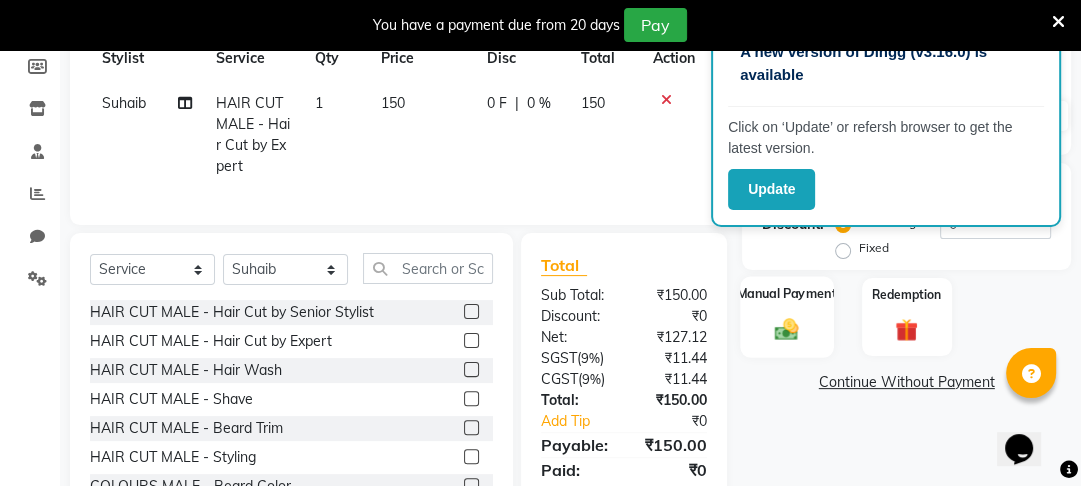 click 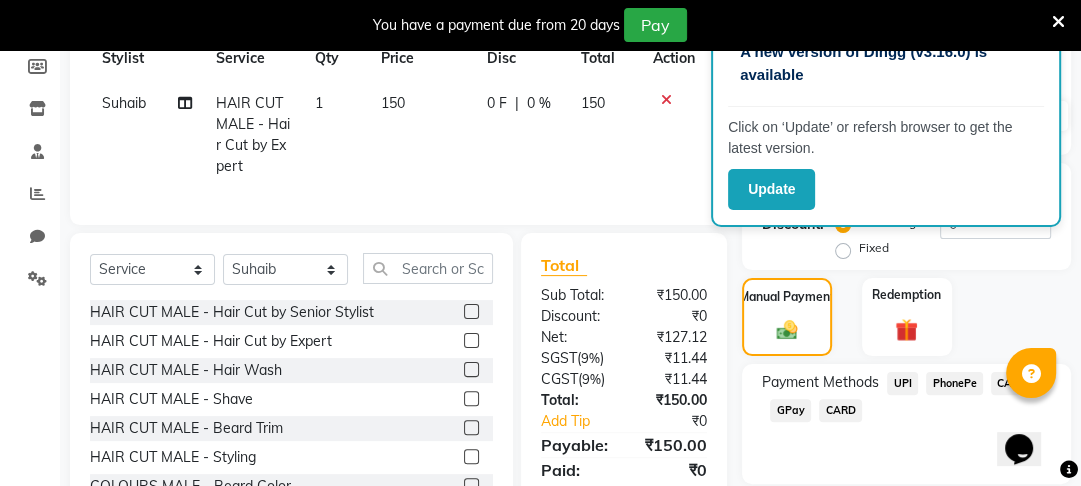 click on "PhonePe" 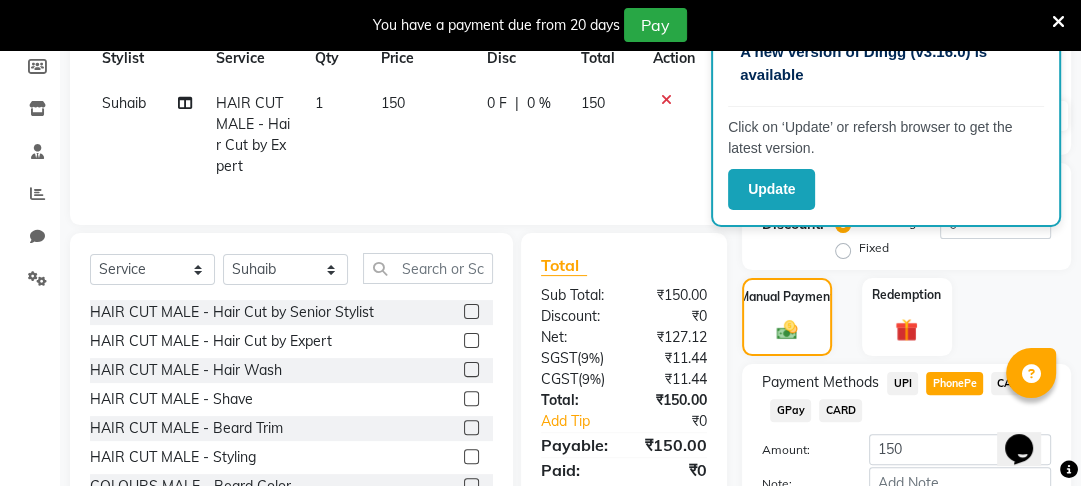 scroll, scrollTop: 426, scrollLeft: 0, axis: vertical 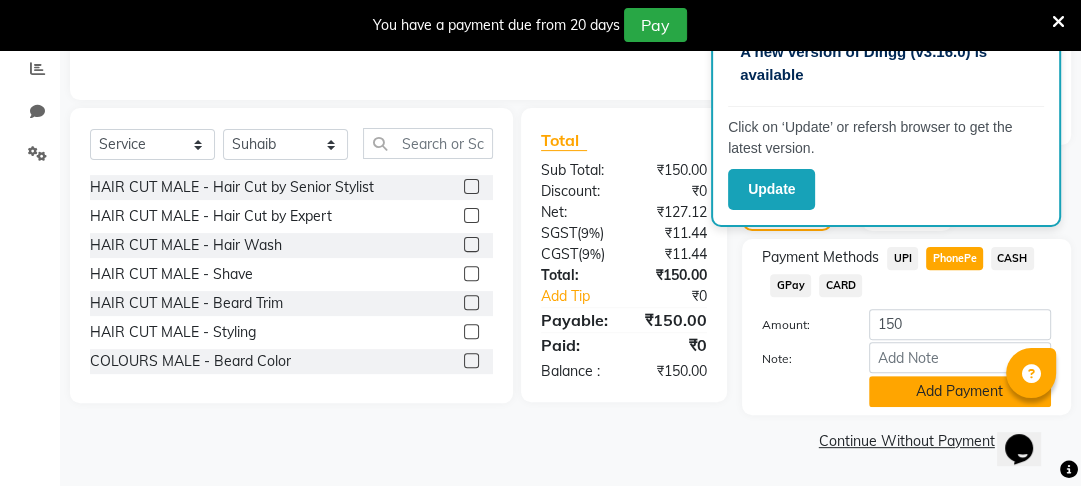 click on "Add Payment" 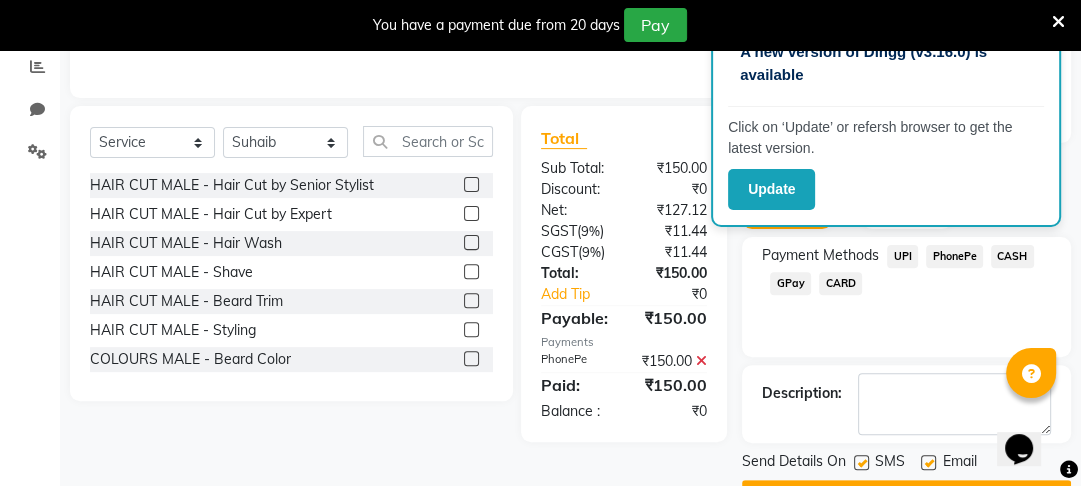 scroll, scrollTop: 480, scrollLeft: 0, axis: vertical 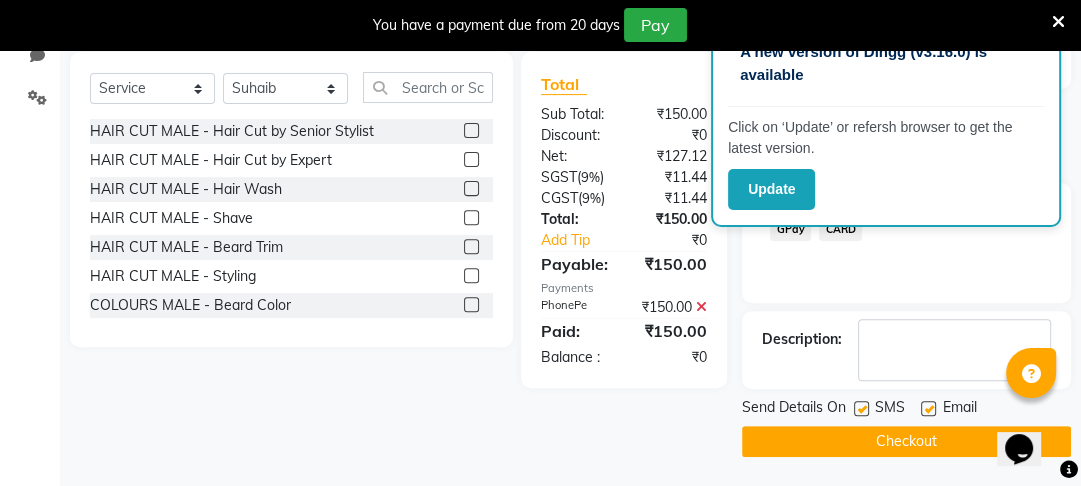 click on "Checkout" 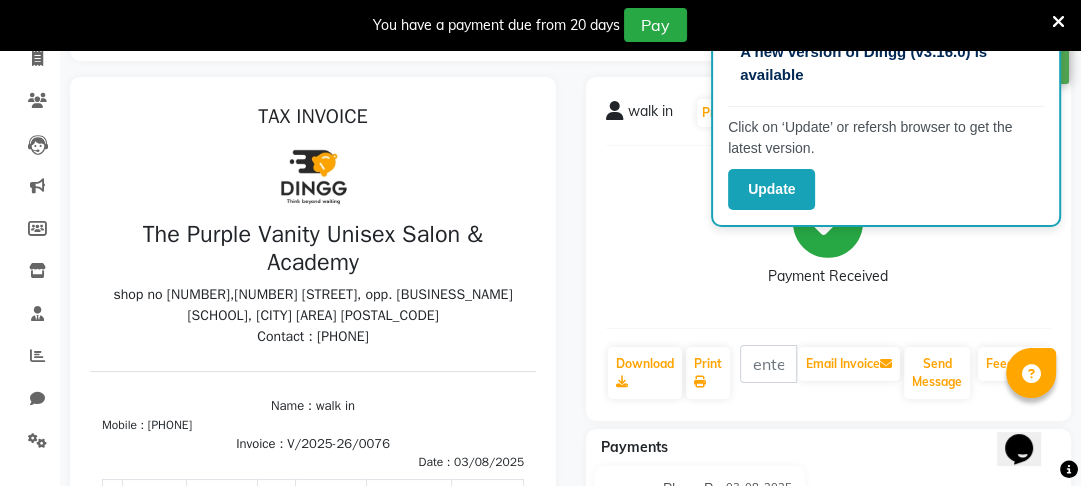 scroll, scrollTop: 107, scrollLeft: 0, axis: vertical 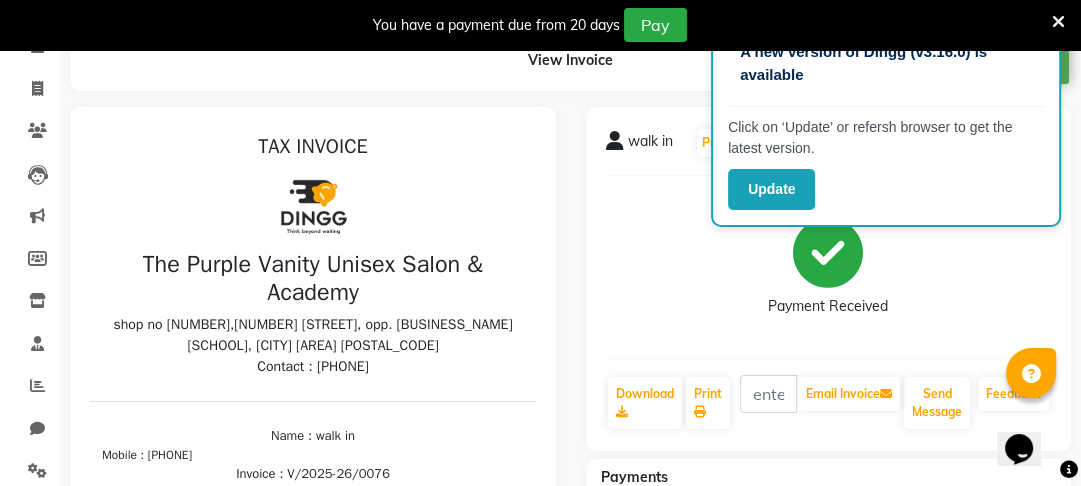 click on "Update" 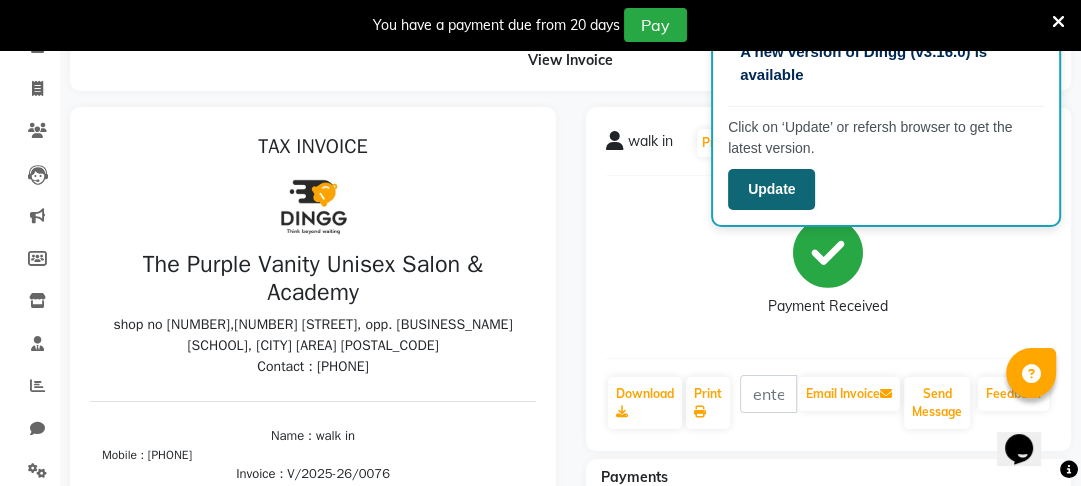 click on "Update" 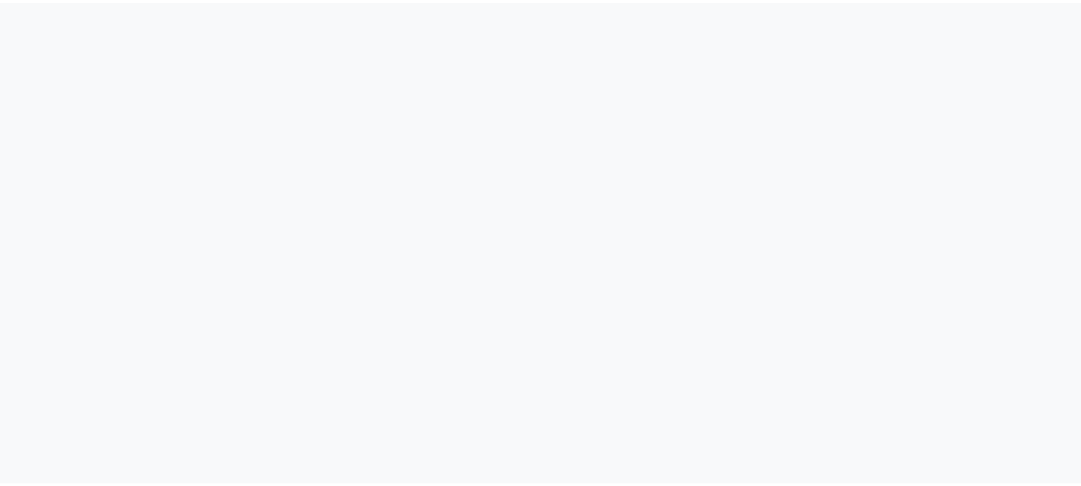 scroll, scrollTop: 0, scrollLeft: 0, axis: both 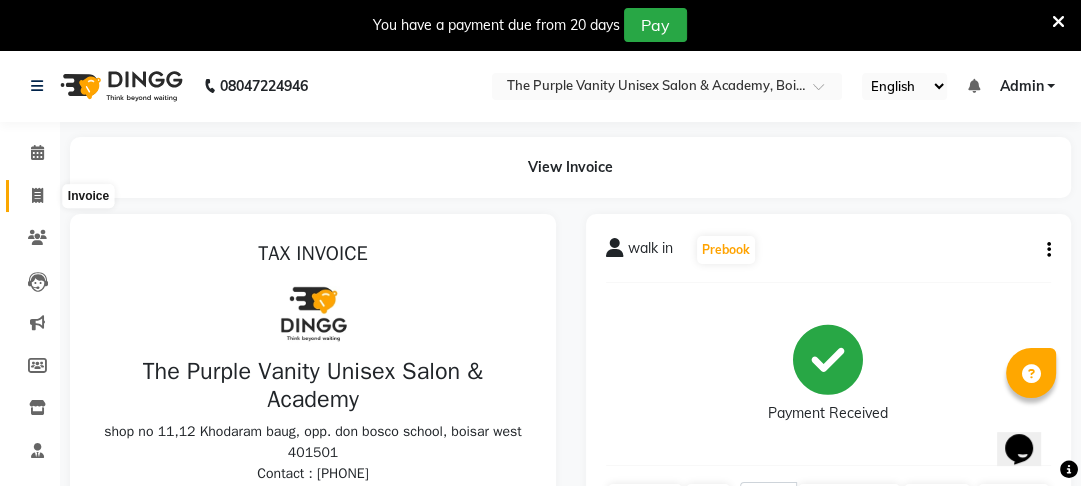 click 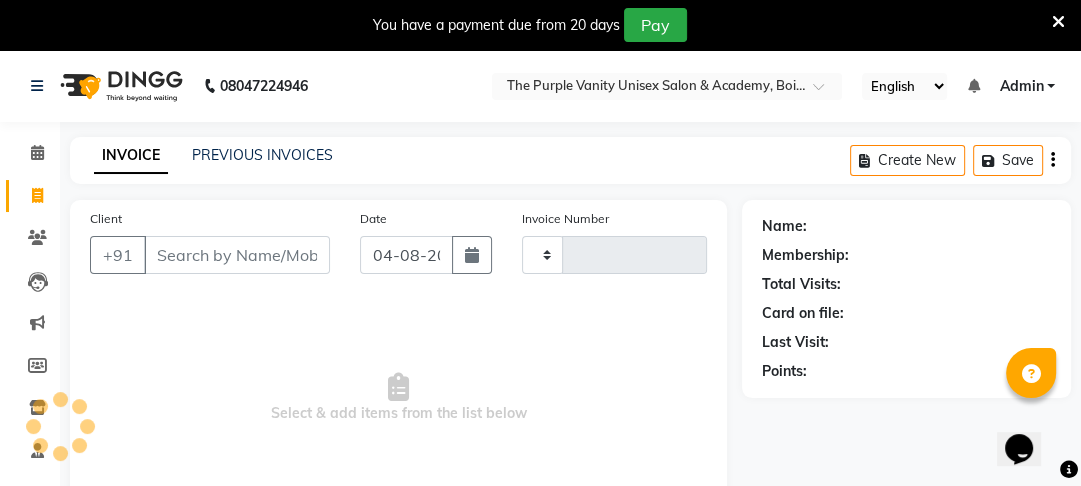 type on "0077" 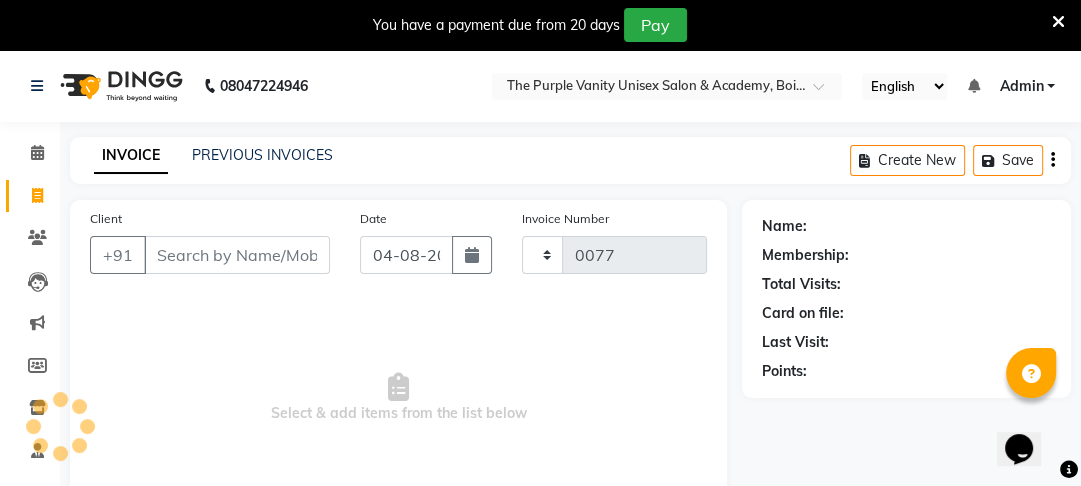 scroll, scrollTop: 166, scrollLeft: 0, axis: vertical 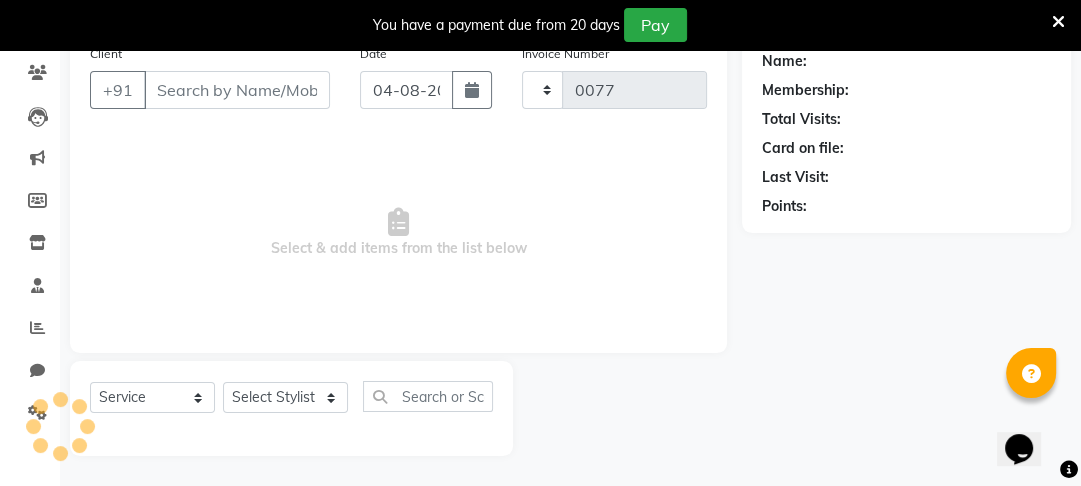 select on "7947" 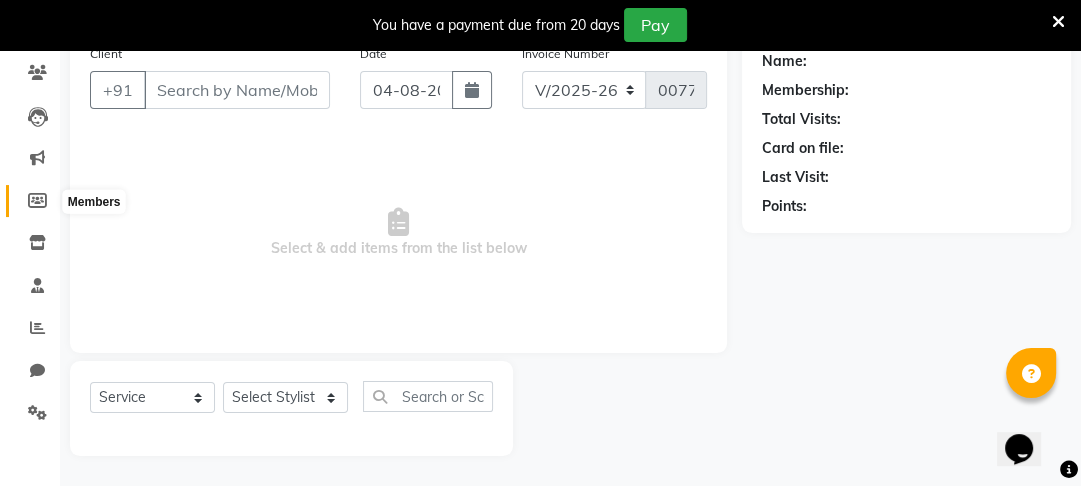 click 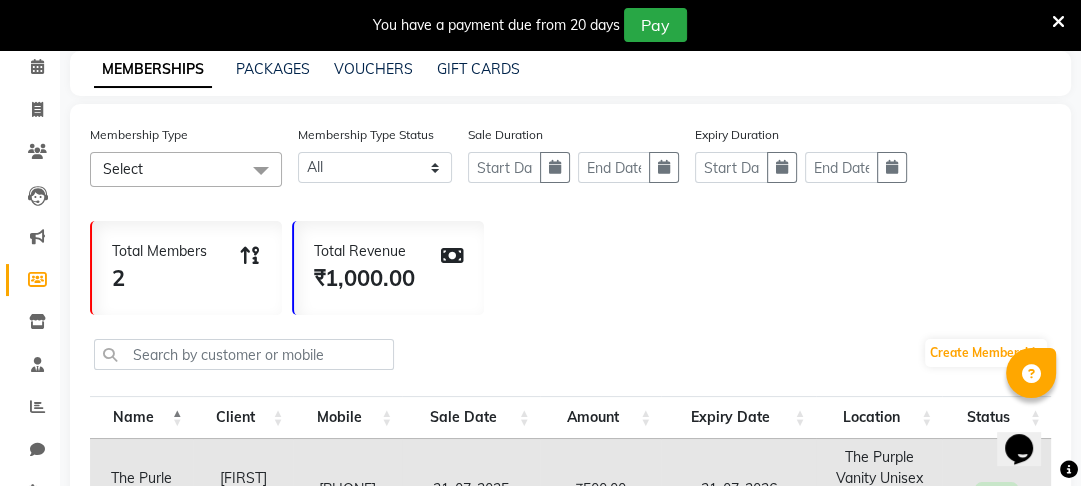 scroll, scrollTop: 0, scrollLeft: 0, axis: both 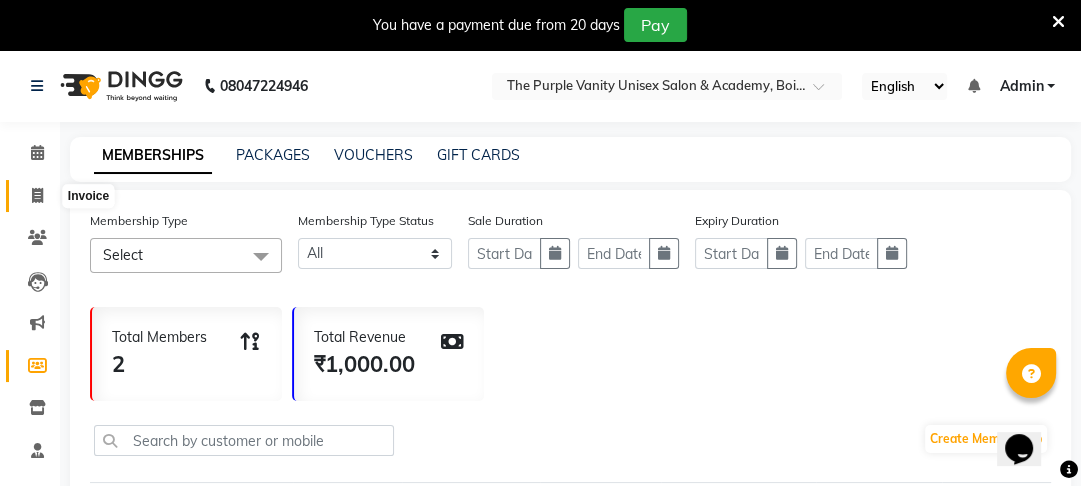 click 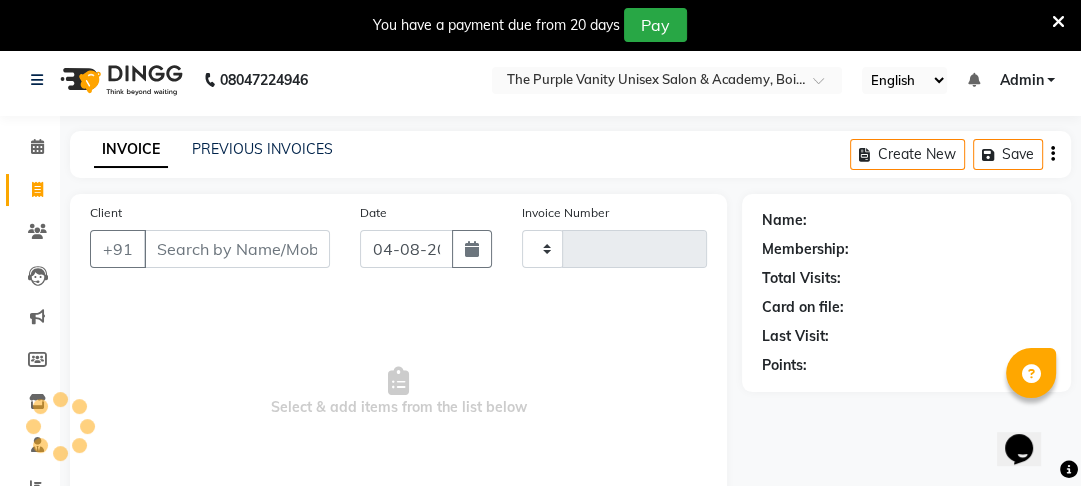 type on "0077" 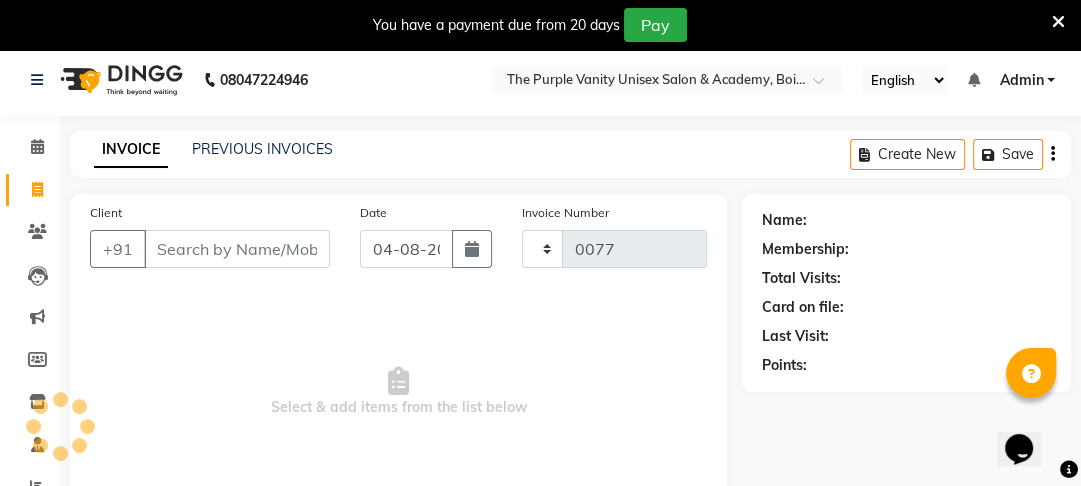 select on "7947" 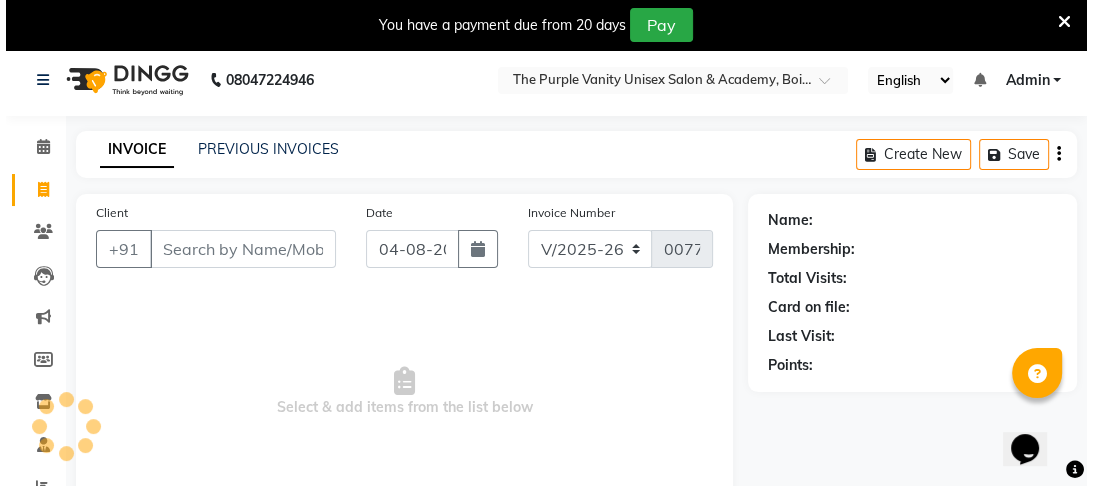 scroll, scrollTop: 166, scrollLeft: 0, axis: vertical 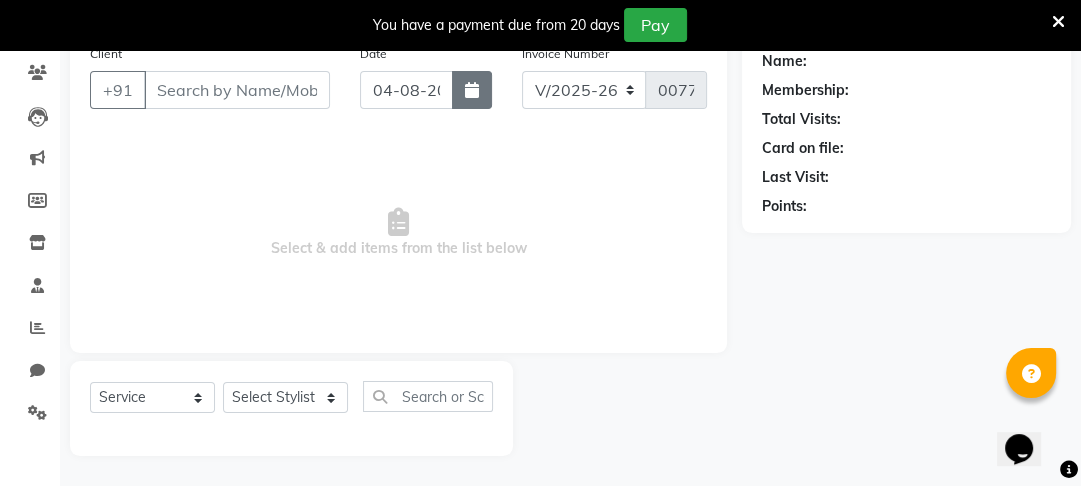 click 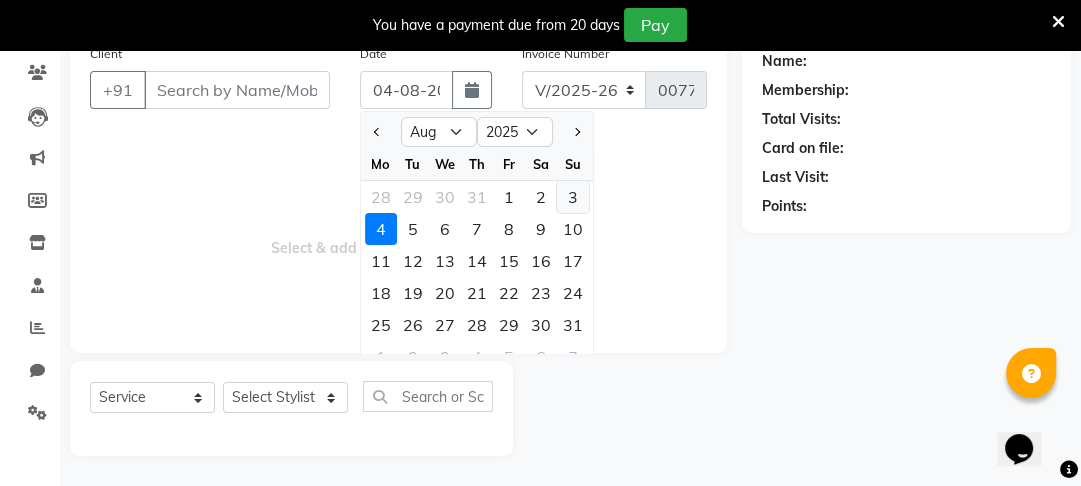 click on "3" 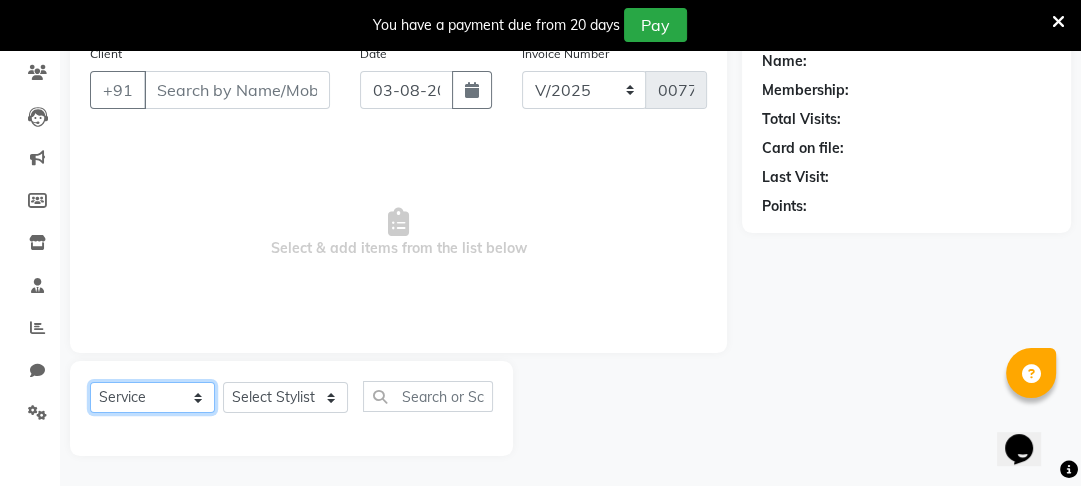 click on "Select  Service  Product  Membership  Package Voucher Prepaid Gift Card" 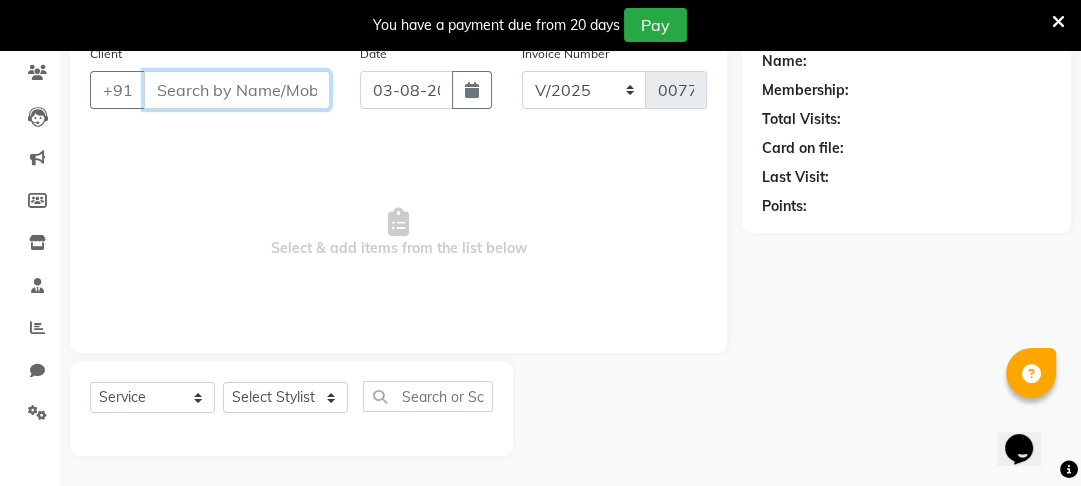click on "Client" at bounding box center [237, 90] 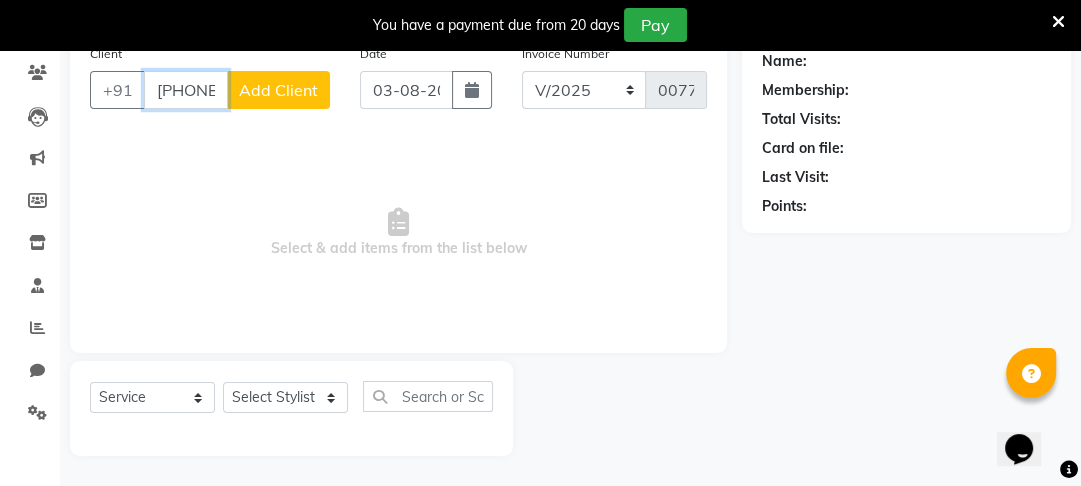 type on "[PHONE]" 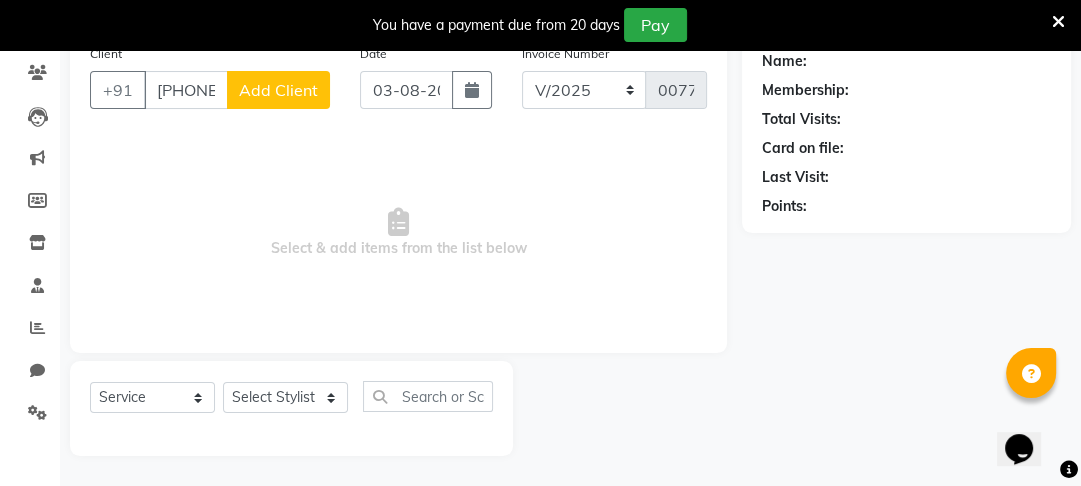 click on "Add Client" 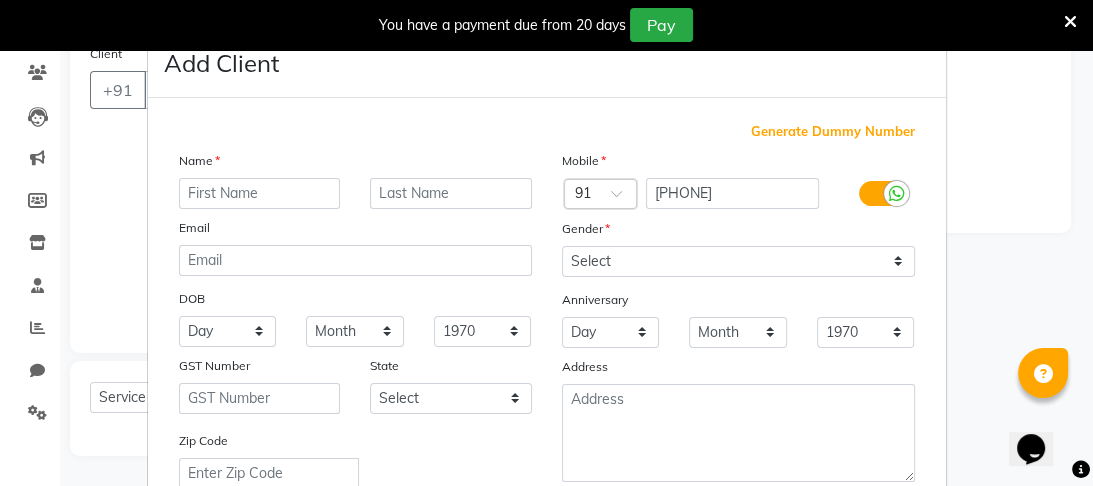 click on "Name" at bounding box center [355, 164] 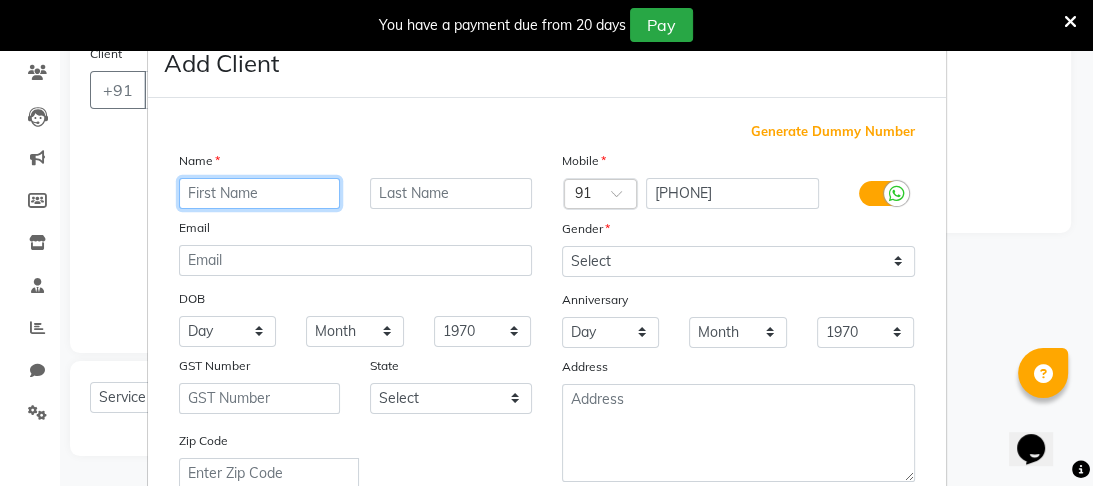 click at bounding box center [260, 193] 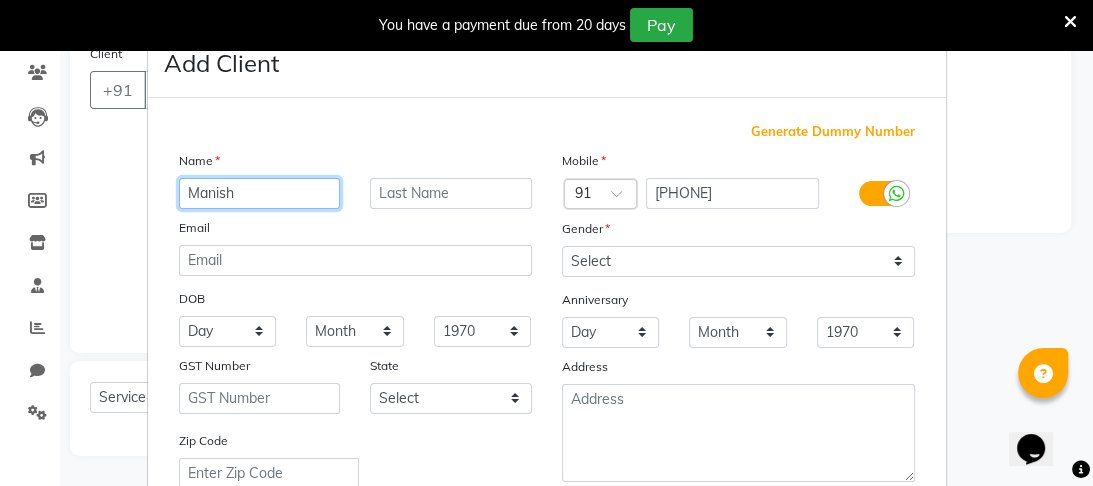 type on "Manish" 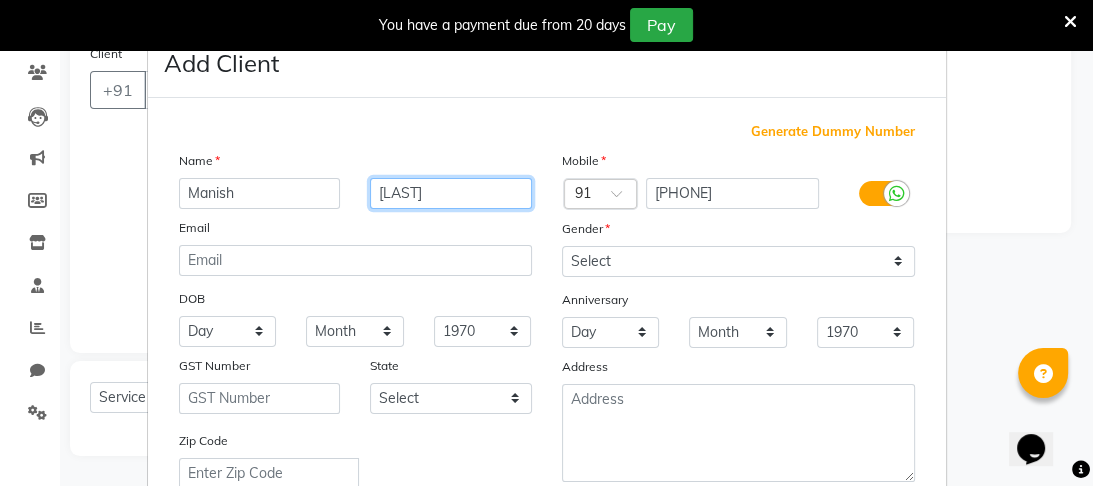 type on "[LAST]" 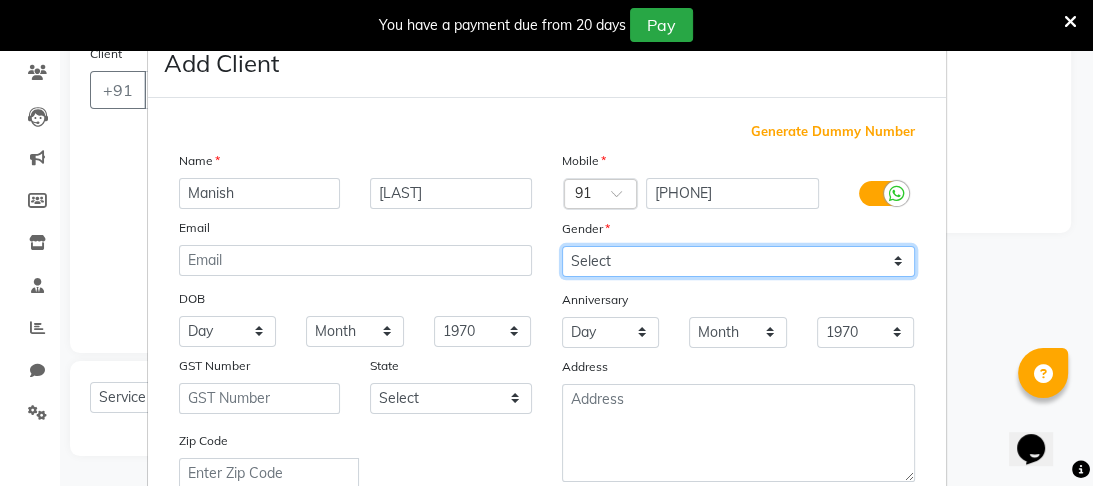 click on "Select Male Female Other Prefer Not To Say" at bounding box center (738, 261) 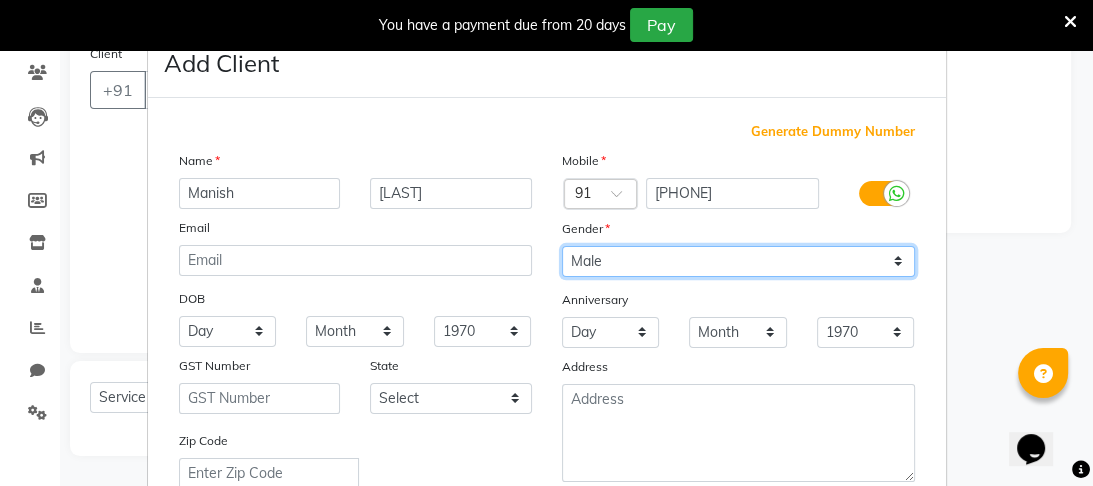 click on "Select Male Female Other Prefer Not To Say" at bounding box center (738, 261) 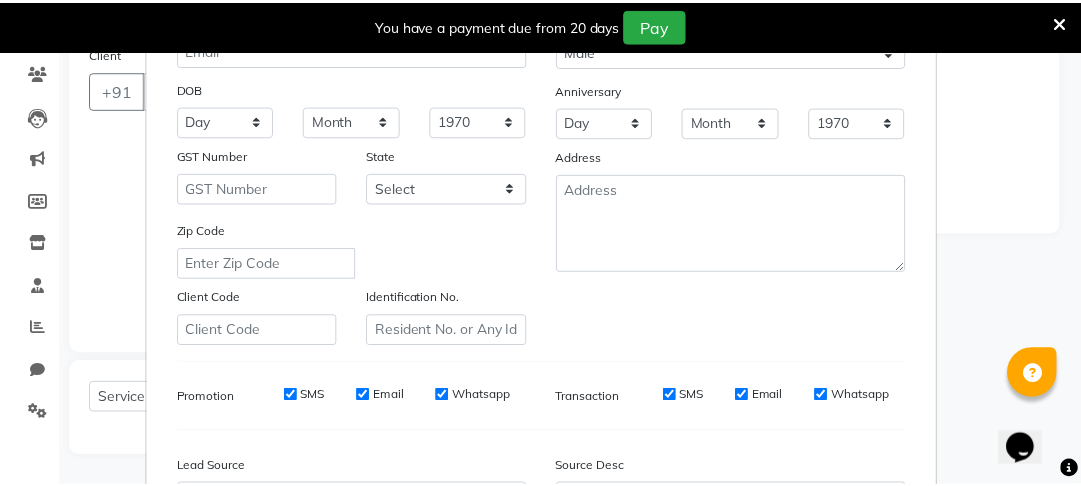 scroll, scrollTop: 447, scrollLeft: 0, axis: vertical 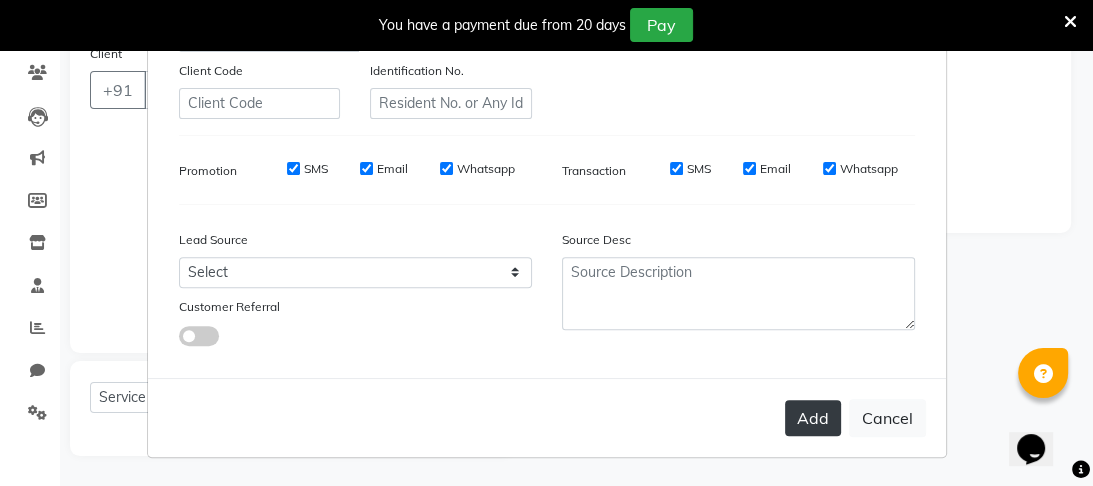 click on "Add" at bounding box center (813, 418) 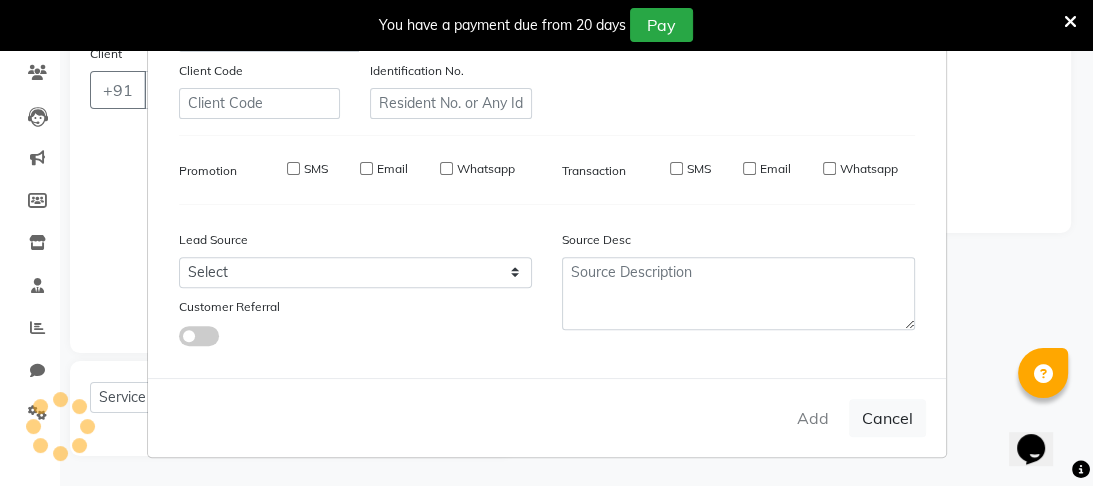 type 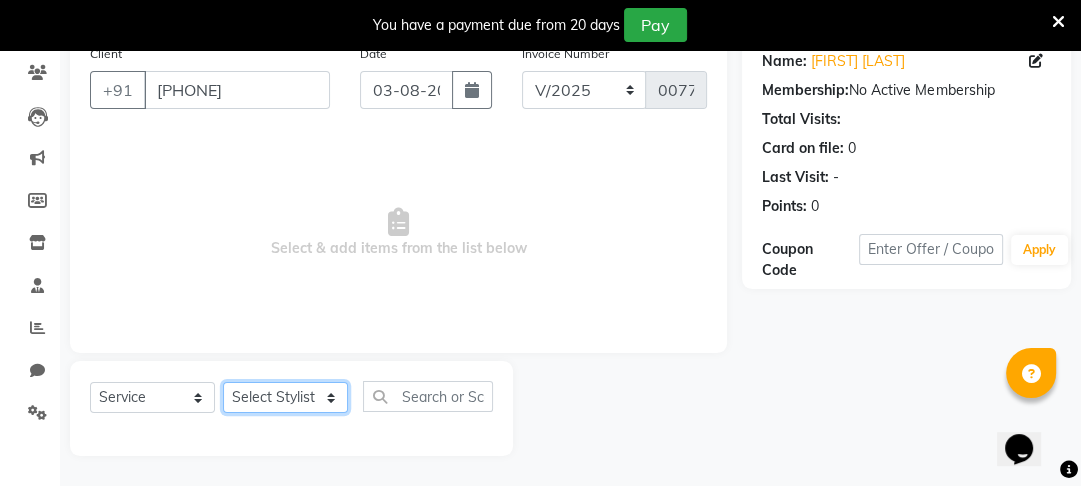 click on "Select Stylist Altaf Arti Fasil Monali namrata sonu Suhaib" 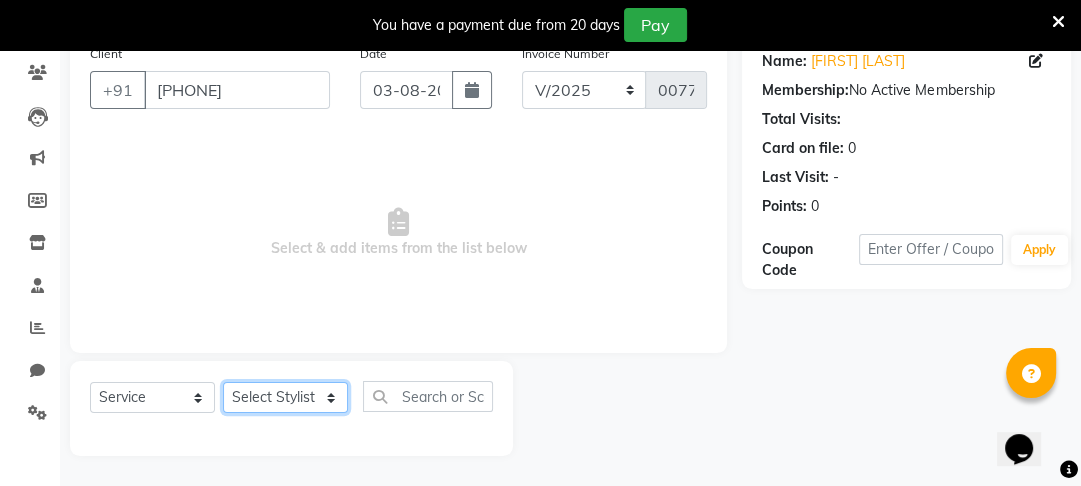 select on "87294" 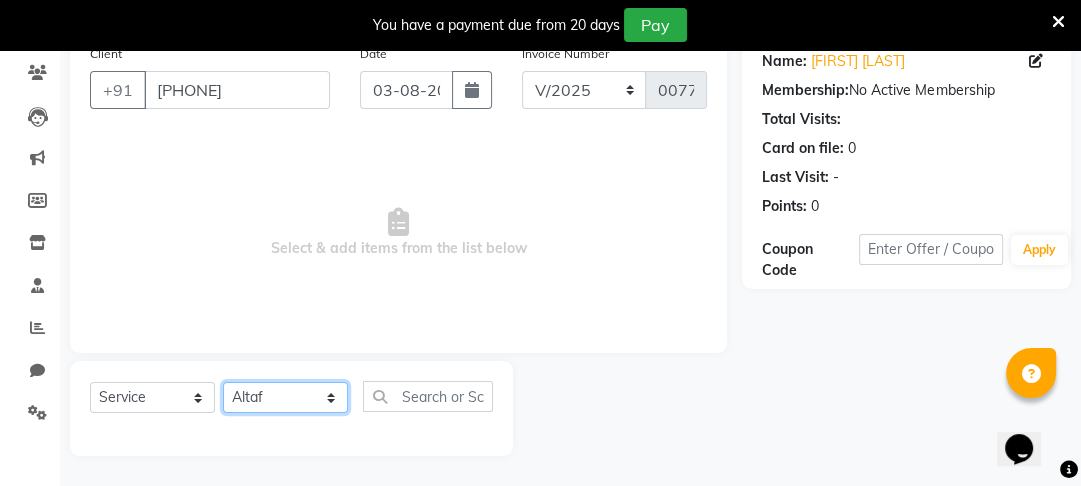 click on "Select Stylist Altaf Arti Fasil Monali namrata sonu Suhaib" 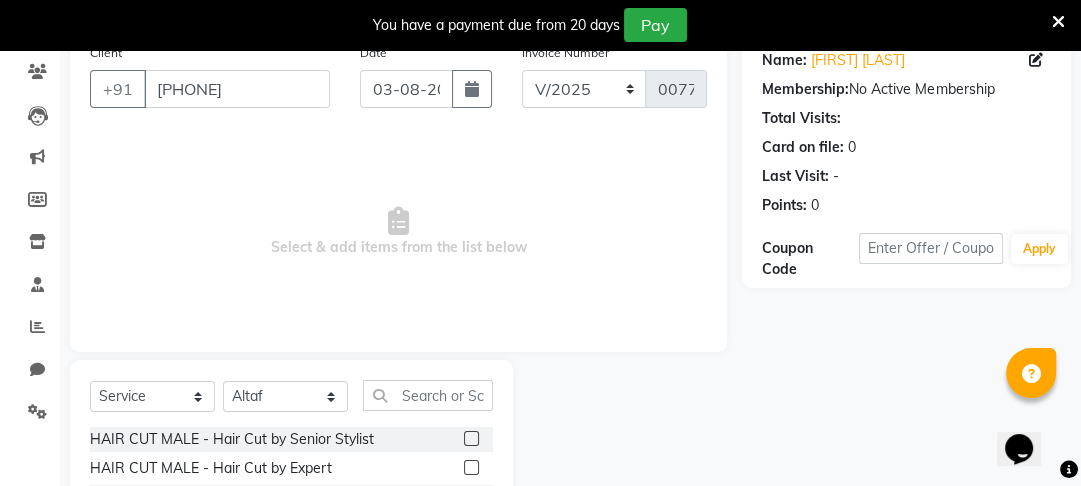 click 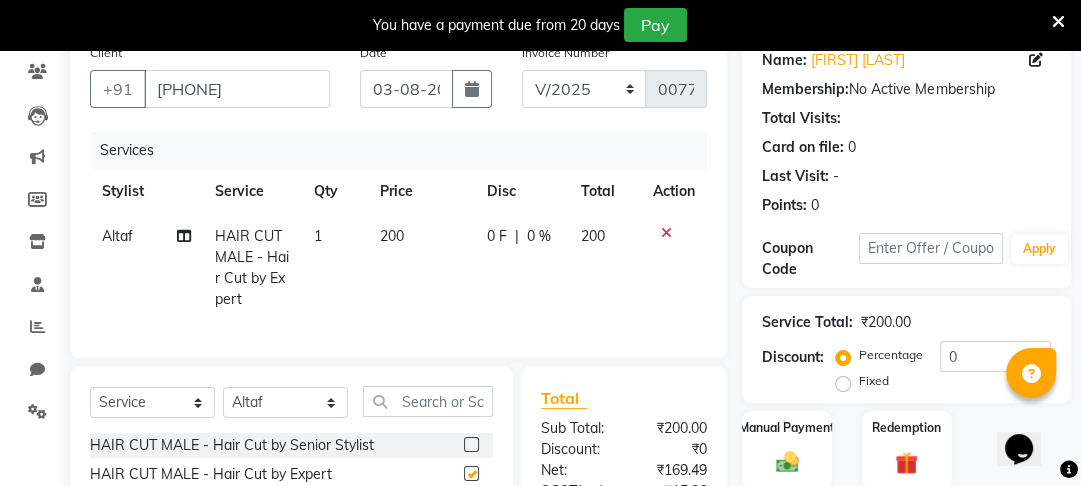 checkbox on "false" 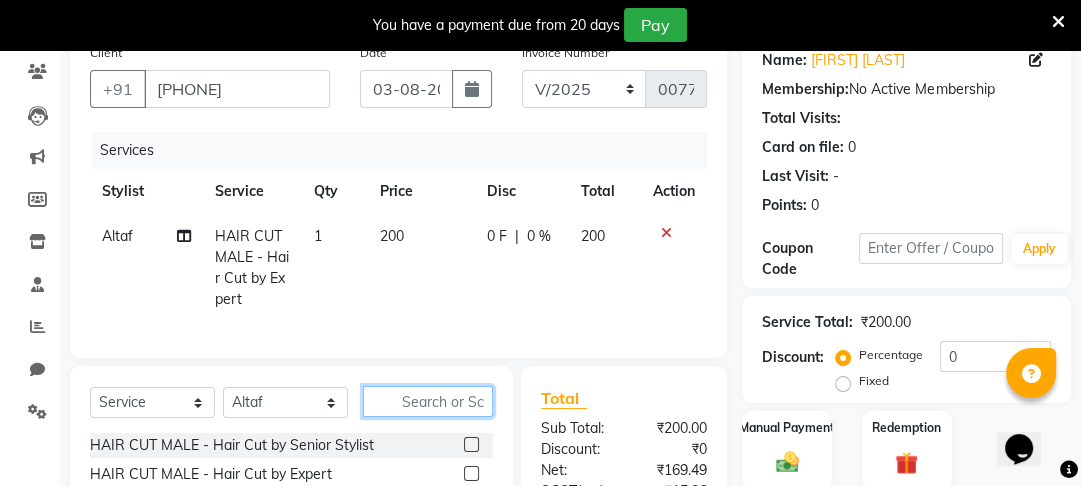 click 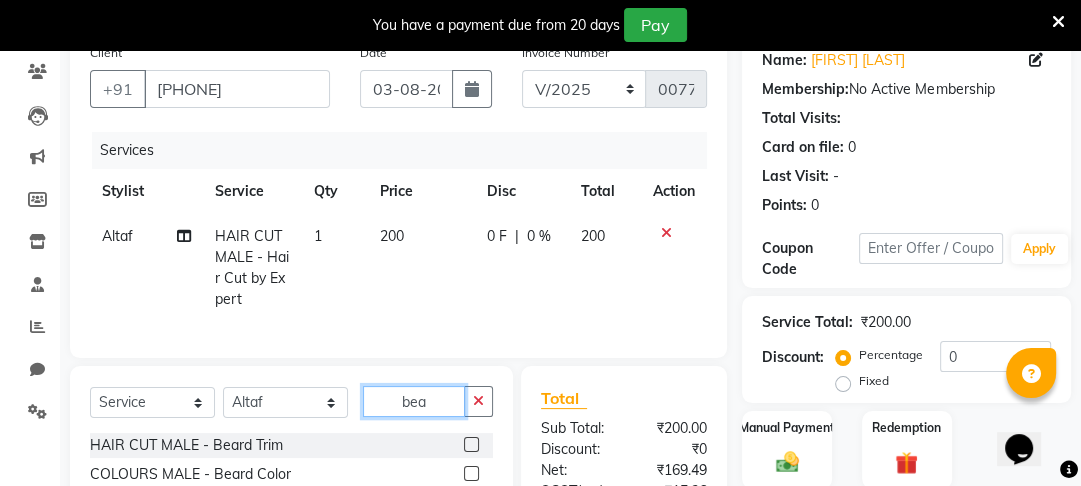 type on "bea" 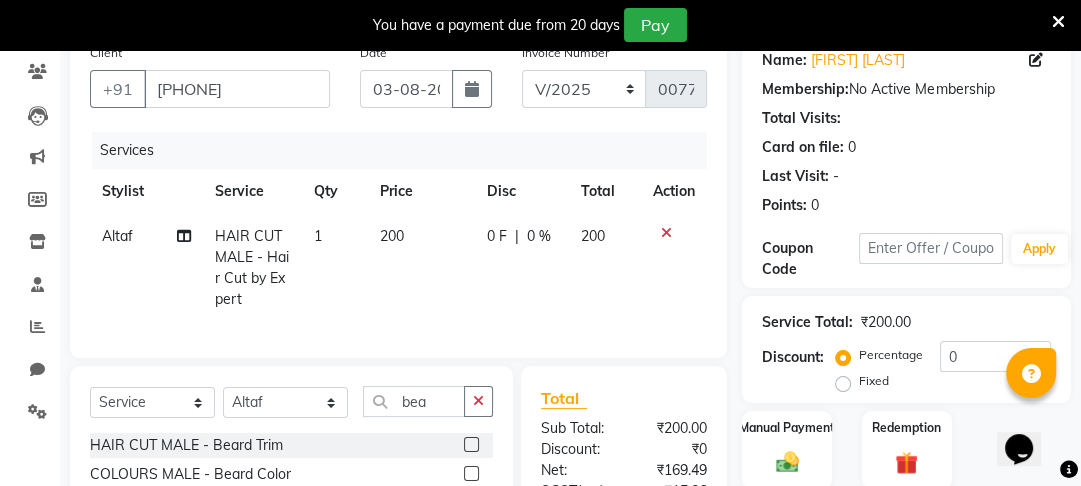 click 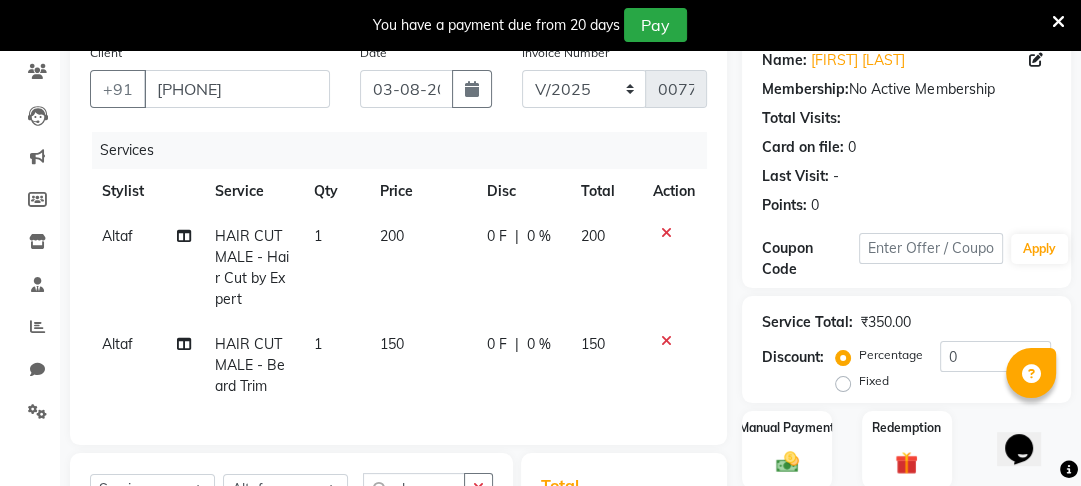 checkbox on "false" 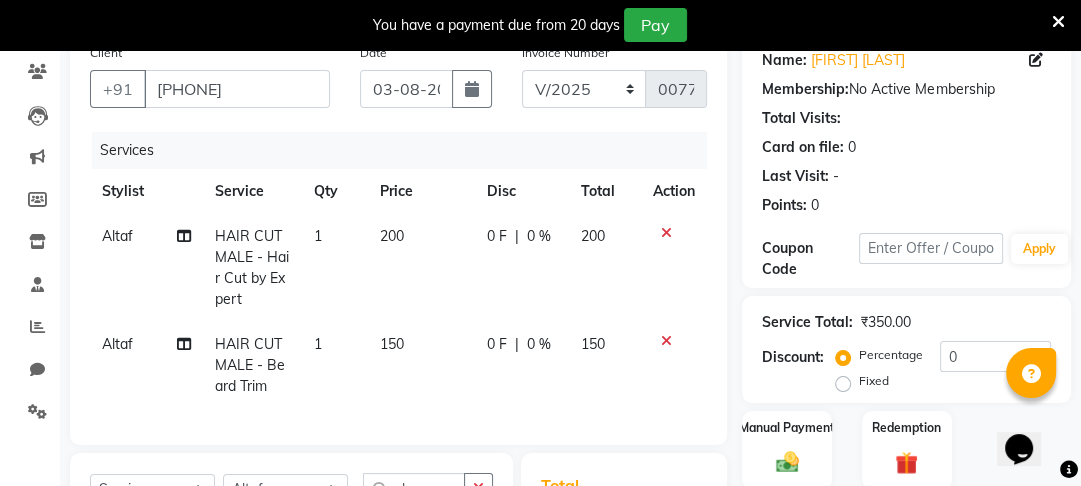 click on "200" 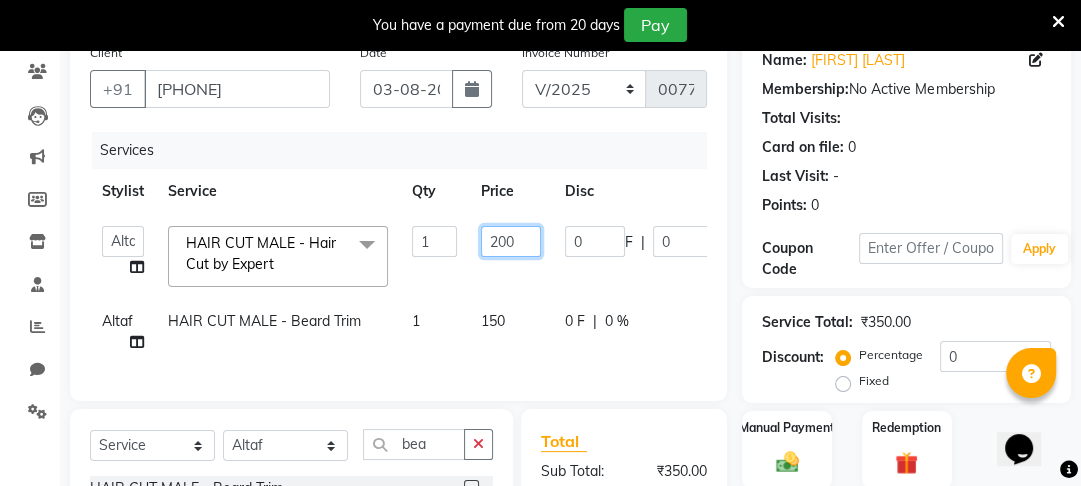click on "200" 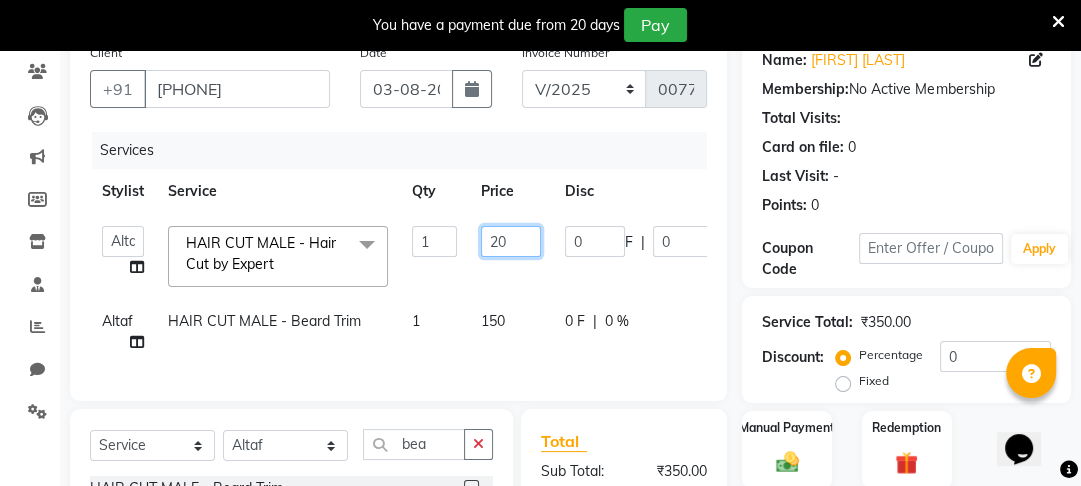 type on "2" 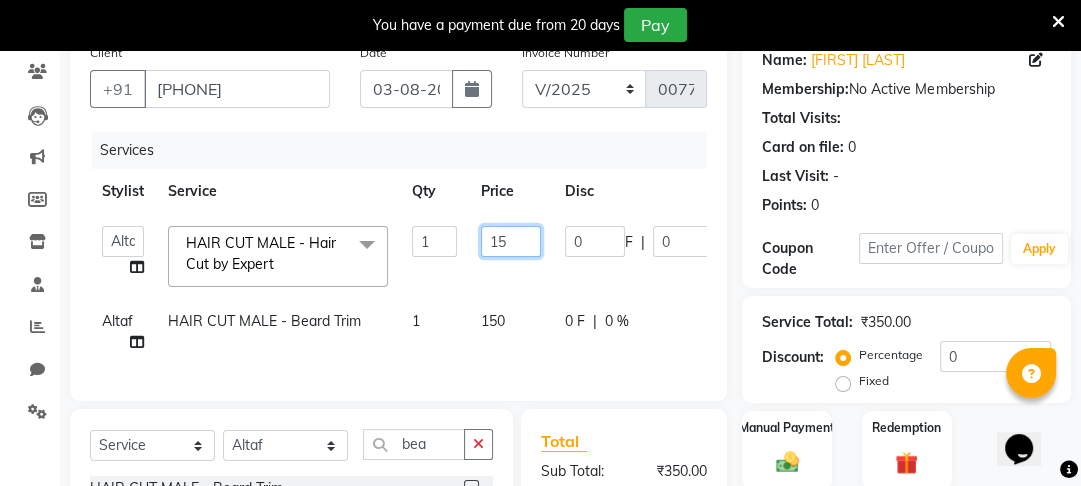 type on "150" 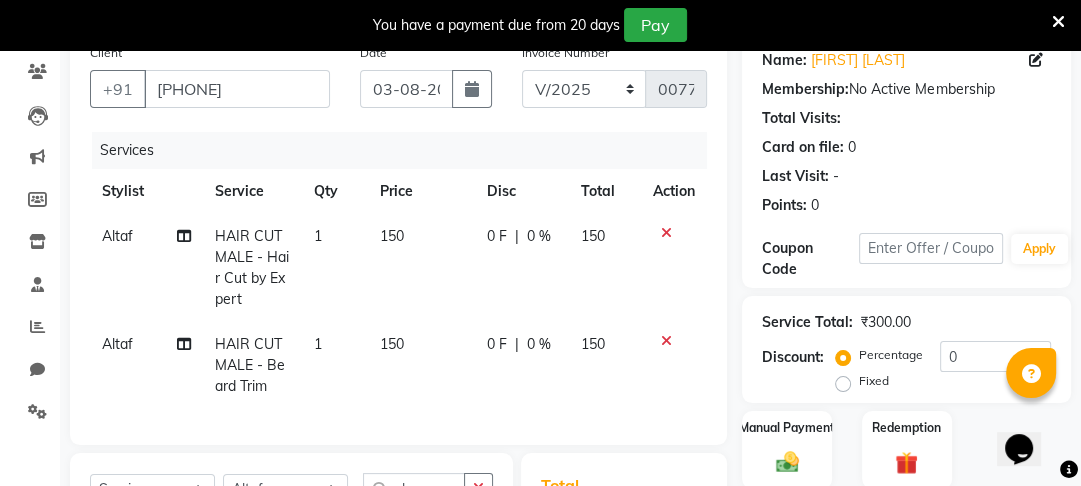 click on "[FIRST] HAIR CUT MALE - Beard Trim 1 150 0 F | 0 % 150" 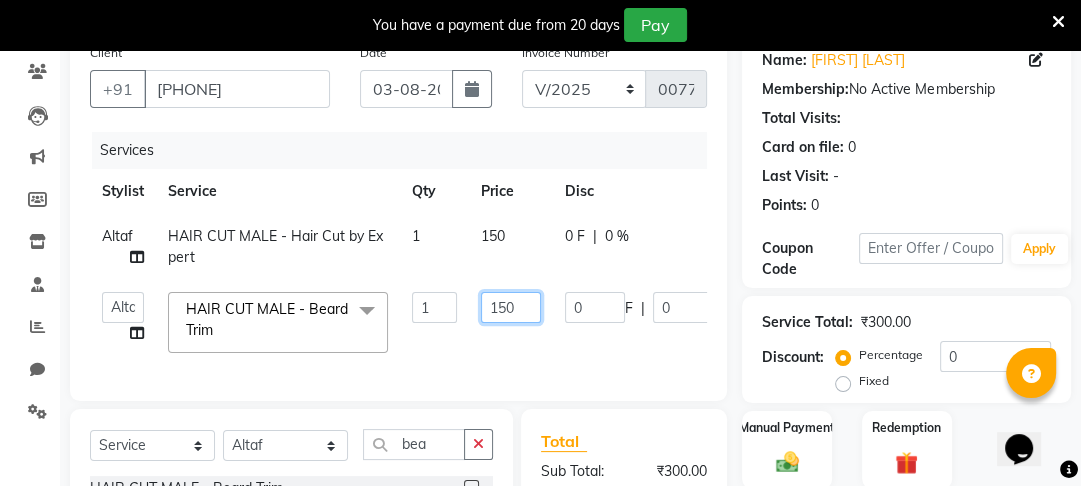 click on "150" 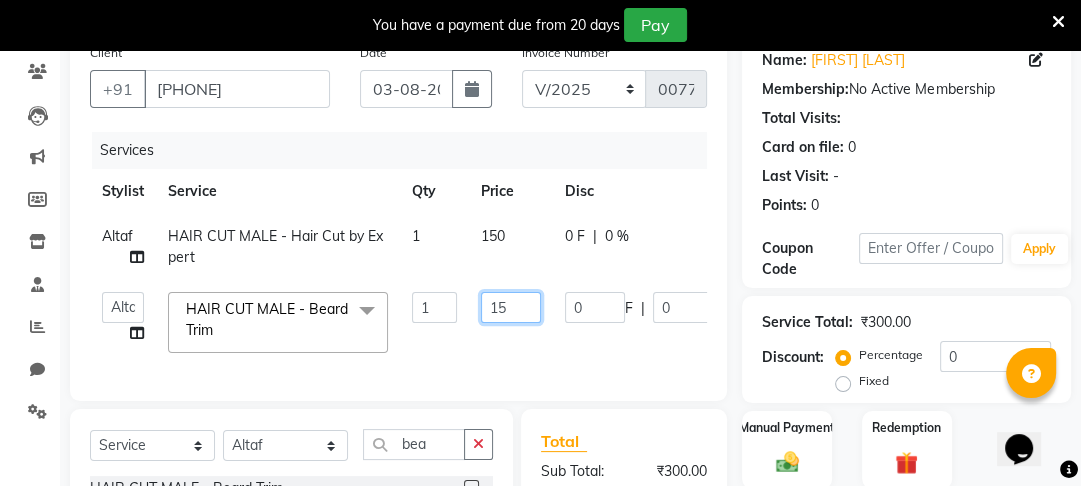 type on "1" 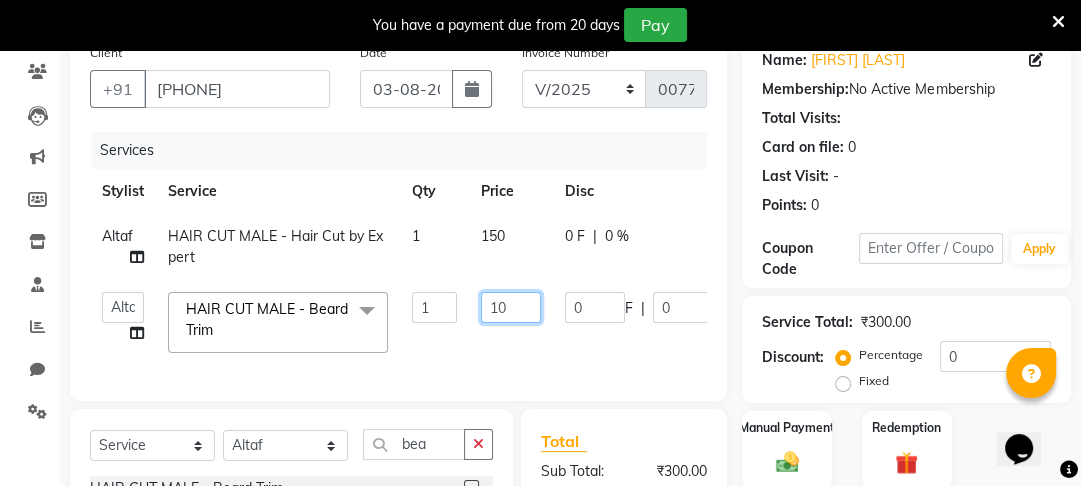 type on "100" 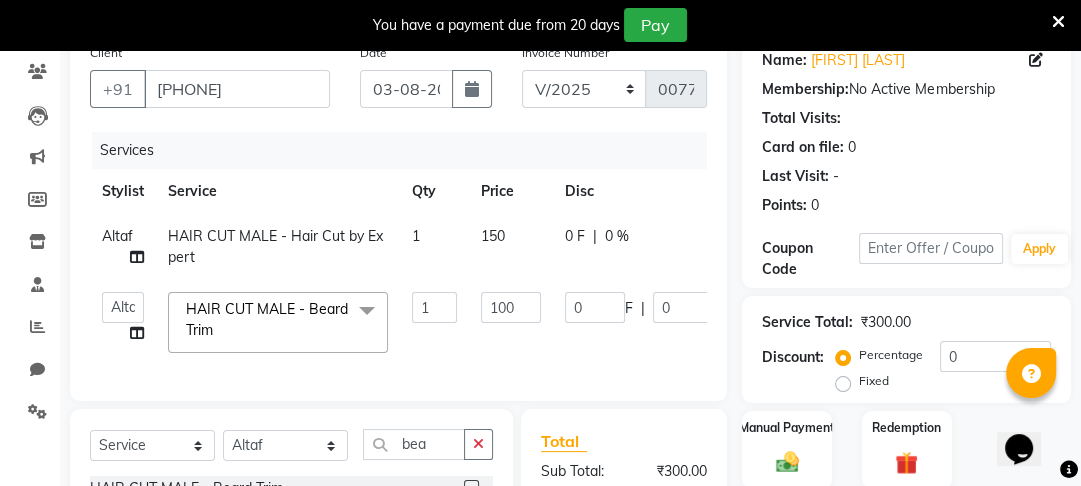 click on "[FIRST]  [FIRST]  [FIRST]  [FIRST]  [FIRST]  [FIRST]  [FIRST]  HAIR CUT MALE - Beard Trim  x HAIR CUT MALE - Hair Cut by Senior Stylist HAIR CUT MALE - Hair Cut by Expert HAIR CUT MALE - Hair Wash HAIR CUT MALE - Shave HAIR CUT MALE - Beard Trim HAIR CUT MALE - Styling COLOURS MALE - Beard Color COLOURS MALE - Moustache Color GLOBAL HAIR COLOUR MALE - Ammonia Base Color GLOBAL HAIR COLOUR MALE - Ammonia-Free Color GLOBAL HAIR COLOUR MALE - Loreal Inoa Color GLOBAL HAIR COLOUR MALE - Hair Density (Add-on-charges) SOOTHING & CALM MALE - Head Massage SOOTHING & CALM MALE - Loreal Hair spa SOOTHING & CALM MALE - Keratin Hair spa TEXTURE SERVICES MALE - Keratin Treatment TEXTURE SERVICES MALE - Smoothening Treatment TEXTURE SERVICES MALE - Kerasmooth Treatment TEXTURE SERVICES MALE - Botox TEXTURE SERVICES MALE - Nano Plastia TEXTURE SERVICES MALE - Perming WAXING MALE - Full Hand WAXING MALE - Half Hand WAXING MALE - 3/4th Leg WAXING MALE - Half Leg WAXING MALE - Chest Wax Full WAXING MALE - Back Wax Full 1 100 0 F |" 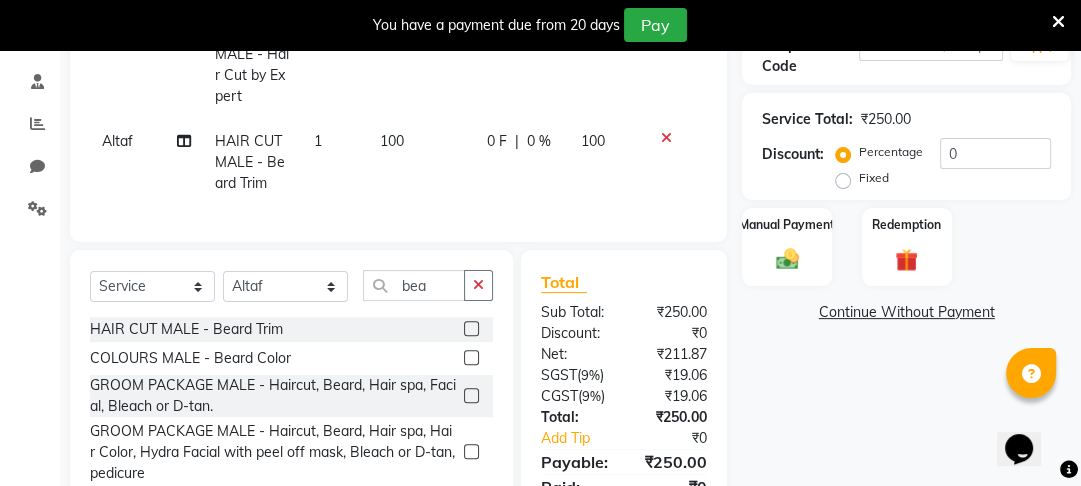 scroll, scrollTop: 371, scrollLeft: 0, axis: vertical 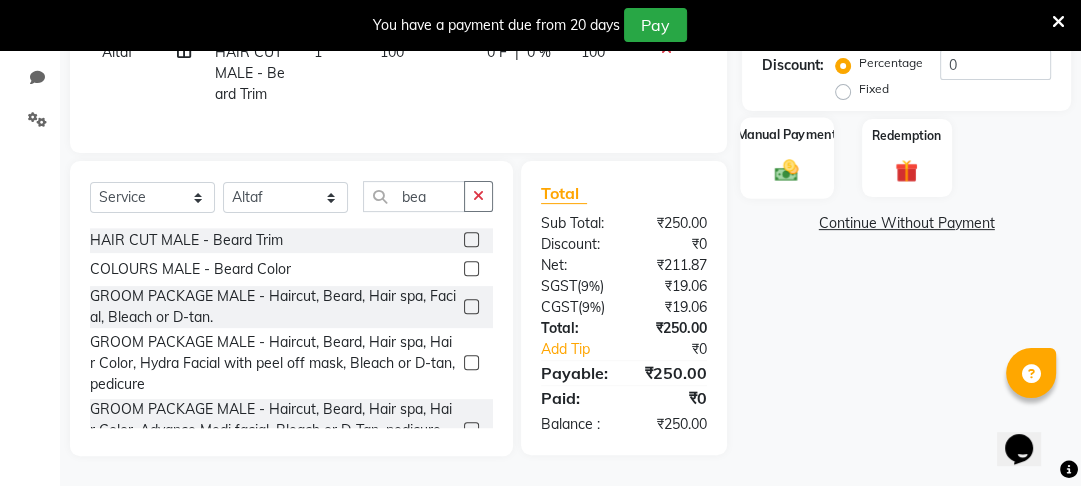 click on "Manual Payment" 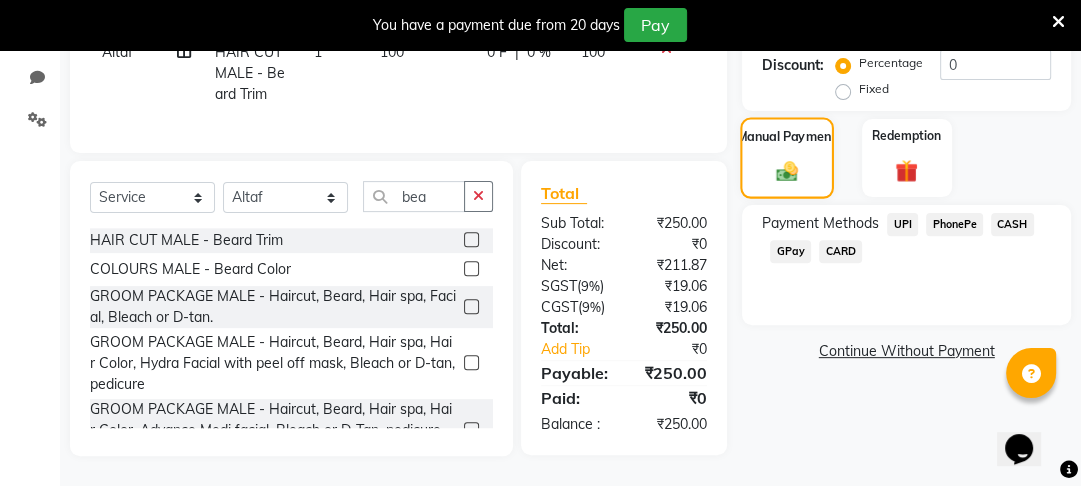 click on "Manual Payment" 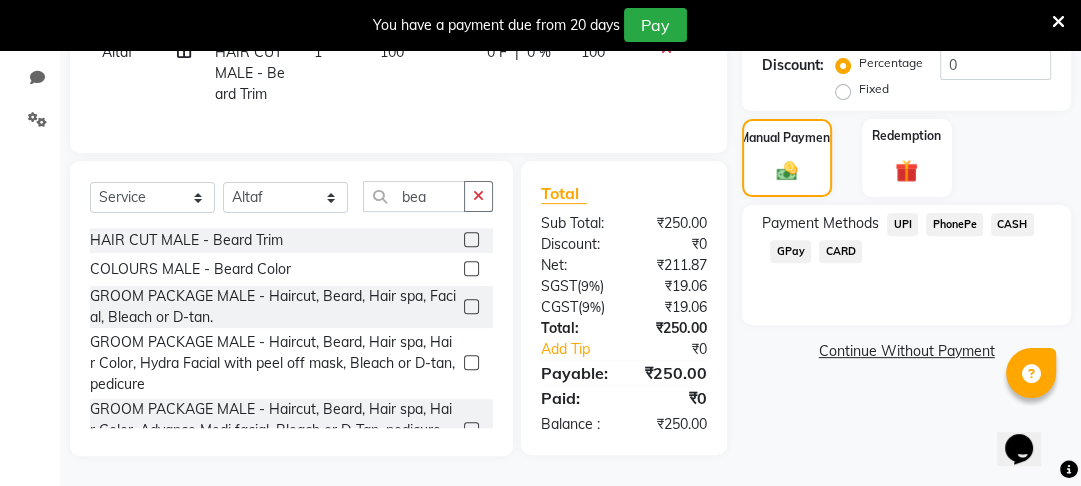 click on "PhonePe" 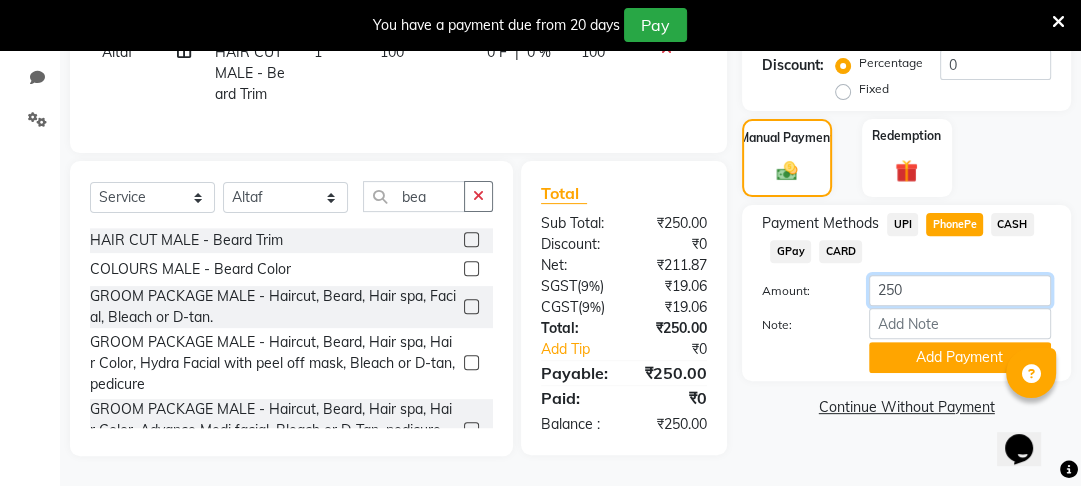 click on "250" 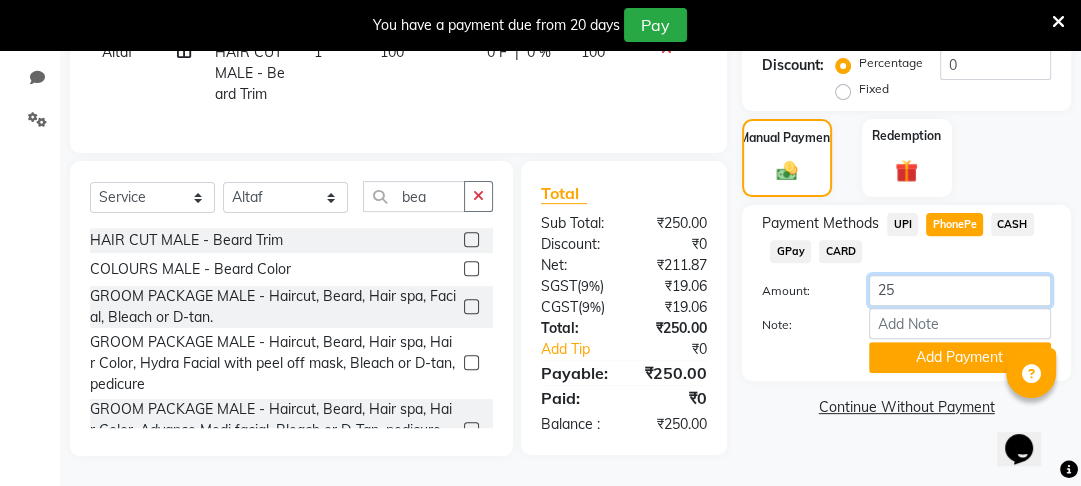 type on "2" 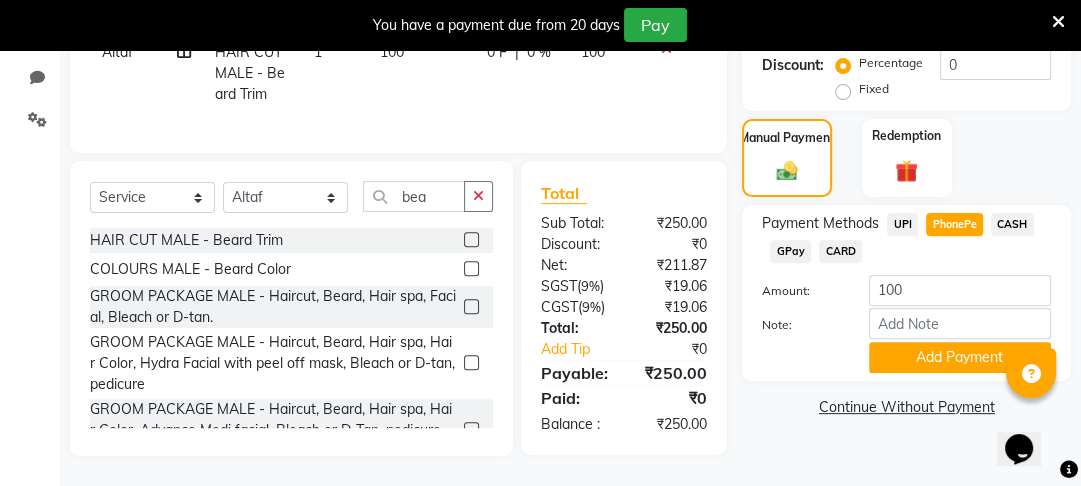 click on "Payment Methods  UPI   PhonePe   CASH   GPay   CARD" 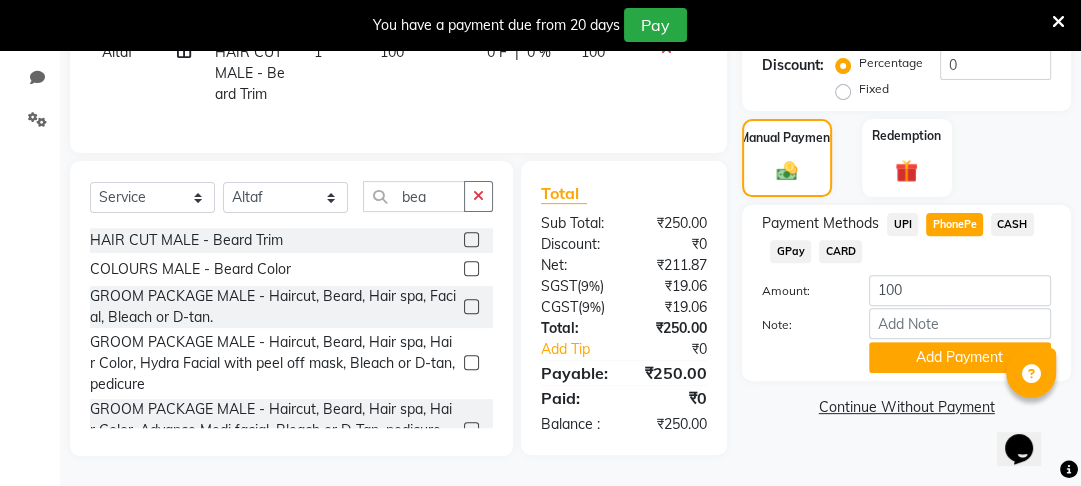 click on "CASH" 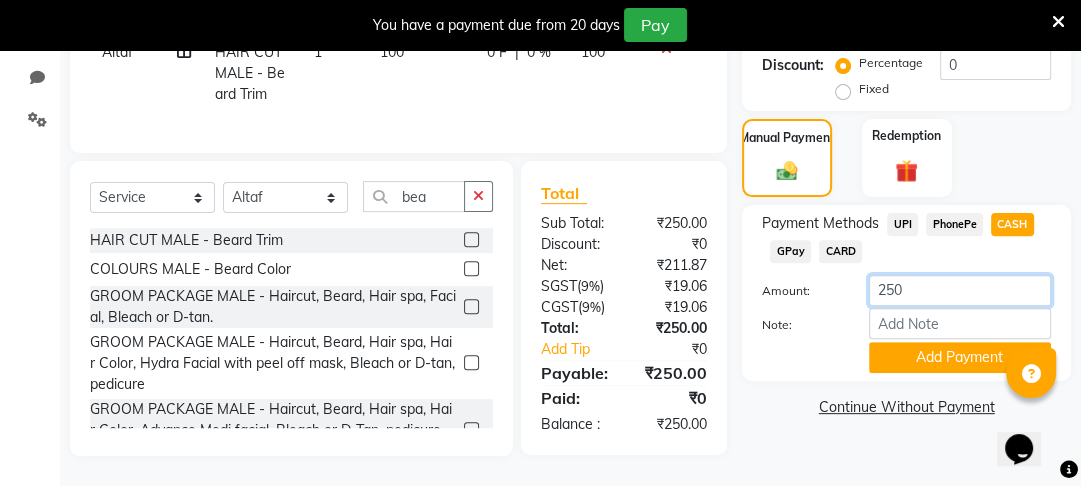 click on "250" 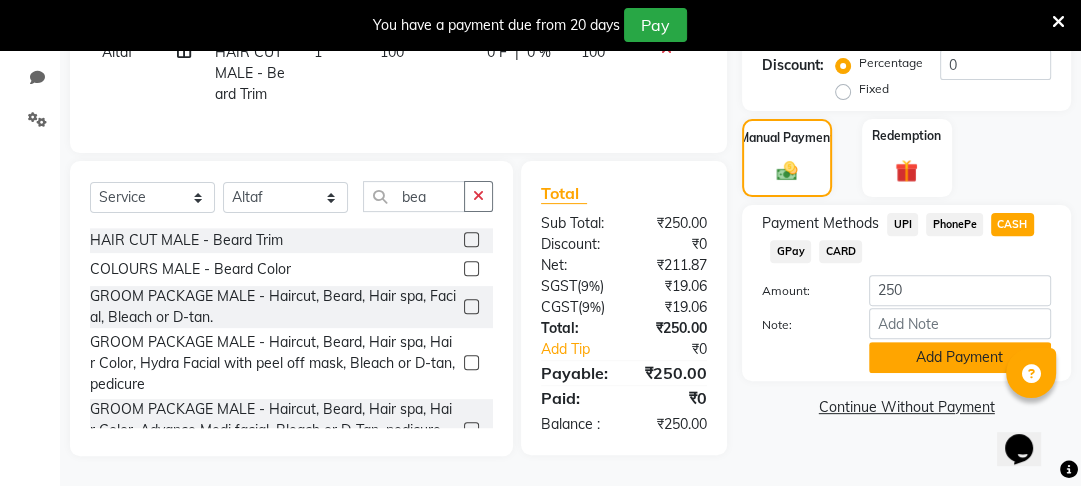 click on "Add Payment" 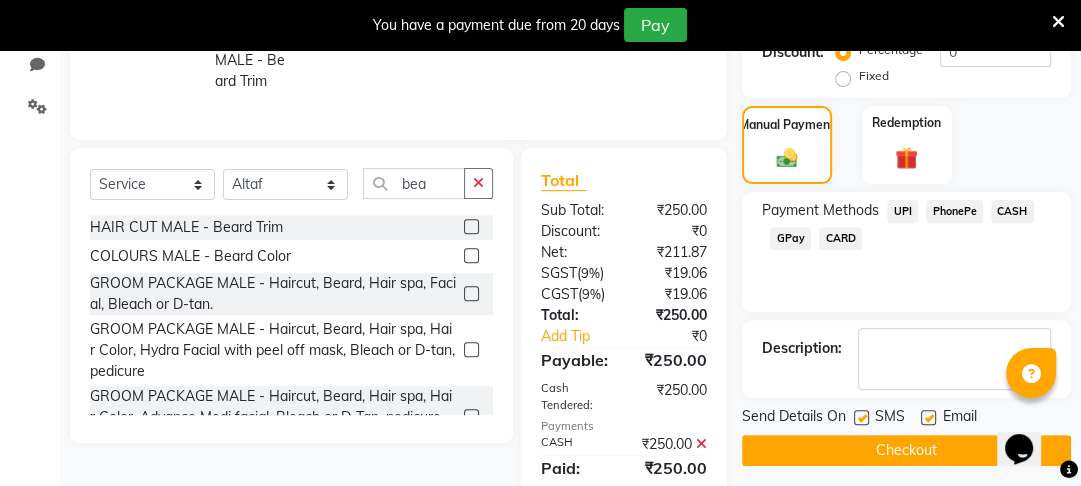 click on "PhonePe" 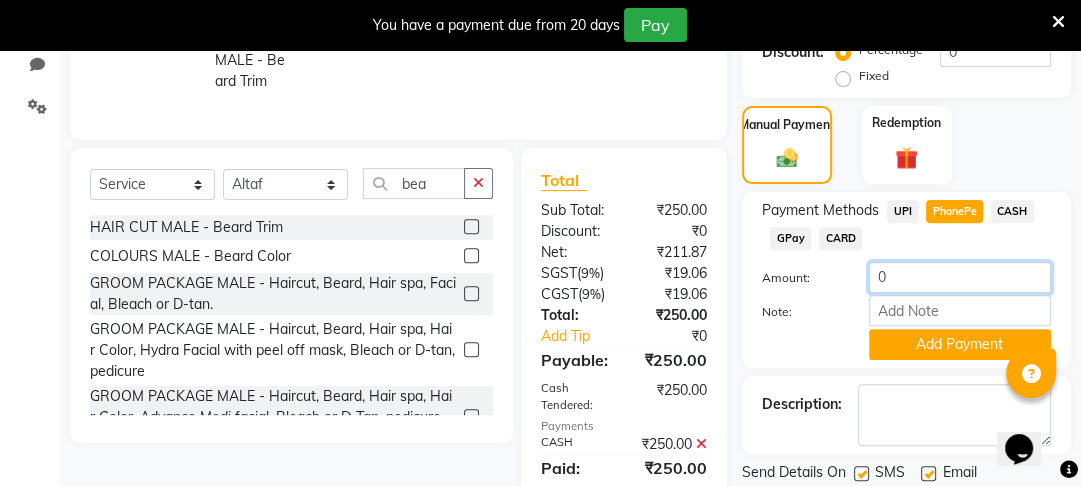 click on "0" 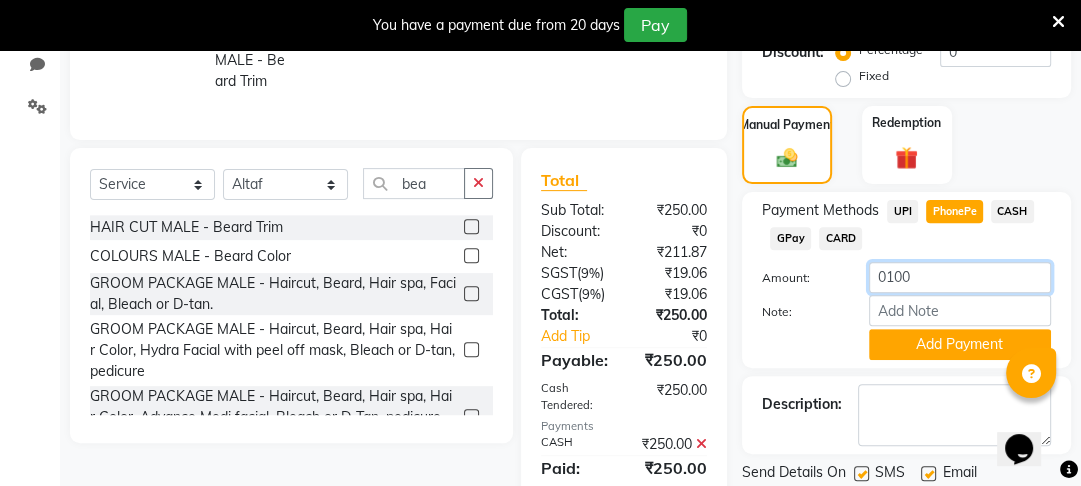 click on "0100" 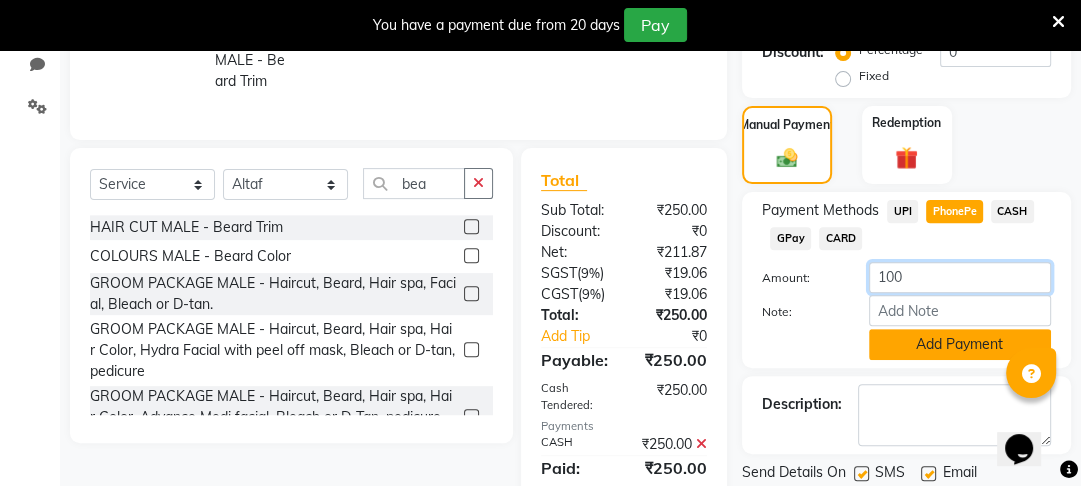type on "100" 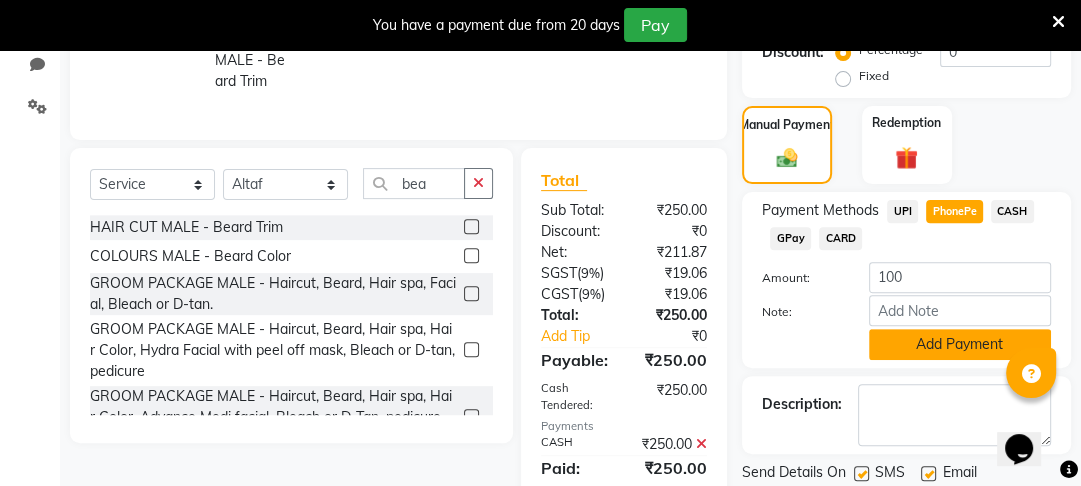 click on "Add Payment" 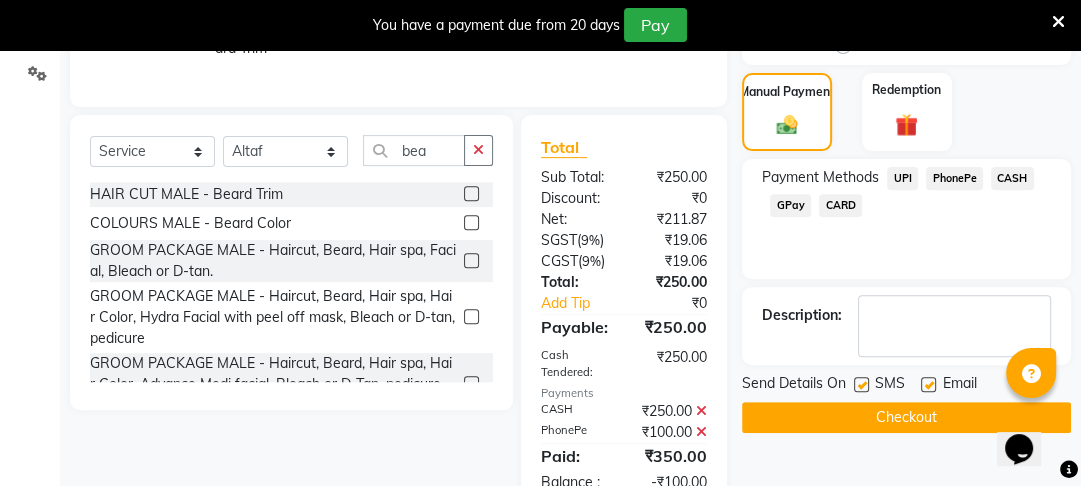 scroll, scrollTop: 633, scrollLeft: 0, axis: vertical 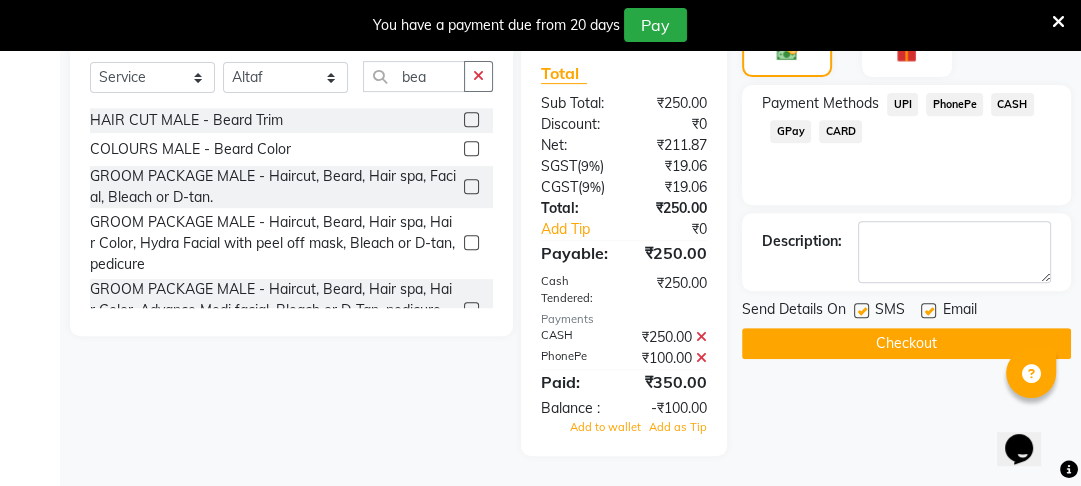 click 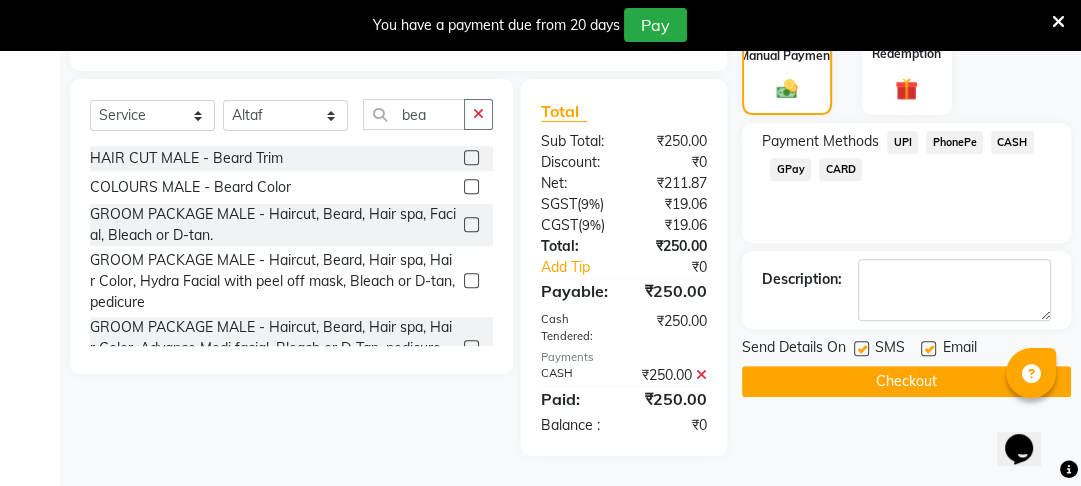 click 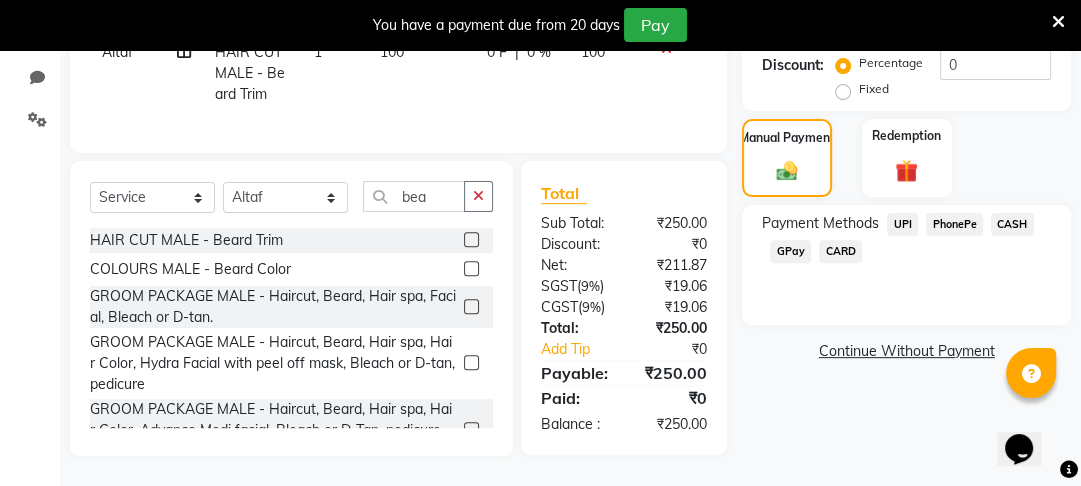 click on "PhonePe" 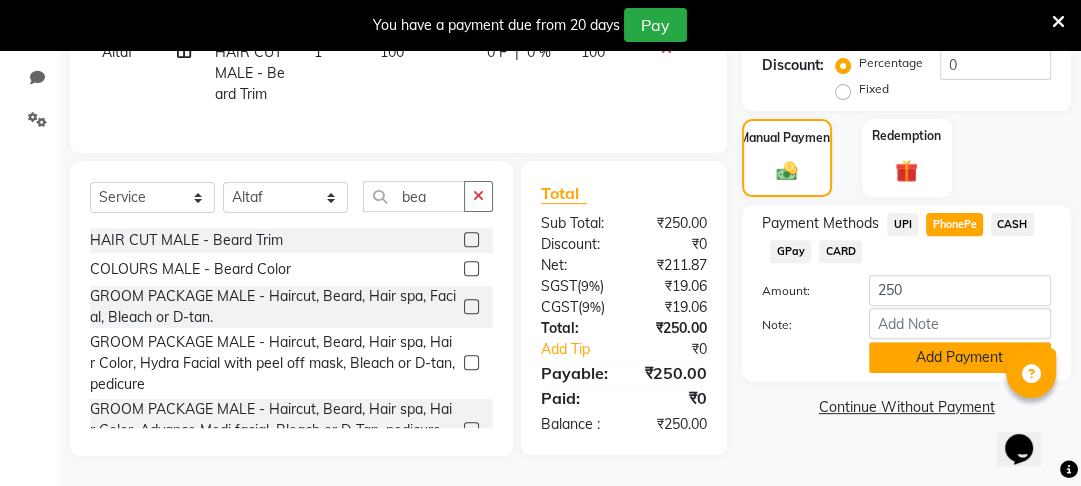 click on "Add Payment" 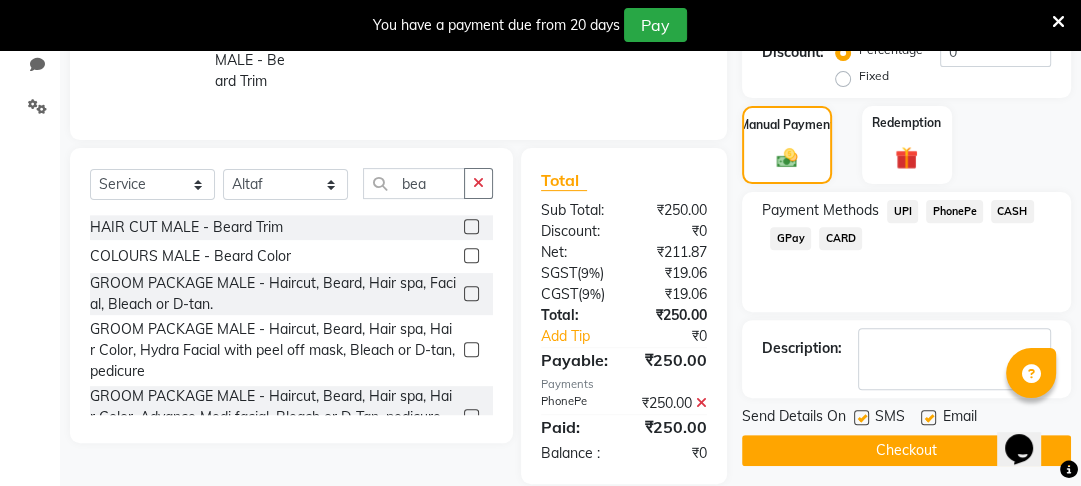 click on "Checkout" 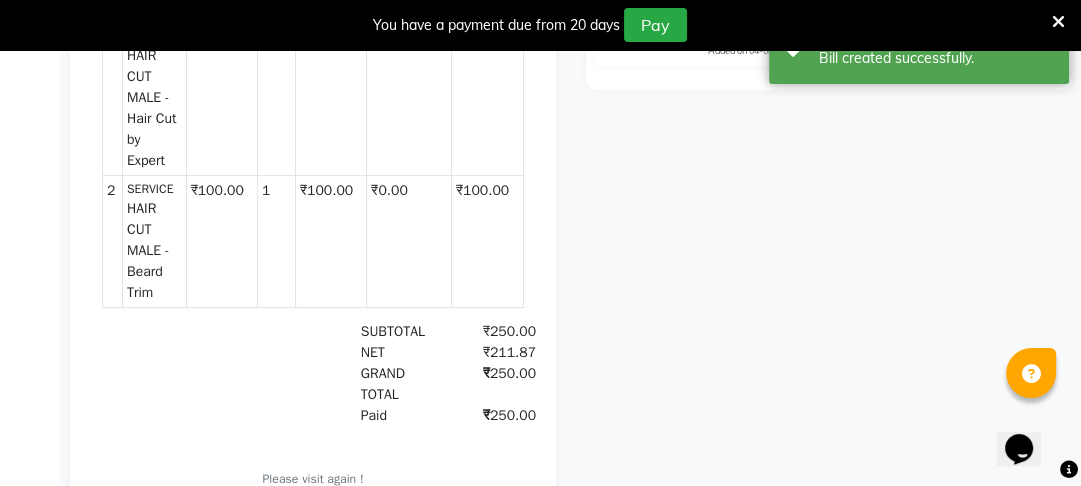 scroll, scrollTop: 712, scrollLeft: 0, axis: vertical 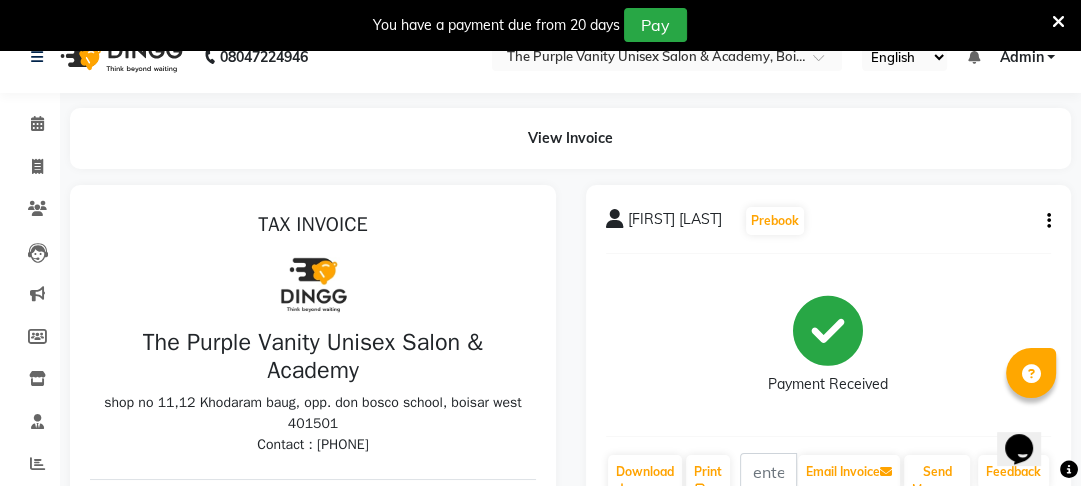 select on "7947" 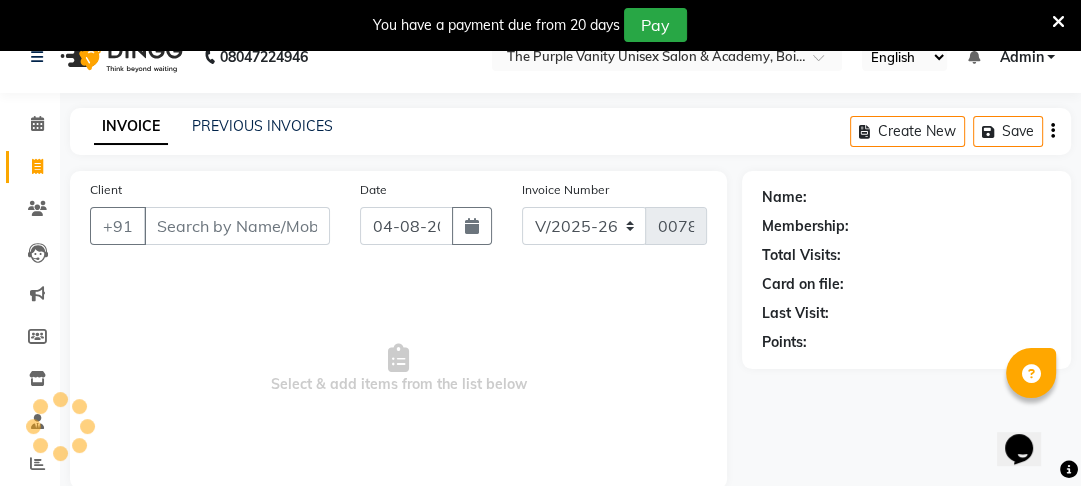 scroll, scrollTop: 166, scrollLeft: 0, axis: vertical 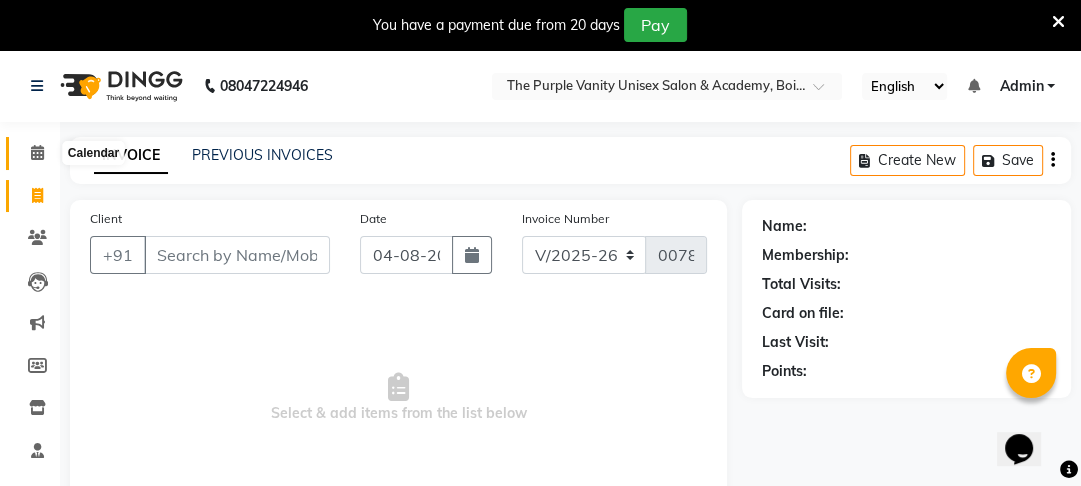click 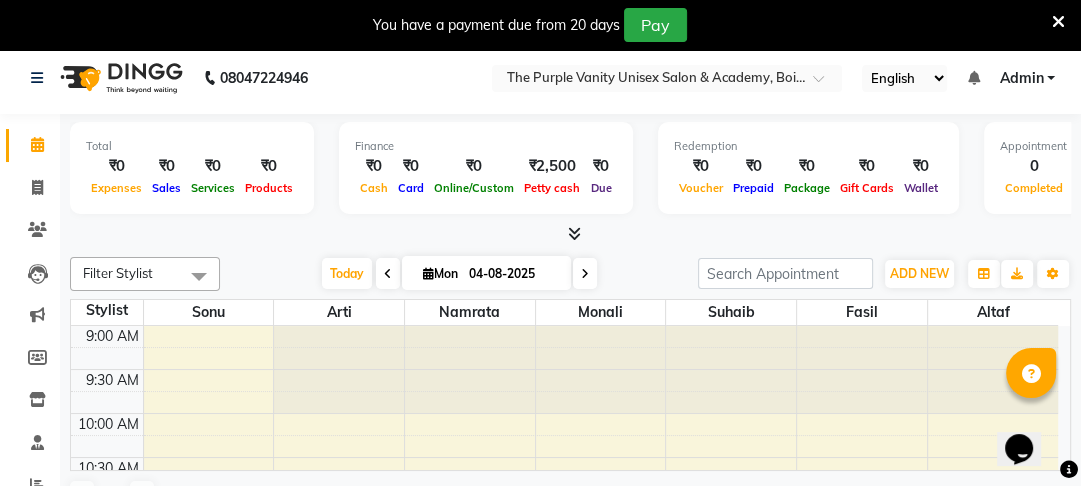 scroll, scrollTop: 51, scrollLeft: 0, axis: vertical 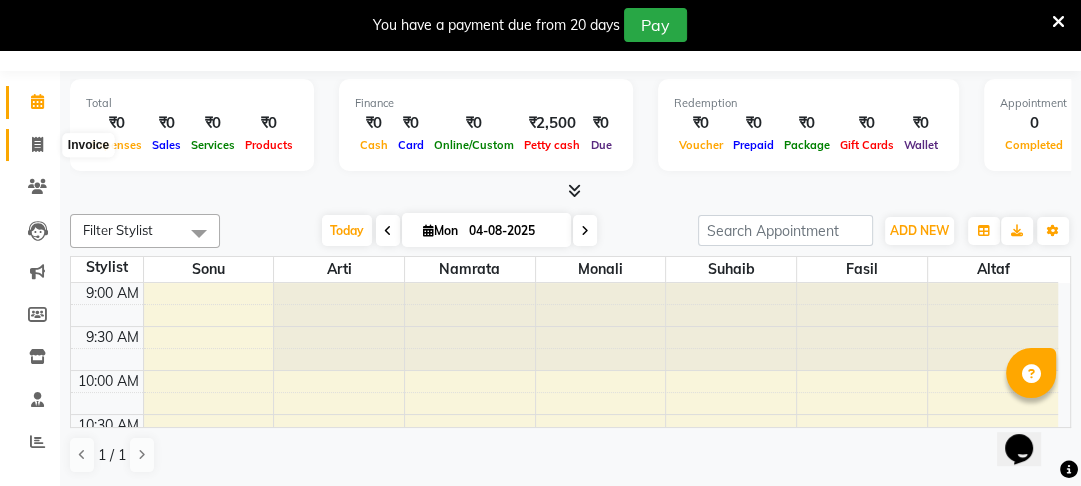 click 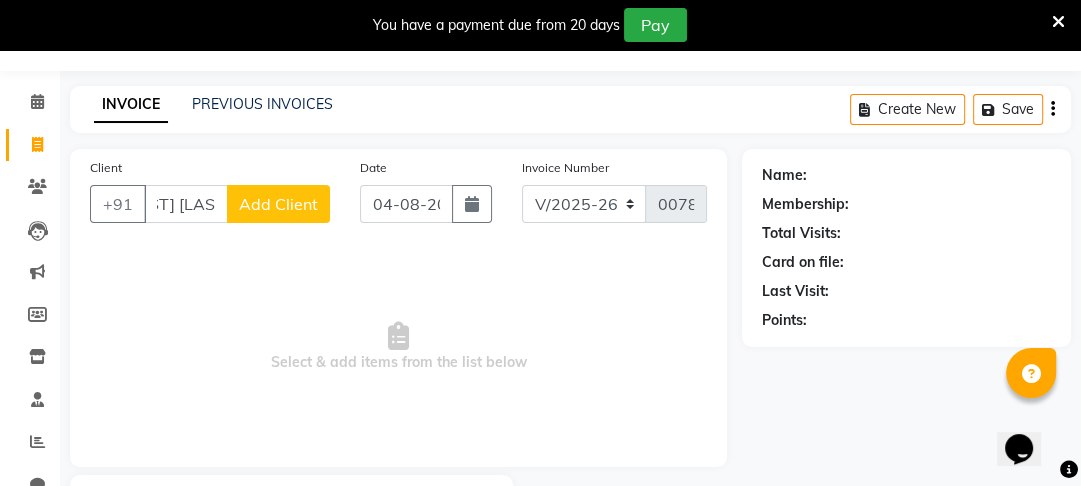 scroll, scrollTop: 0, scrollLeft: 41, axis: horizontal 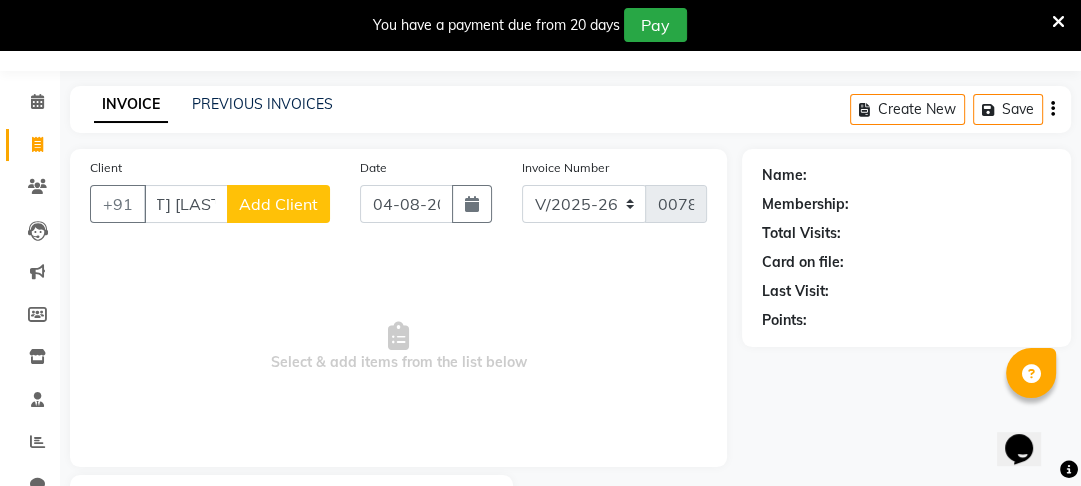 type on "[FIRST] [LAST]" 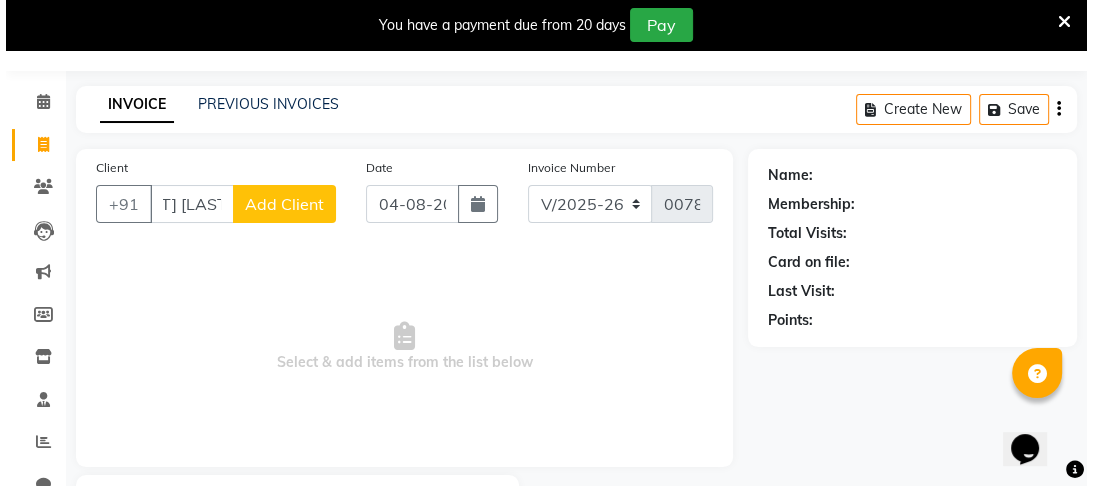 scroll, scrollTop: 0, scrollLeft: 0, axis: both 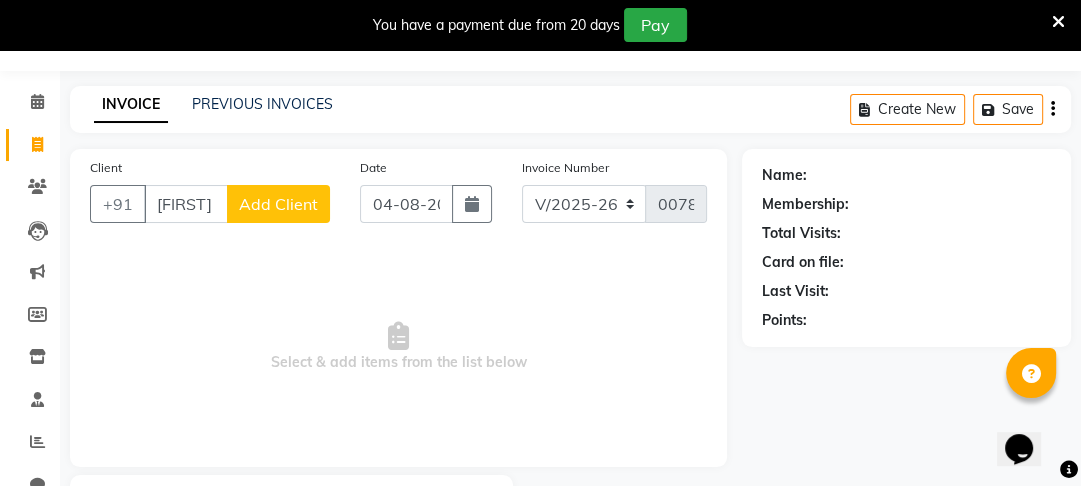 click on "Add Client" 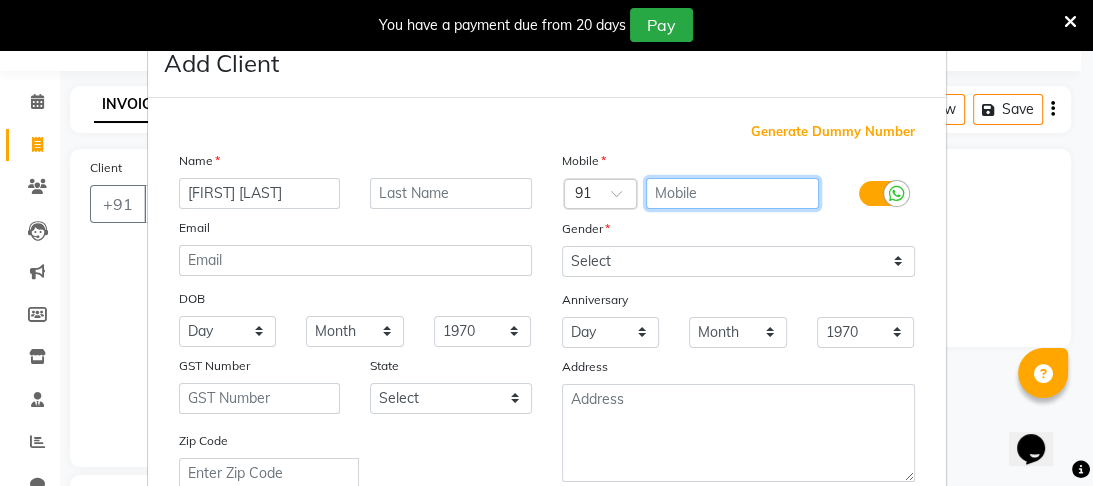 click at bounding box center (732, 193) 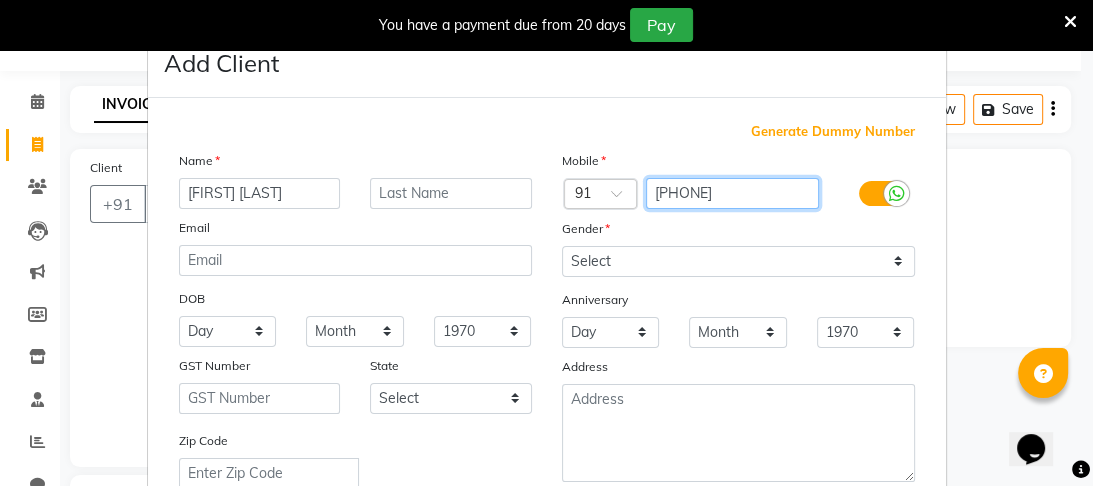 type on "[PHONE]" 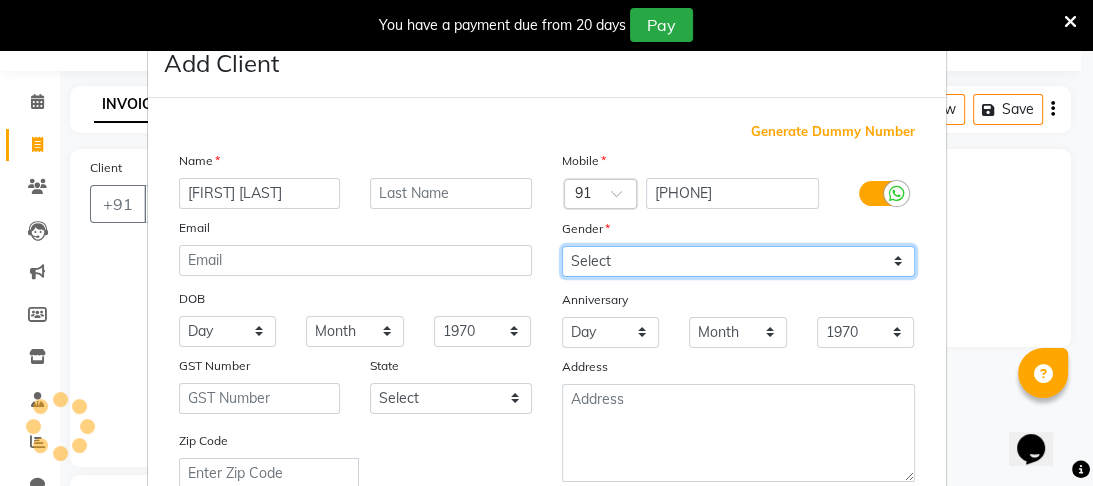 click on "Select Male Female Other Prefer Not To Say" at bounding box center (738, 261) 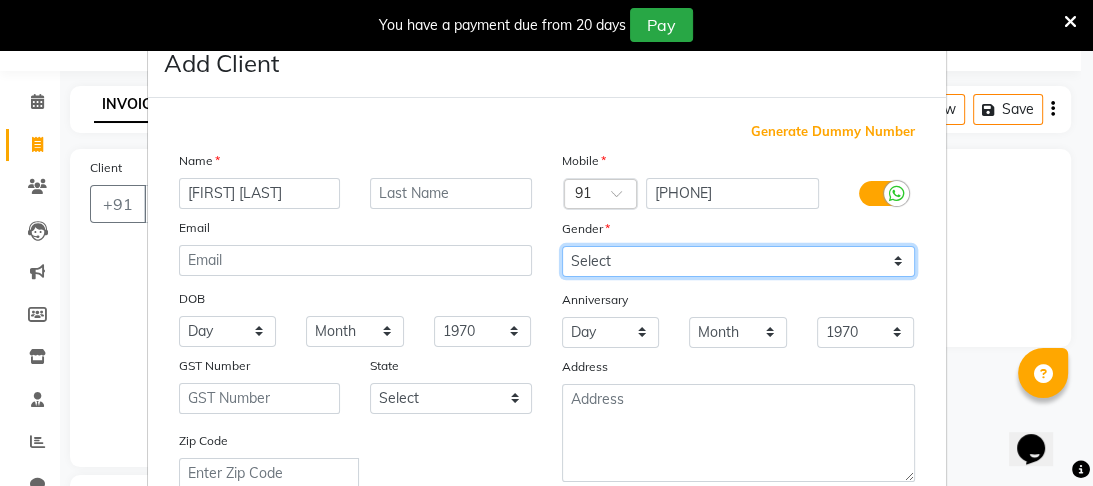 select on "female" 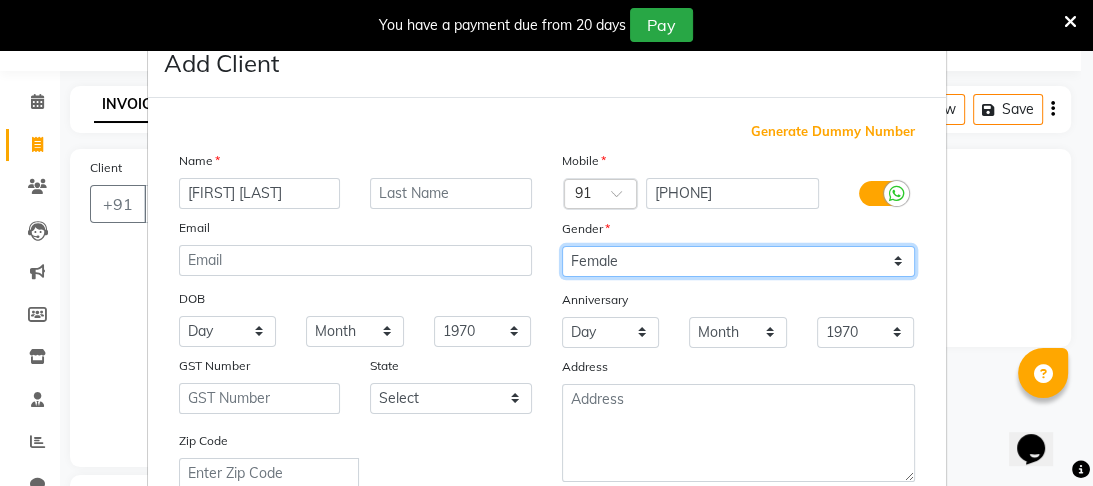 click on "Select Male Female Other Prefer Not To Say" at bounding box center [738, 261] 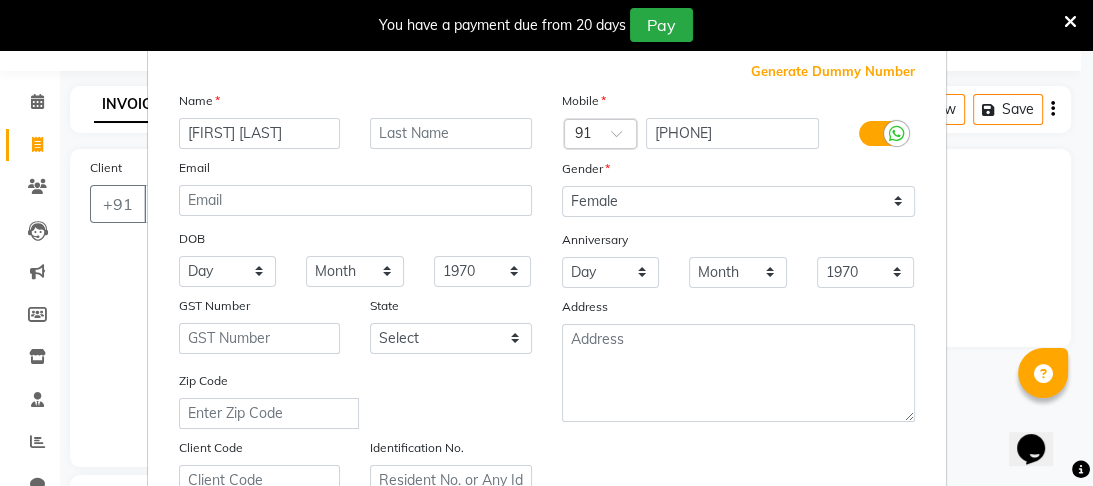 scroll, scrollTop: 64, scrollLeft: 0, axis: vertical 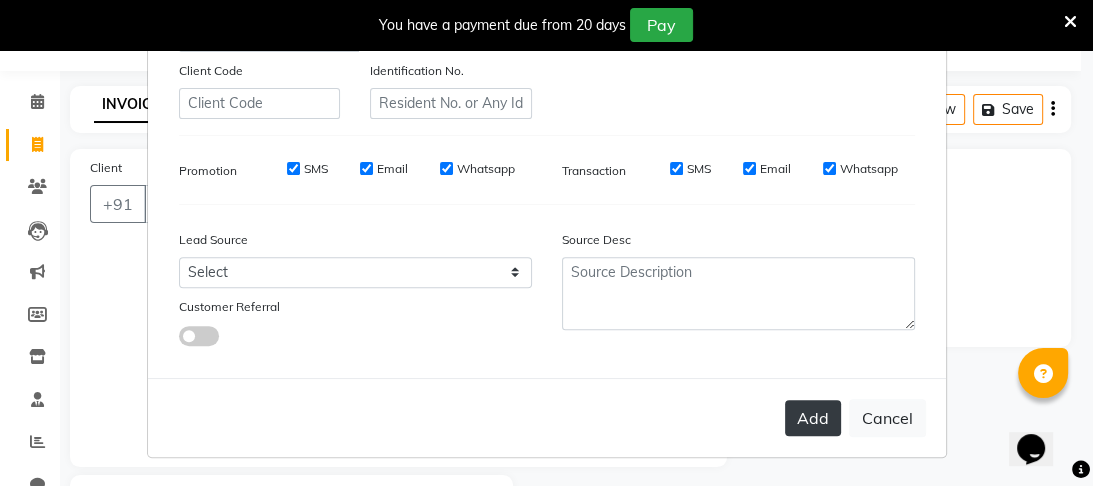 click on "Add" at bounding box center [813, 418] 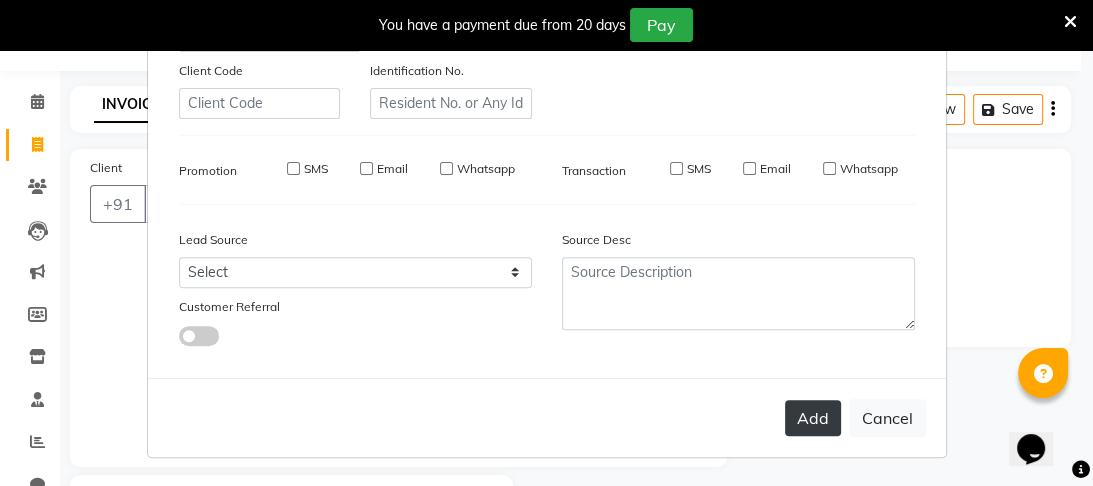 type on "[PHONE]" 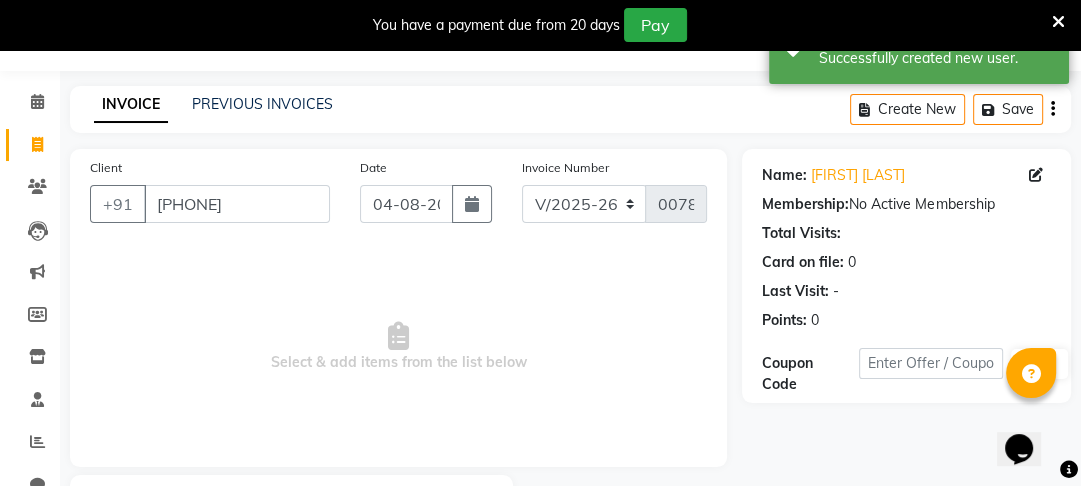 scroll, scrollTop: 166, scrollLeft: 0, axis: vertical 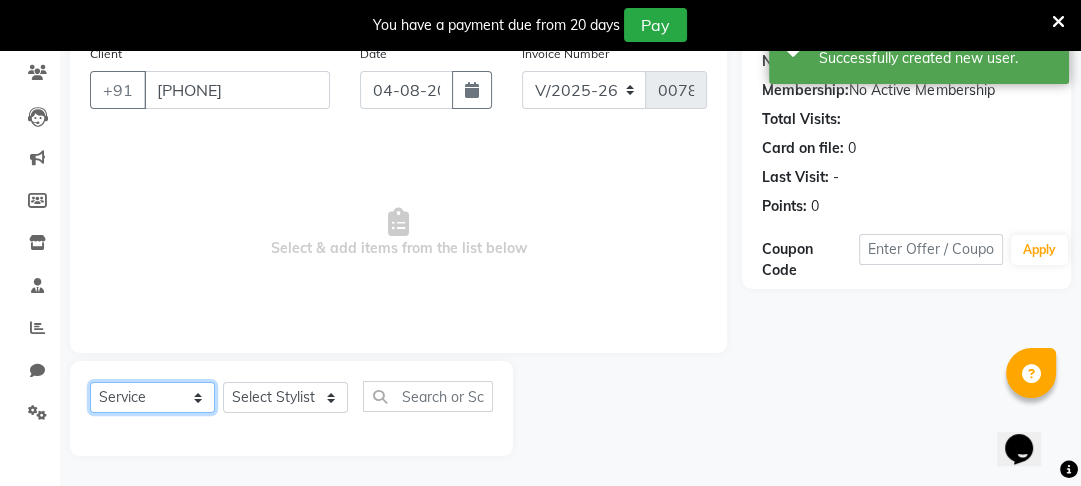 click on "Select  Service  Product  Membership  Package Voucher Prepaid Gift Card" 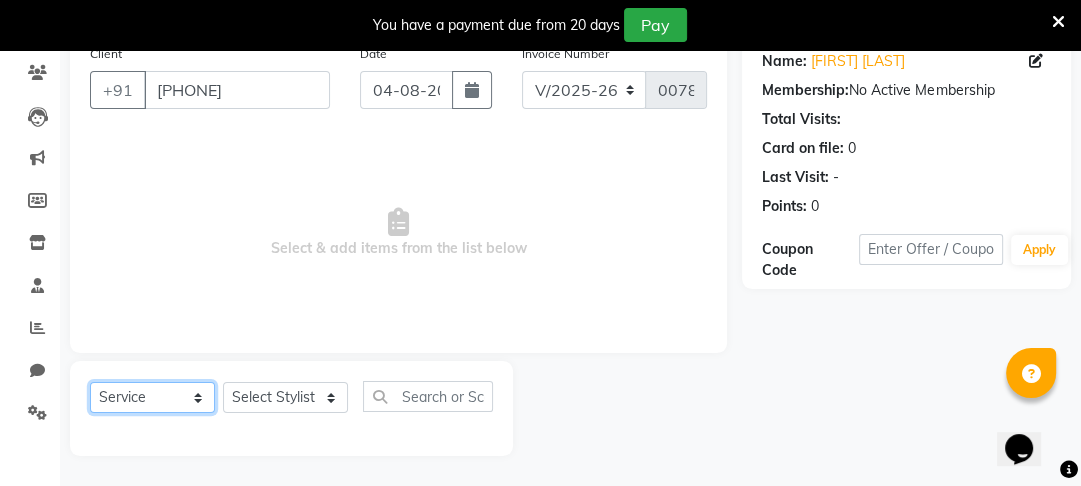 click on "Select  Service  Product  Membership  Package Voucher Prepaid Gift Card" 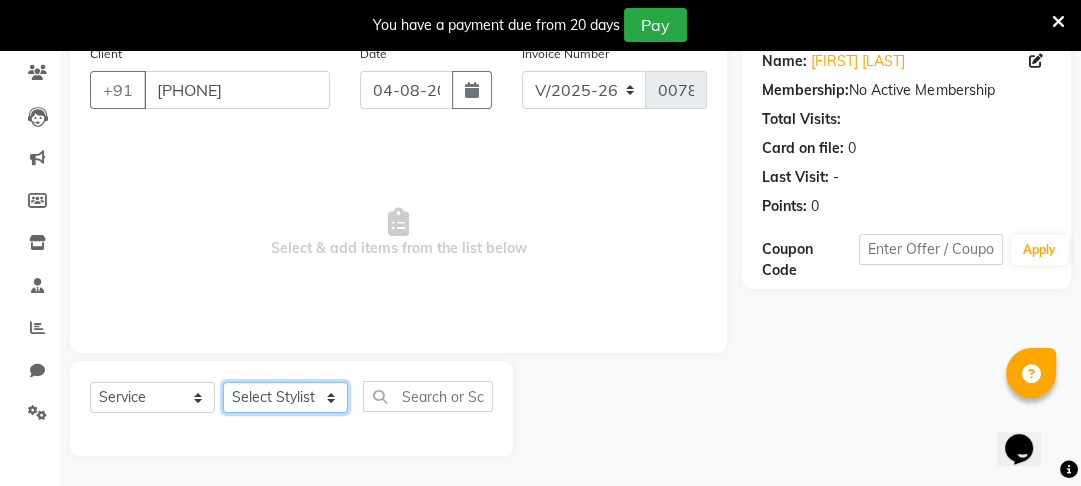 click on "Select Stylist Altaf Arti Fasil Monali namrata sonu Suhaib" 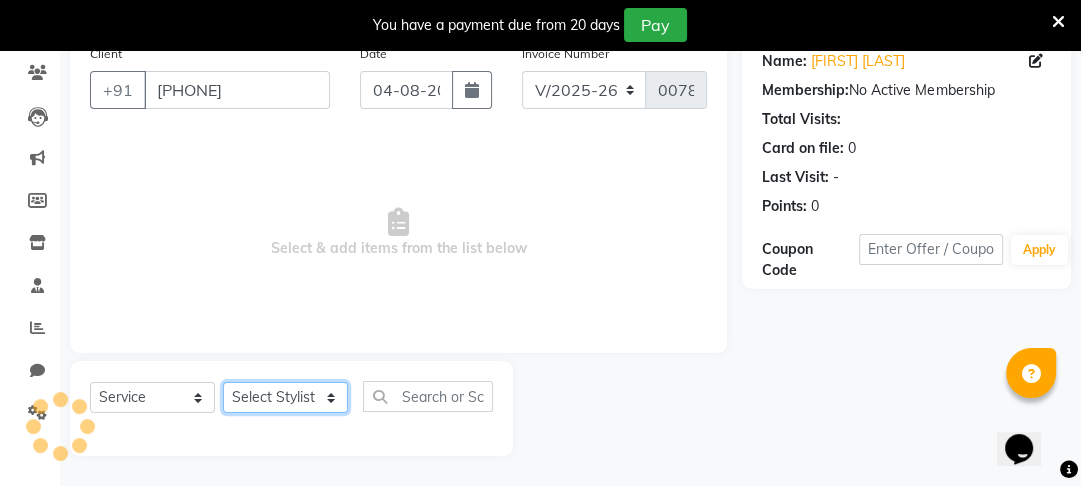 select on "71496" 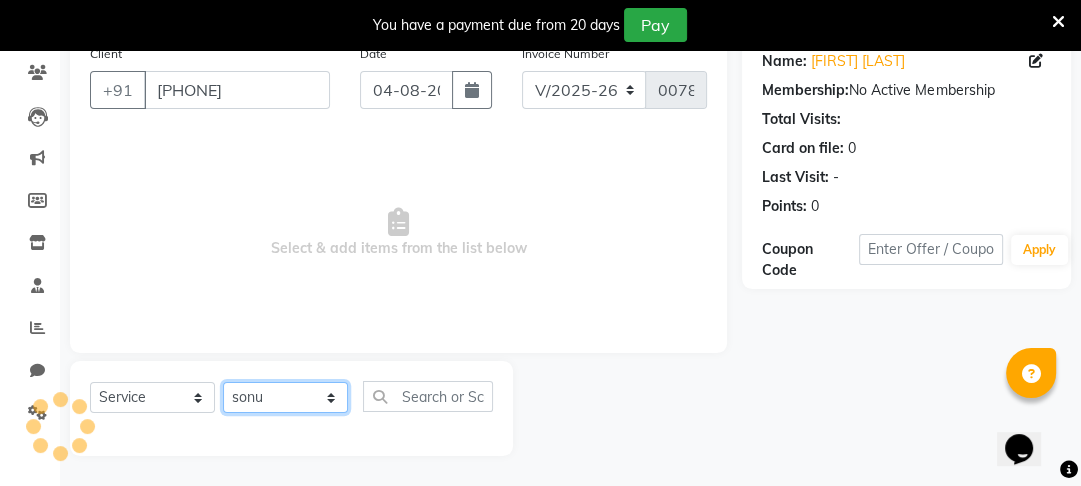 click on "Select Stylist Altaf Arti Fasil Monali namrata sonu Suhaib" 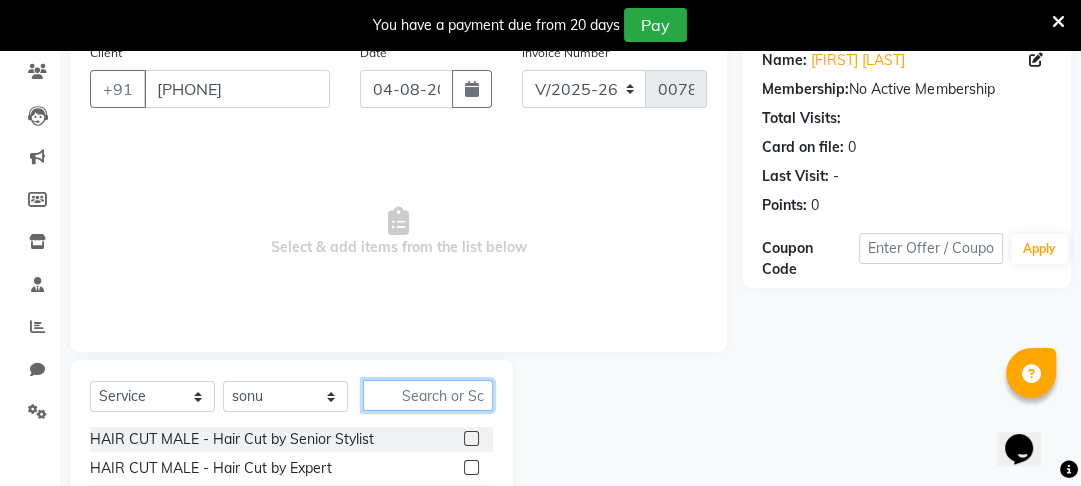 click 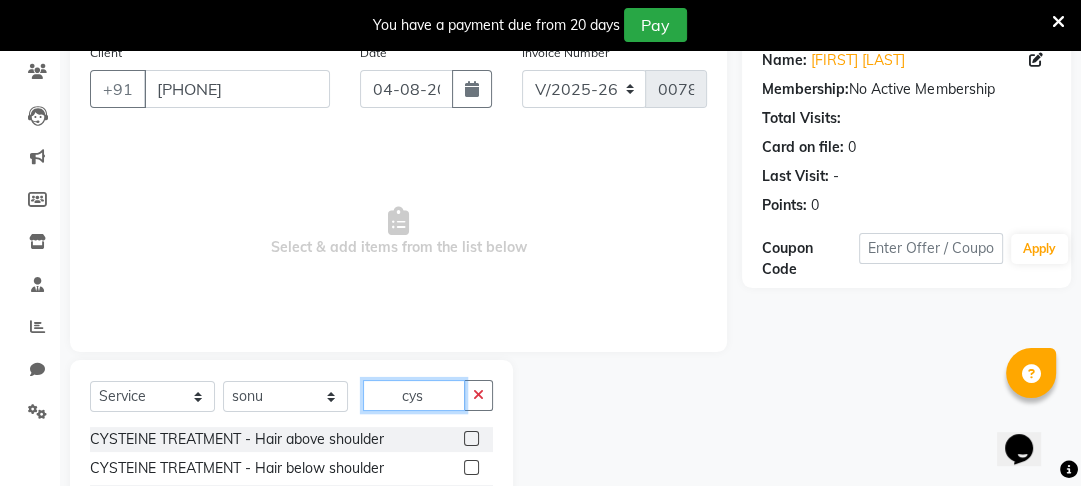 type on "cys" 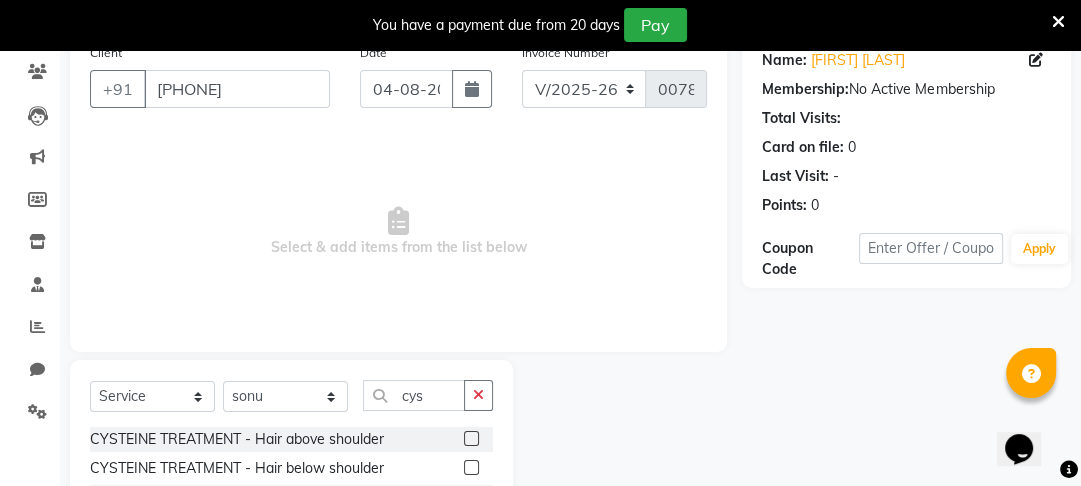 click 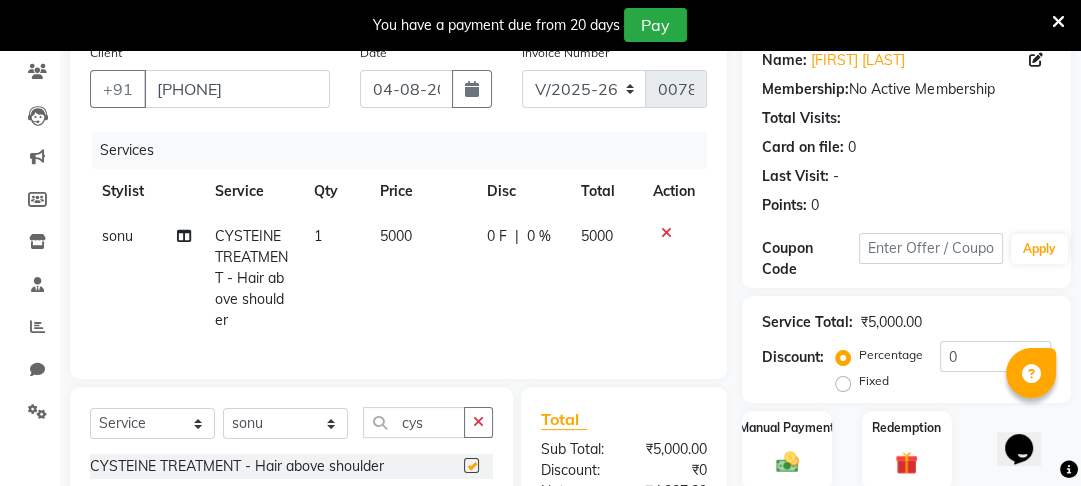 checkbox on "false" 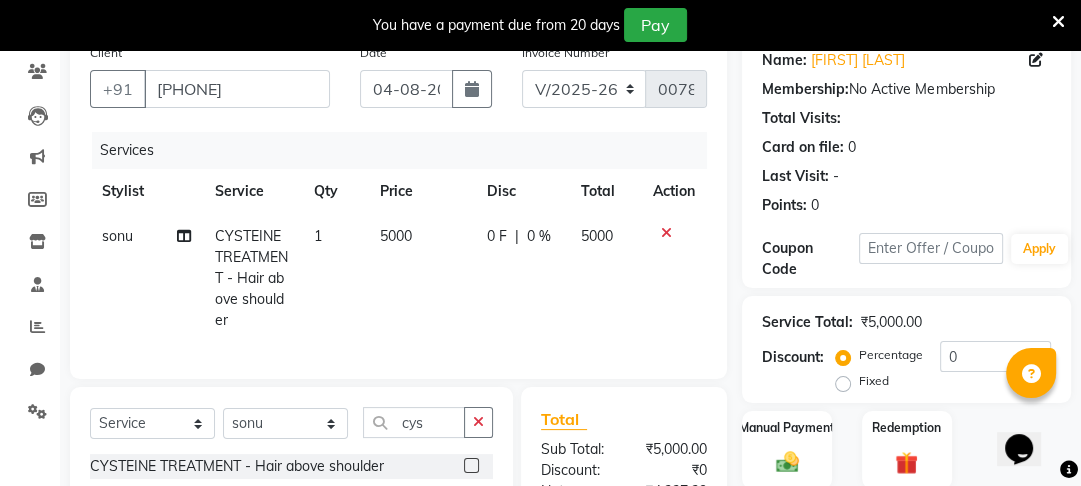 click on "5000" 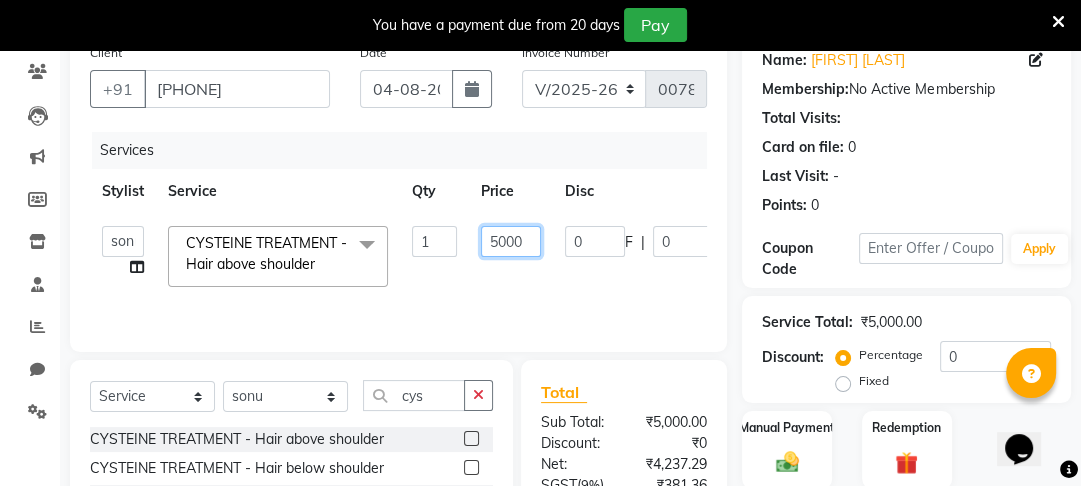 click on "5000" 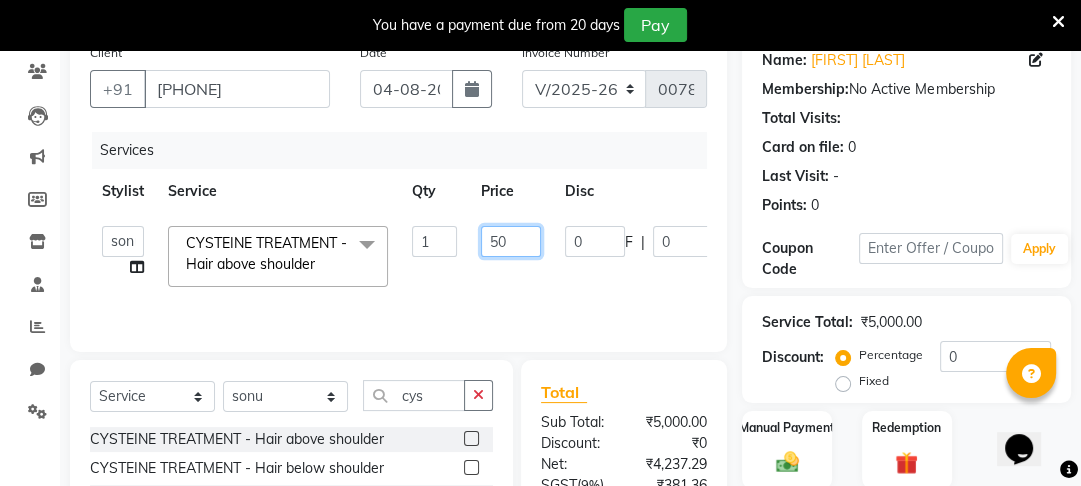 type on "5" 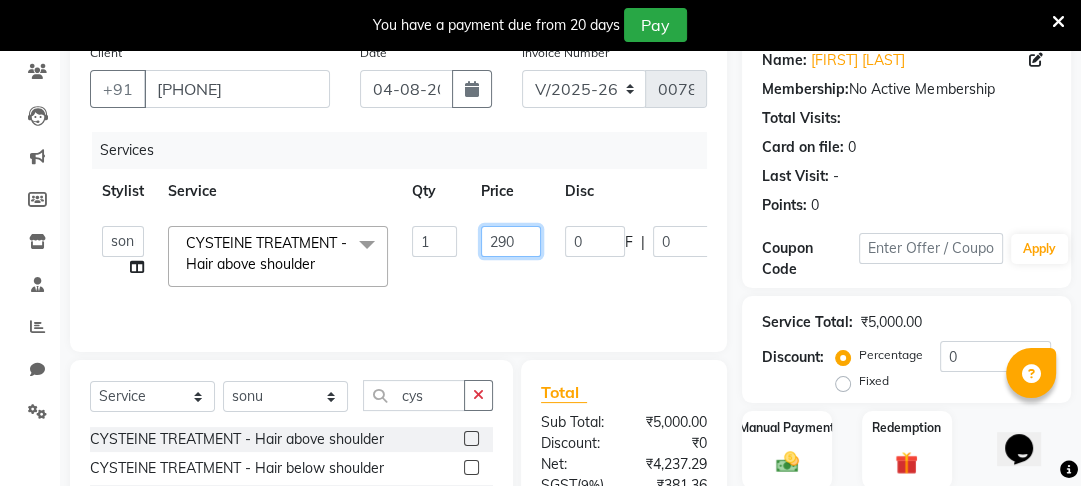 type on "2900" 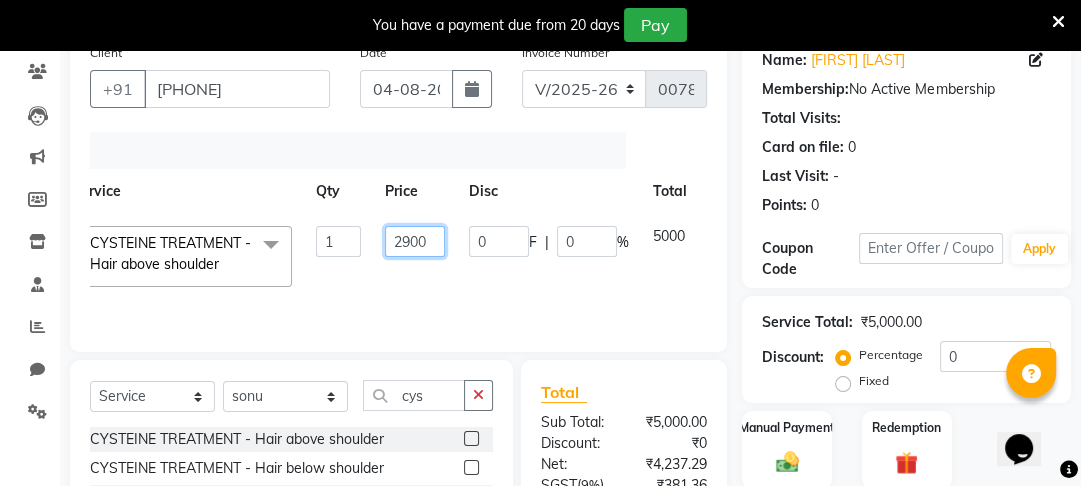 scroll, scrollTop: 0, scrollLeft: 152, axis: horizontal 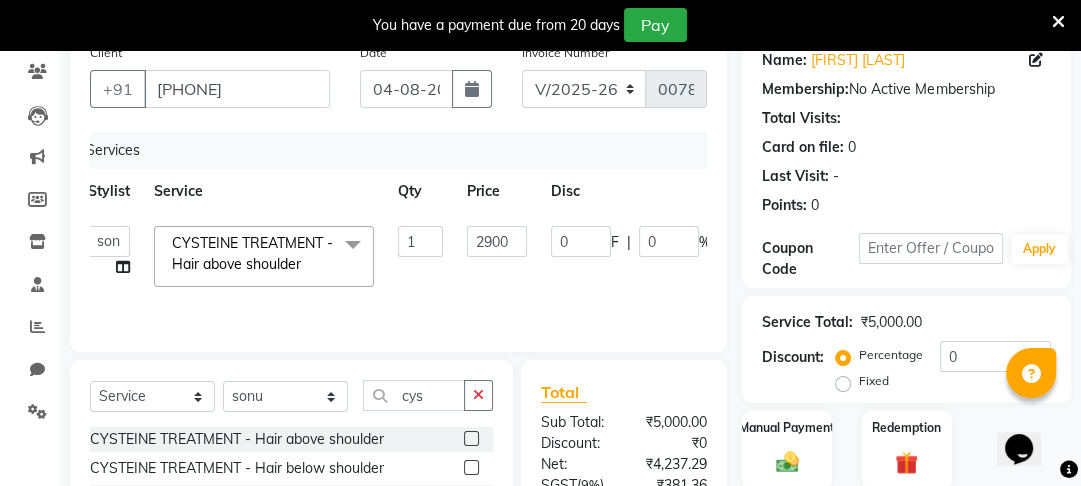click 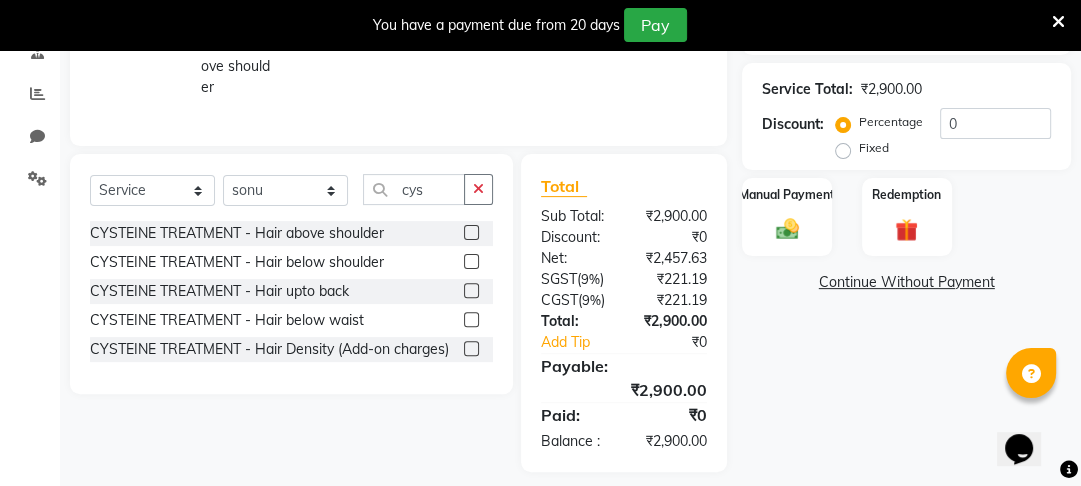 scroll, scrollTop: 428, scrollLeft: 0, axis: vertical 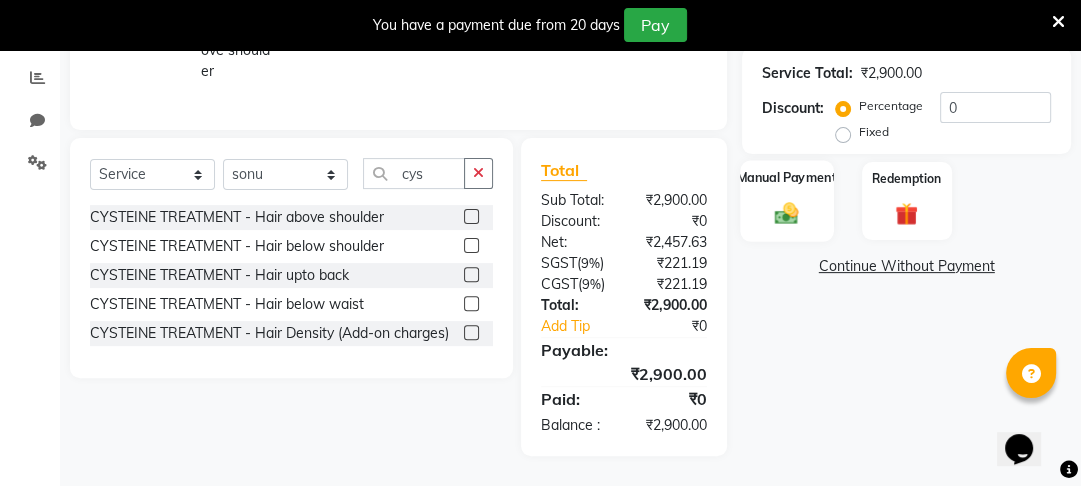 click 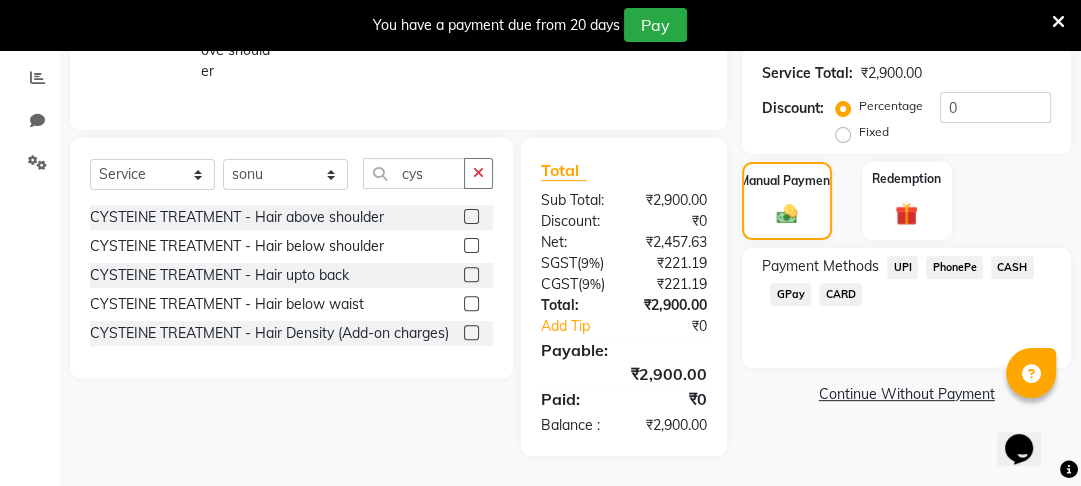 click on "PhonePe" 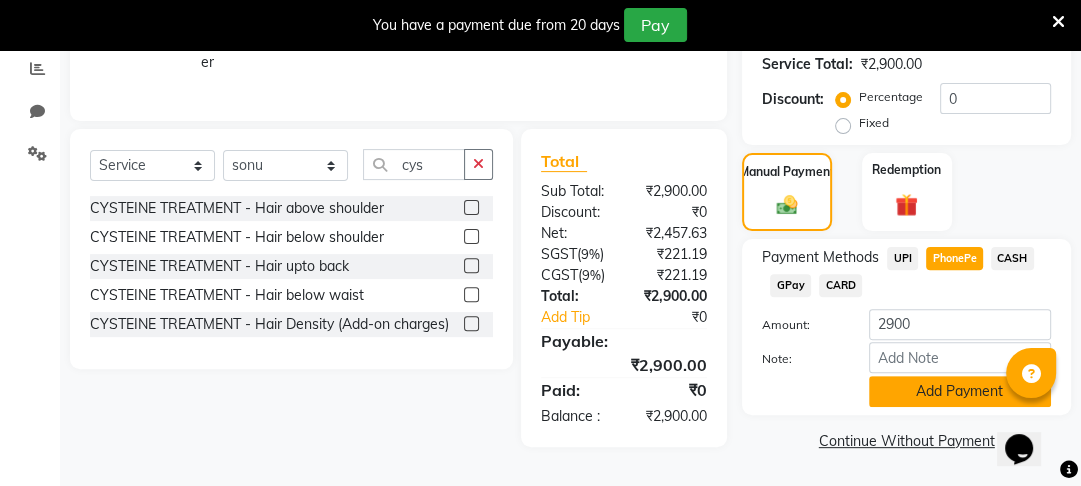 click on "Add Payment" 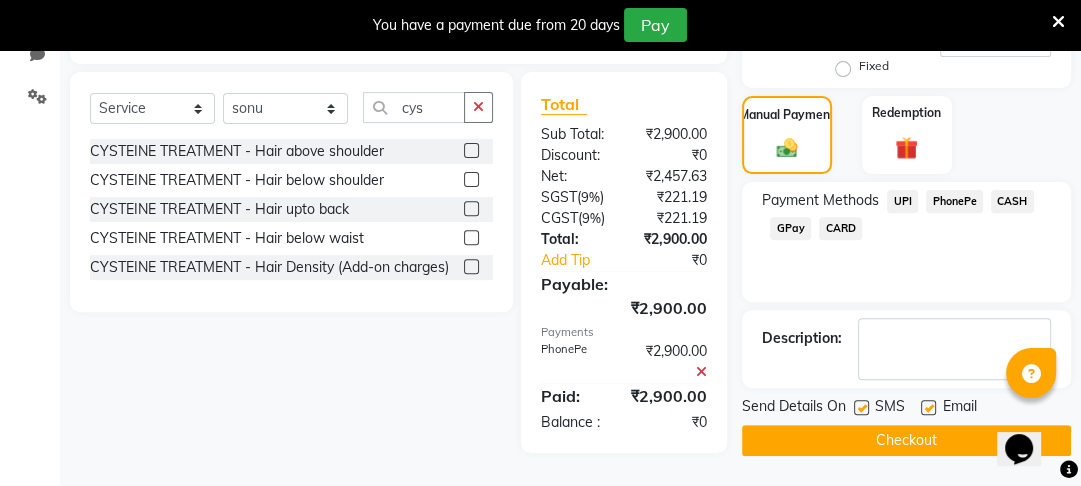 scroll, scrollTop: 491, scrollLeft: 0, axis: vertical 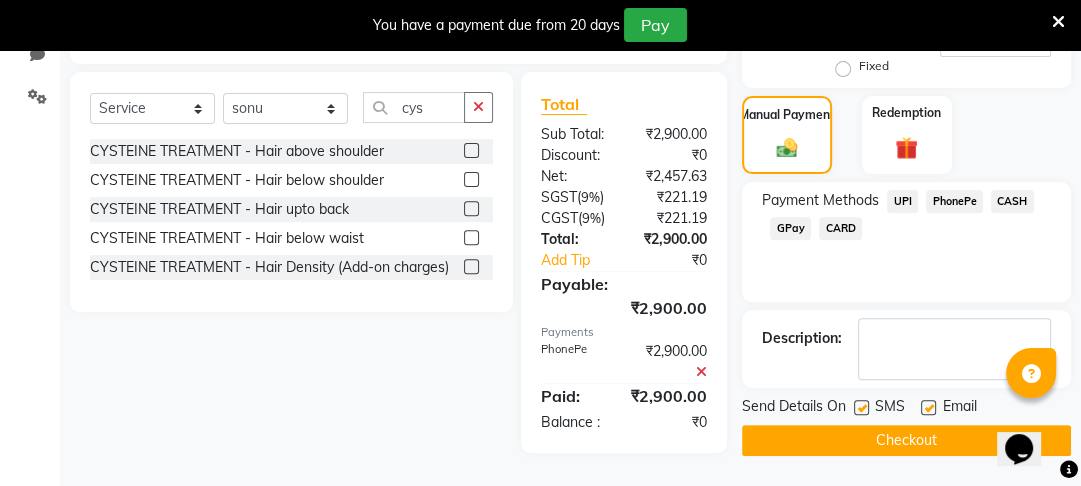 click on "Checkout" 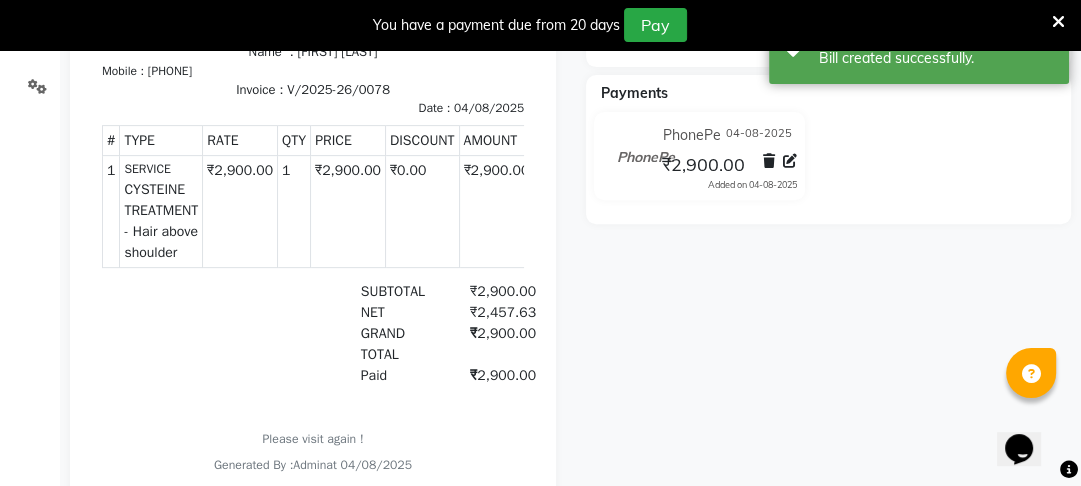 scroll, scrollTop: 0, scrollLeft: 0, axis: both 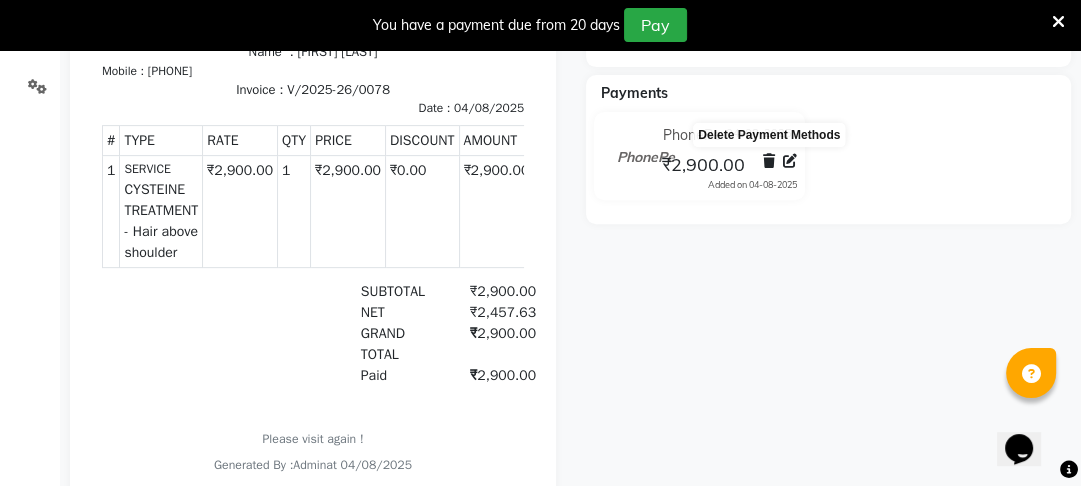 click 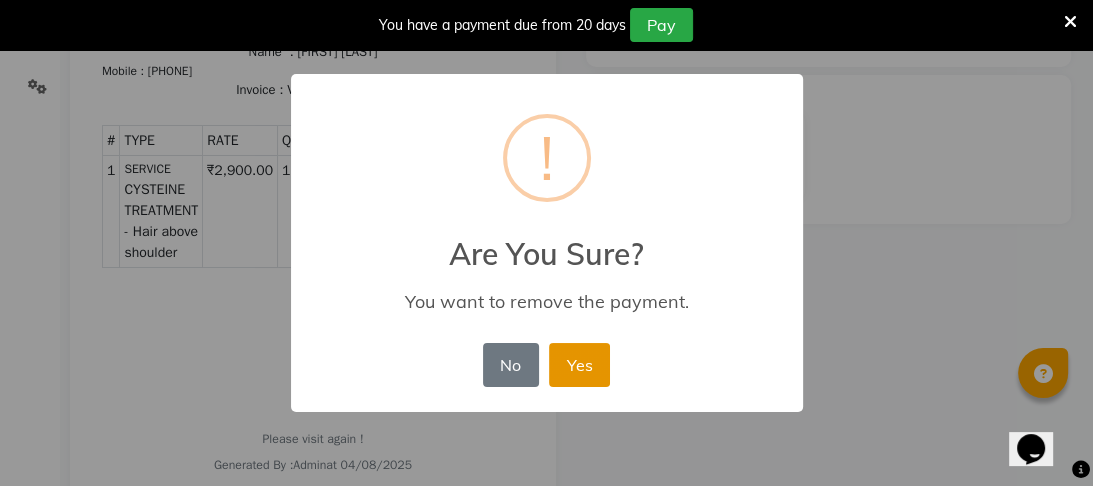 click on "Yes" at bounding box center (579, 365) 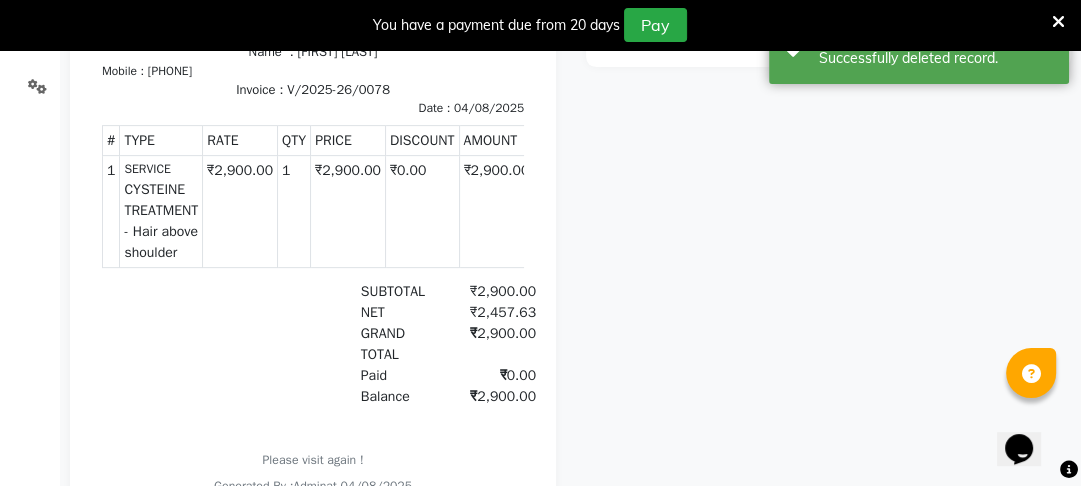 click on "₹2,900.00" at bounding box center (240, 211) 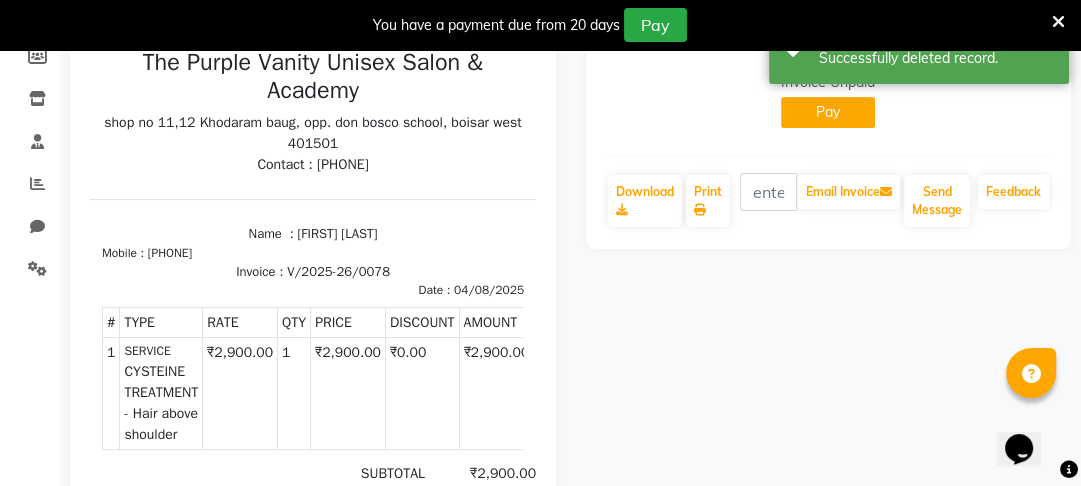 scroll, scrollTop: 315, scrollLeft: 0, axis: vertical 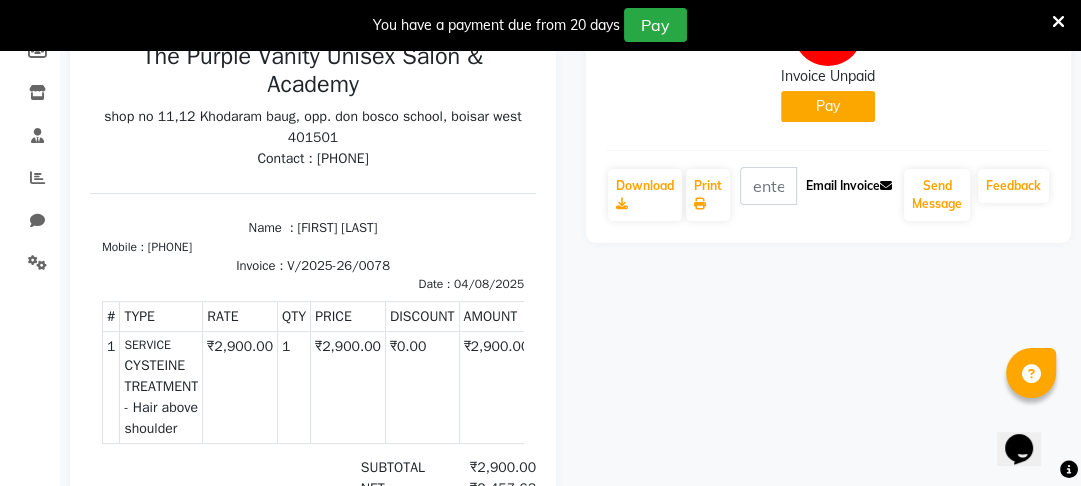 click on "Email Invoice" 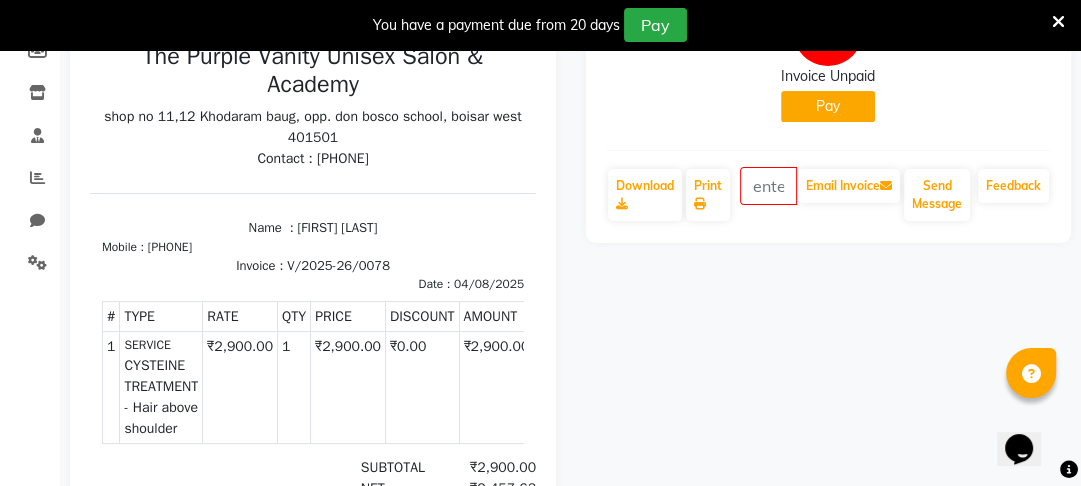 click on "[FIRST] [LAST]   Prebook   Invoice Unpaid   Pay  Download  Print   Email Invoice   Send Message Feedback" 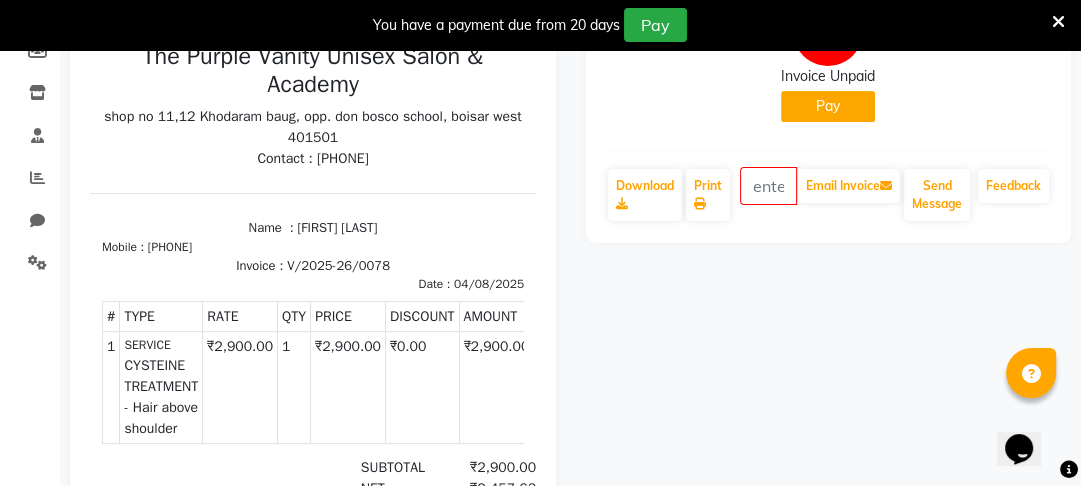 click on "[FIRST] [LAST]   Prebook   Invoice Unpaid   Pay  Download  Print   Email Invoice   Send Message Feedback" 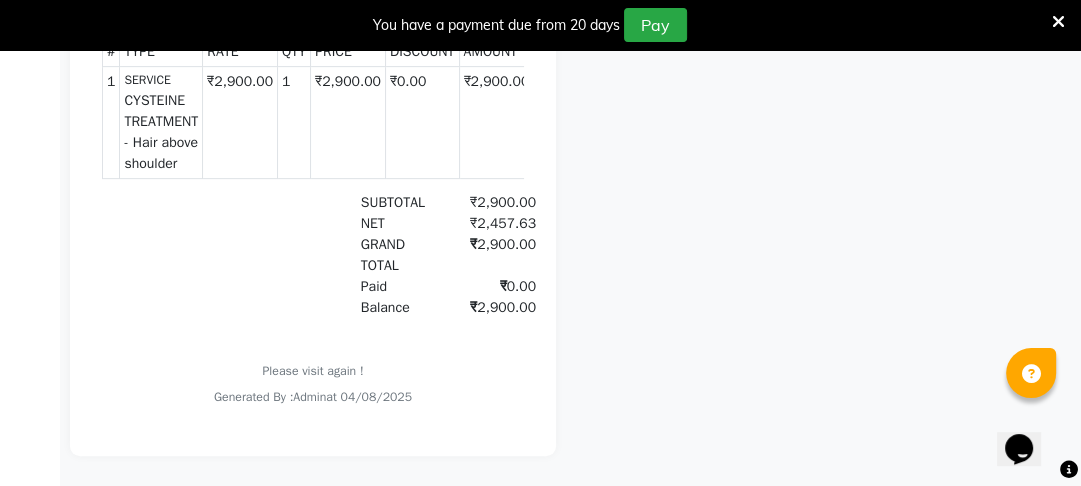scroll, scrollTop: 315, scrollLeft: 0, axis: vertical 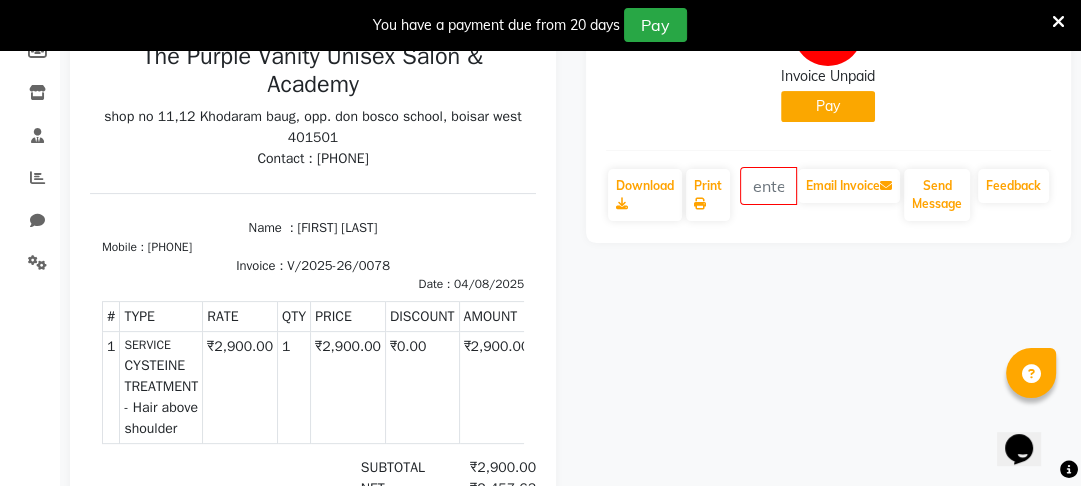 click on "[FIRST] [LAST]   Prebook   Invoice Unpaid   Pay  Download  Print   Email Invoice   Send Message Feedback" 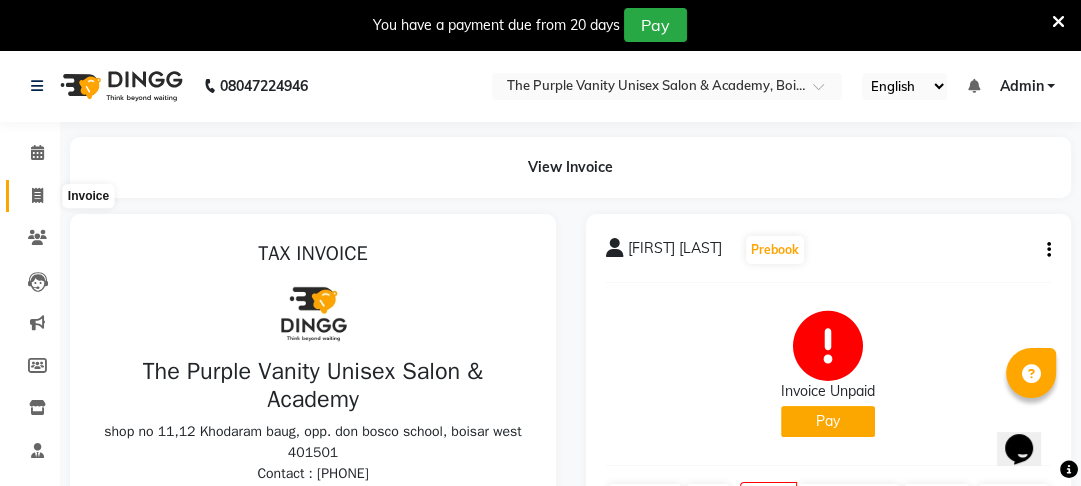 click 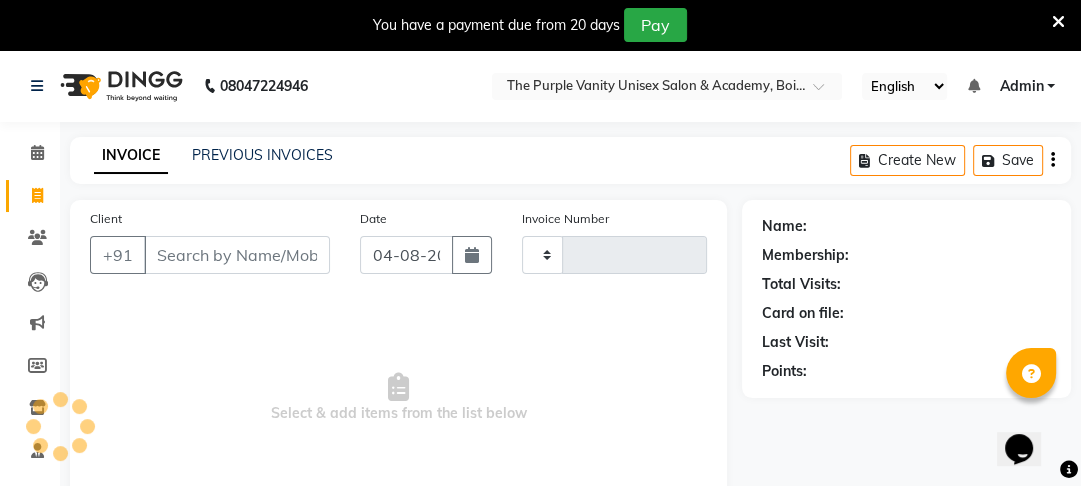 type on "[NUMBER]" 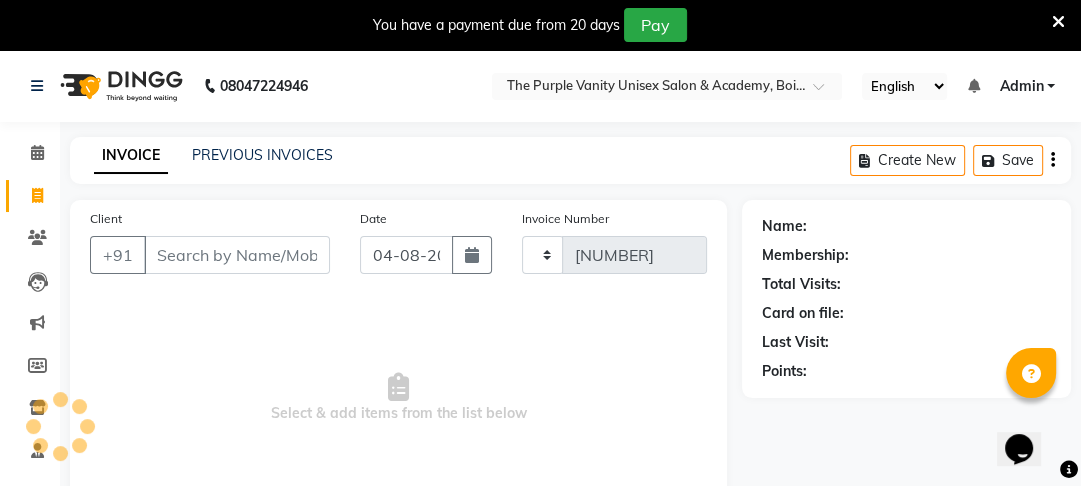 scroll, scrollTop: 166, scrollLeft: 0, axis: vertical 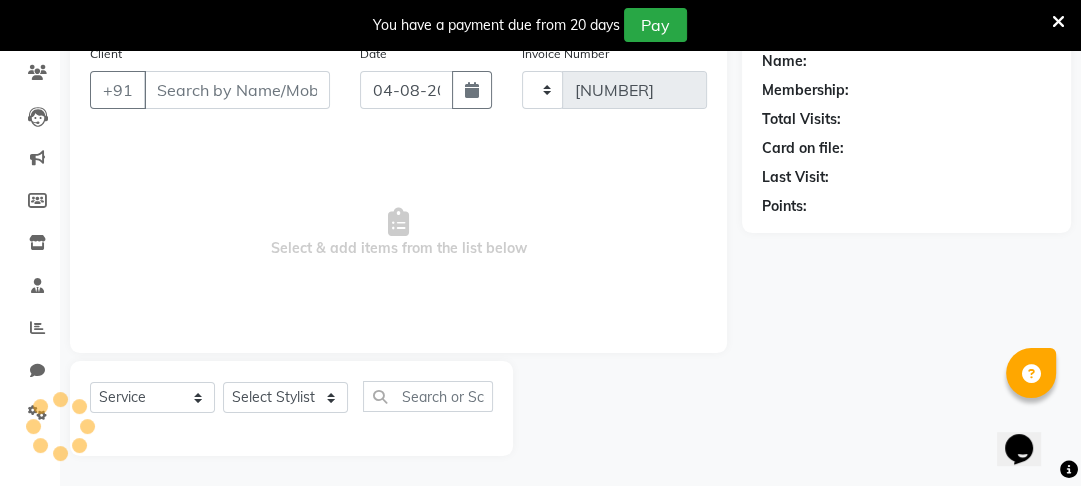 select on "7947" 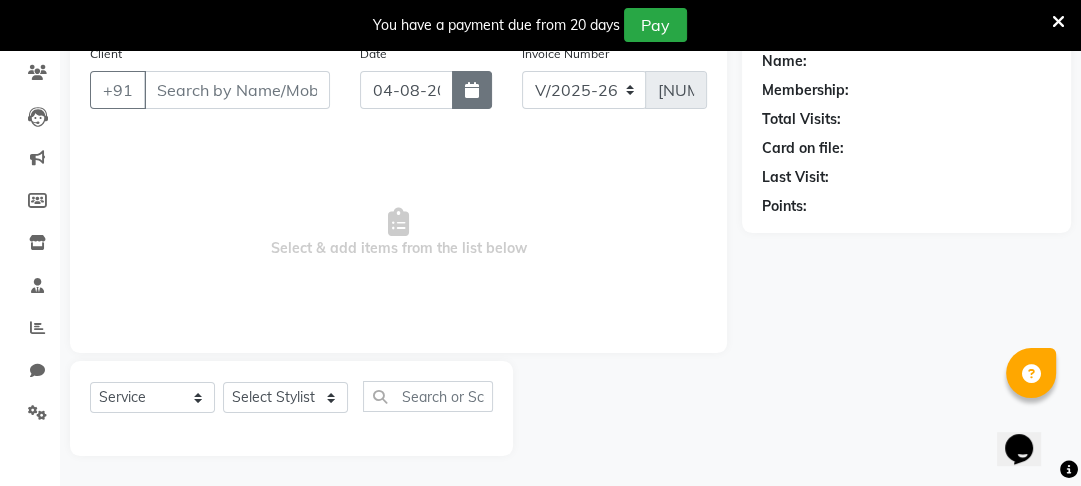 click 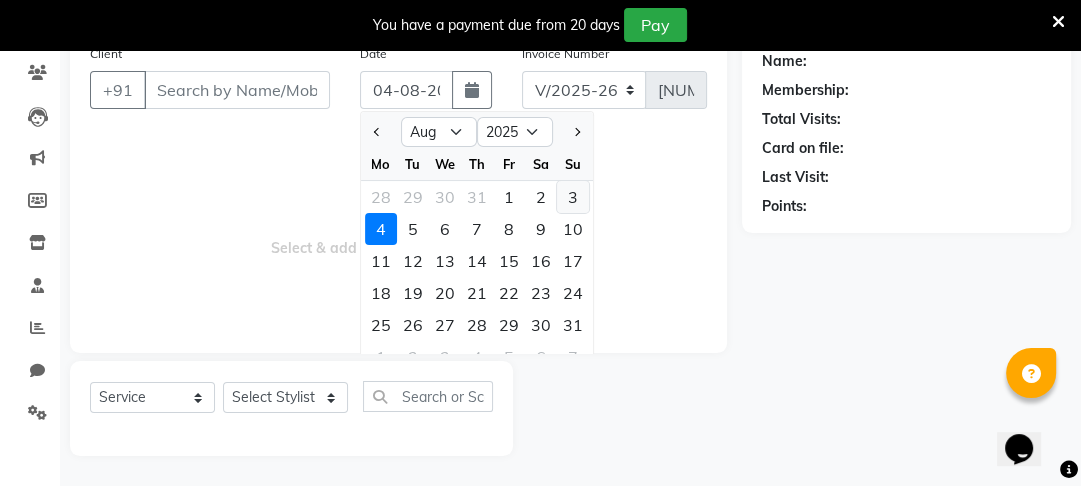 click on "3" 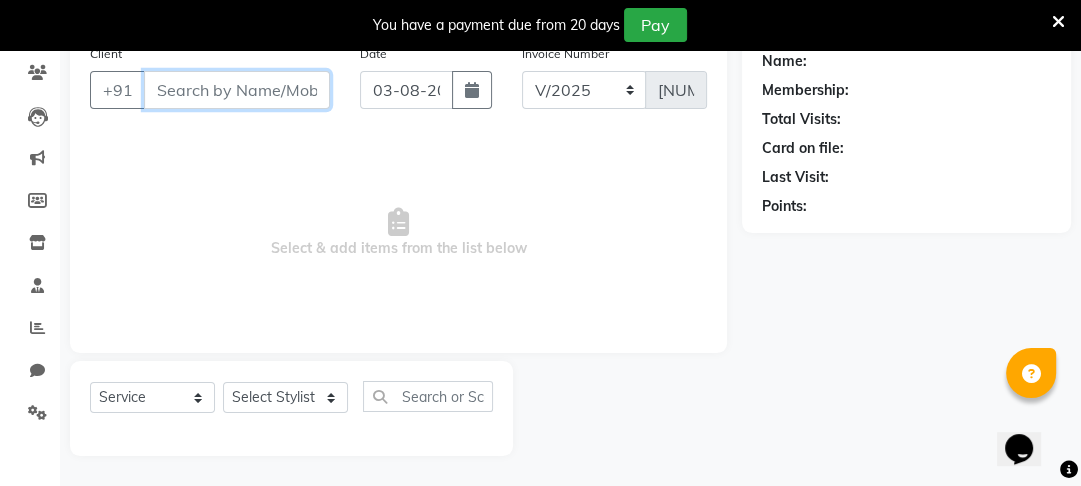 click on "Client" at bounding box center (237, 90) 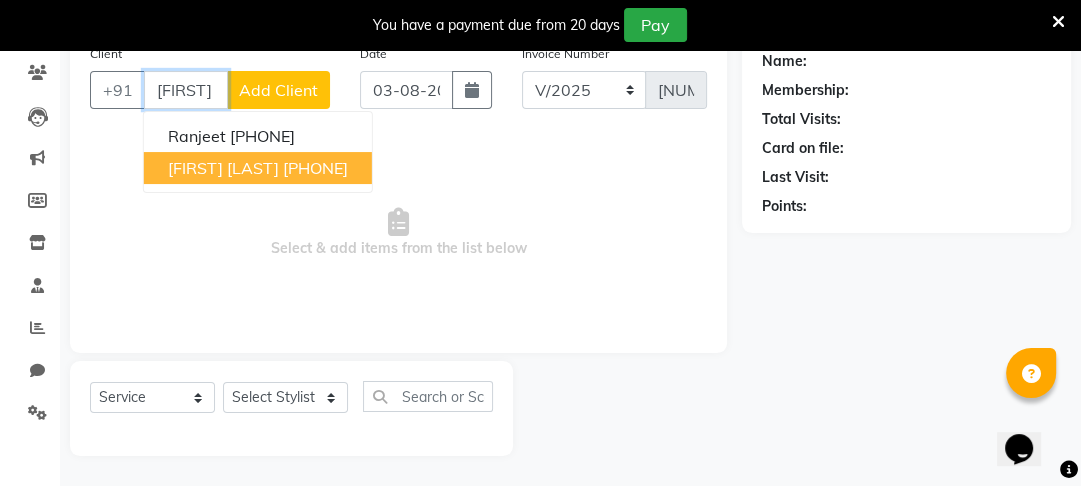 click on "[FIRST] [LAST]" at bounding box center (223, 168) 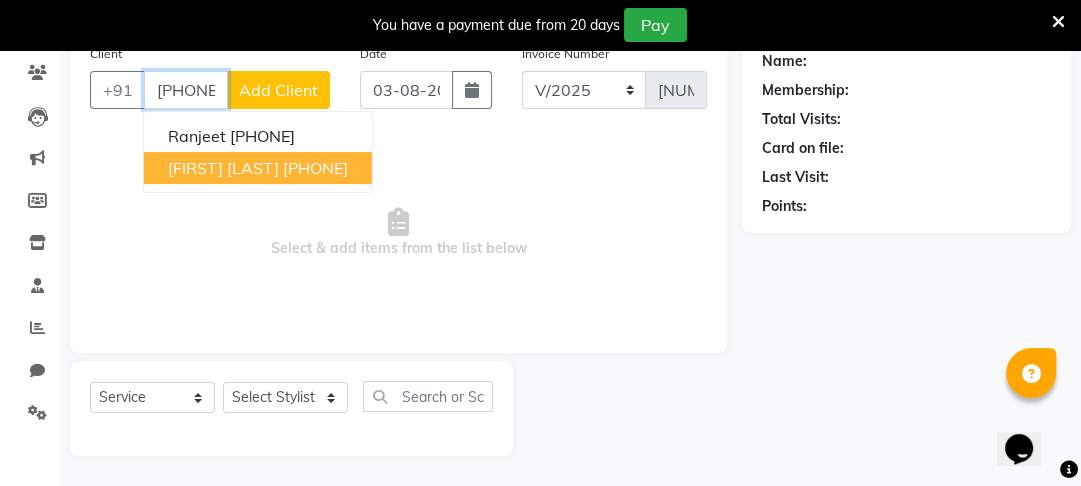 type on "[PHONE]" 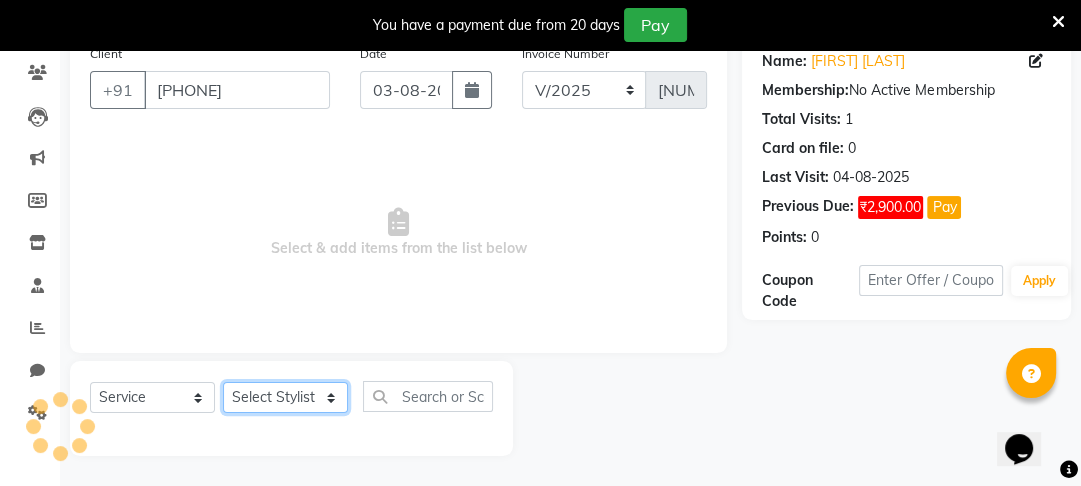 click on "Select Stylist Altaf Arti Fasil Monali namrata sonu Suhaib" 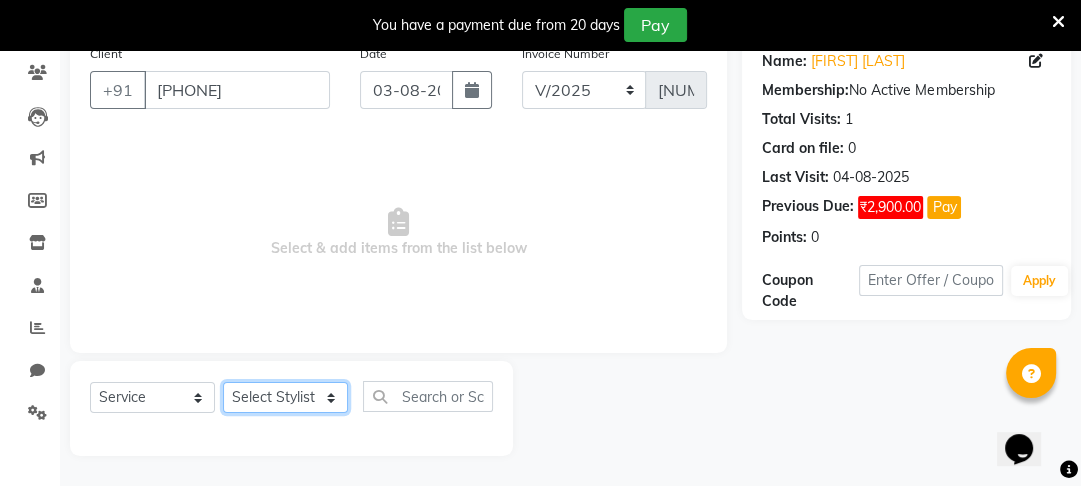 select on "71496" 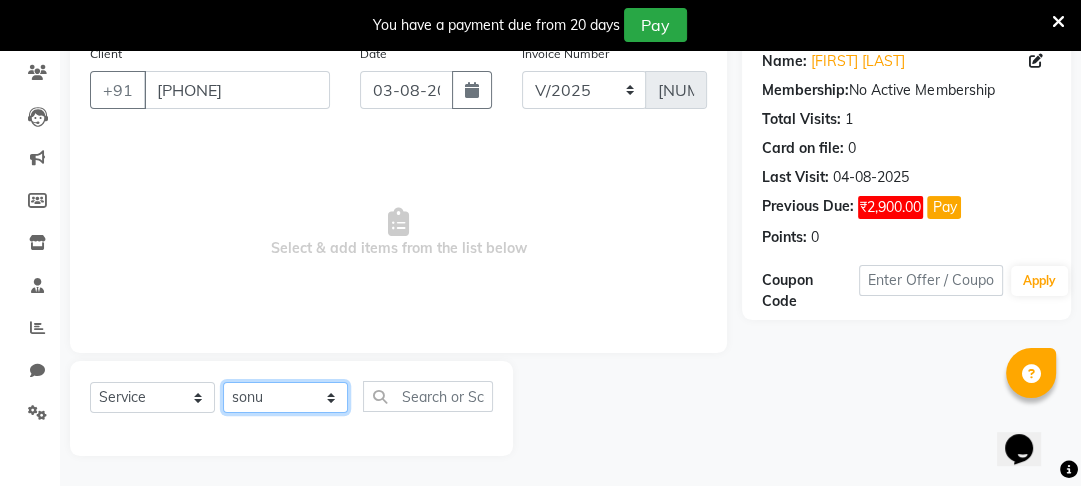 click on "Select Stylist Altaf Arti Fasil Monali namrata sonu Suhaib" 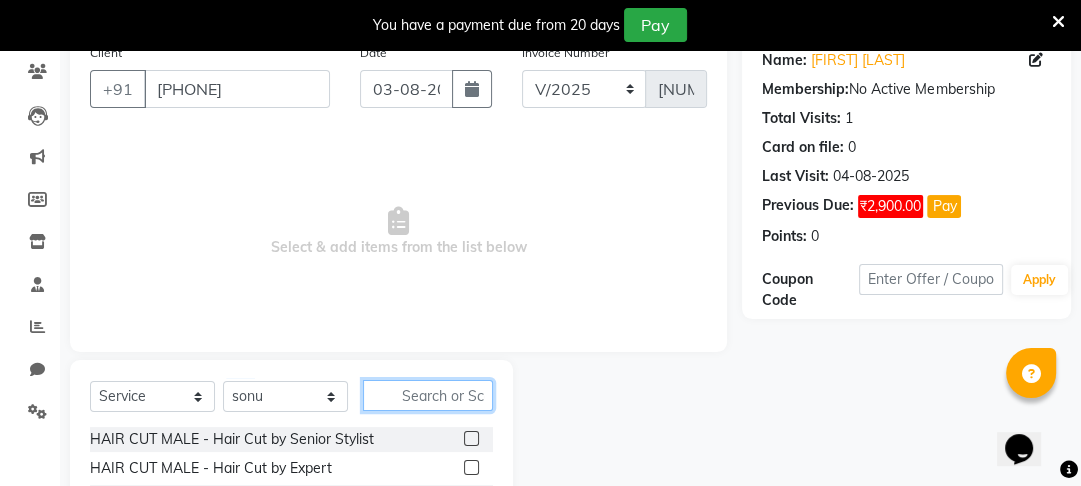 click 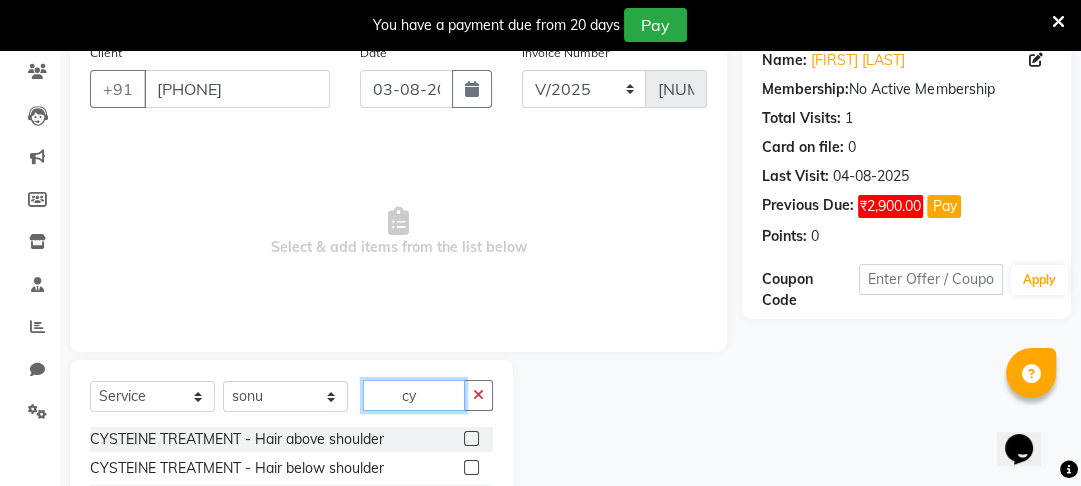 type on "cy" 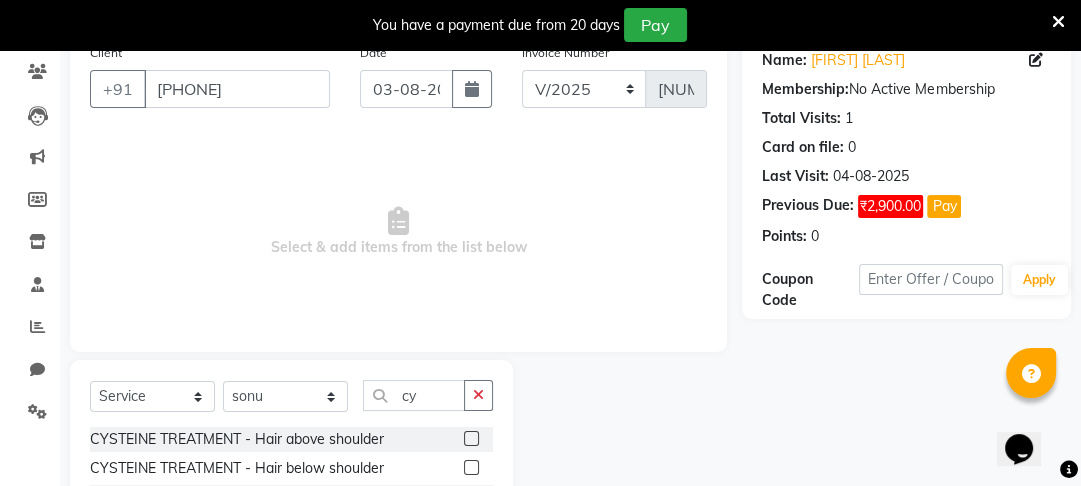 click 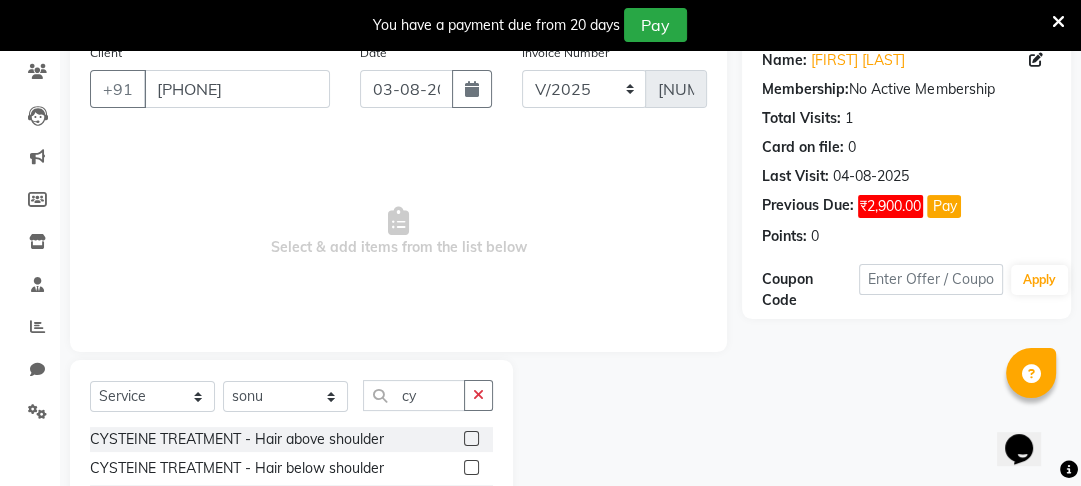 click at bounding box center [470, 439] 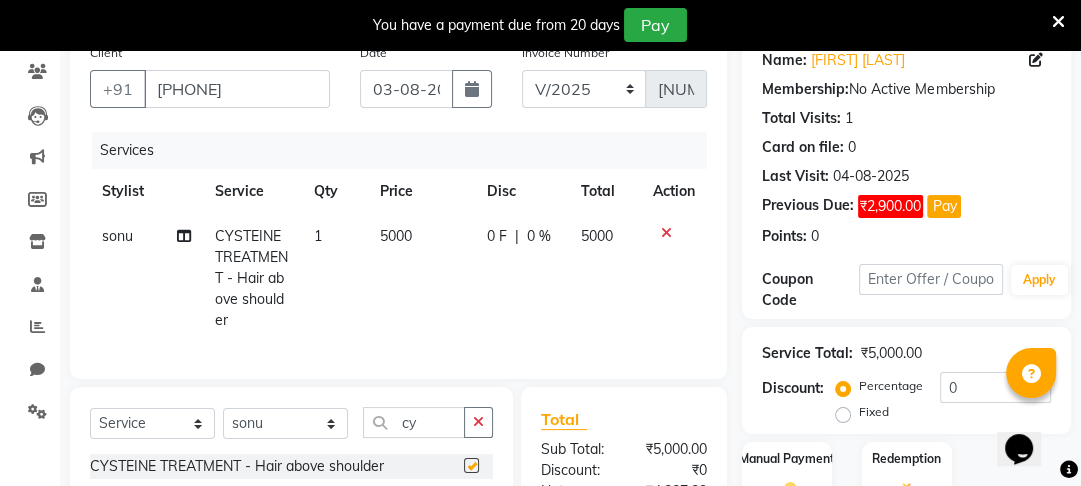 checkbox on "false" 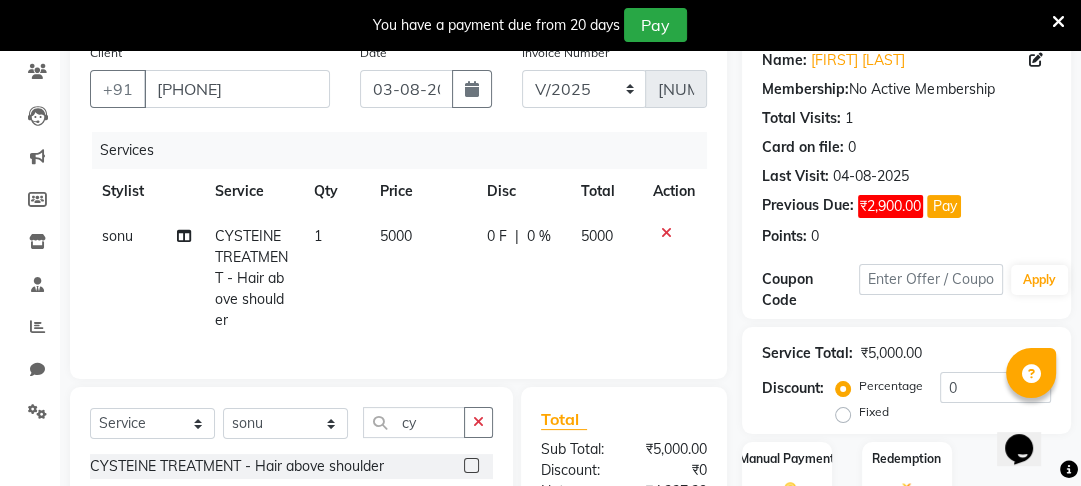 click on "5000" 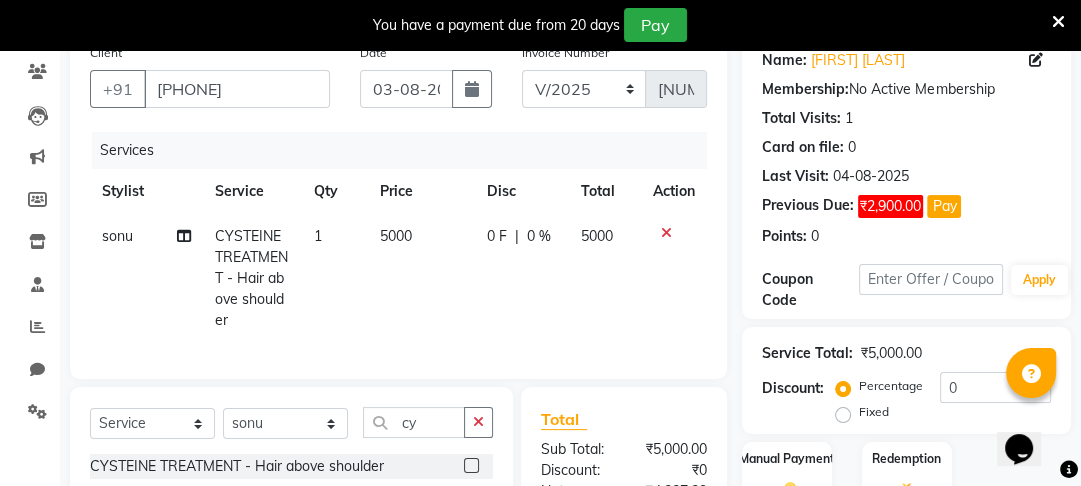 select on "71496" 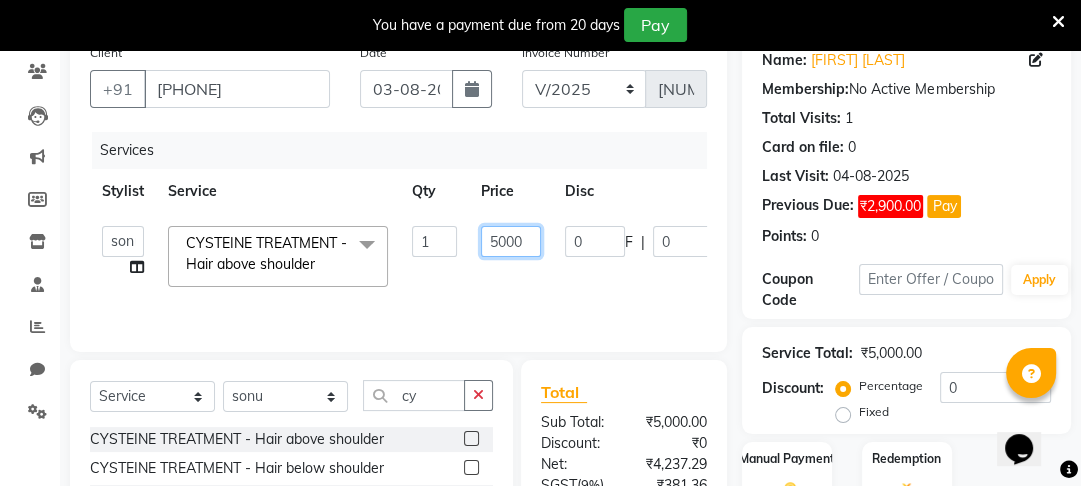 click on "5000" 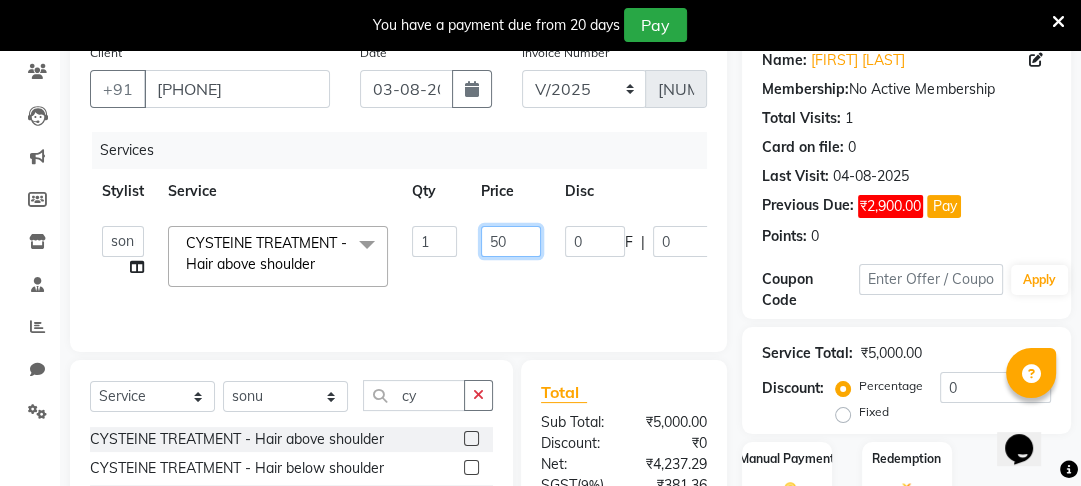 type on "5" 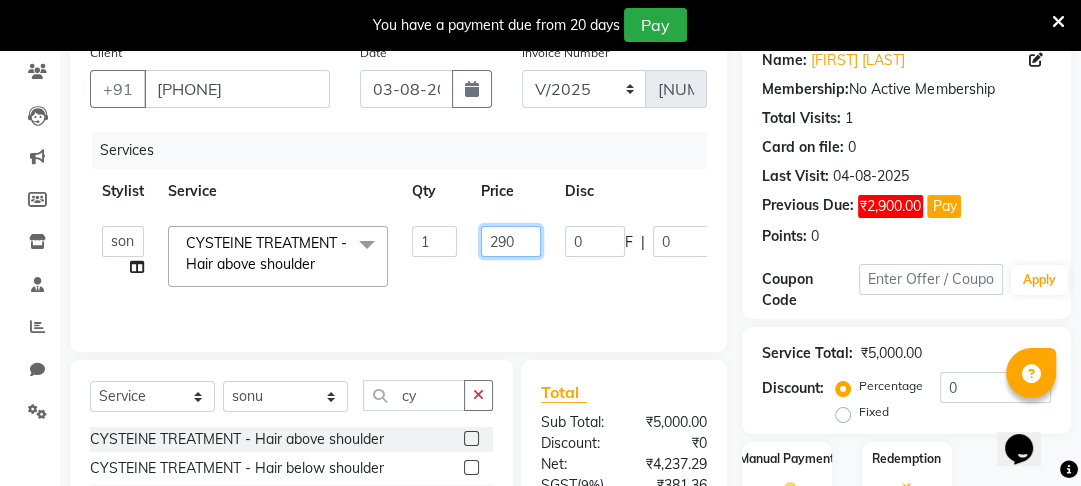 type on "2900" 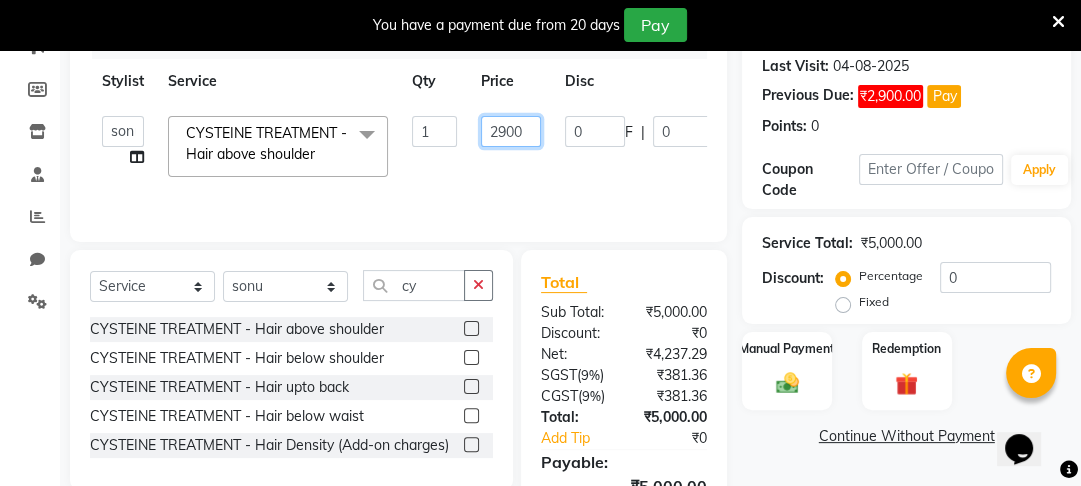 scroll, scrollTop: 278, scrollLeft: 0, axis: vertical 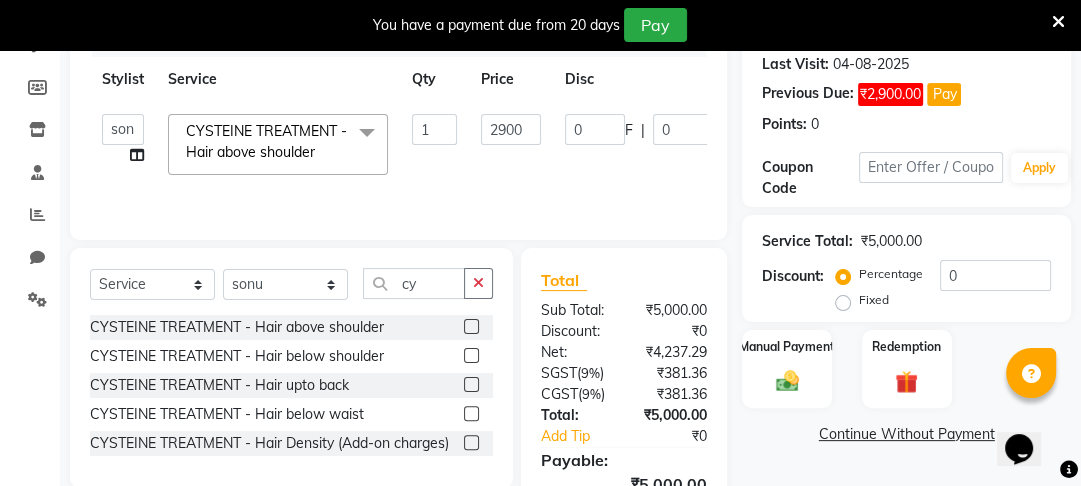 click on "[FIRST]   [FIRST]   [FIRST]   [FIRST]   [FIRST]   [FIRST]   [FIRST]  CYSTEINE TREATMENT - Hair above shoulder  x HAIR CUT MALE - Hair Cut by Senior Stylist HAIR CUT MALE - Hair Cut by Expert HAIR CUT MALE - Hair Wash HAIR CUT MALE - Shave HAIR CUT MALE - Beard Trim HAIR CUT MALE - Styling COLOURS MALE - Beard Color COLOURS MALE - Moustache Color GLOBAL HAIR COLOUR MALE - Ammonia Base Color GLOBAL HAIR COLOUR MALE - Ammonia-Free Color GLOBAL HAIR COLOUR MALE - Loreal Inoa Color GLOBAL HAIR COLOUR MALE - Hair Density (Add-on-charges) SOOTHING & CALM MALE - Head Massage SOOTHING & CALM MALE - Loreal Hair spa SOOTHING & CALM MALE - Keratin Hair spa TEXTURE SERVICES MALE - Keratin Treatment TEXTURE SERVICES MALE - Smoothening Treatment TEXTURE SERVICES MALE - Kerasmooth Treatment TEXTURE SERVICES MALE - Botox TEXTURE SERVICES MALE - Nano Plastia TEXTURE SERVICES MALE - Perming WAXING MALE - Full Hand WAXING MALE - Half Hand WAXING MALE - 3/4th Leg WAXING MALE - Half Leg WAXING MALE - Chest Wax Full WAXING MALE - Face Wax 1" 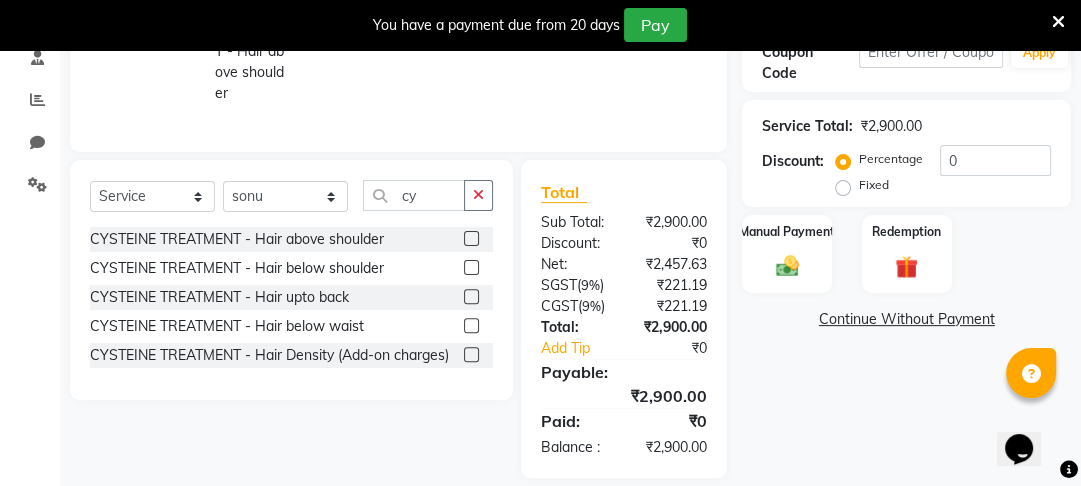 scroll, scrollTop: 428, scrollLeft: 0, axis: vertical 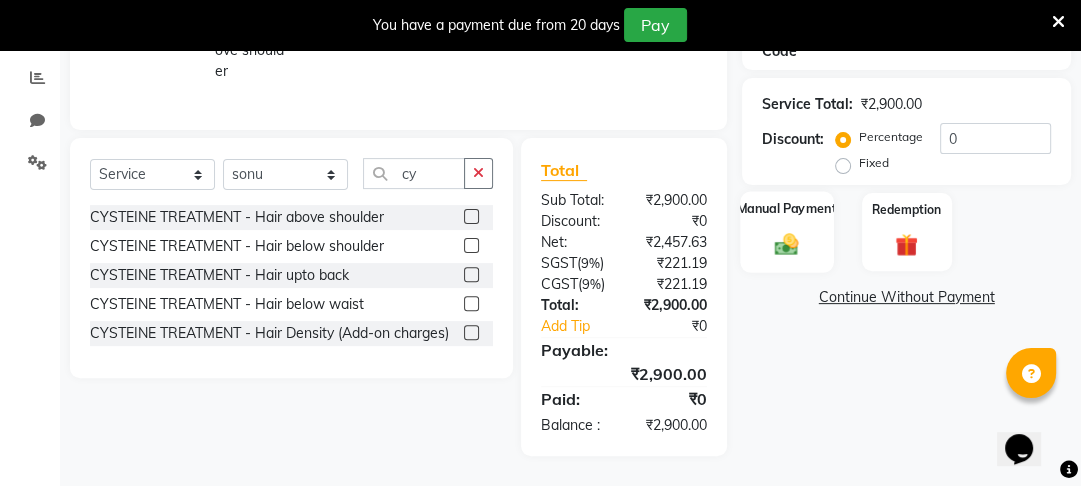 click on "Manual Payment" 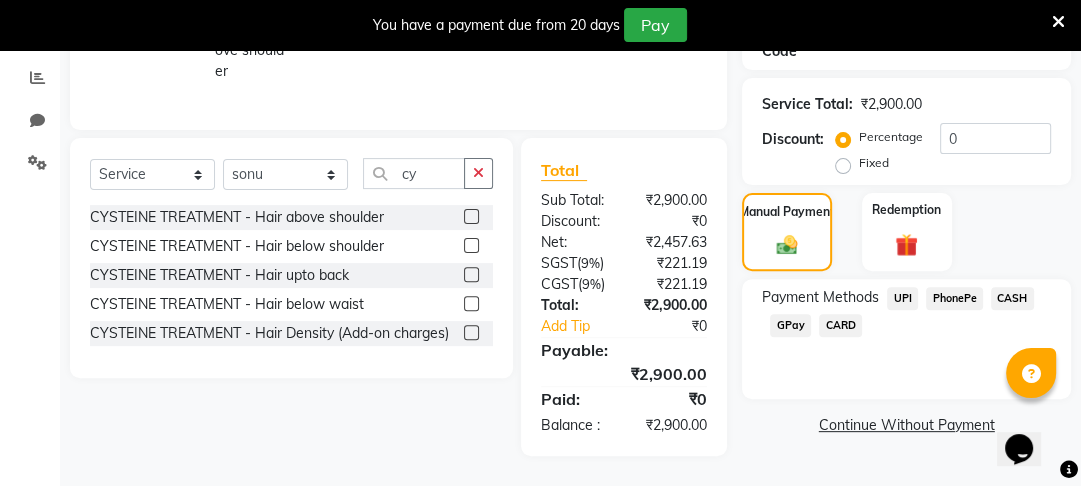 click on "PhonePe" 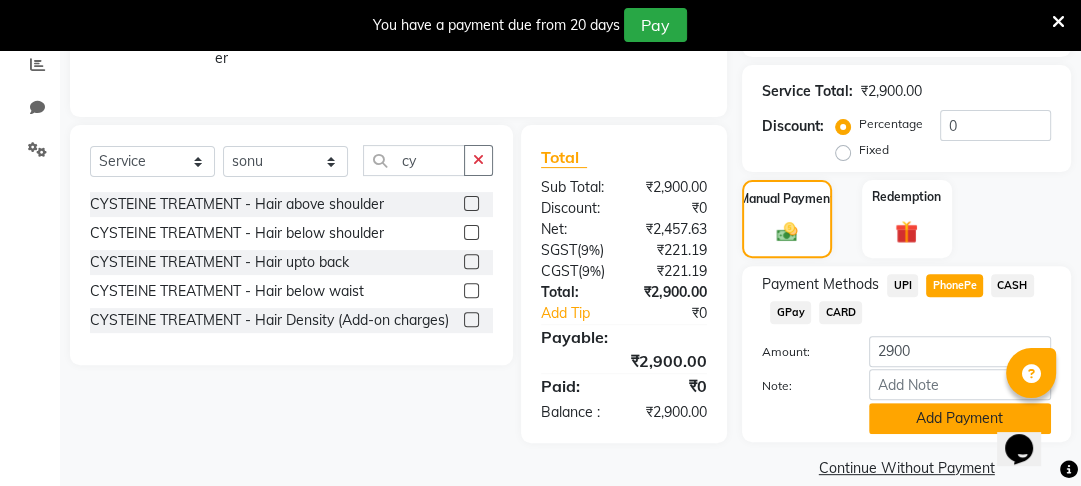 click on "Add Payment" 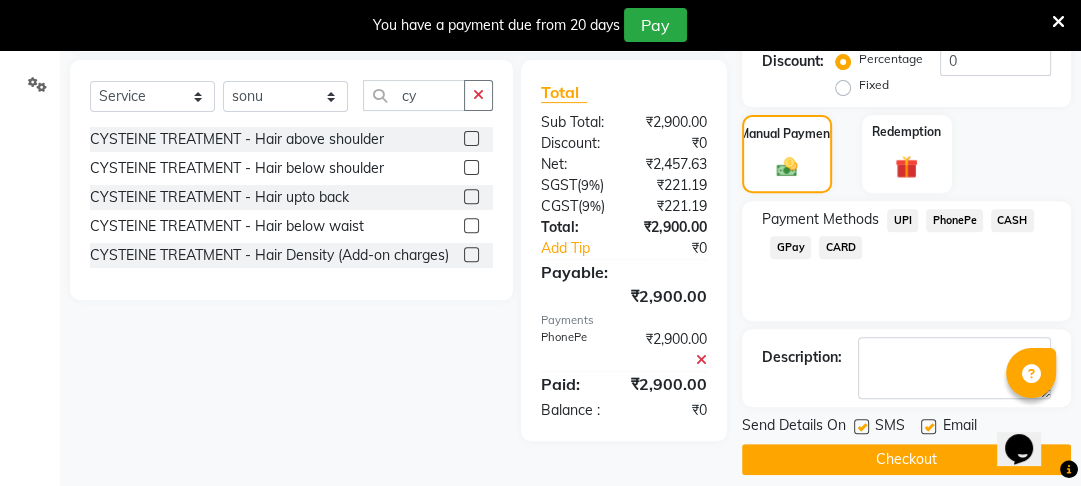 scroll, scrollTop: 511, scrollLeft: 0, axis: vertical 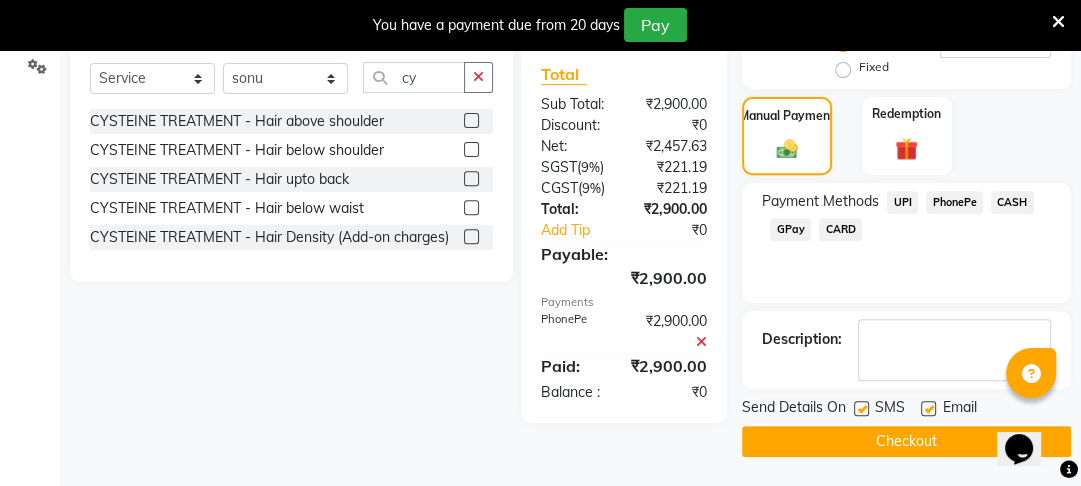 click on "Checkout" 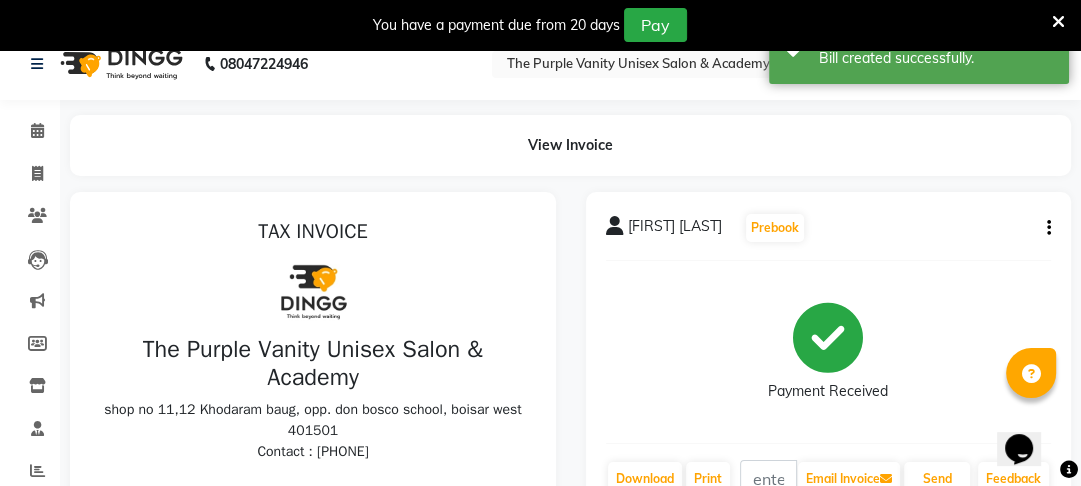 scroll, scrollTop: 0, scrollLeft: 0, axis: both 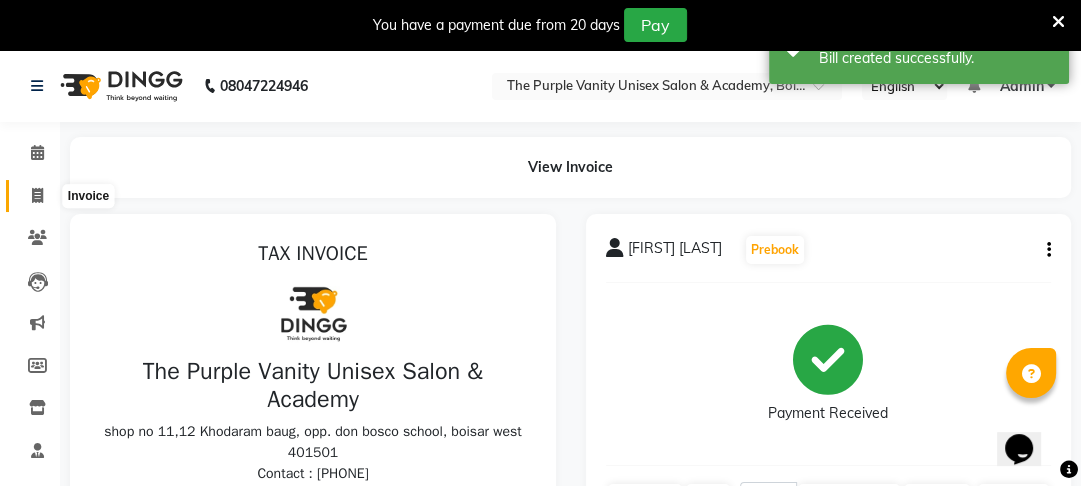 click 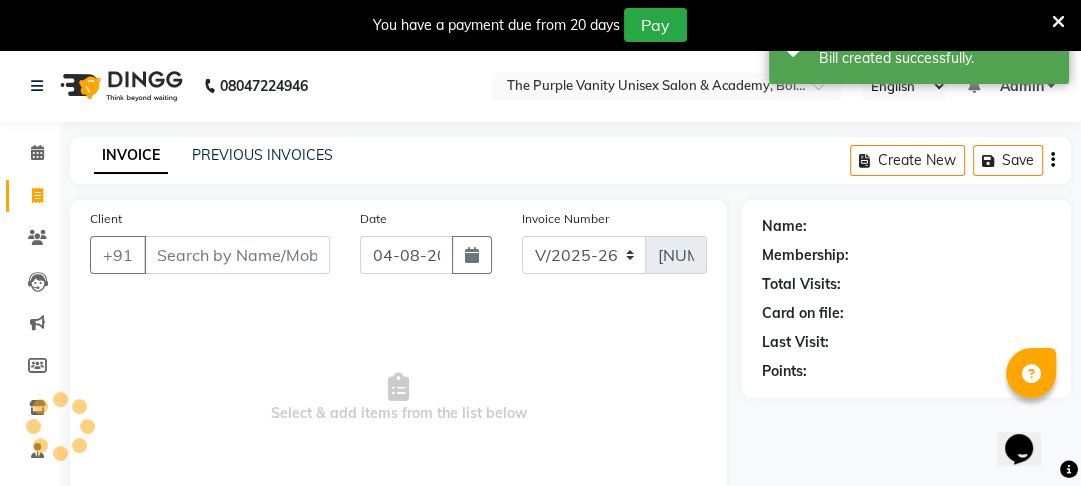 scroll, scrollTop: 166, scrollLeft: 0, axis: vertical 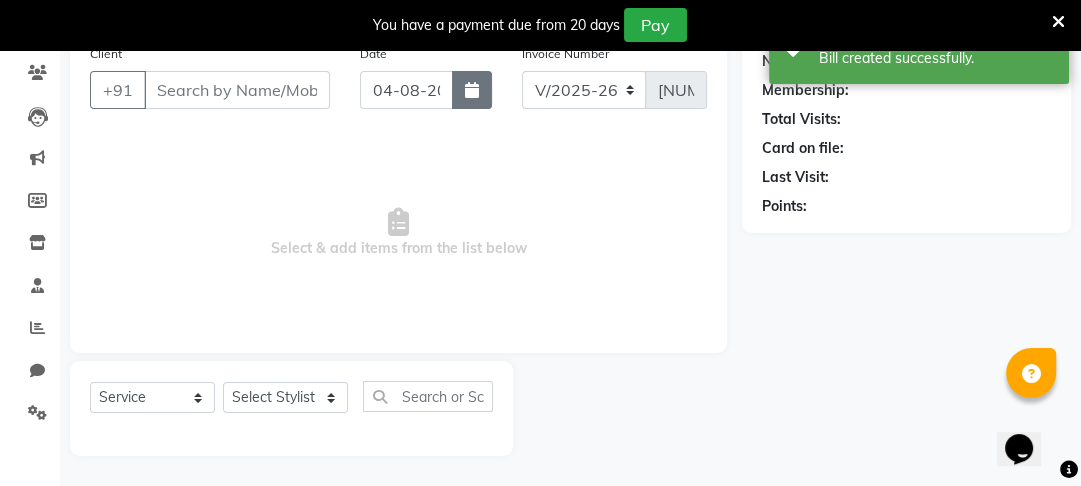 click 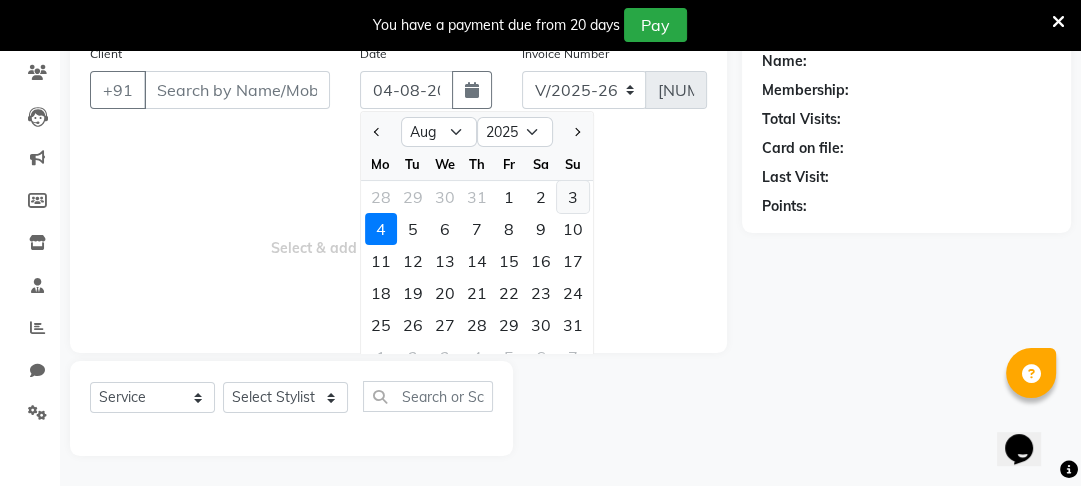 click on "3" 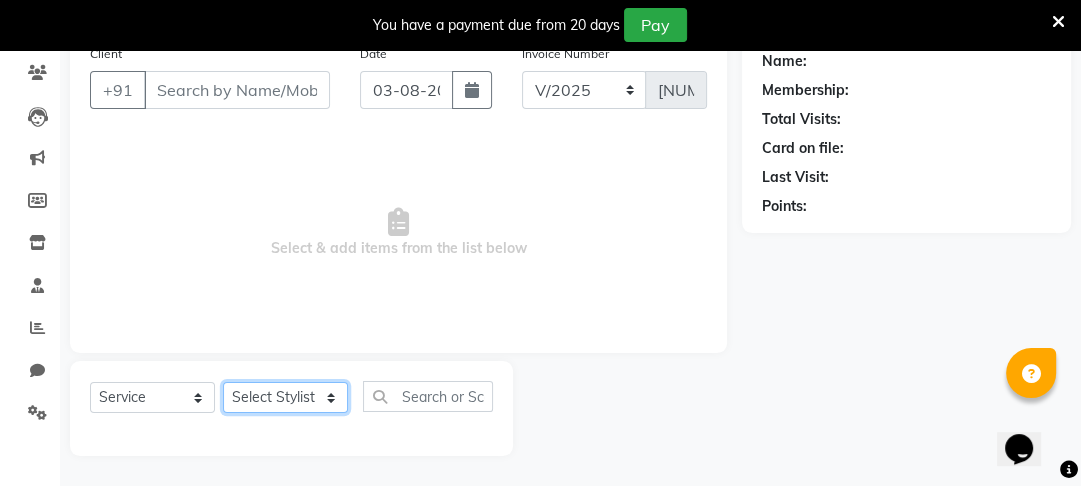 click on "Select Stylist Altaf Arti Fasil Monali namrata sonu Suhaib" 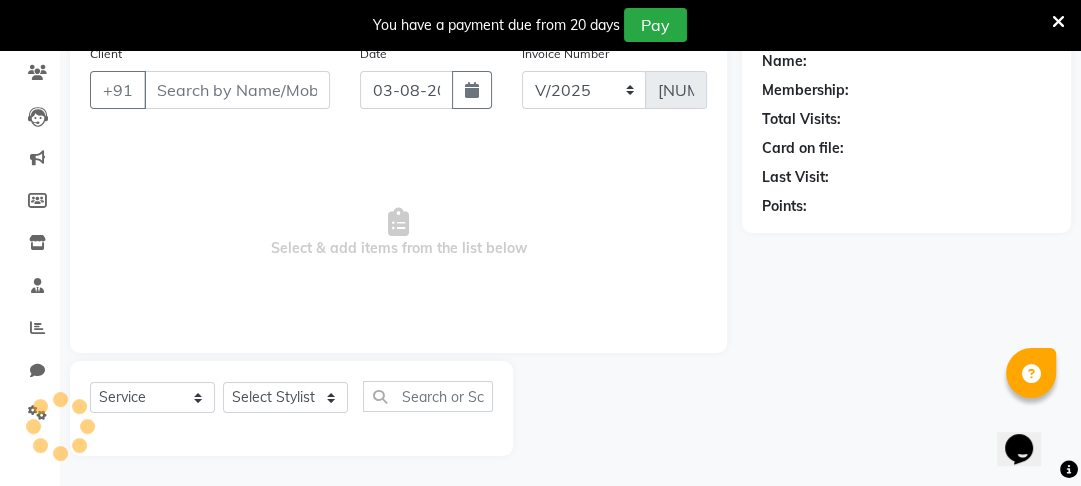 drag, startPoint x: 274, startPoint y: 118, endPoint x: 258, endPoint y: 82, distance: 39.39543 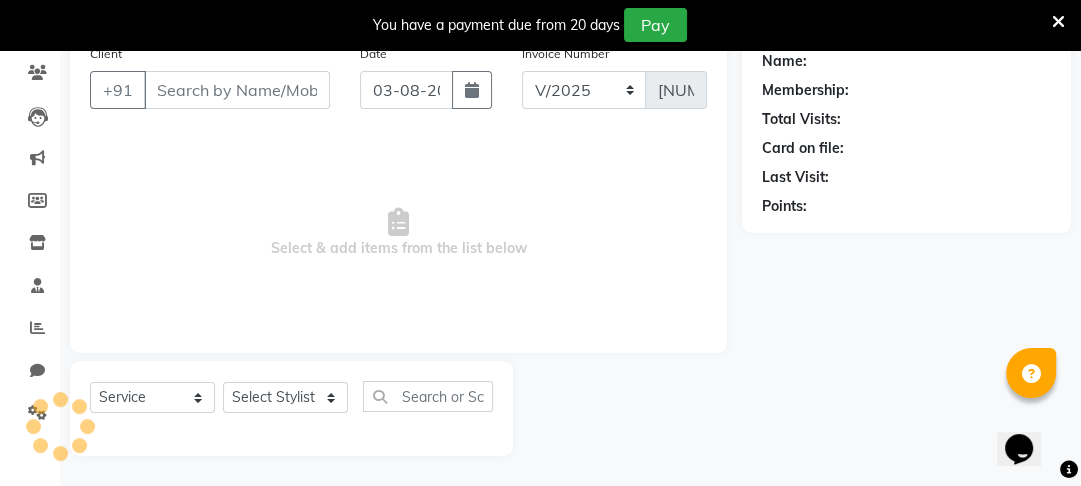click on "Client +91" 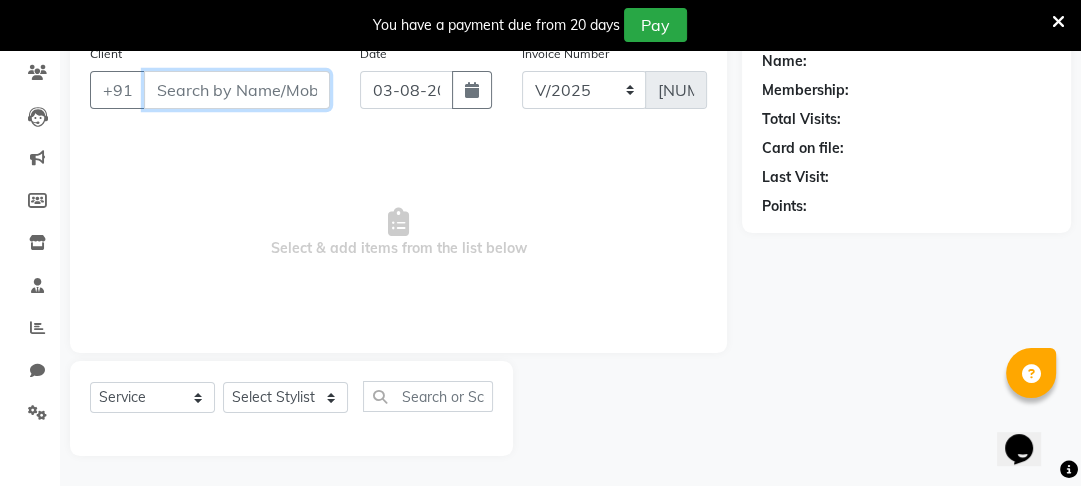 click on "Client" at bounding box center [237, 90] 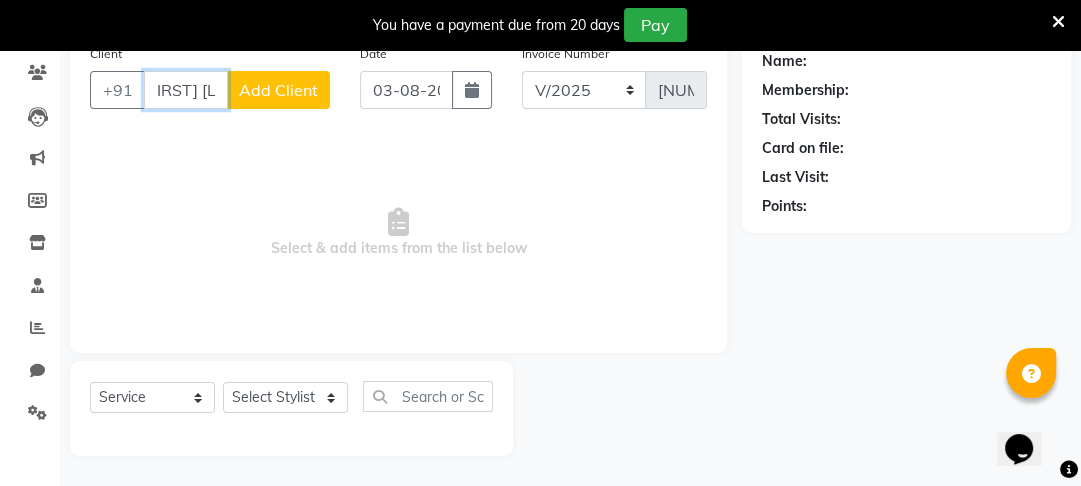 scroll, scrollTop: 0, scrollLeft: 23, axis: horizontal 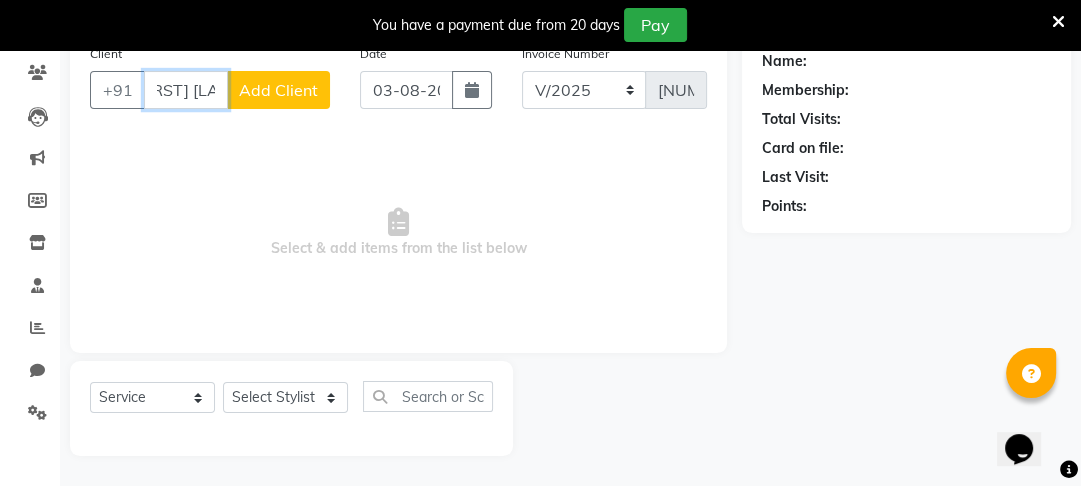 type on "[FIRST] [LAST]" 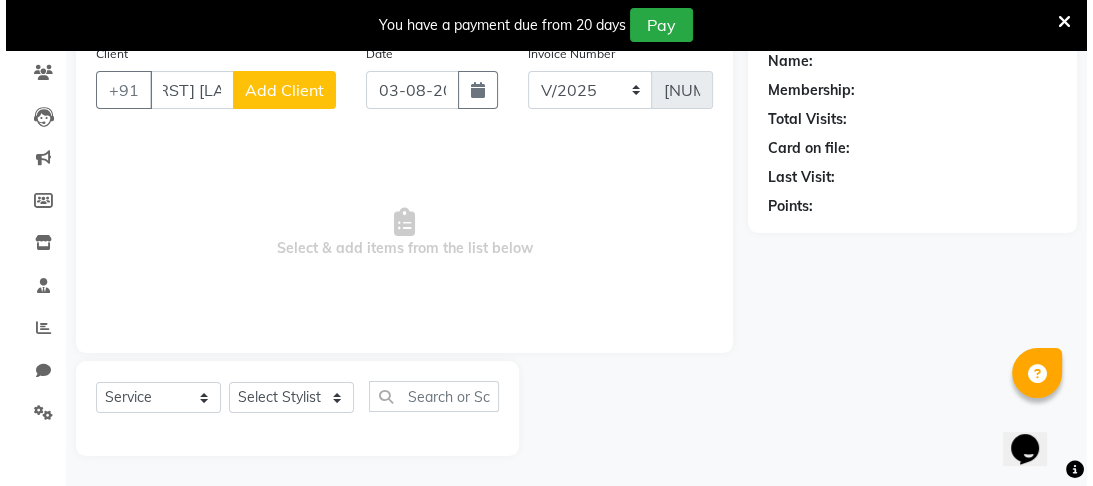 scroll, scrollTop: 0, scrollLeft: 0, axis: both 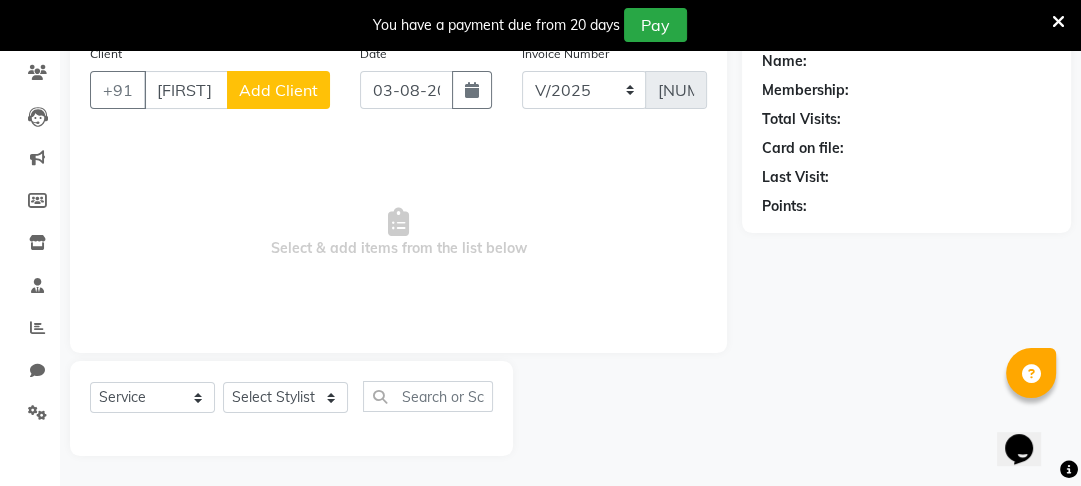 click on "Add Client" 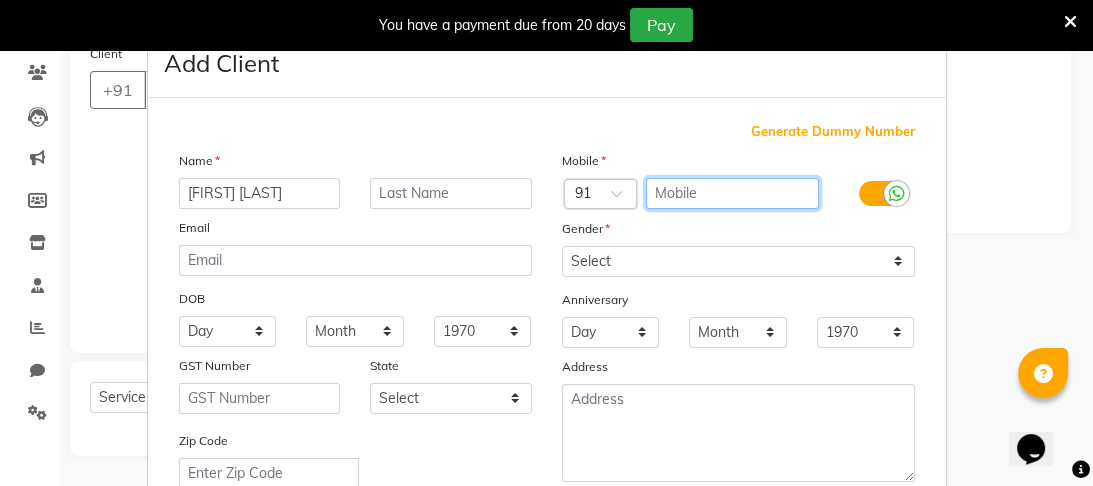 click at bounding box center (732, 193) 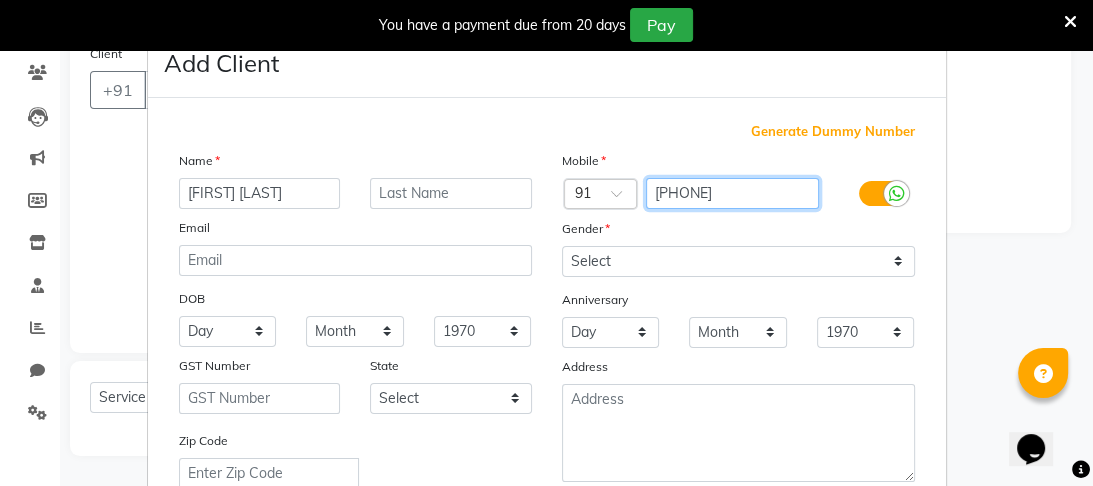 type on "[PHONE]" 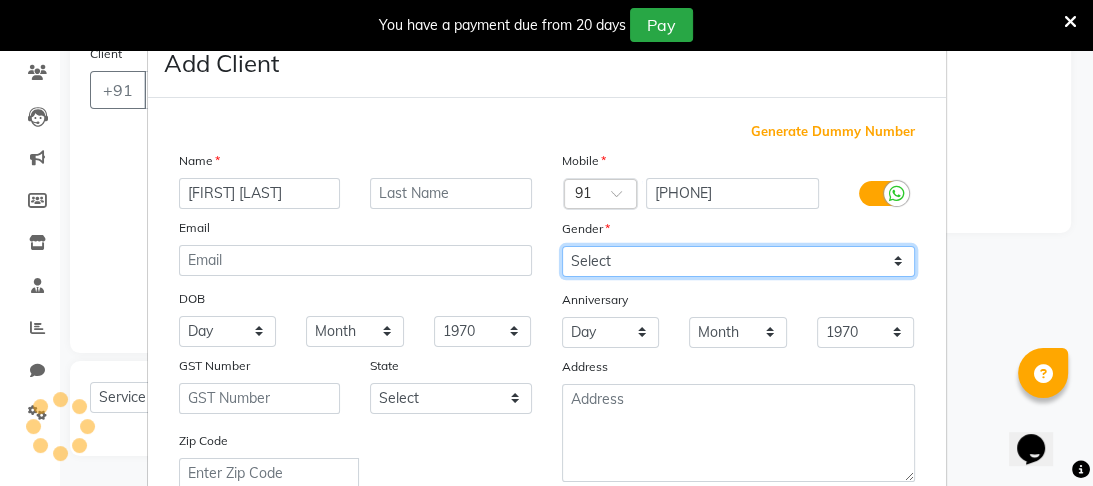 click on "Select Male Female Other Prefer Not To Say" at bounding box center (738, 261) 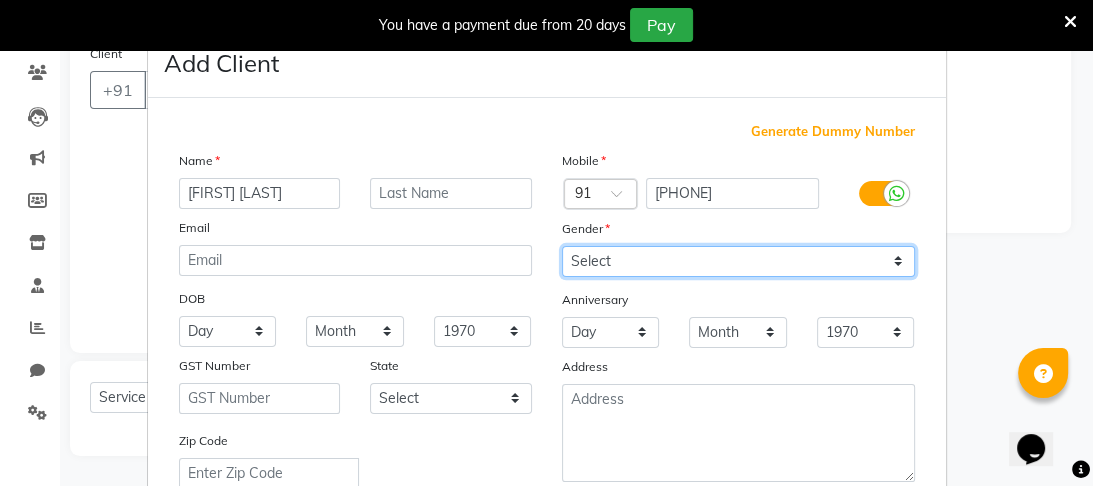select on "male" 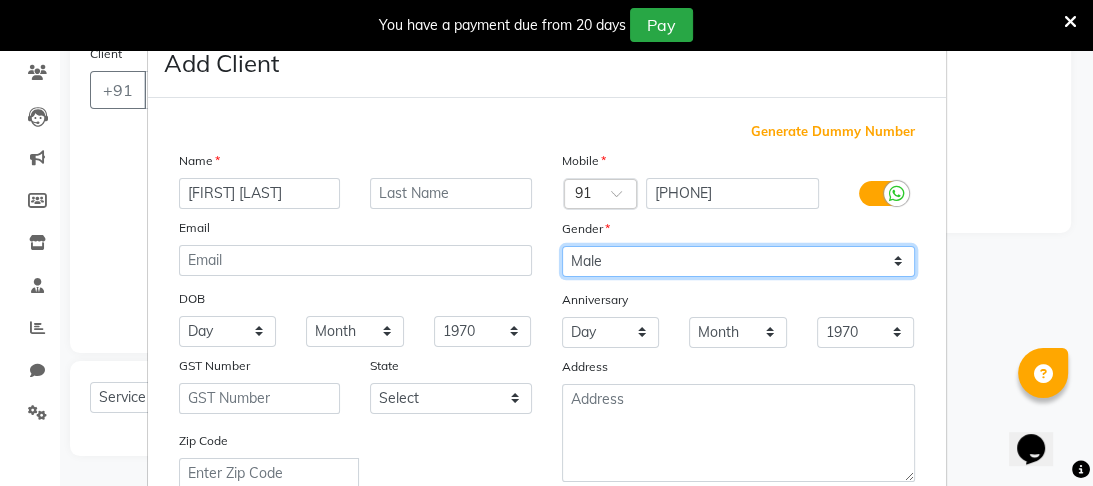 click on "Select Male Female Other Prefer Not To Say" at bounding box center (738, 261) 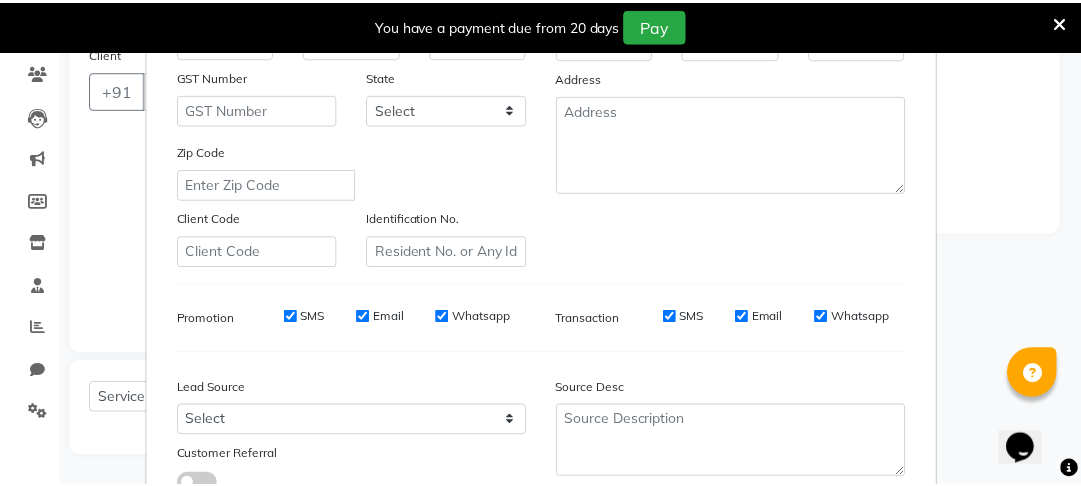 scroll, scrollTop: 382, scrollLeft: 0, axis: vertical 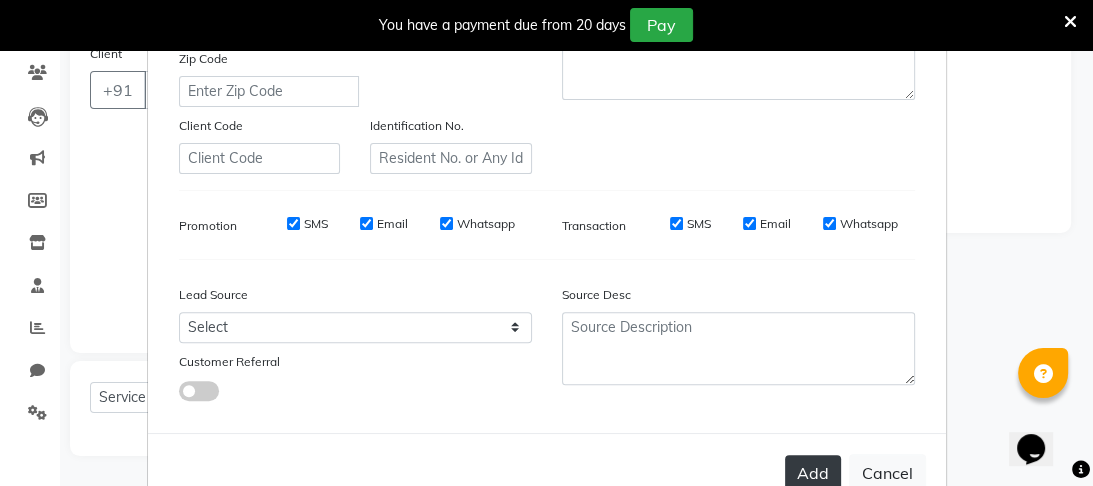 click on "Add" at bounding box center (813, 473) 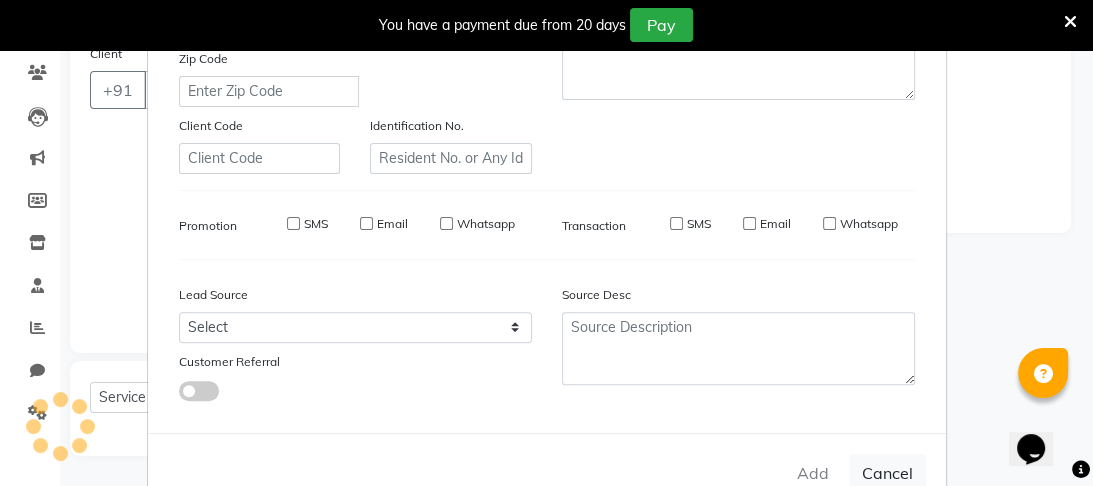 type on "[PHONE]" 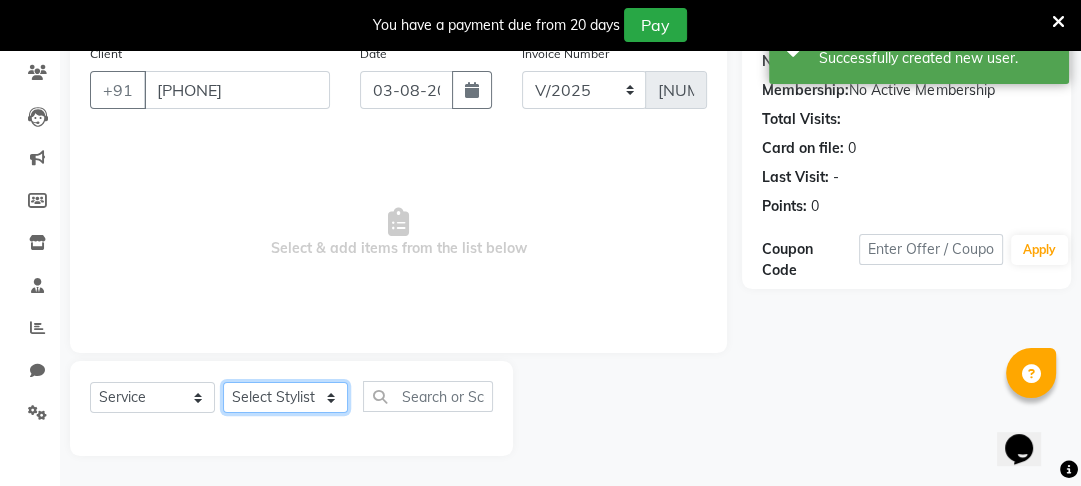 click on "Select Stylist Altaf Arti Fasil Monali namrata sonu Suhaib" 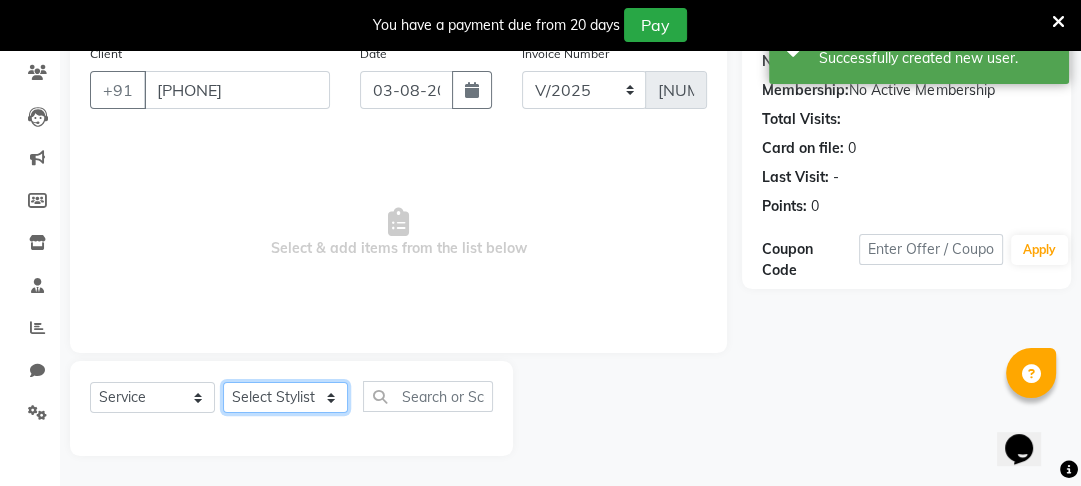 select on "87293" 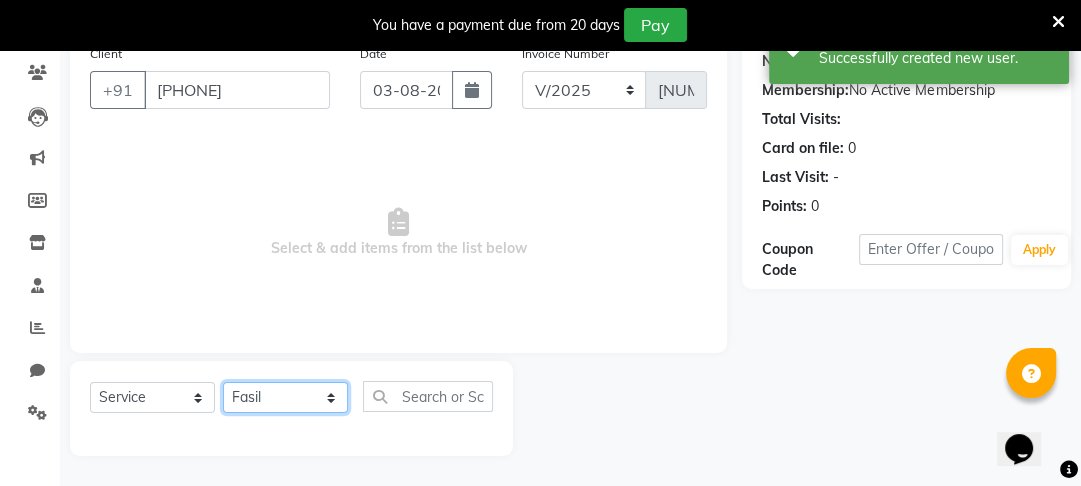 click on "Select Stylist Altaf Arti Fasil Monali namrata sonu Suhaib" 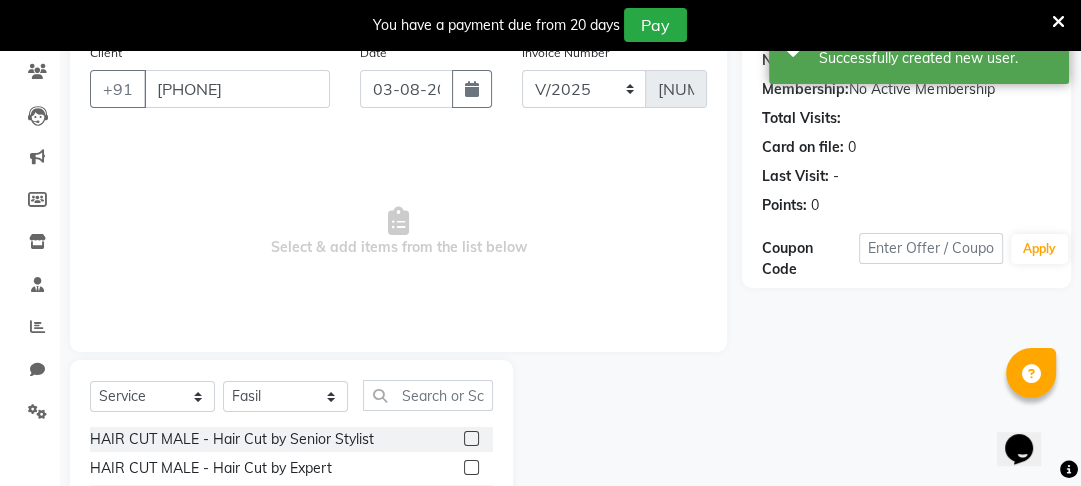 click 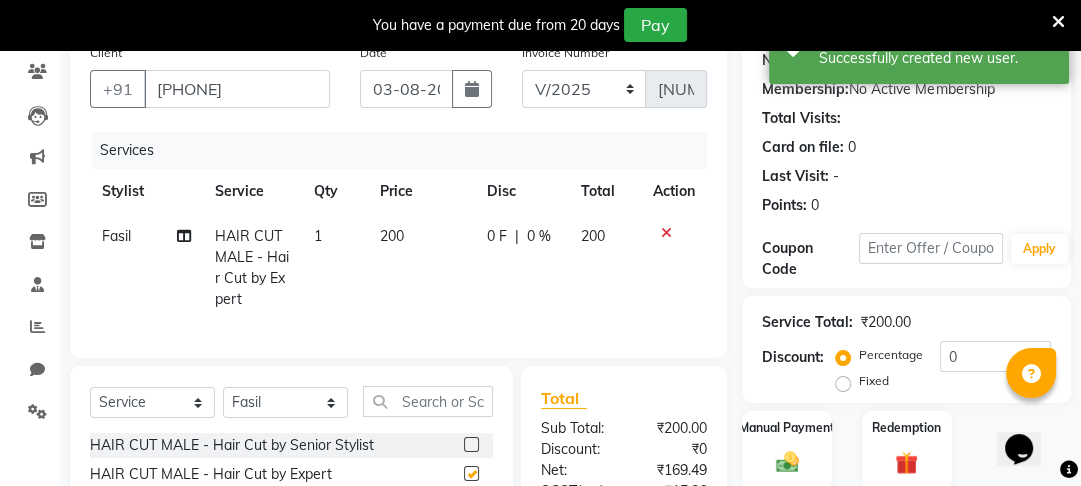 checkbox on "false" 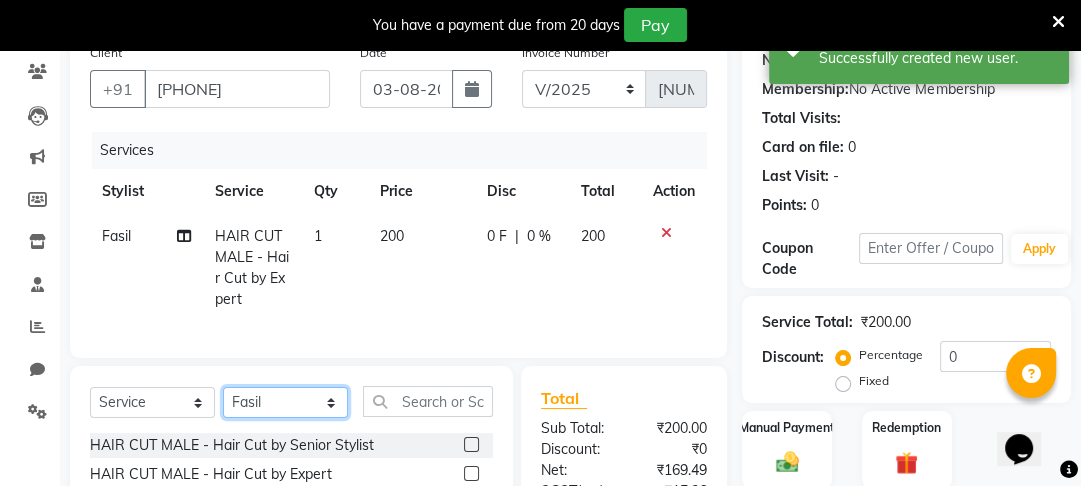 click on "Select Stylist Altaf Arti Fasil Monali namrata sonu Suhaib" 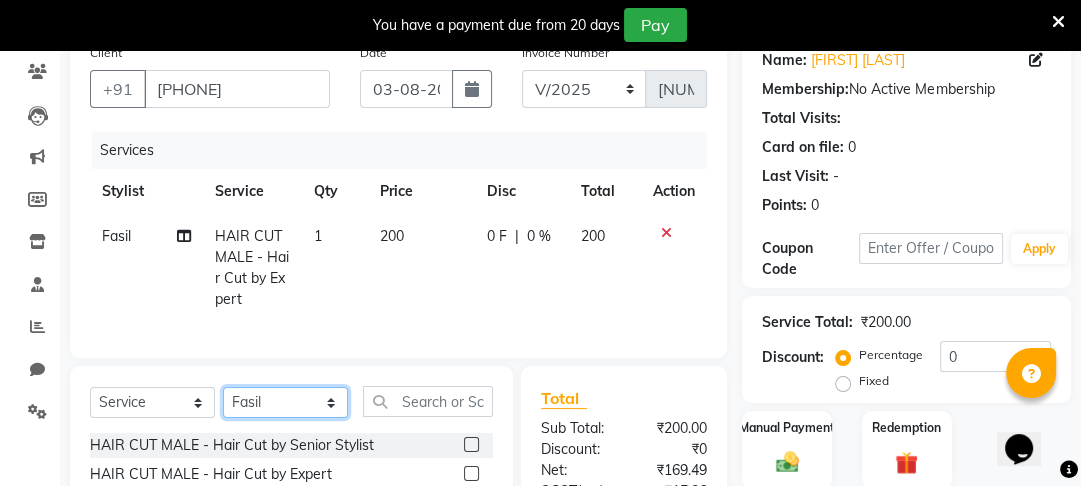 select on "71496" 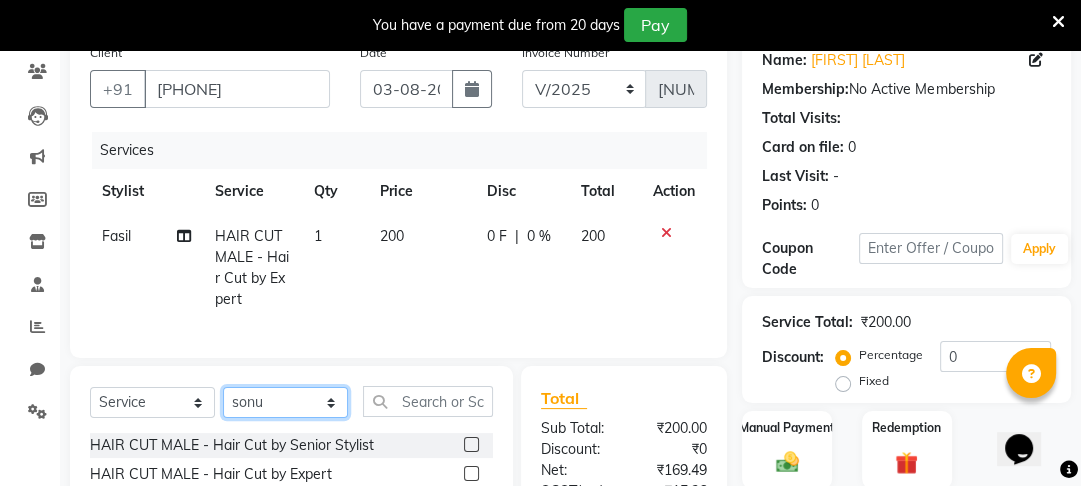 click on "Select Stylist Altaf Arti Fasil Monali namrata sonu Suhaib" 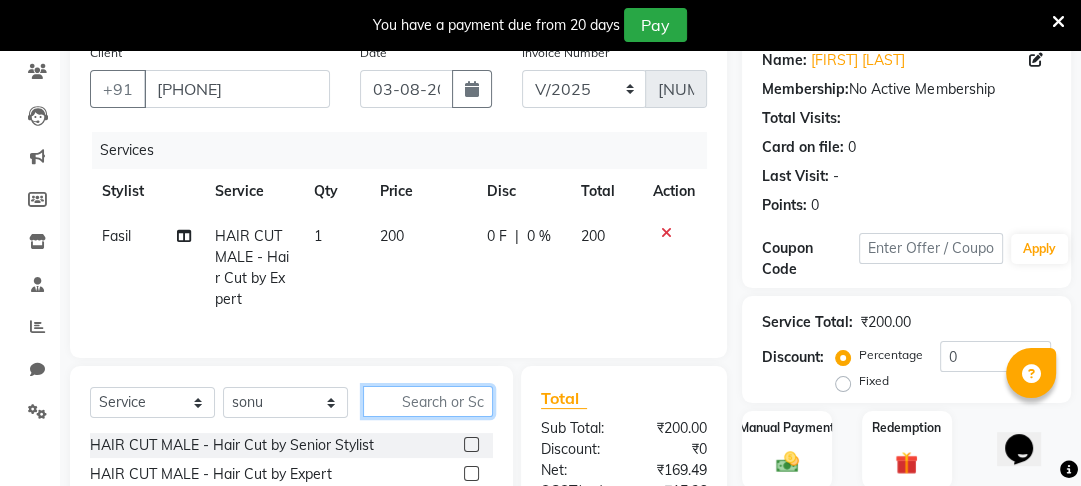 click 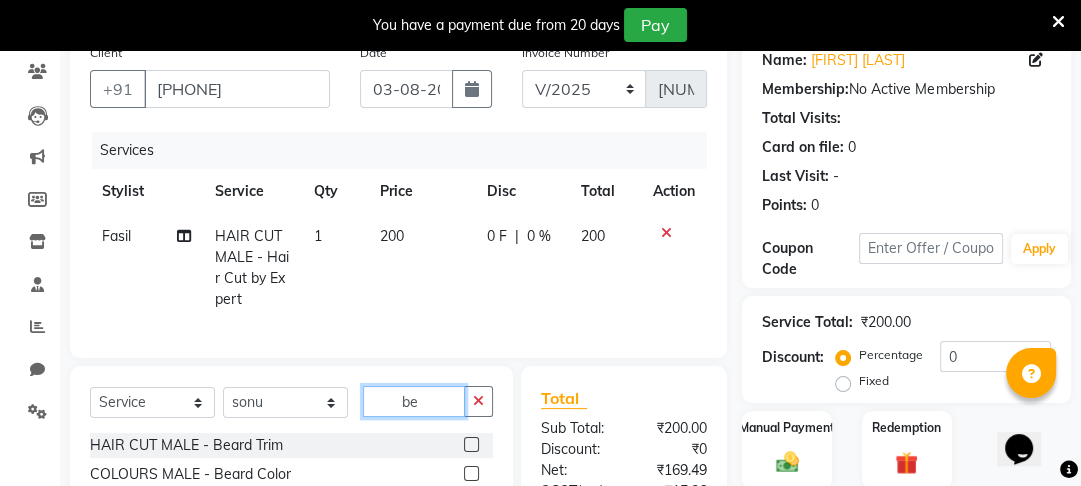 type on "be" 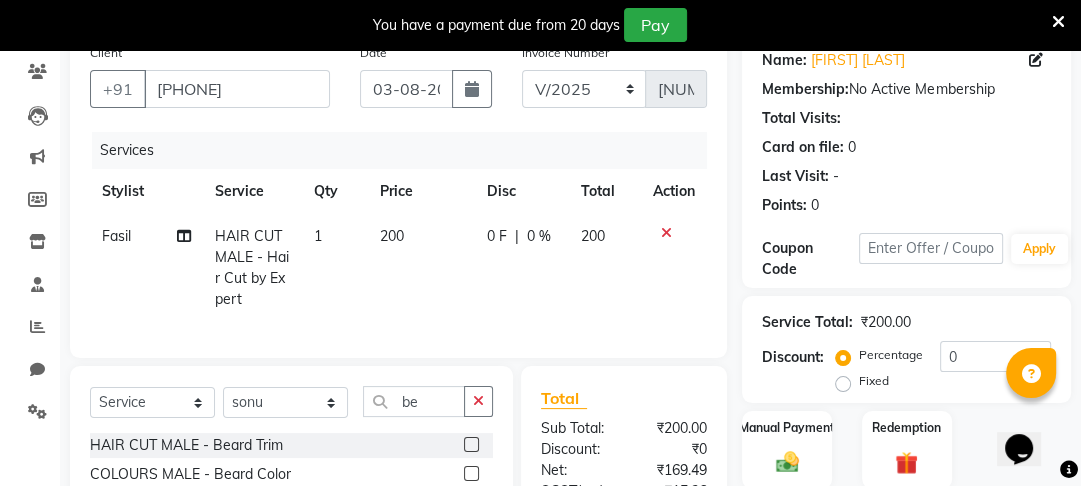 click 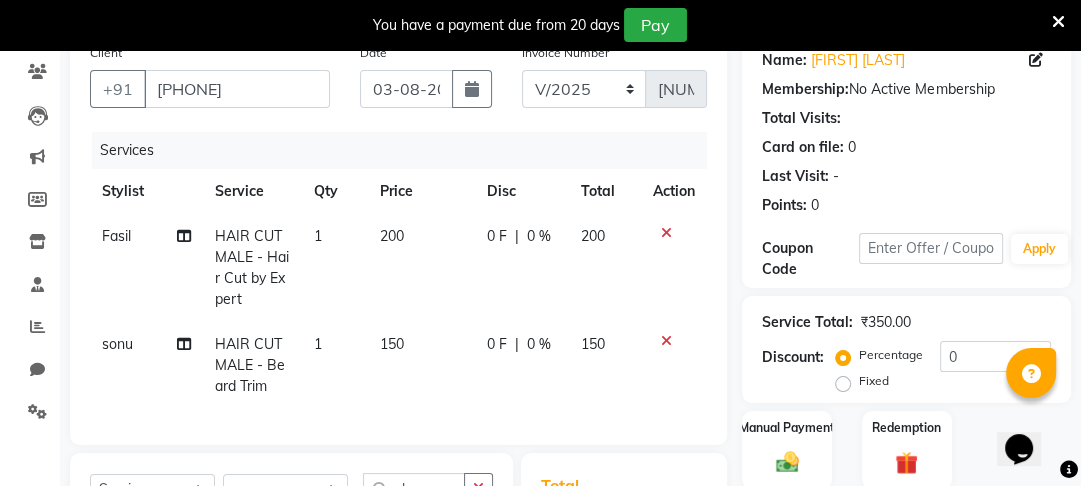 checkbox on "false" 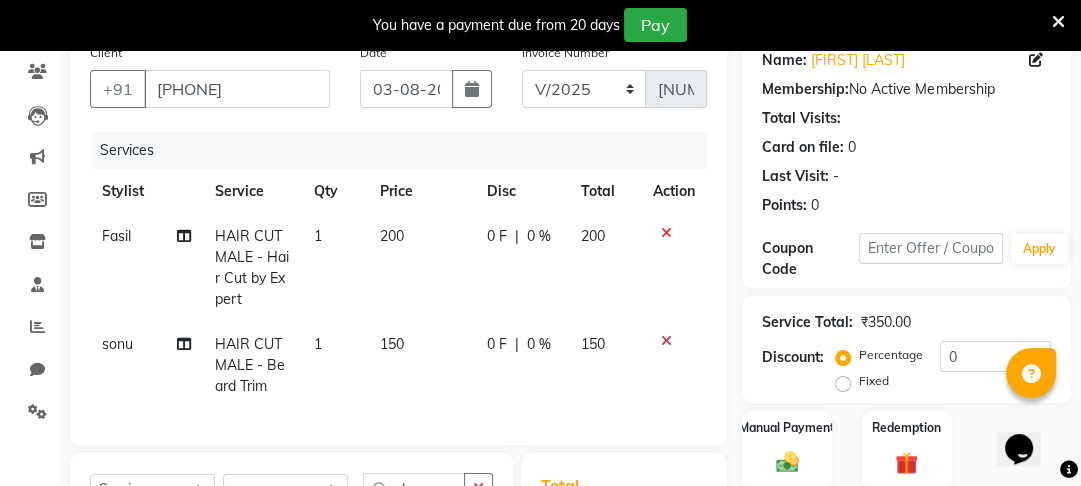 click on "150" 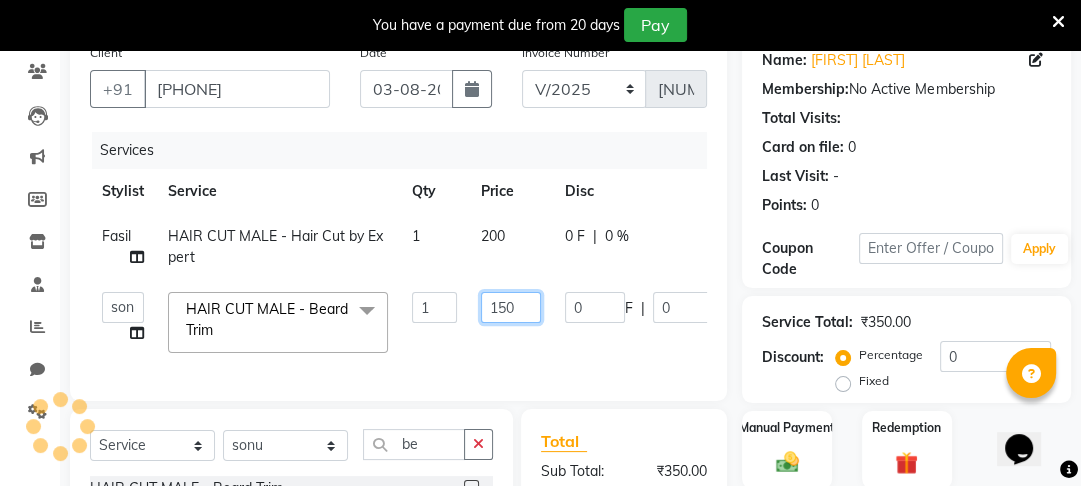 click on "150" 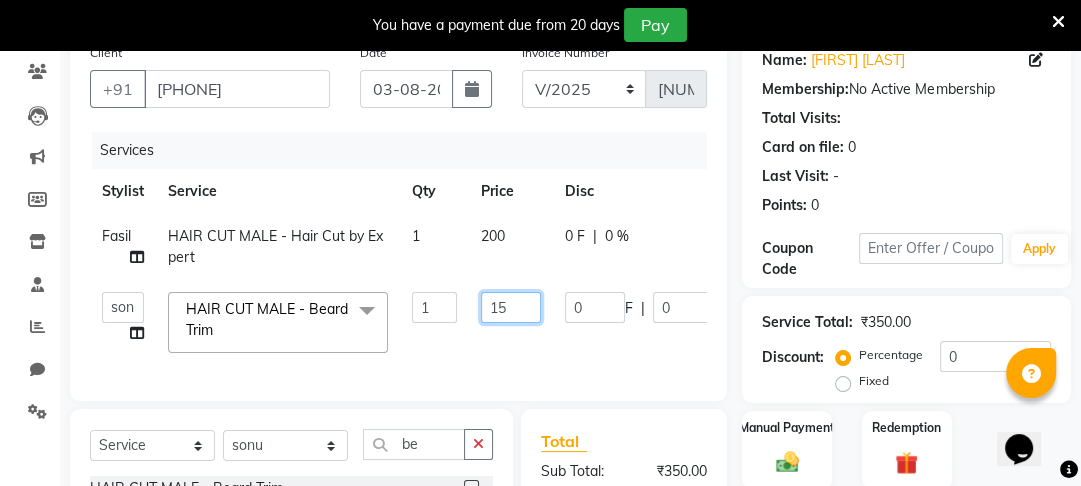 type on "1" 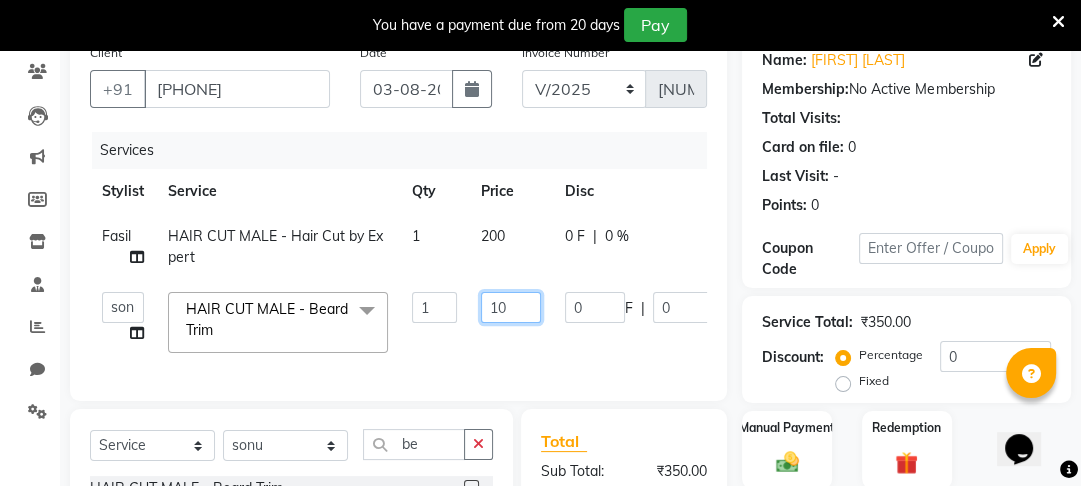 type on "100" 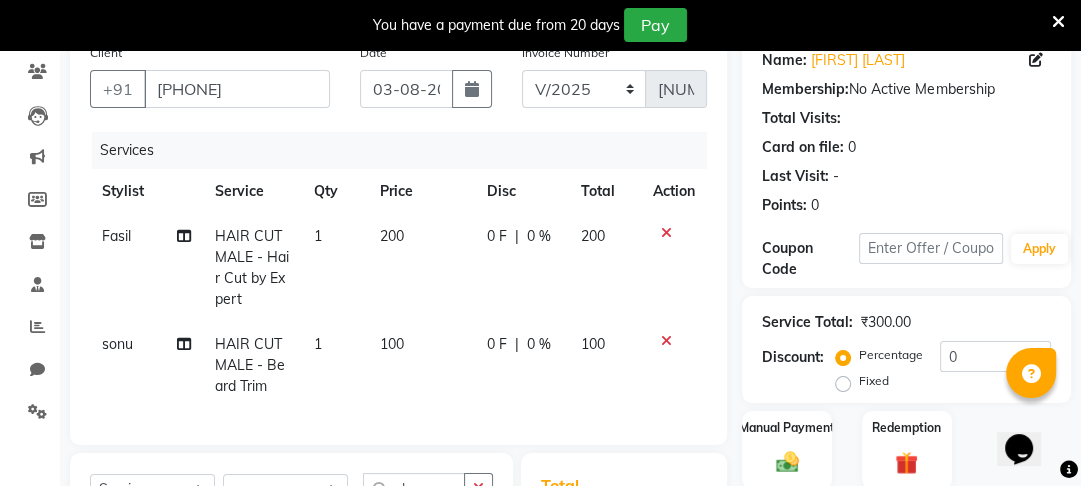 click on "Fasil HAIR CUT MALE - Hair Cut by Expert 1 200 0 F | 0 % 200" 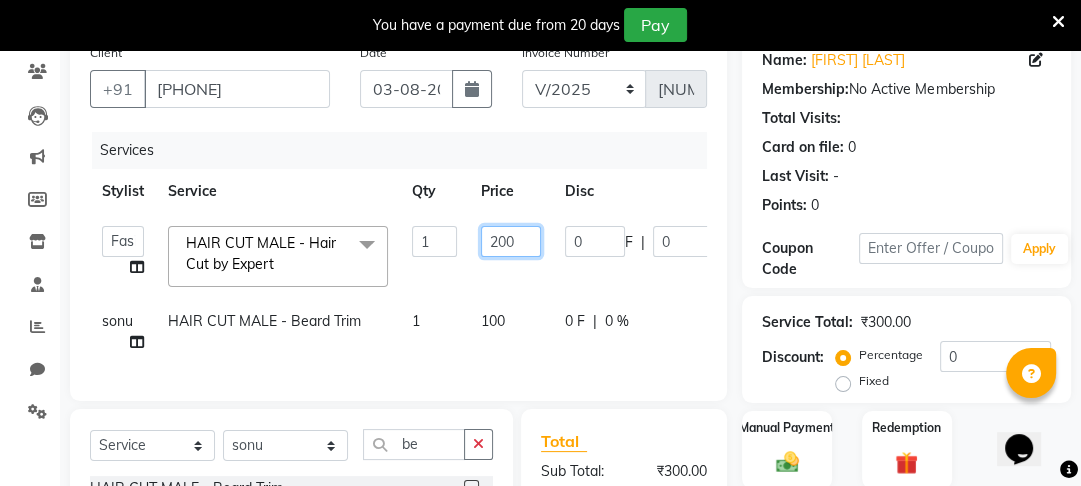 click on "200" 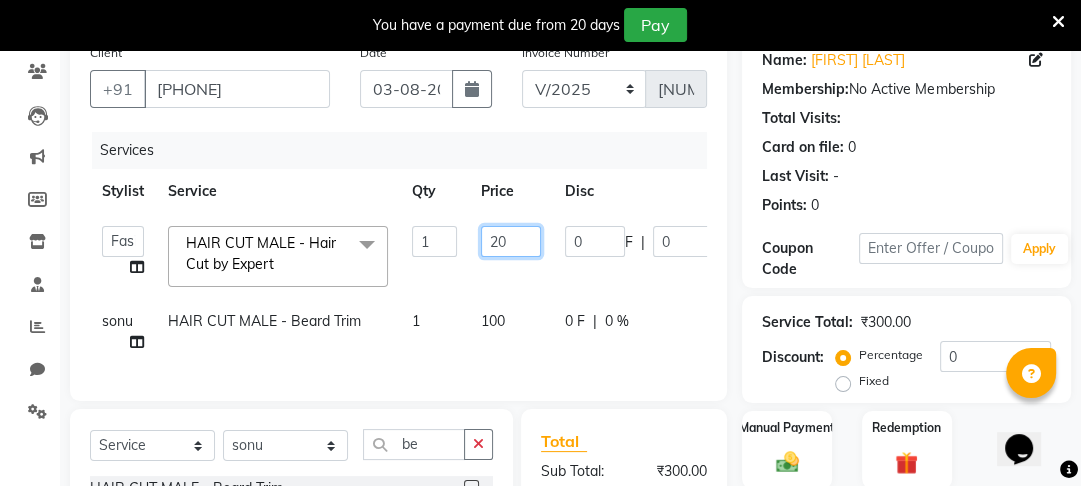 type on "2" 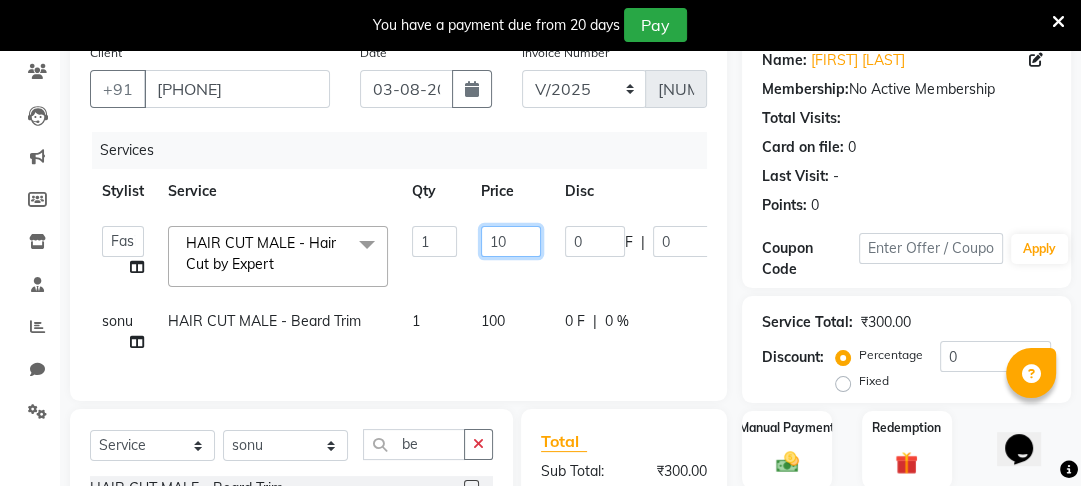 type on "100" 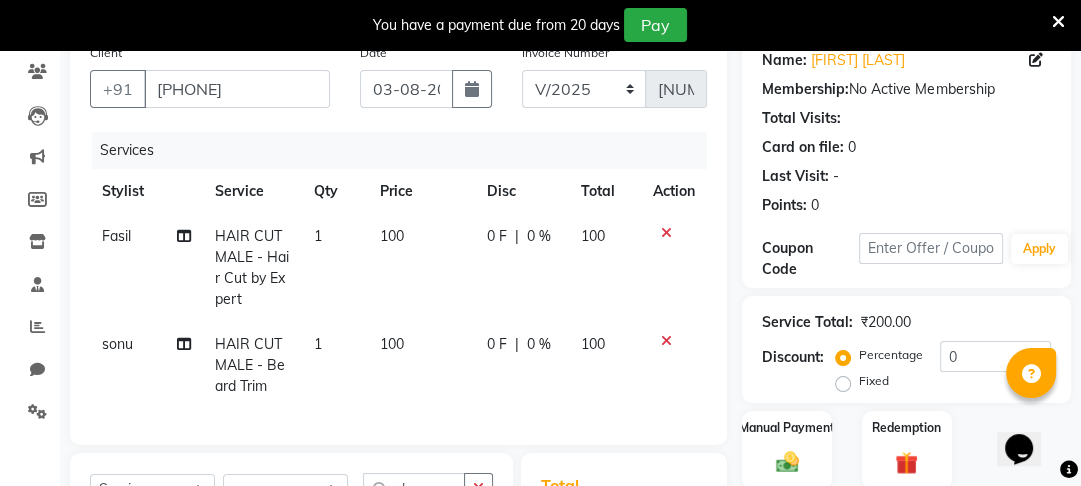 click on "Fasil HAIR CUT MALE - Hair Cut by Expert 1 100 0 F | 0 % 100 sonu HAIR CUT MALE - Beard Trim 1 100 0 F | 0 % 100" 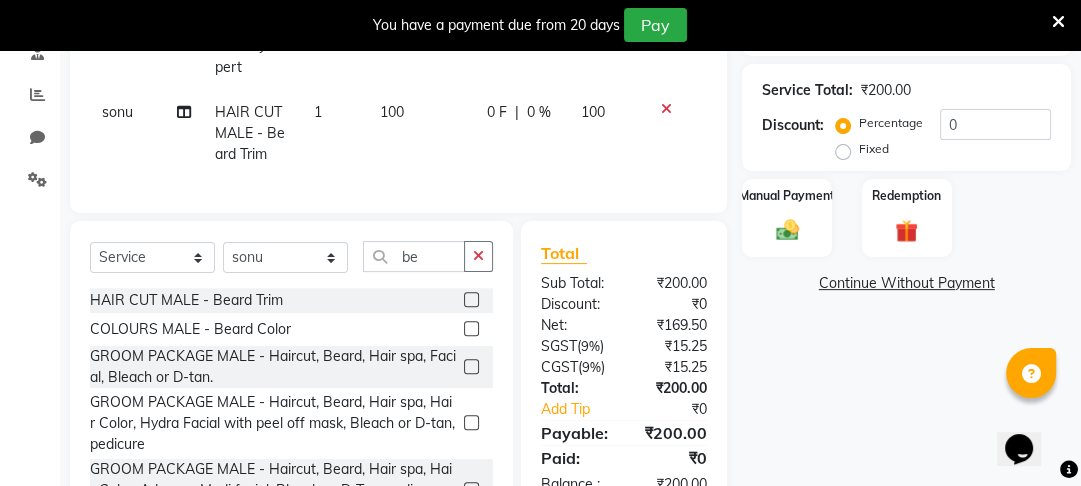 scroll, scrollTop: 426, scrollLeft: 0, axis: vertical 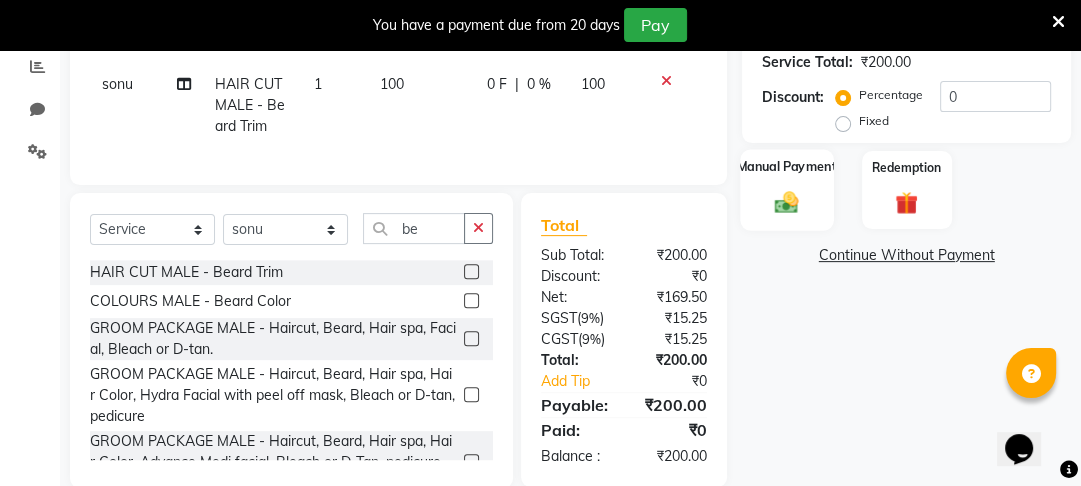 click on "Manual Payment" 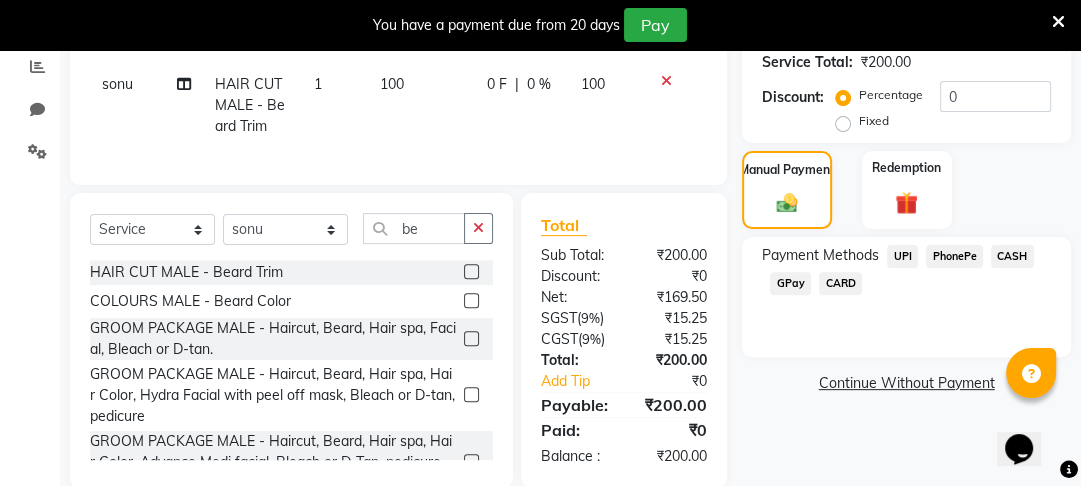 click on "PhonePe" 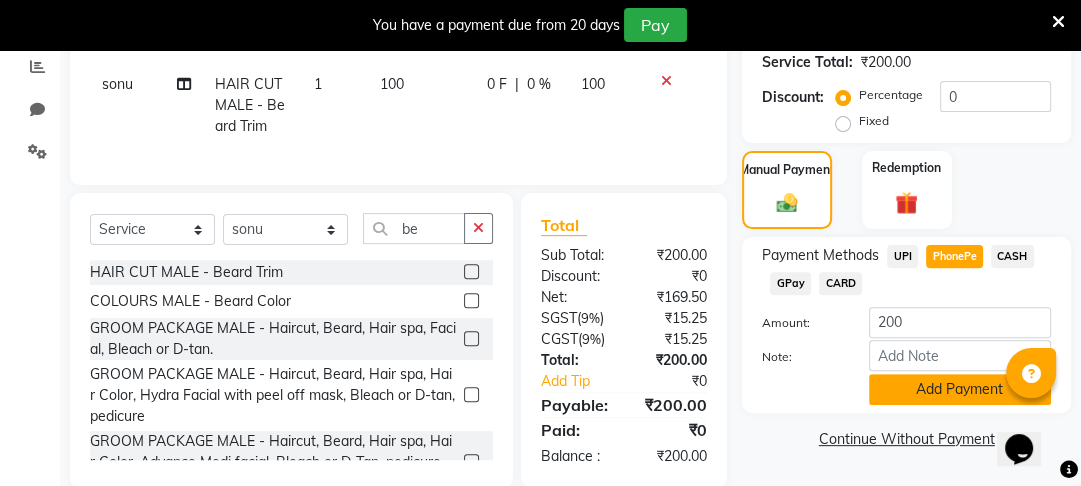 click on "Add Payment" 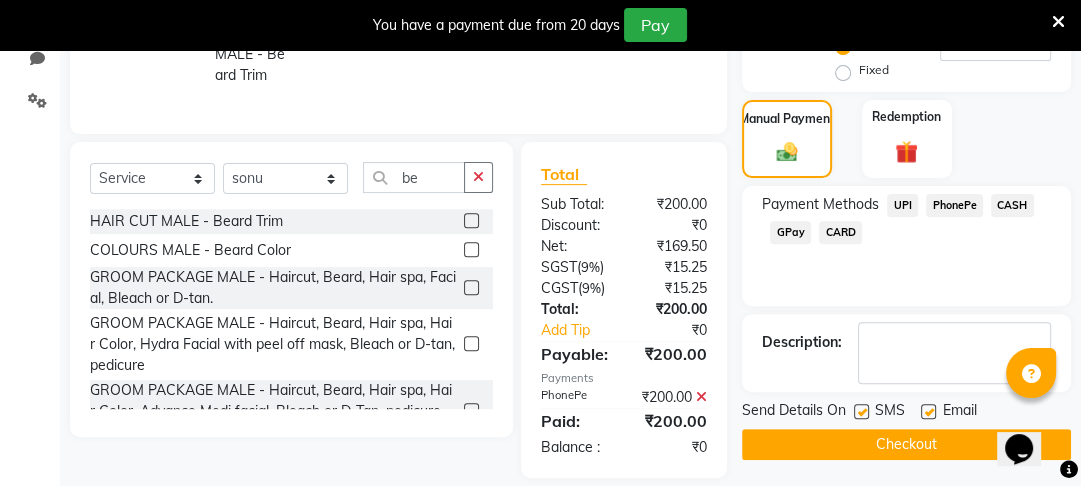 scroll, scrollTop: 532, scrollLeft: 0, axis: vertical 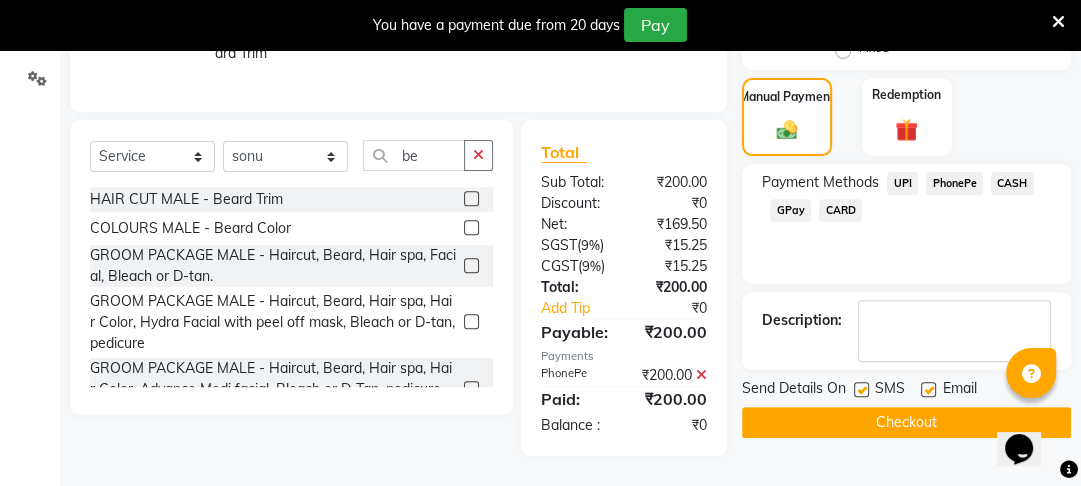 click on "Checkout" 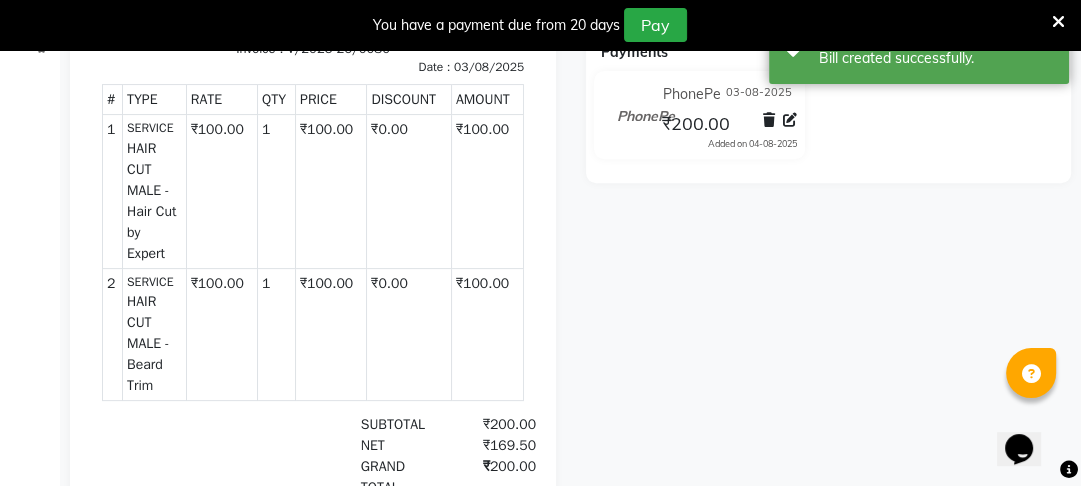 scroll, scrollTop: 0, scrollLeft: 0, axis: both 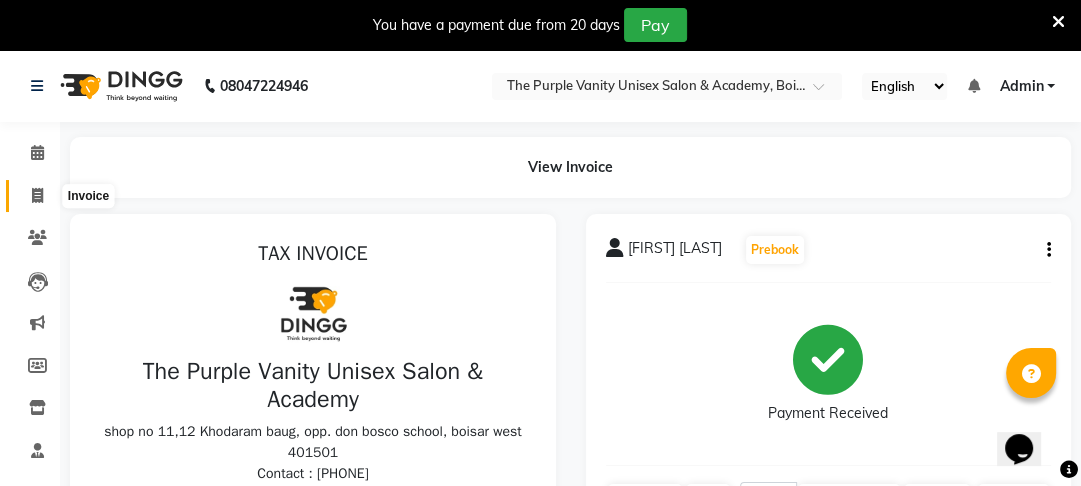 click 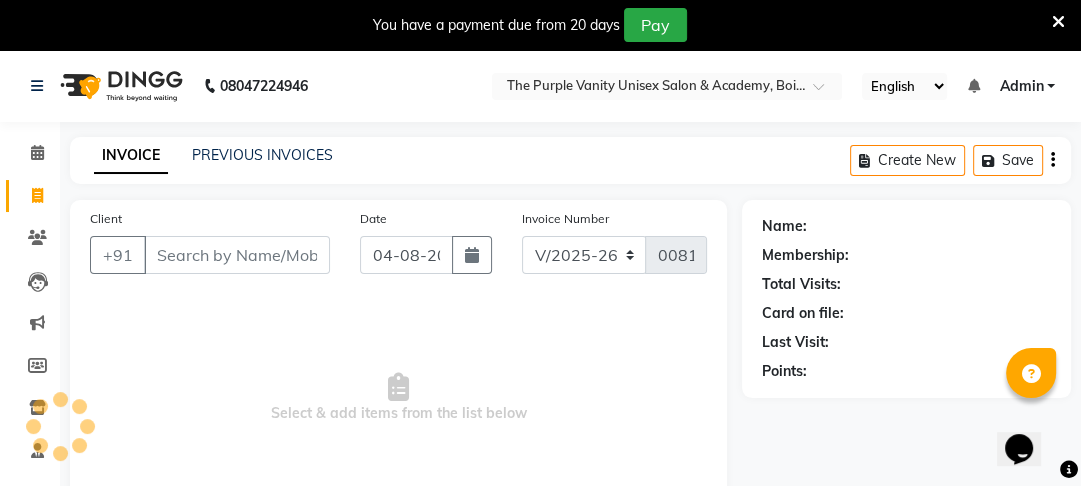 scroll, scrollTop: 166, scrollLeft: 0, axis: vertical 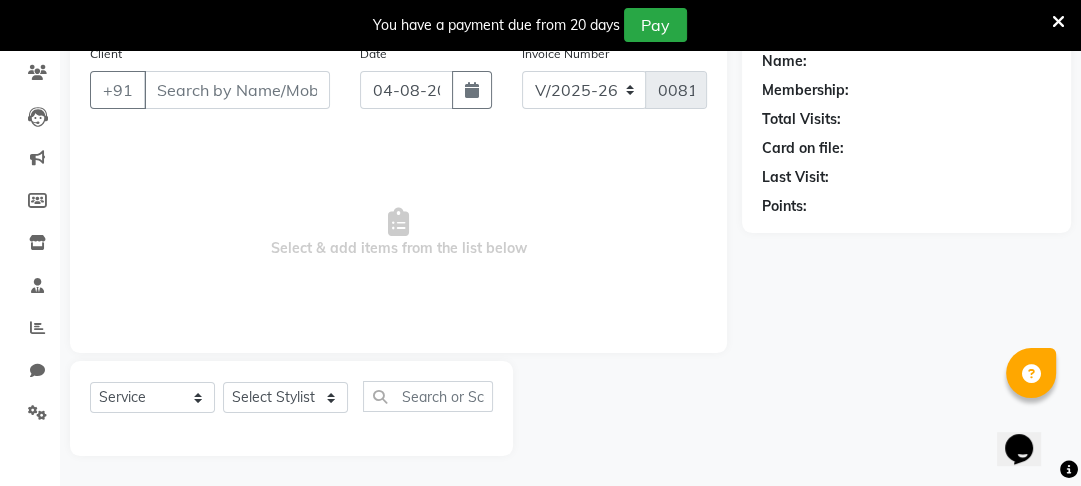 click on "Client" at bounding box center (237, 90) 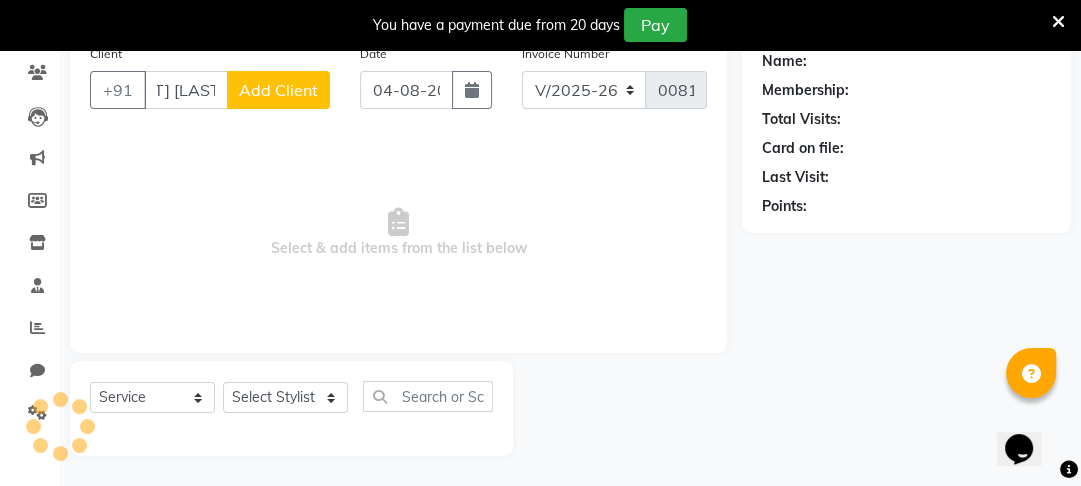 scroll, scrollTop: 0, scrollLeft: 51, axis: horizontal 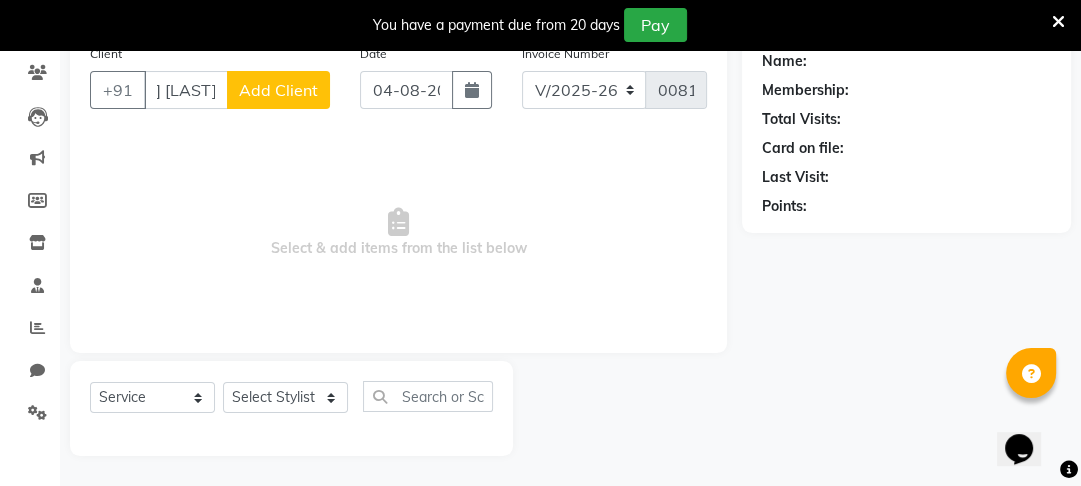 type on "[FIRST] [LAST]" 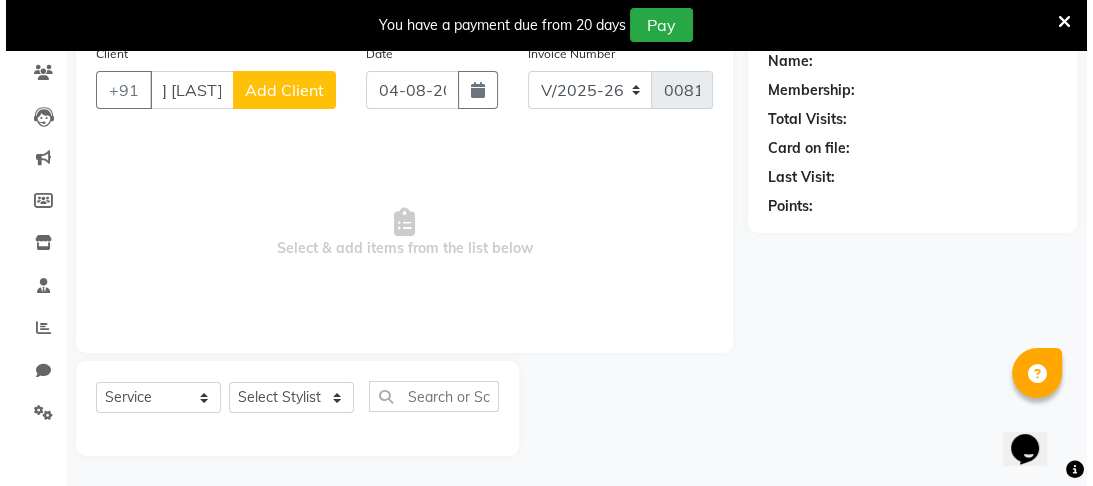scroll, scrollTop: 0, scrollLeft: 0, axis: both 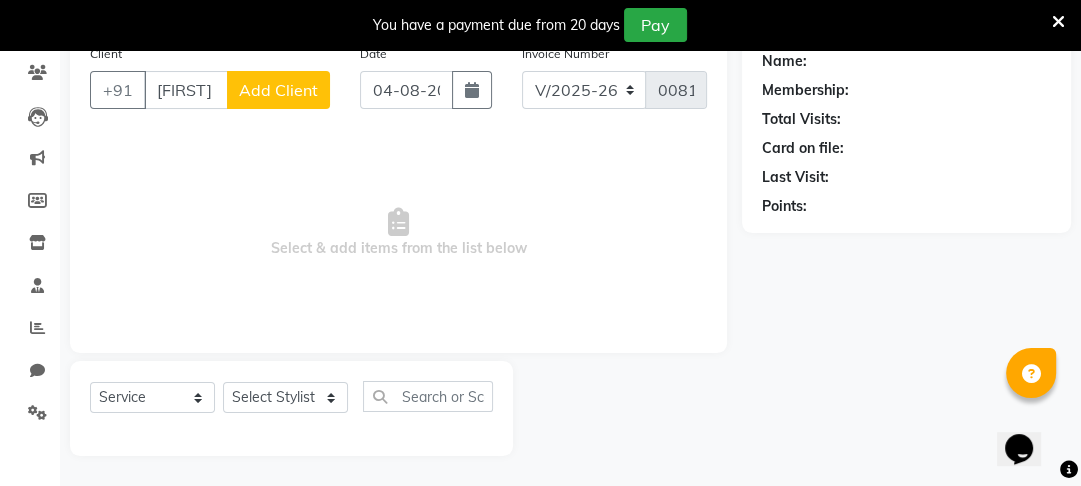 click on "Add Client" 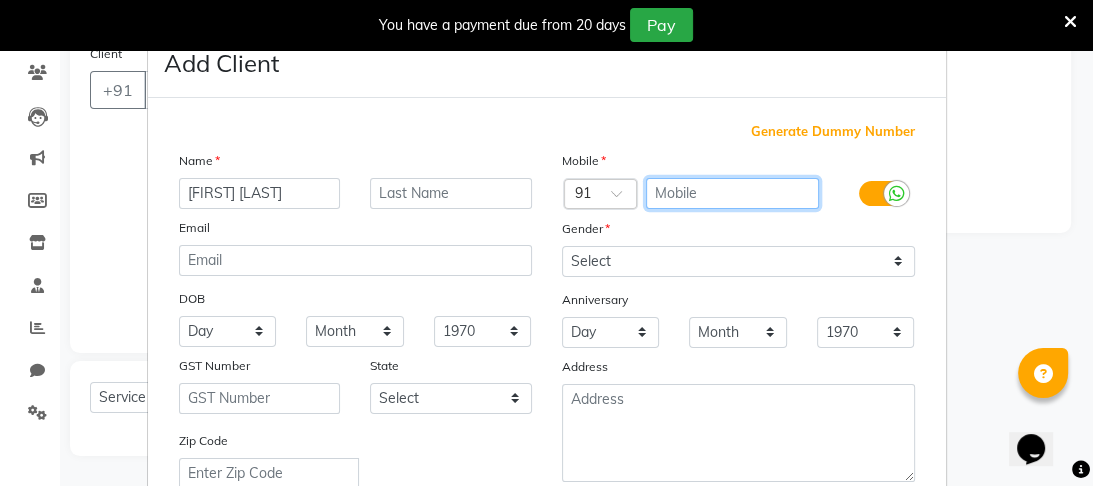 click at bounding box center (732, 193) 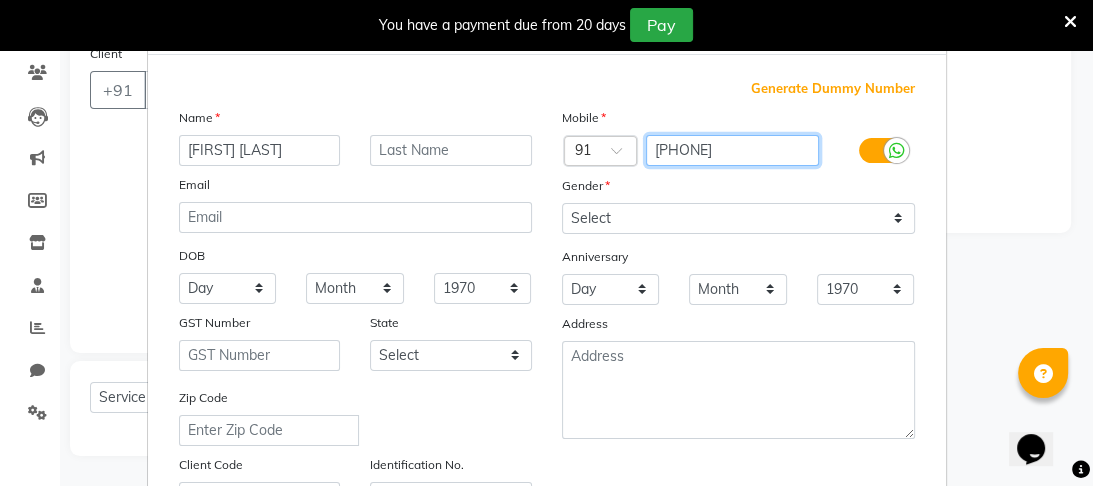 scroll, scrollTop: 20, scrollLeft: 0, axis: vertical 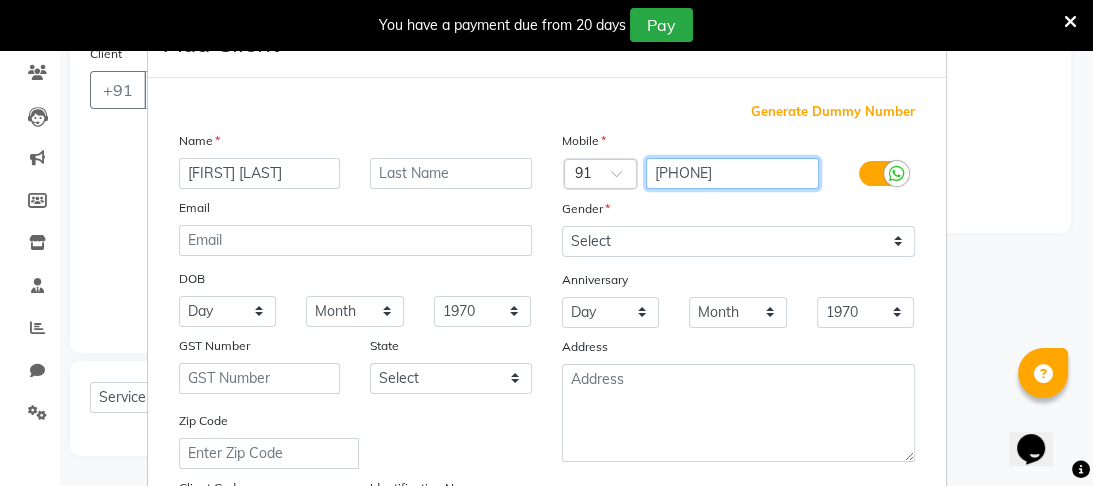 type on "[PHONE]" 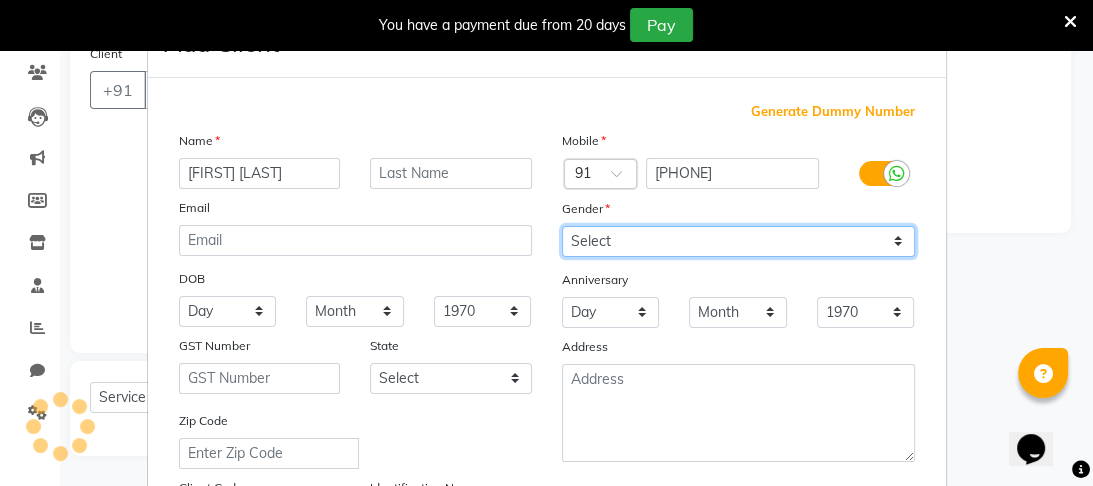 click on "Select Male Female Other Prefer Not To Say" at bounding box center [738, 241] 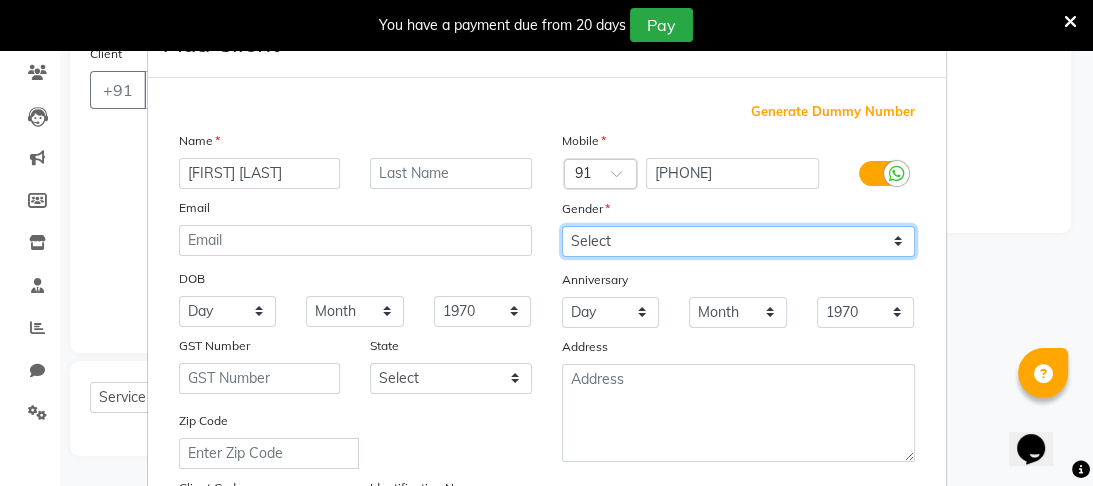 select on "male" 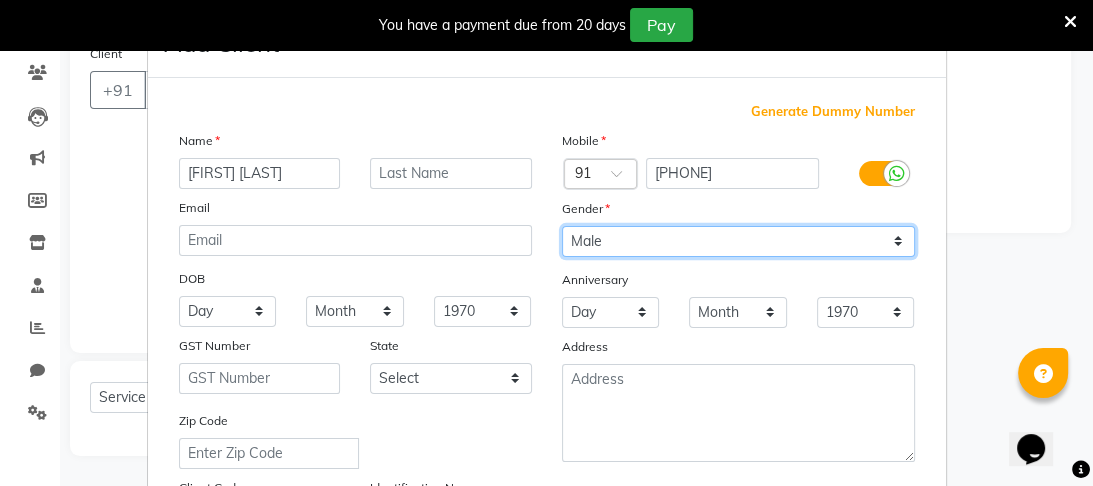 click on "Select Male Female Other Prefer Not To Say" at bounding box center [738, 241] 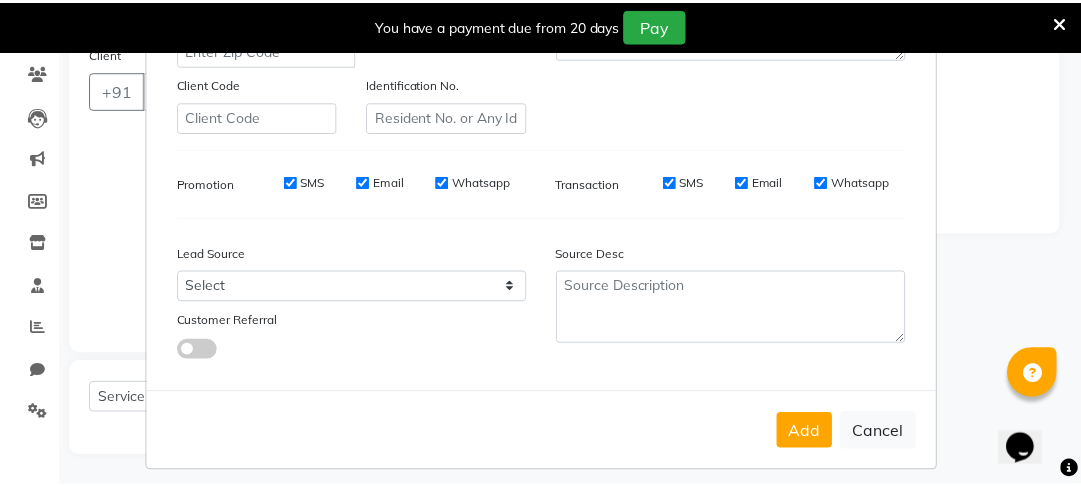 scroll, scrollTop: 447, scrollLeft: 0, axis: vertical 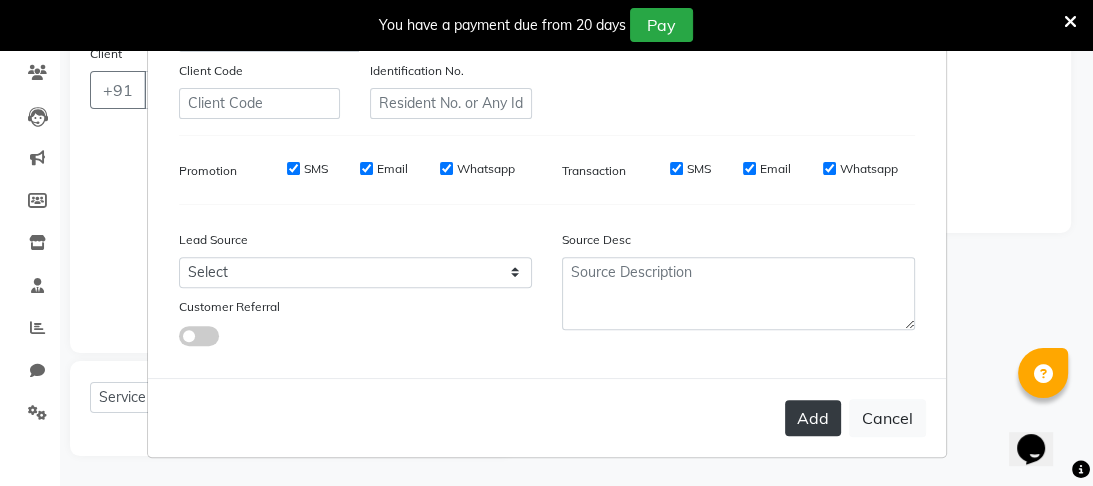 click on "Add" at bounding box center [813, 418] 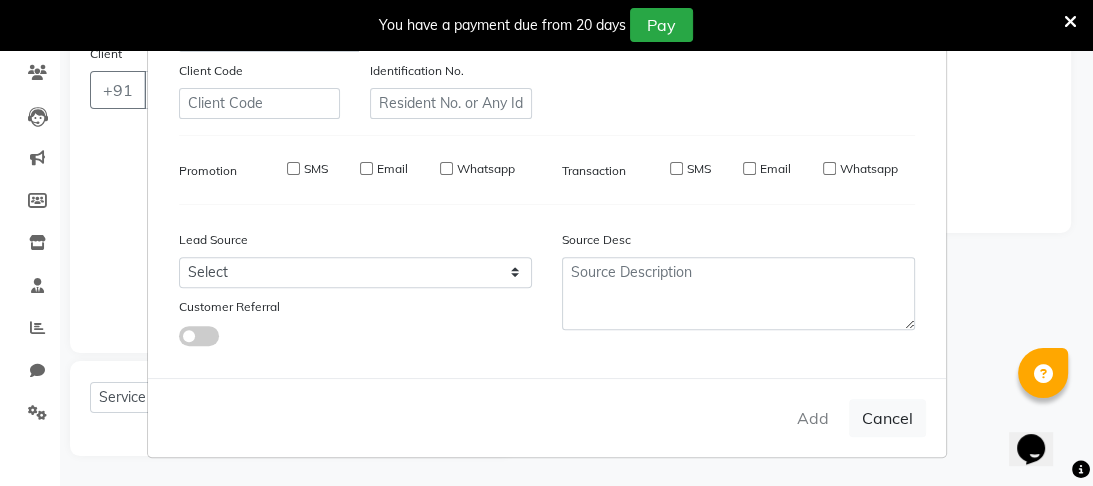 type on "[PHONE]" 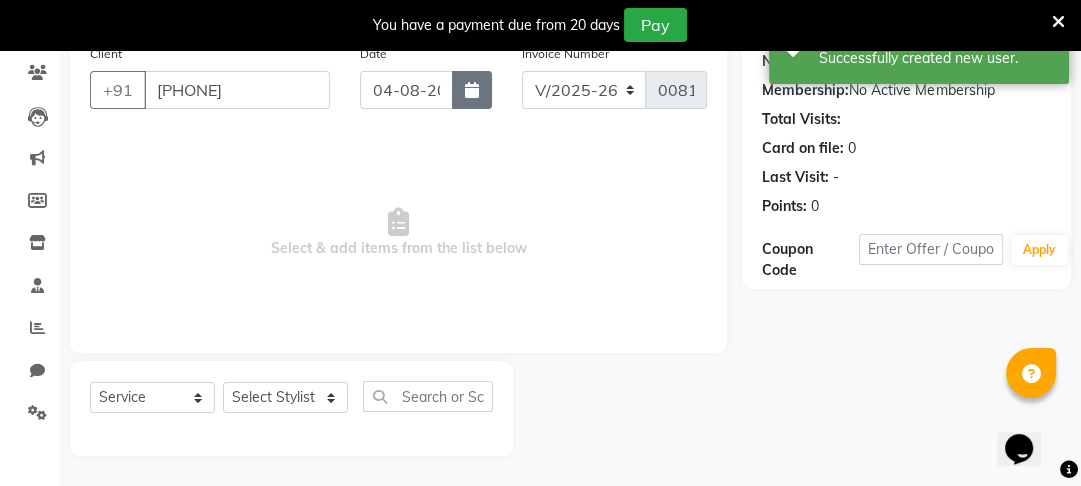 click 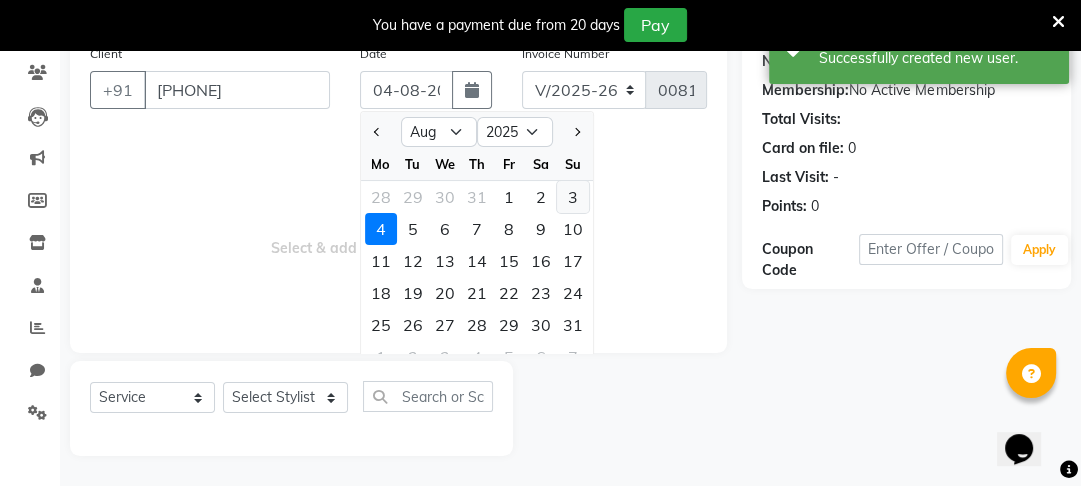 click on "3" 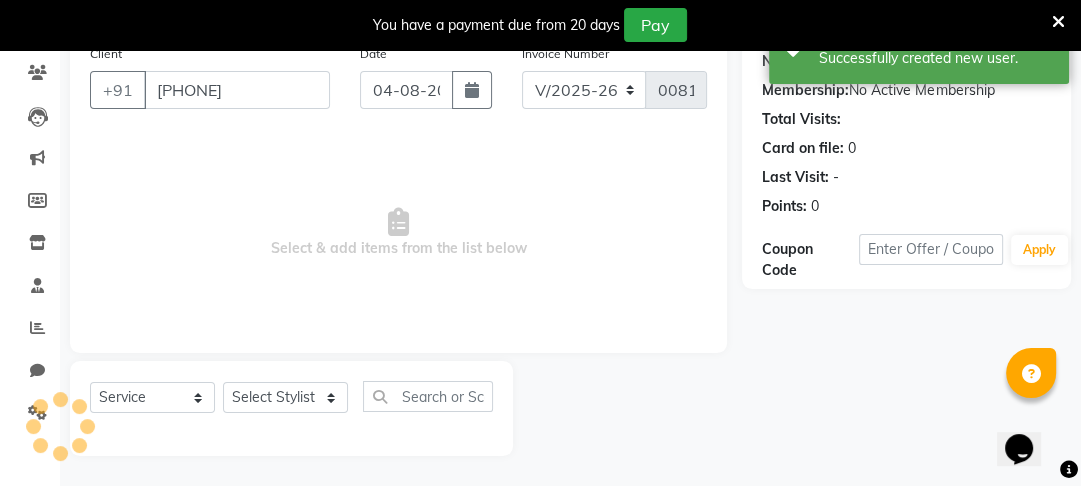 type on "03-08-2025" 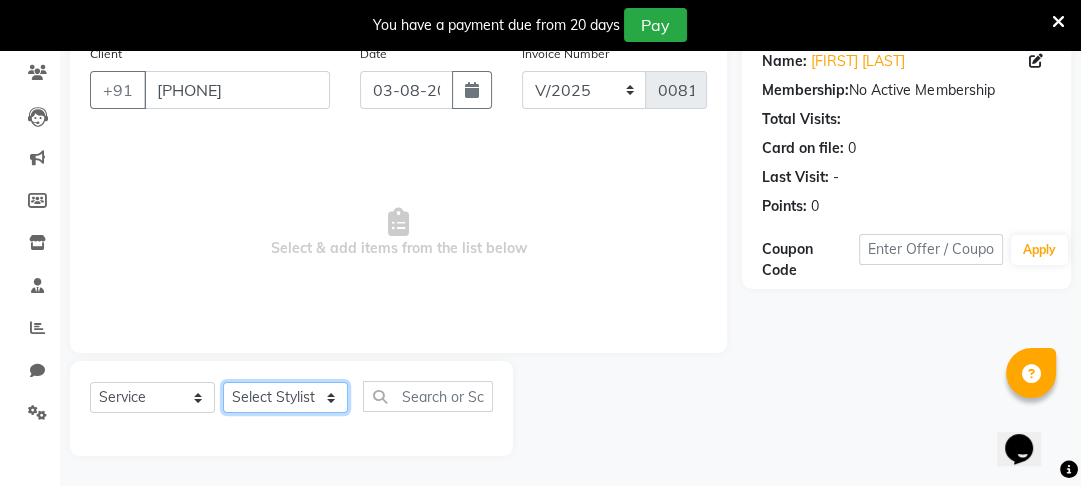 click on "Select Stylist Altaf Arti Fasil Monali namrata sonu Suhaib" 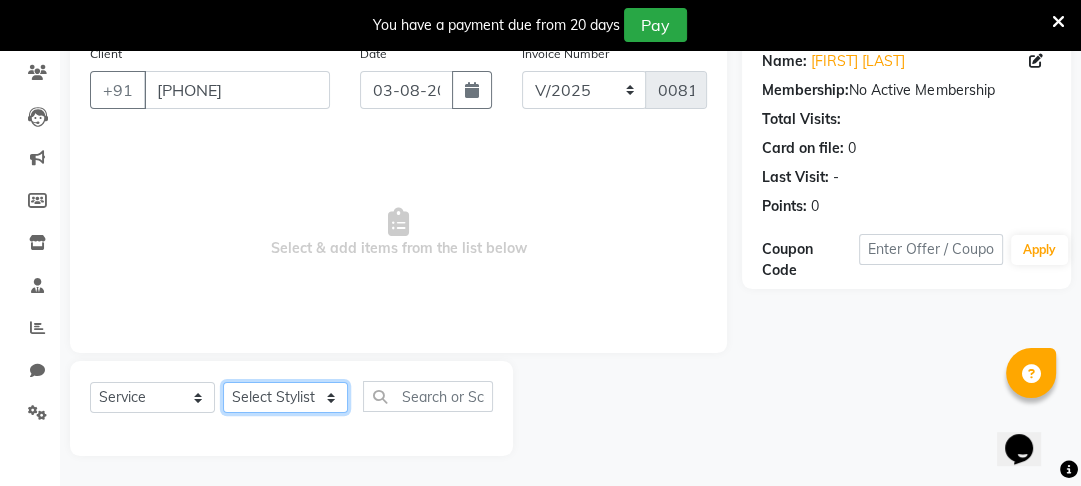 select on "87294" 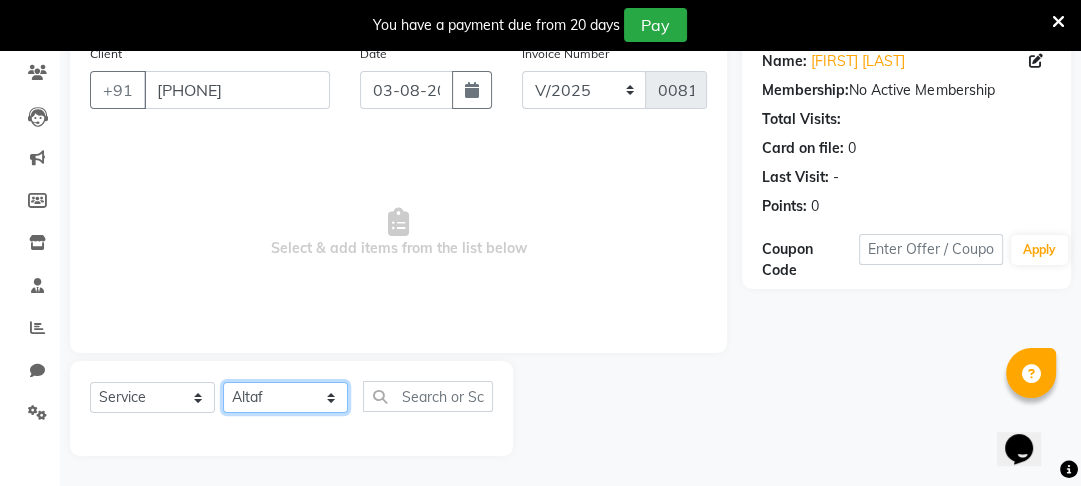 click on "Select Stylist Altaf Arti Fasil Monali namrata sonu Suhaib" 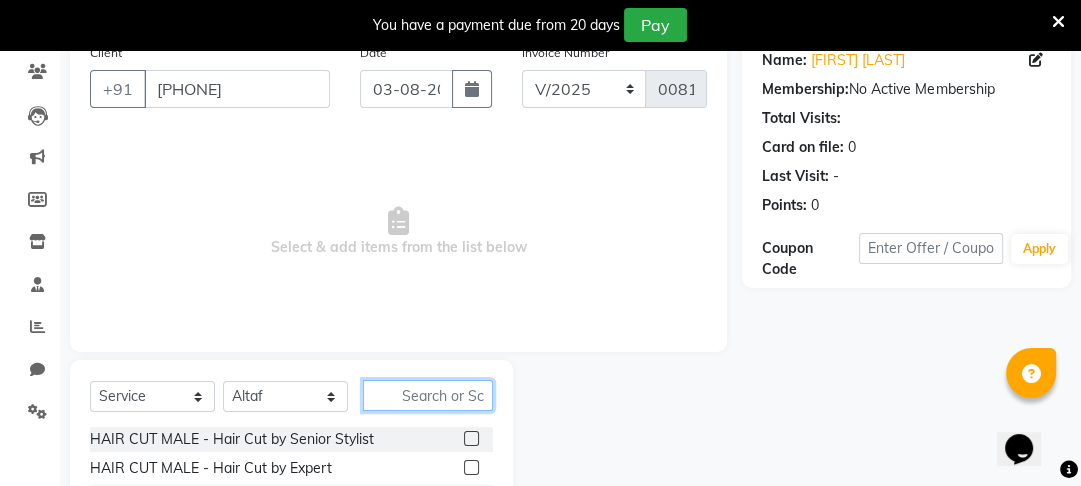 click 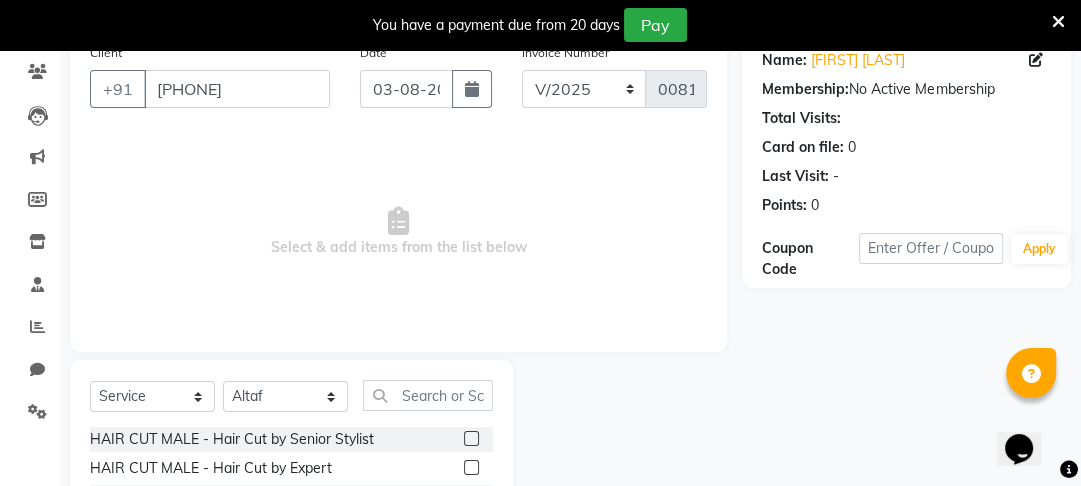 click 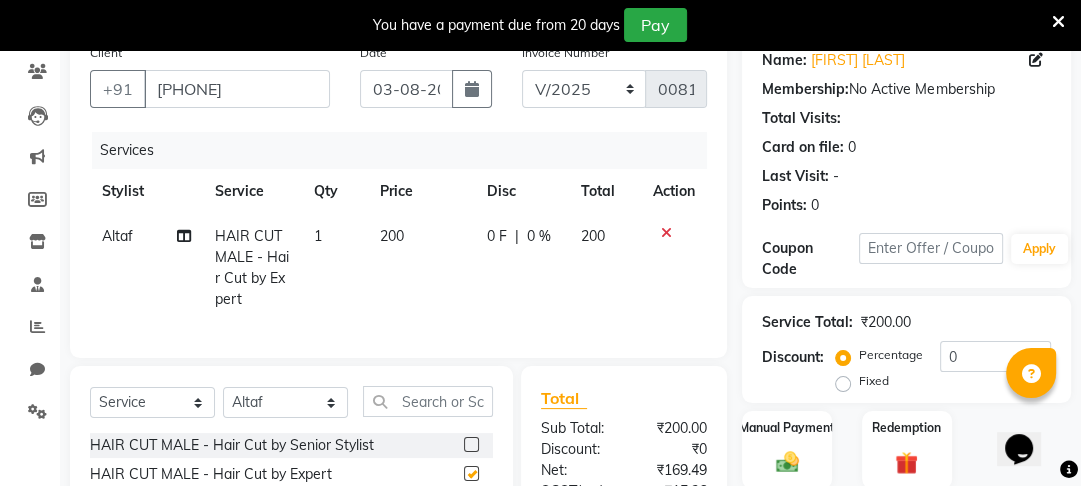 checkbox on "false" 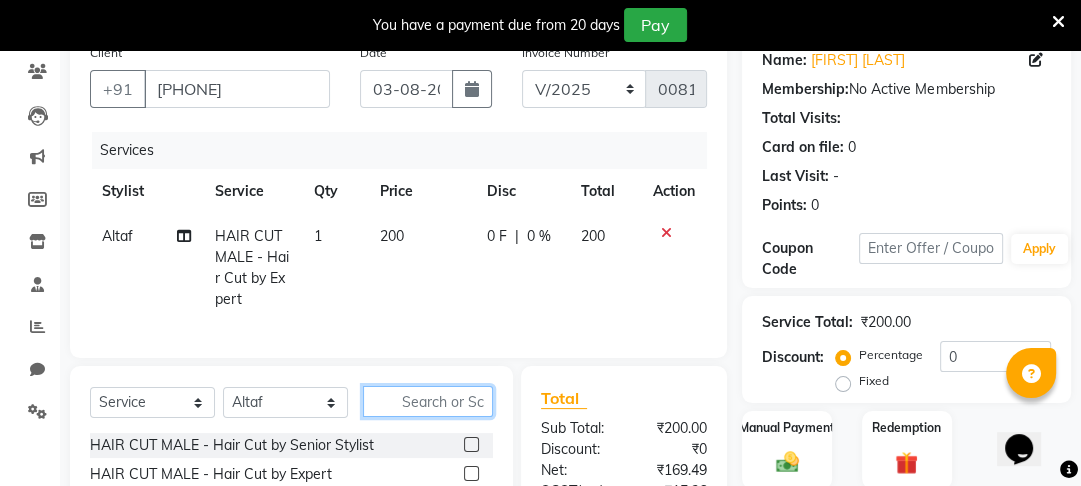 click 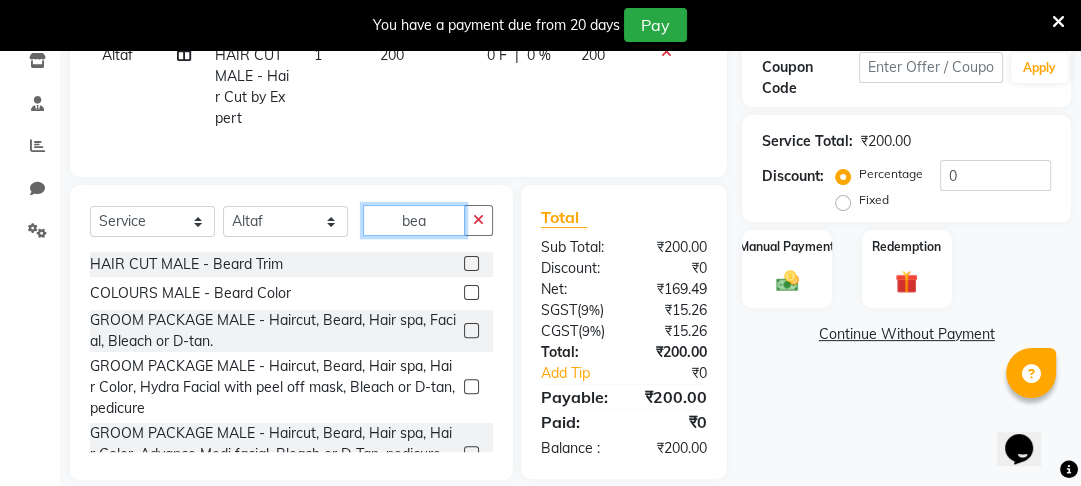 scroll, scrollTop: 384, scrollLeft: 0, axis: vertical 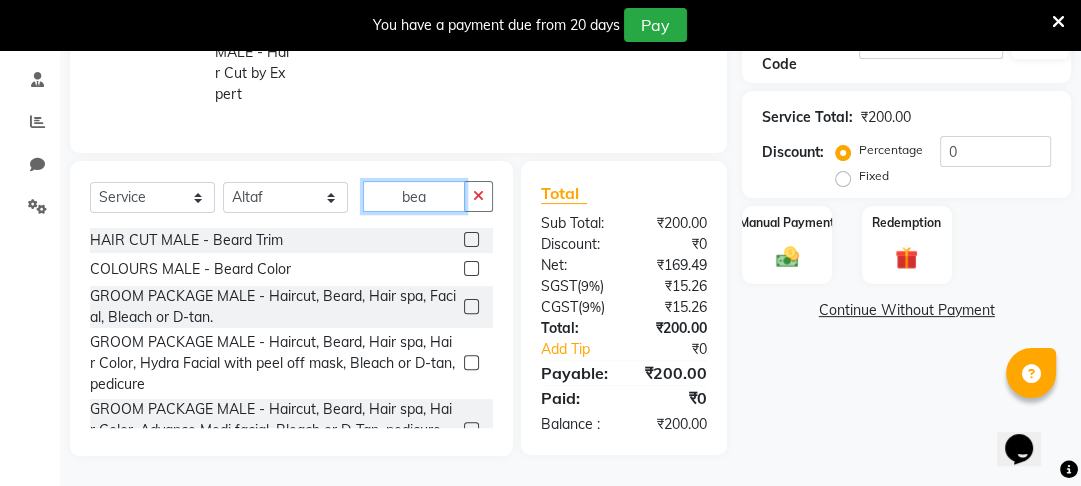 type on "bea" 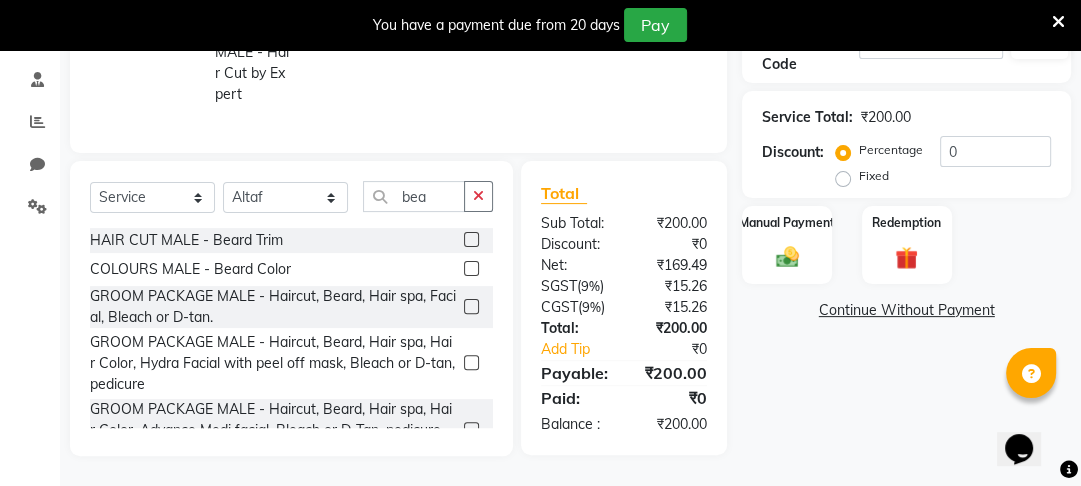 click 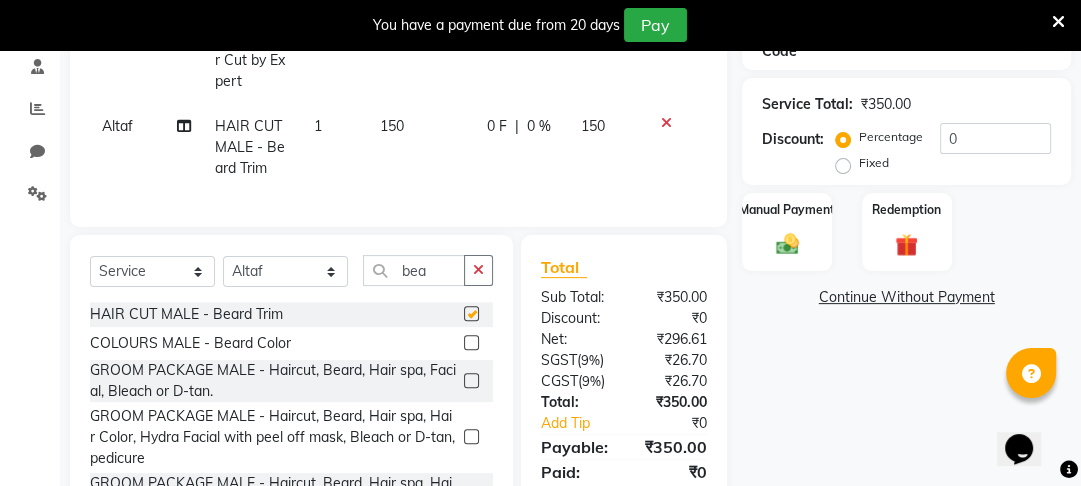 checkbox on "false" 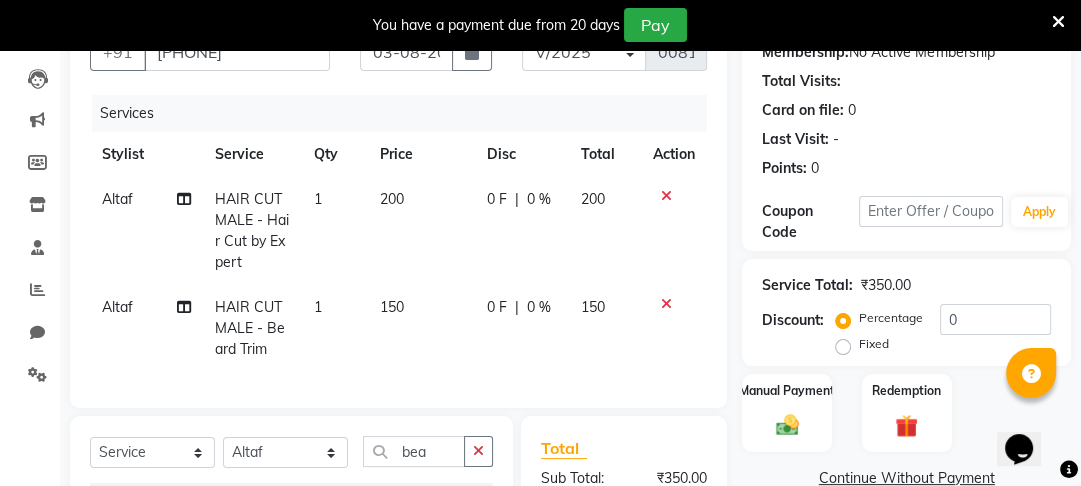 scroll, scrollTop: 202, scrollLeft: 0, axis: vertical 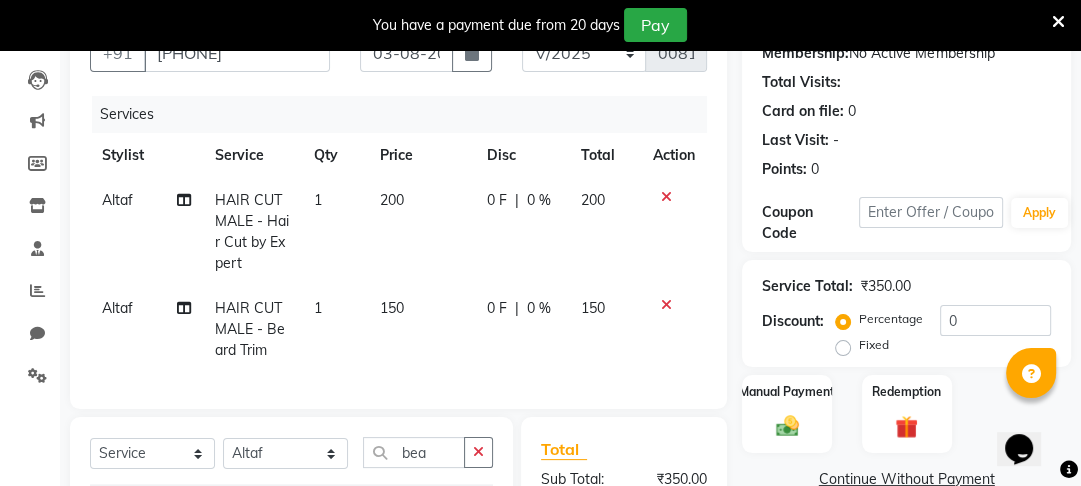 click on "150" 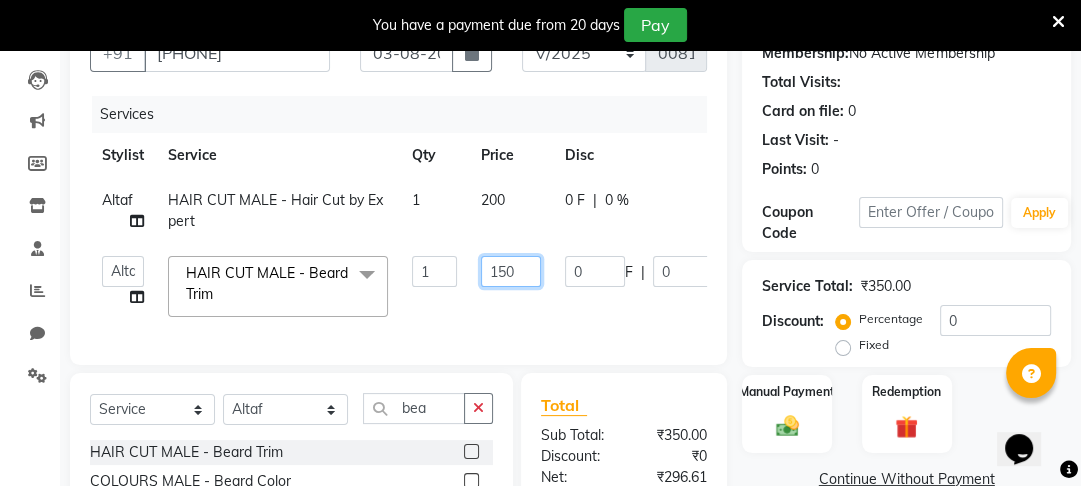 click on "150" 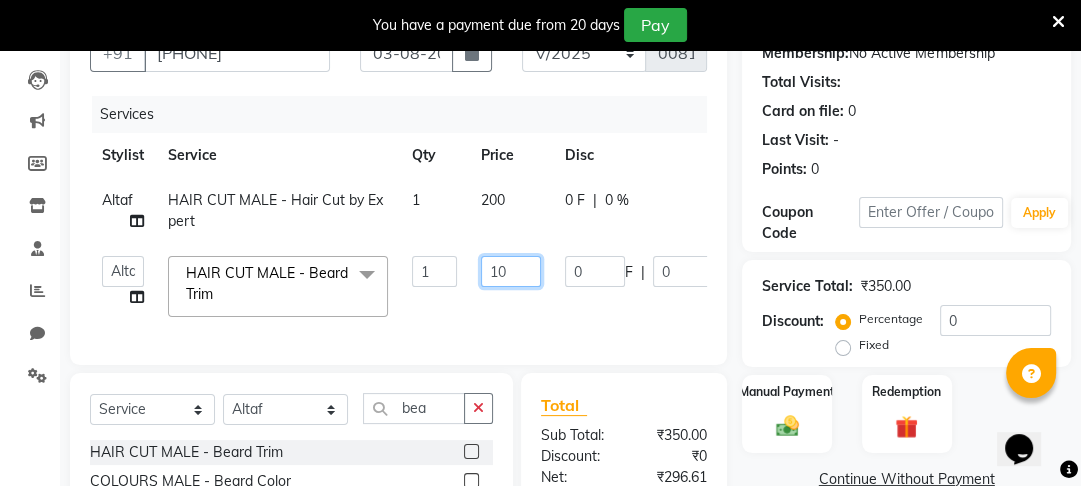 type on "100" 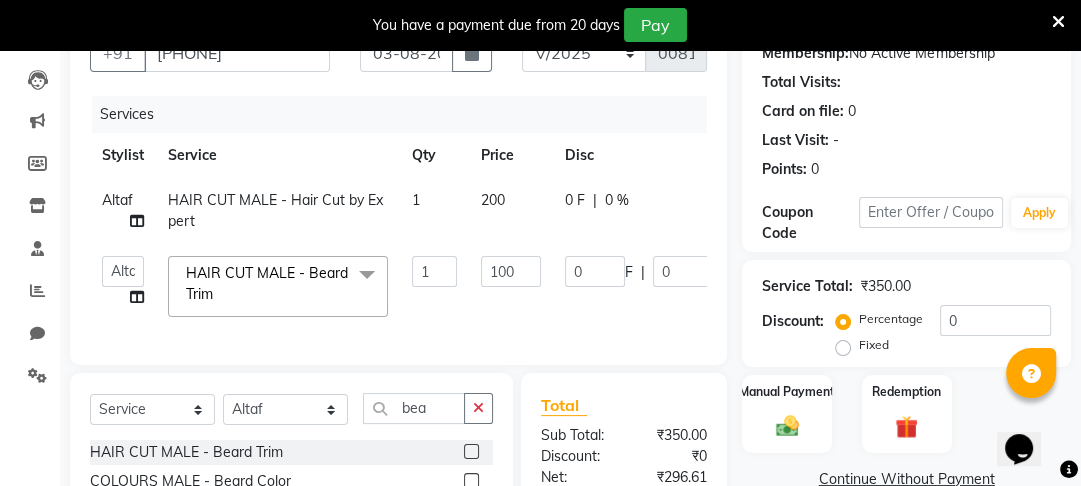 click on "[FIRST] HAIR CUT MALE - Hair Cut by Expert 1 200 0 F | 0 % 200" 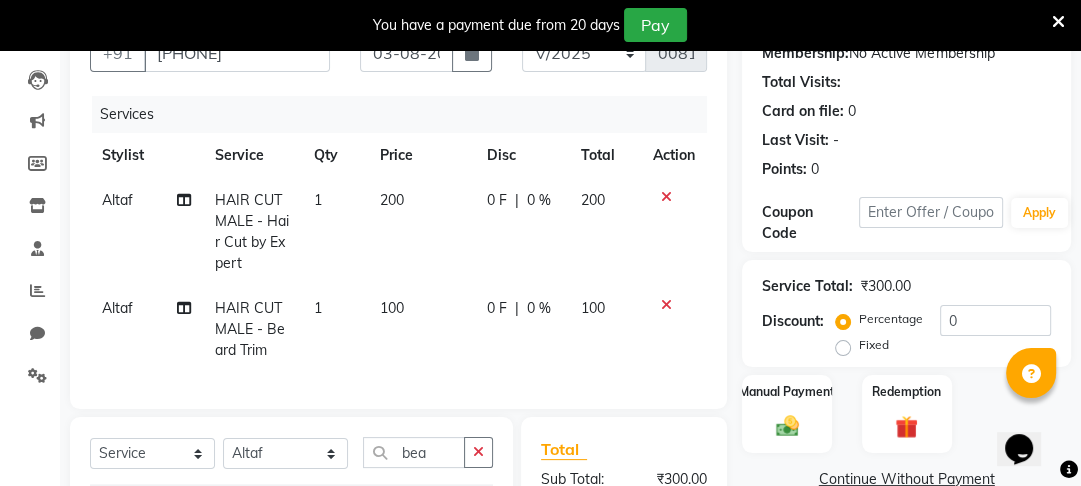 click on "200" 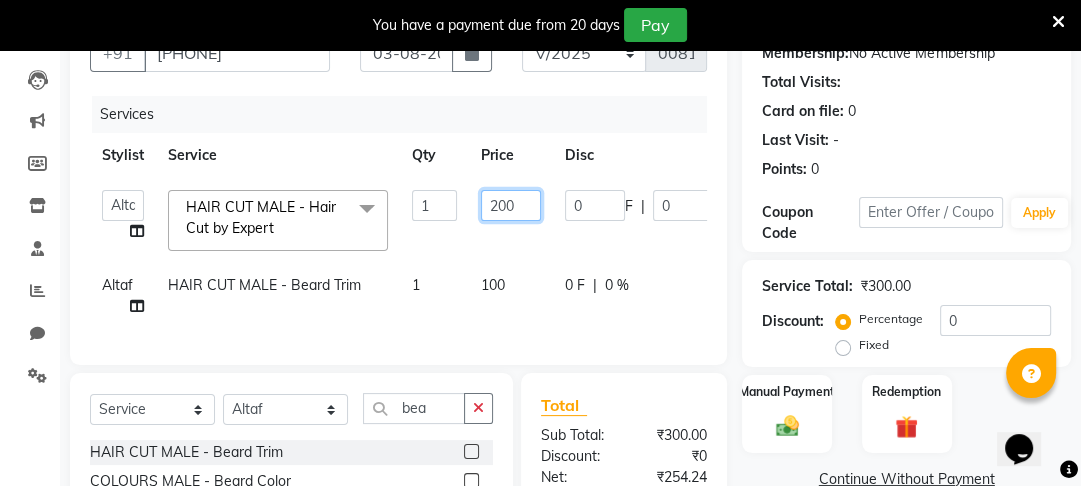 click on "200" 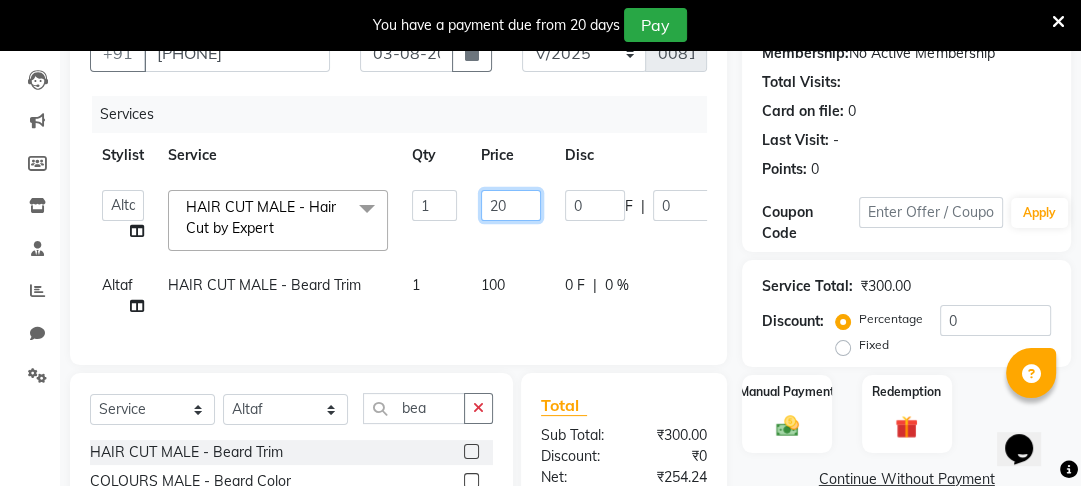 type on "2" 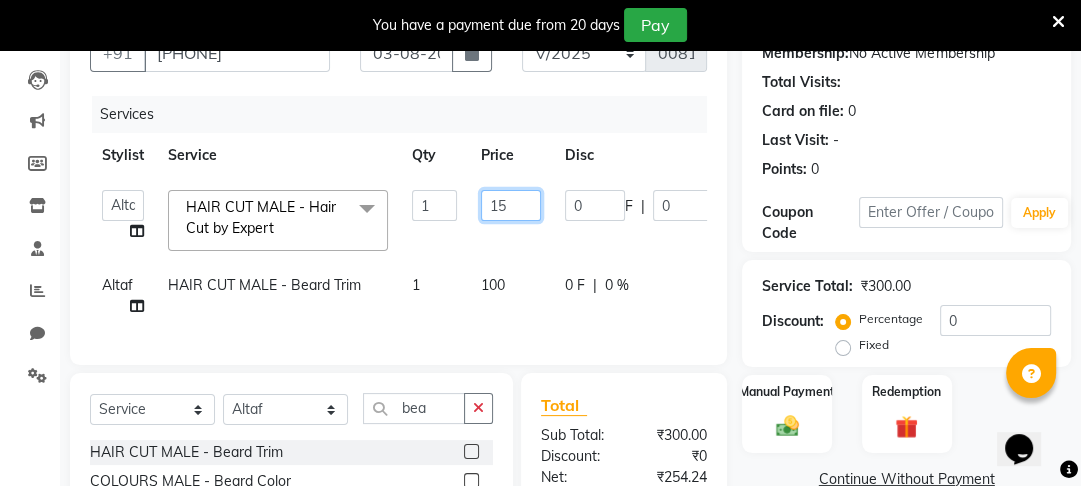 type on "150" 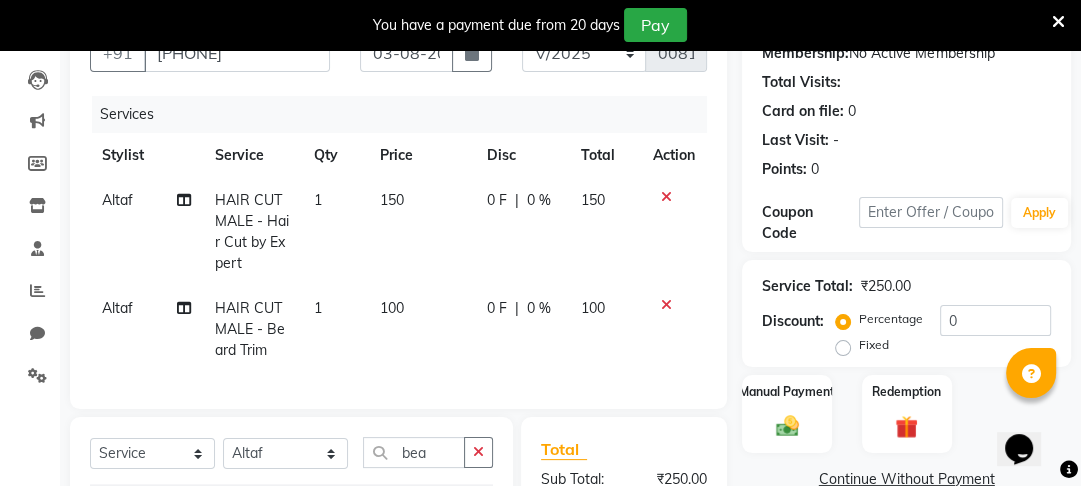 click on "Services Stylist Service Qty Price Disc Total Action Altaf HAIR CUT MALE - Hair Cut by Expert 1 150 0 F | 0 % 150 Altaf HAIR CUT MALE - Beard Trim 1 100 0 F | 0 % 100" 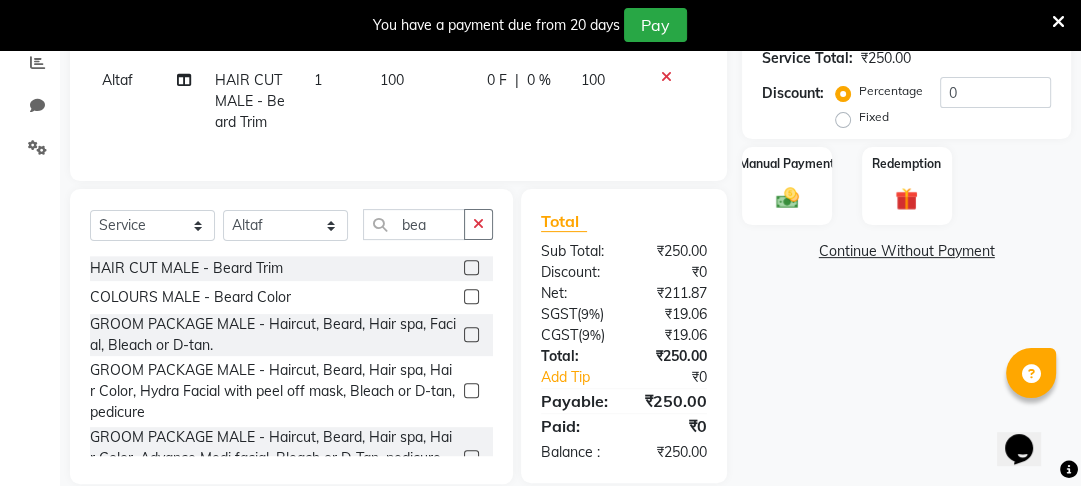 scroll, scrollTop: 471, scrollLeft: 0, axis: vertical 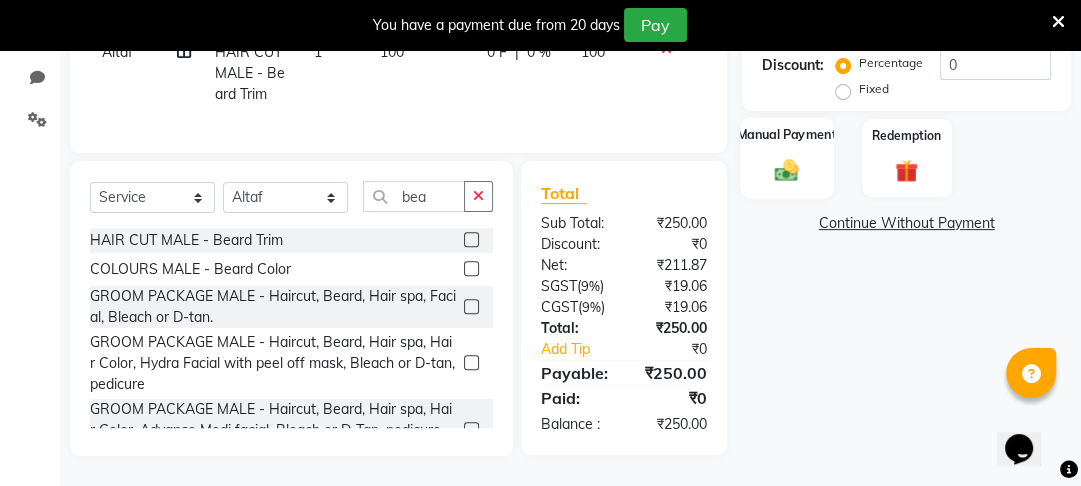 click 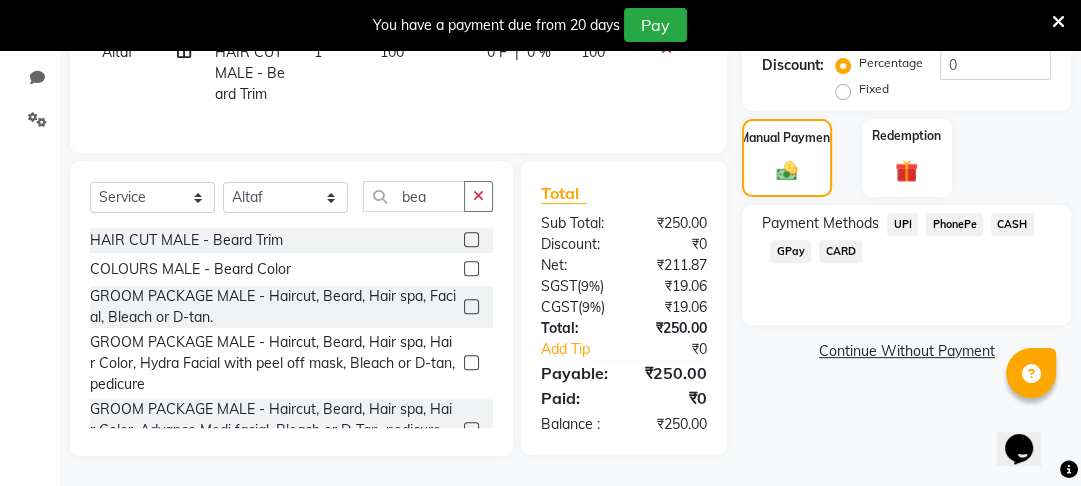 click on "PhonePe" 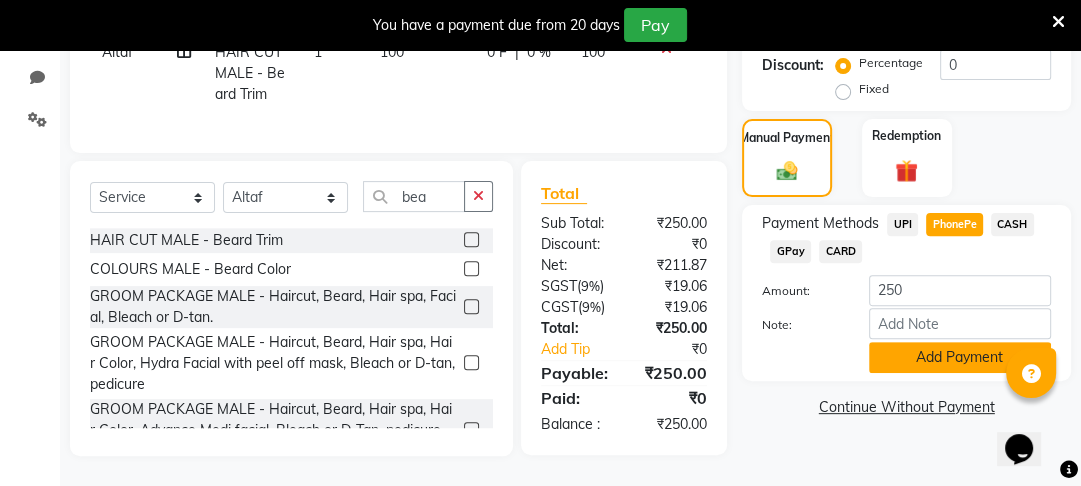 click on "Add Payment" 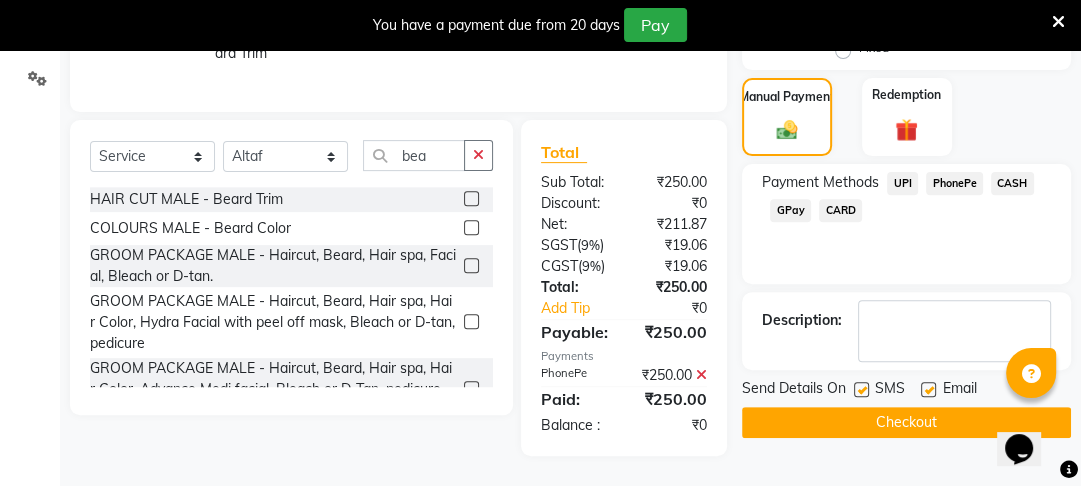 scroll, scrollTop: 531, scrollLeft: 0, axis: vertical 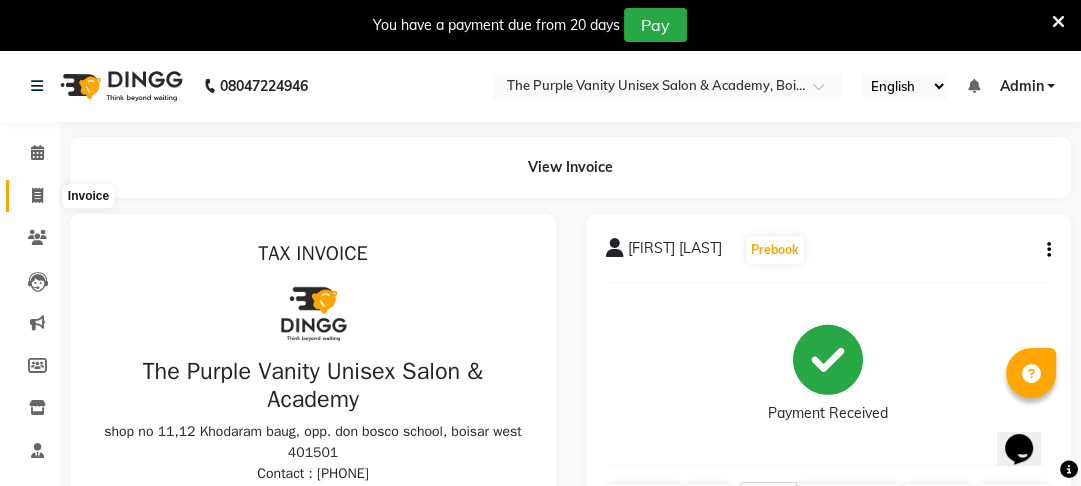 click 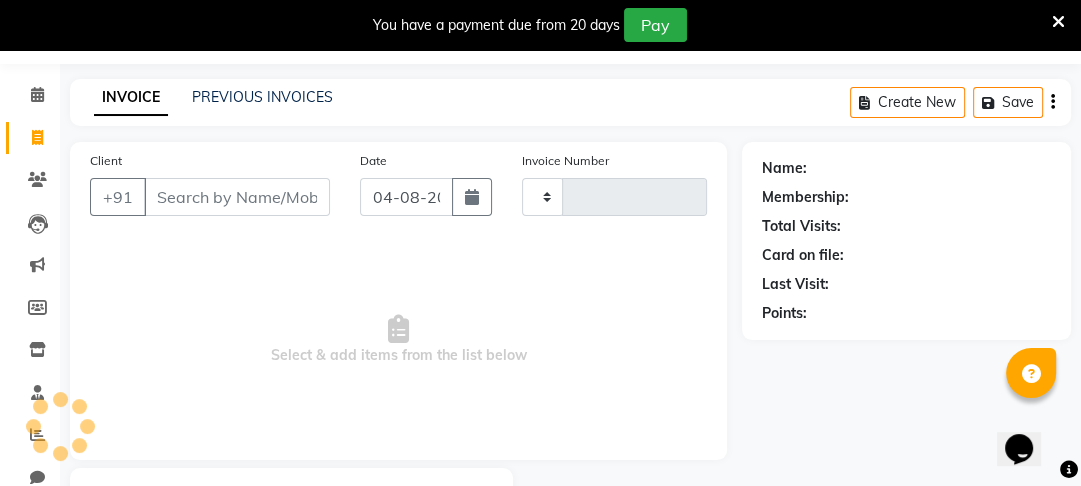 type on "[NUMBER]" 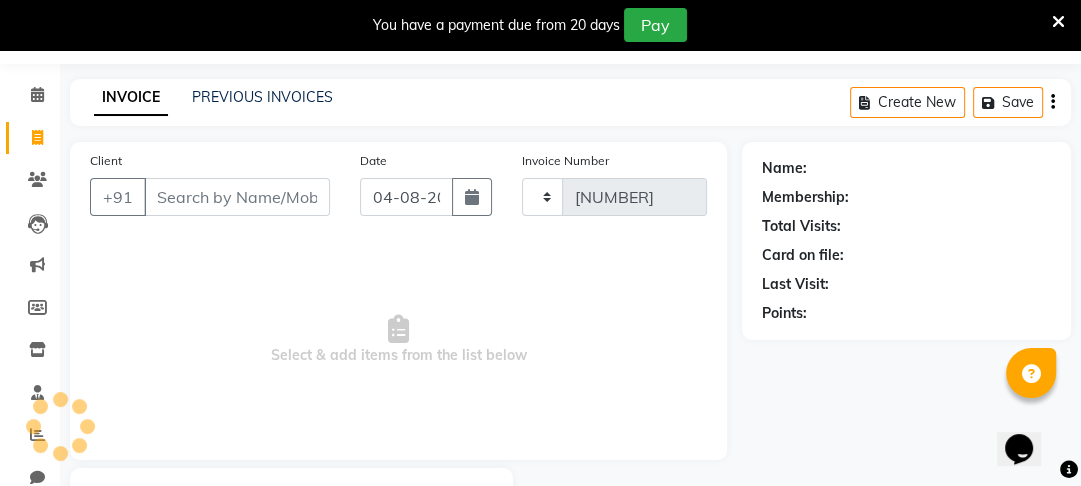 select on "7947" 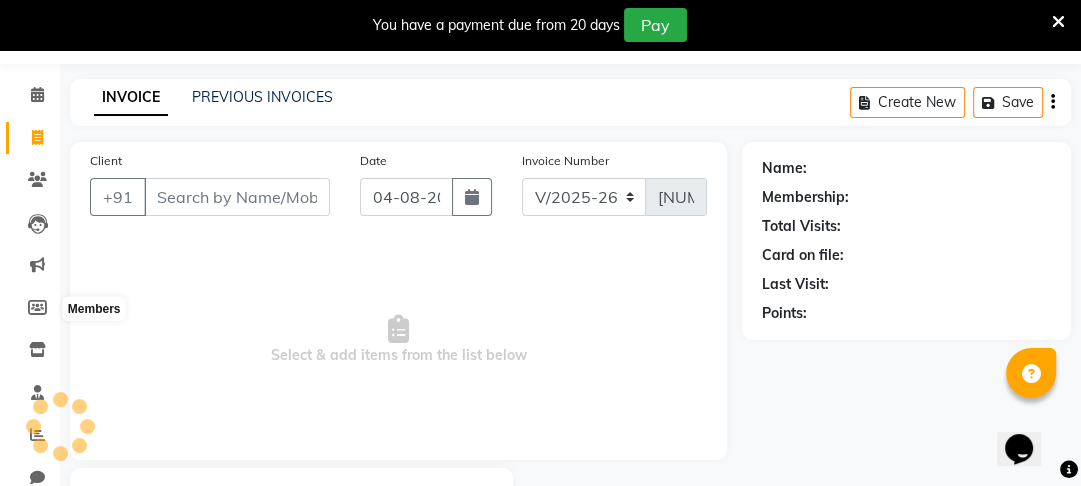 scroll, scrollTop: 166, scrollLeft: 0, axis: vertical 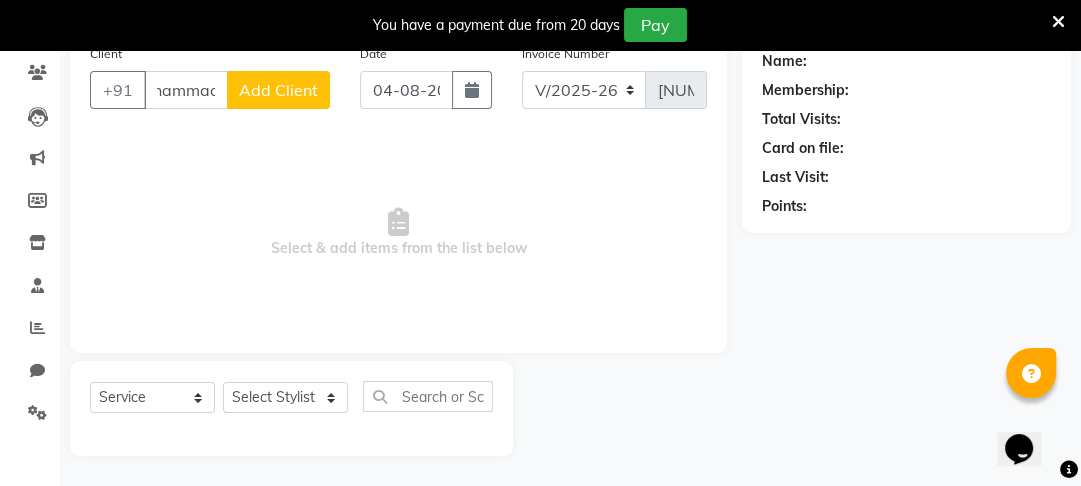 type on "Mohammad" 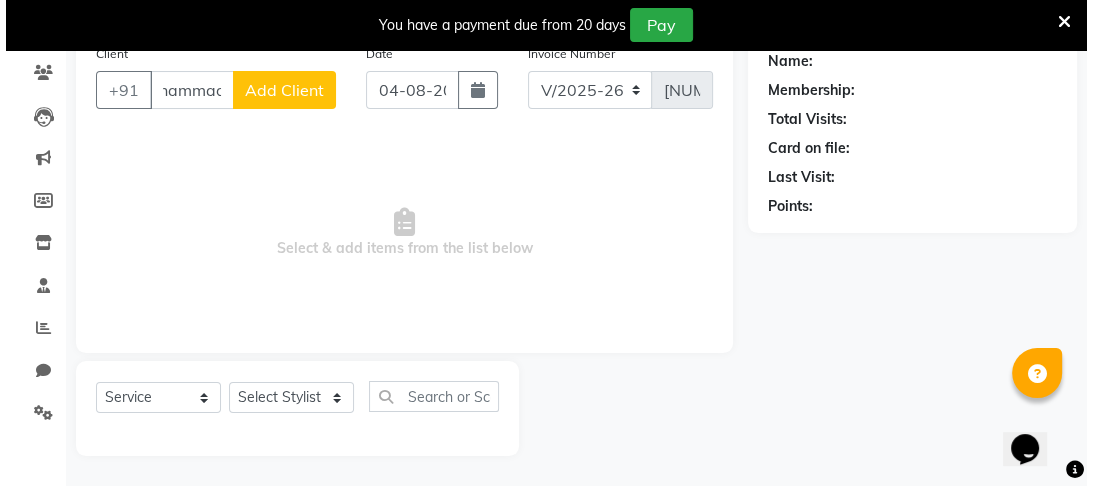 scroll, scrollTop: 0, scrollLeft: 0, axis: both 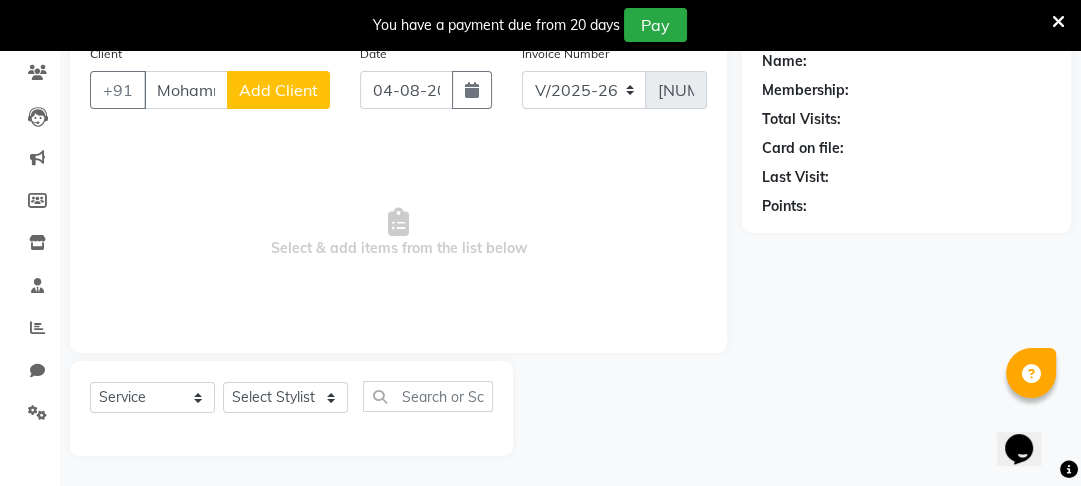 click on "Add Client" 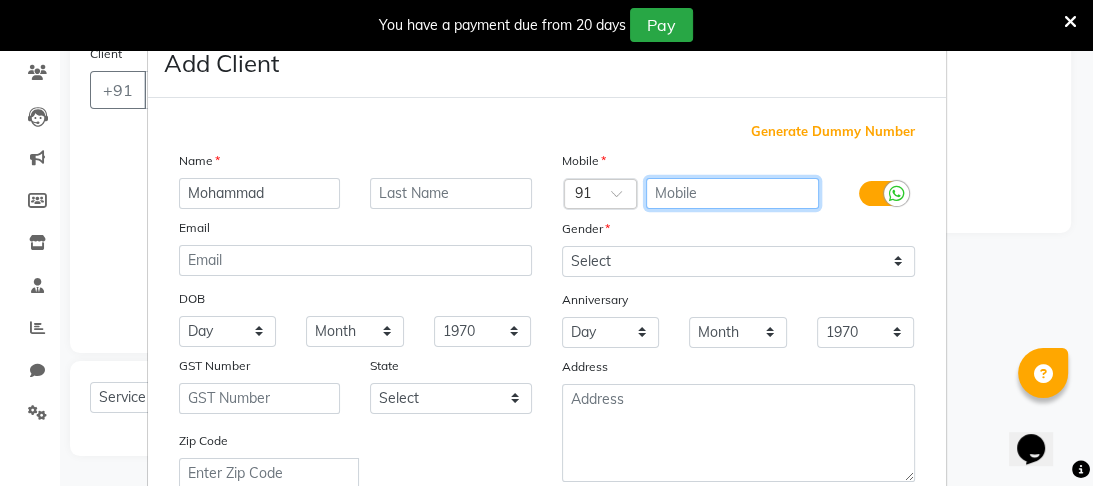 click at bounding box center (732, 193) 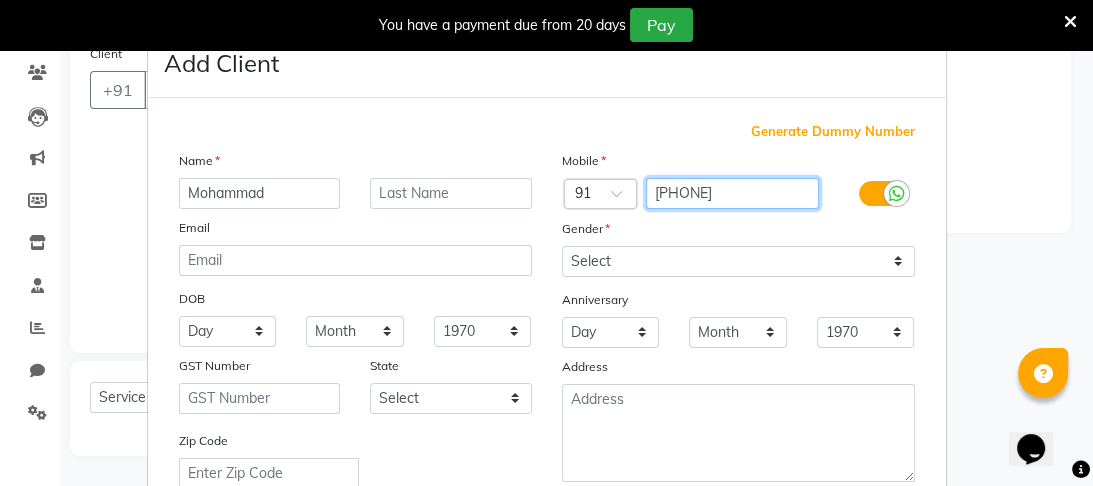type on "[PHONE]" 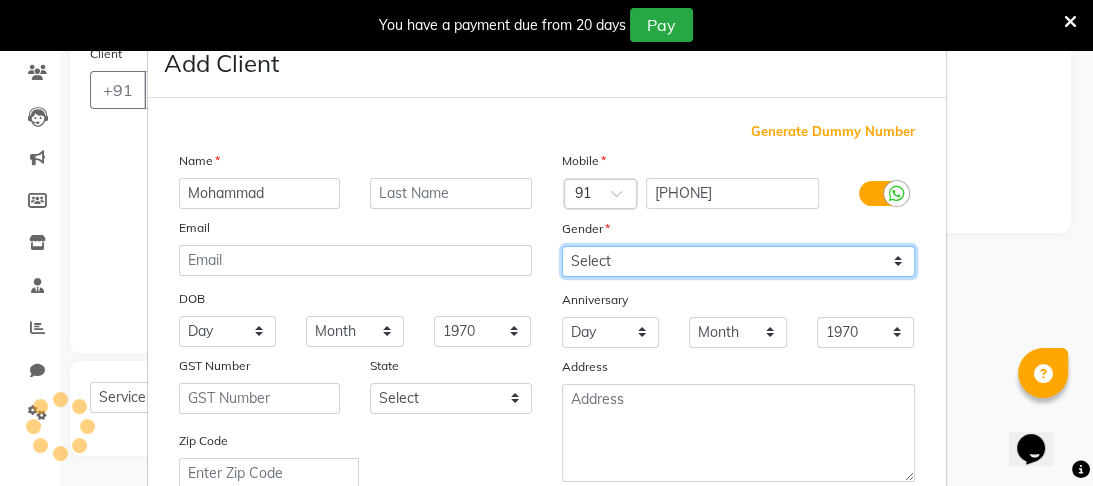 click on "Select Male Female Other Prefer Not To Say" at bounding box center (738, 261) 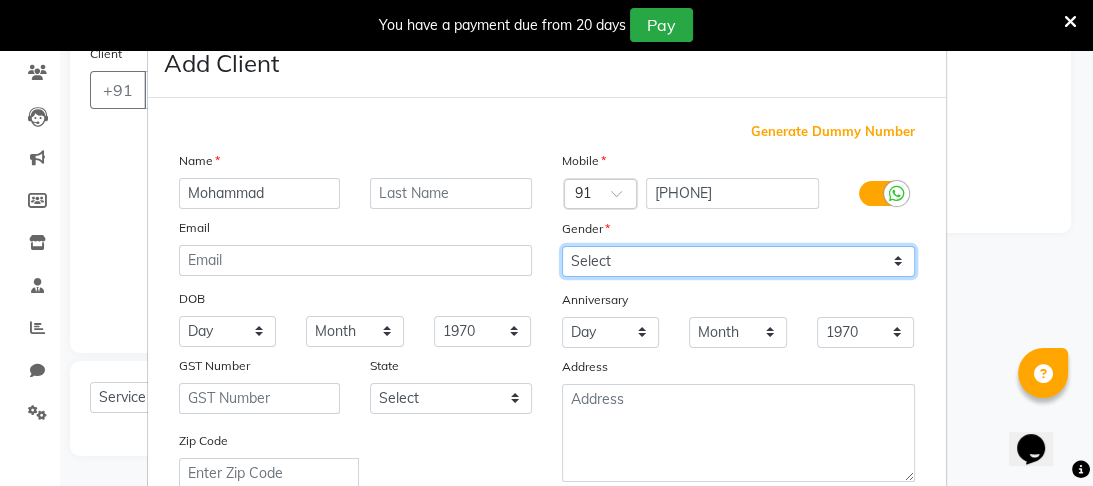 select on "male" 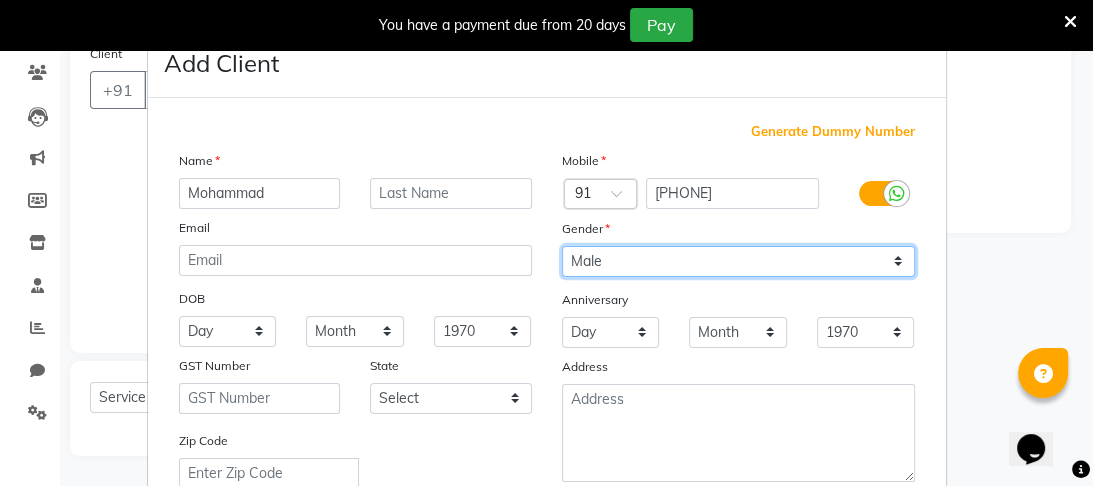 click on "Select Male Female Other Prefer Not To Say" at bounding box center (738, 261) 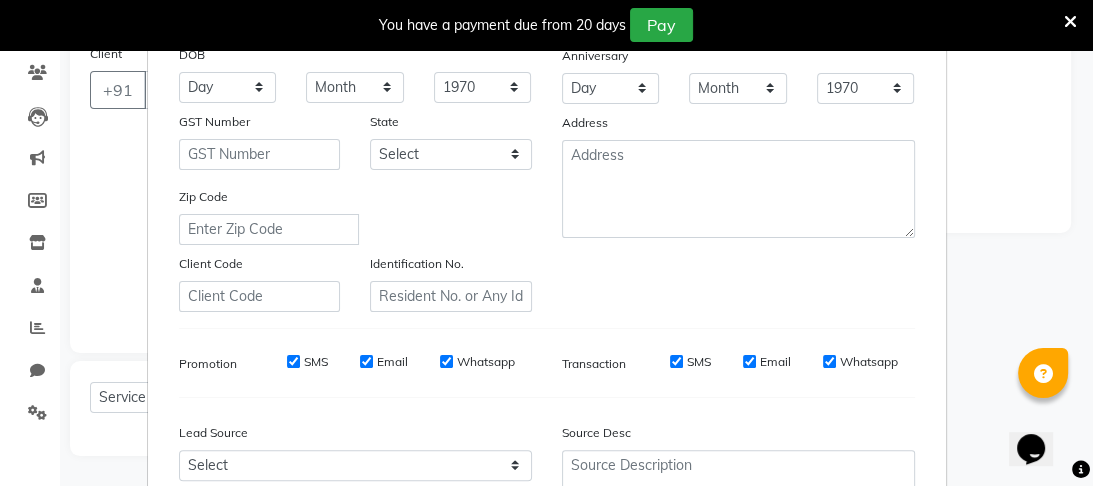 scroll, scrollTop: 243, scrollLeft: 0, axis: vertical 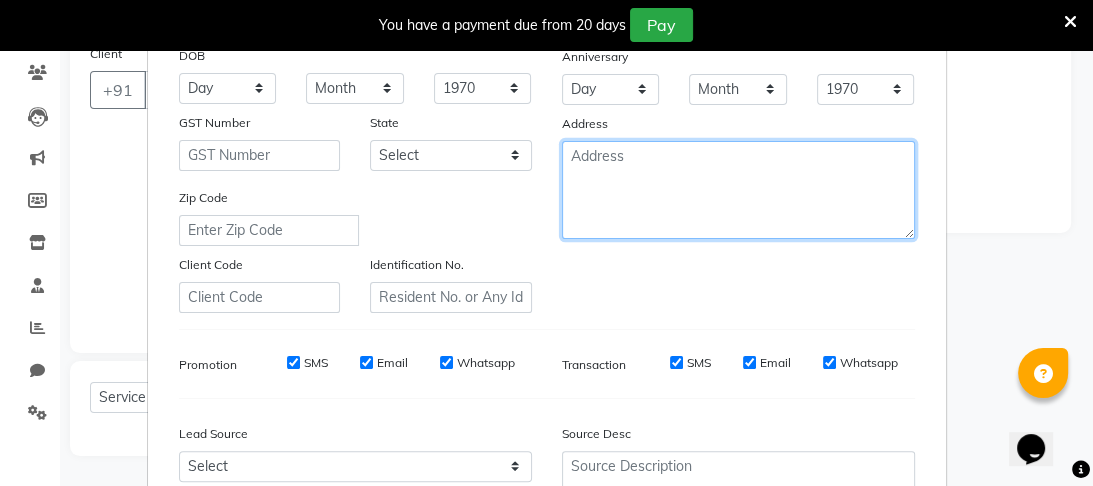 click at bounding box center [738, 190] 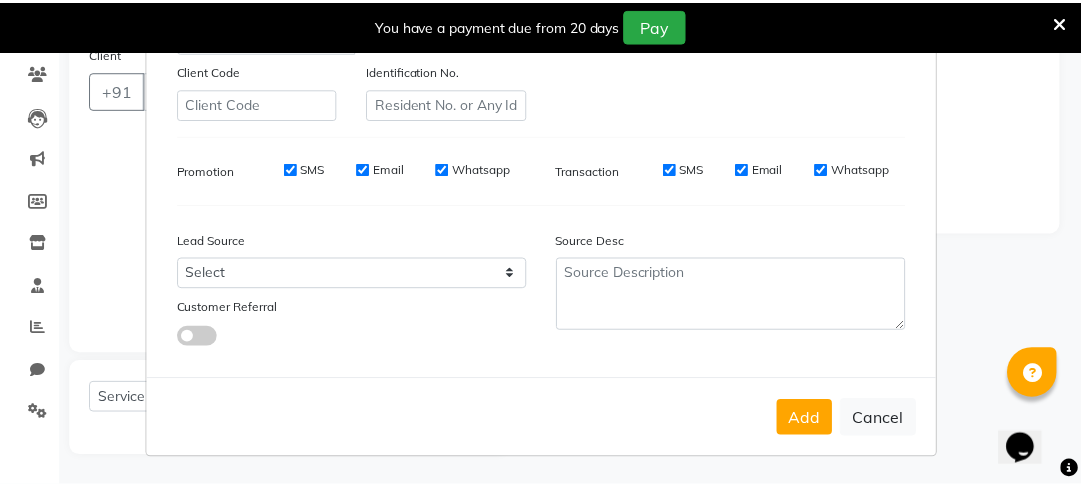 scroll, scrollTop: 447, scrollLeft: 0, axis: vertical 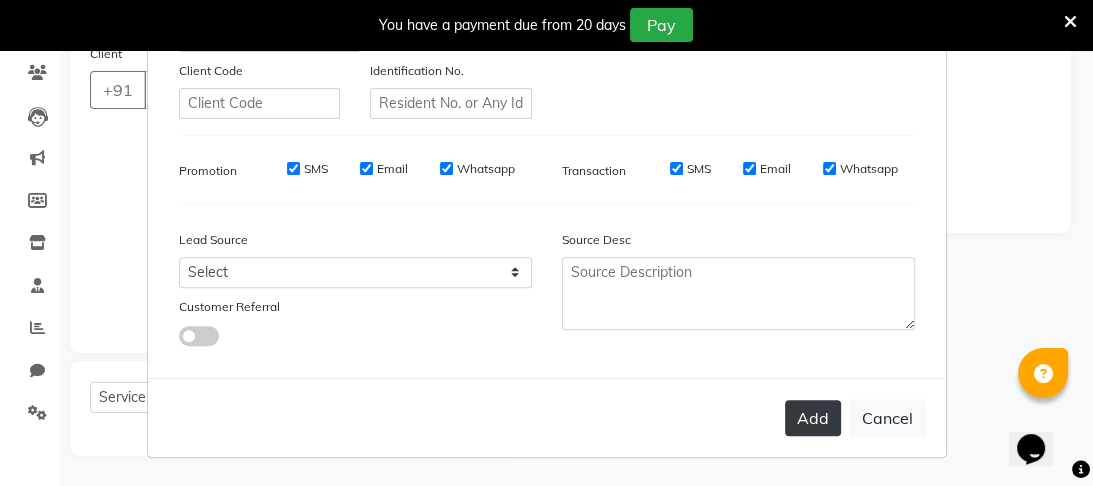 type on "Tarapur" 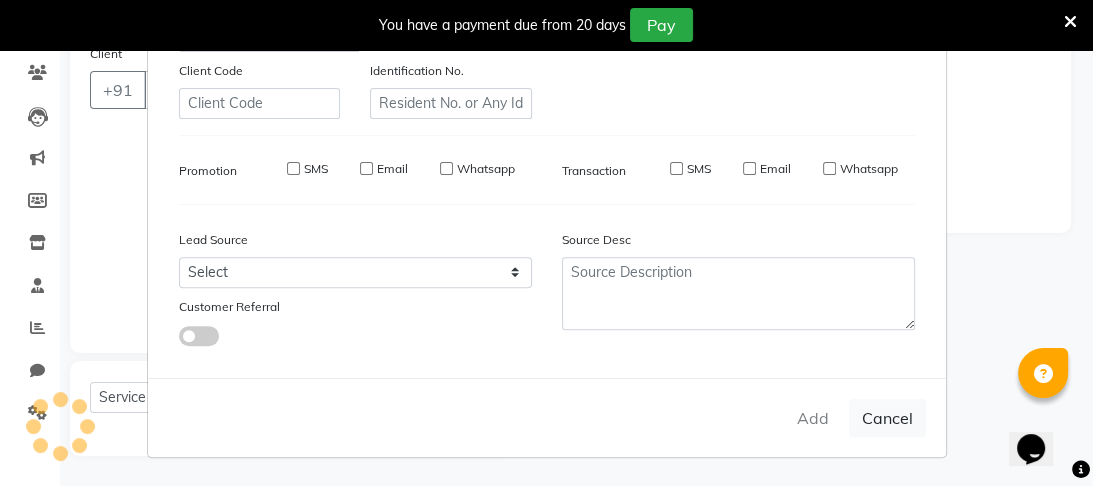 type on "[PHONE]" 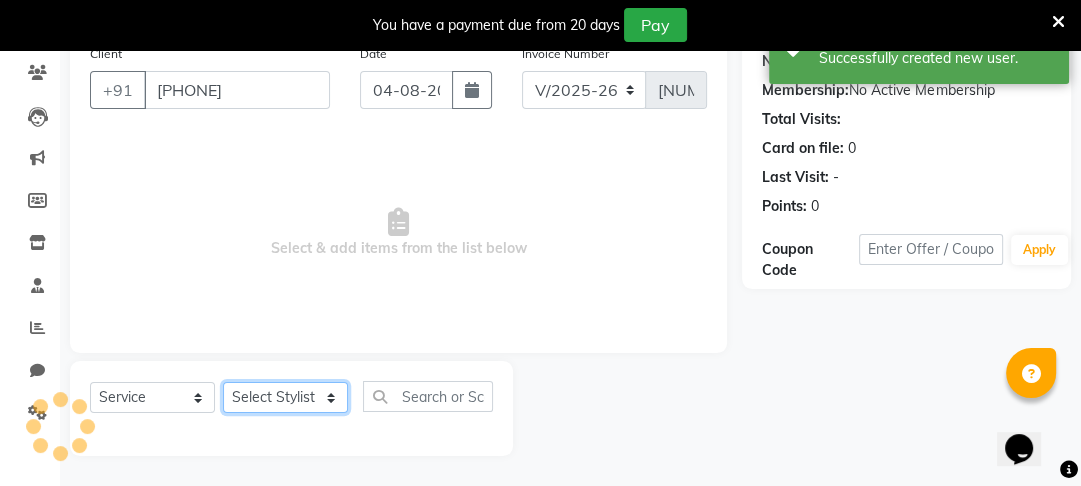 click on "Select Stylist Altaf Arti Fasil Monali namrata sonu Suhaib" 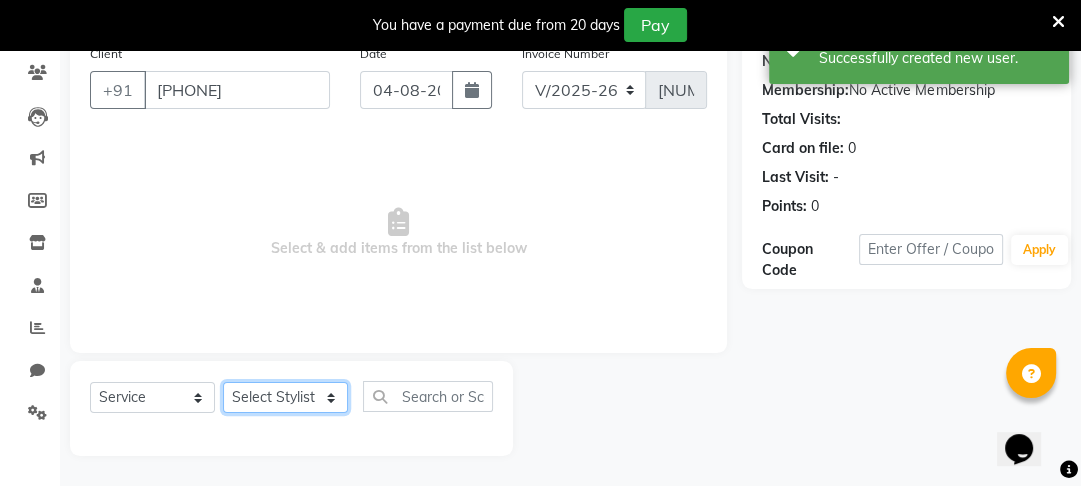 select on "87294" 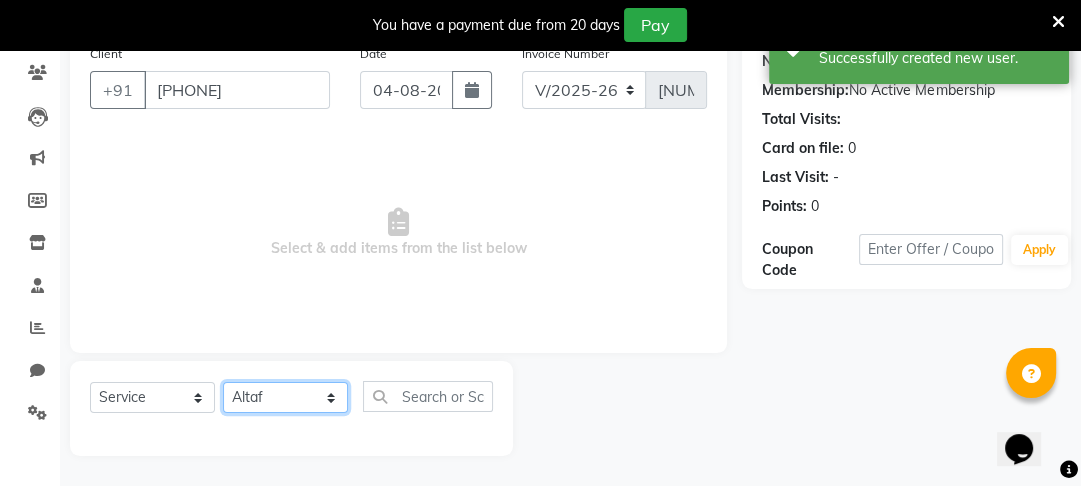 click on "Select Stylist Altaf Arti Fasil Monali namrata sonu Suhaib" 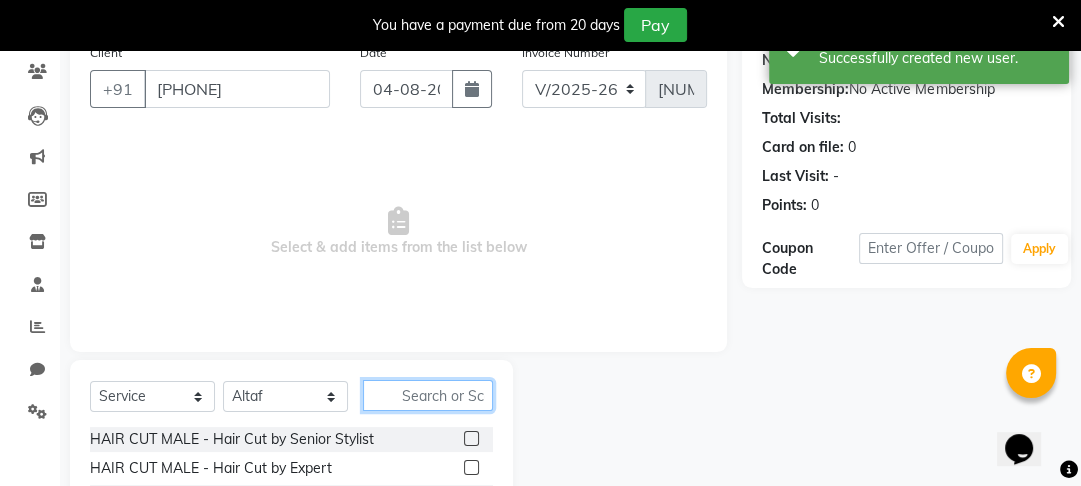 click 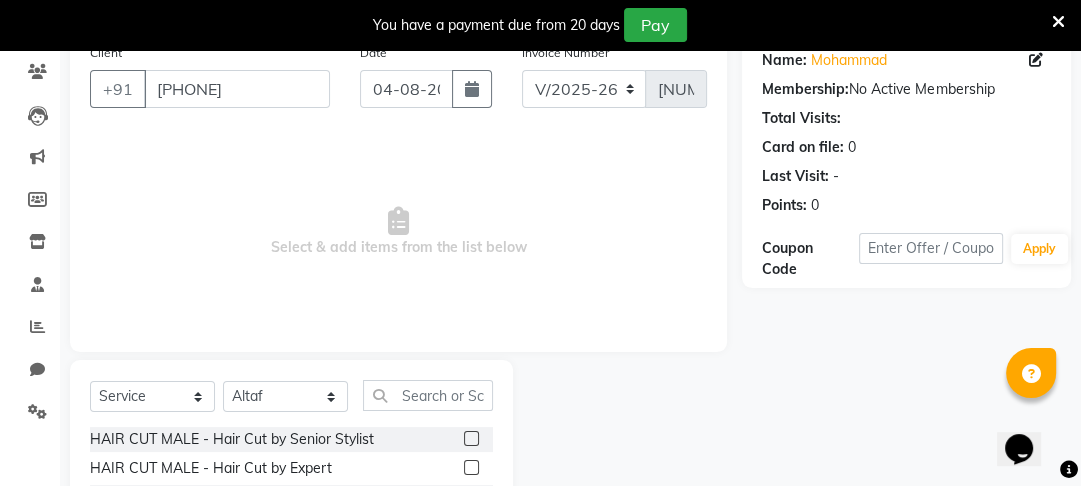 click 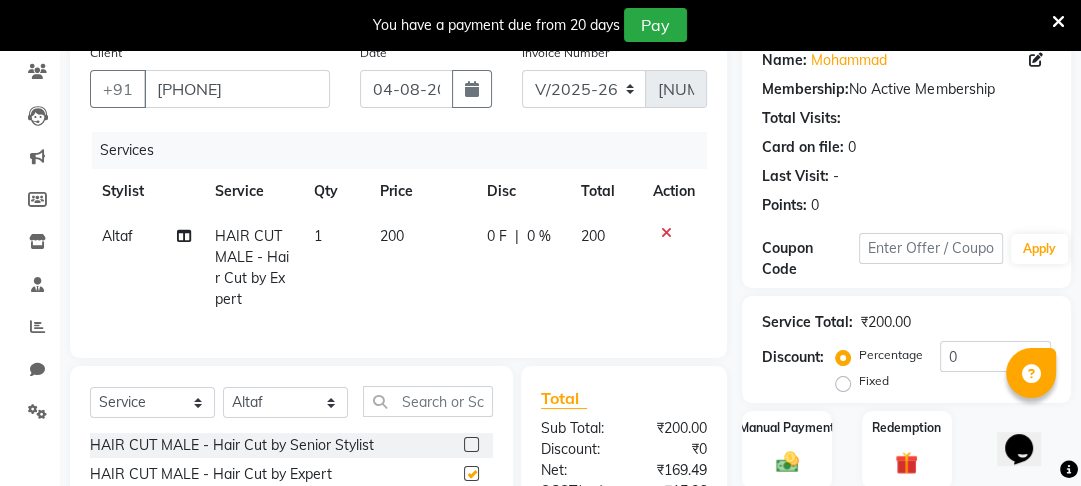checkbox on "false" 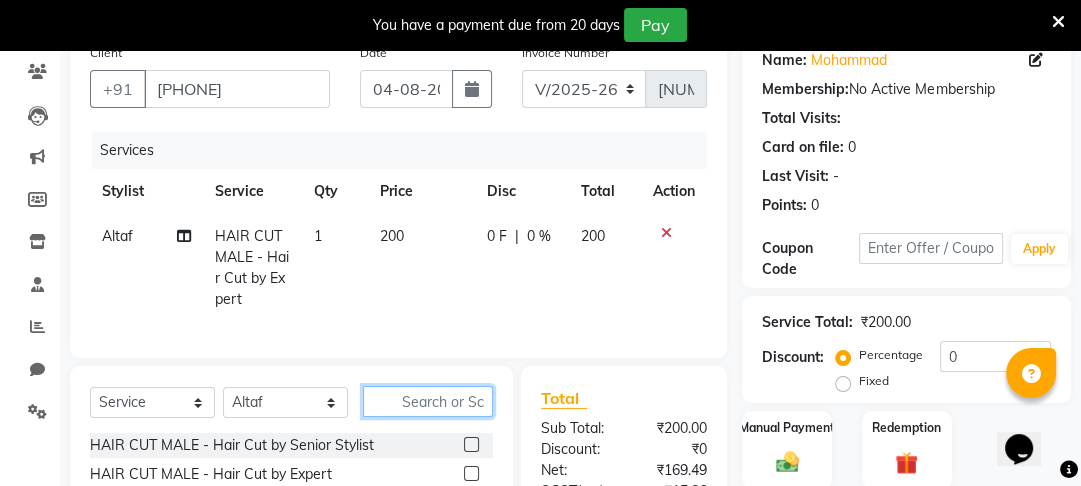 click 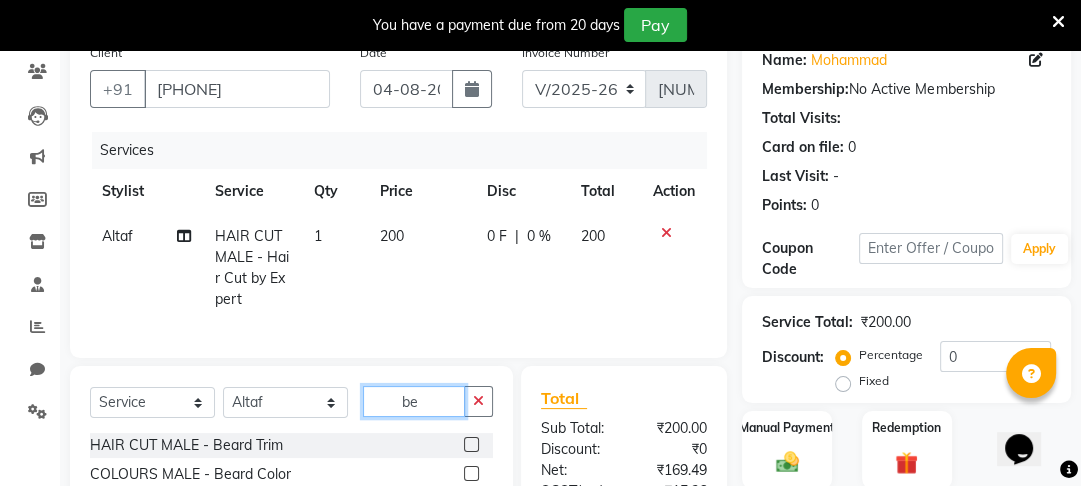 type on "be" 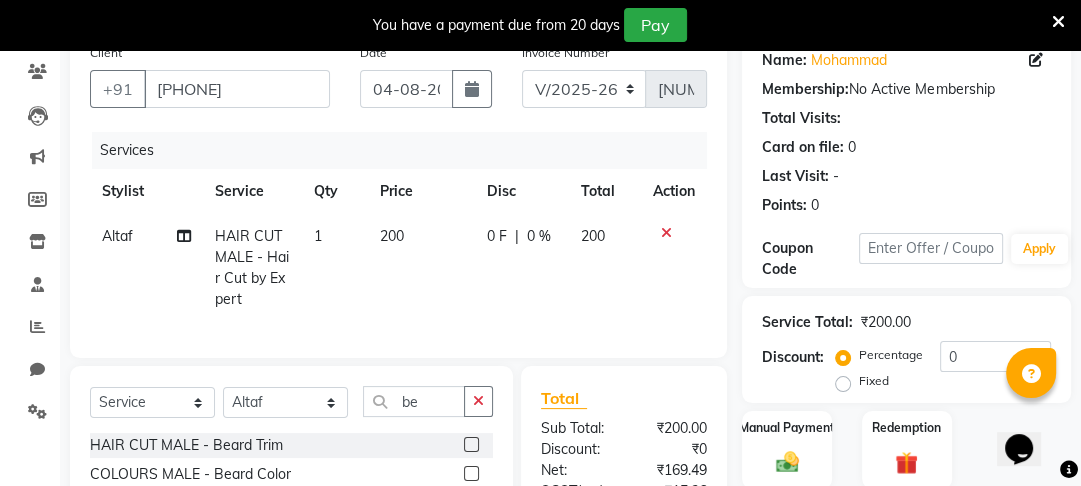 click 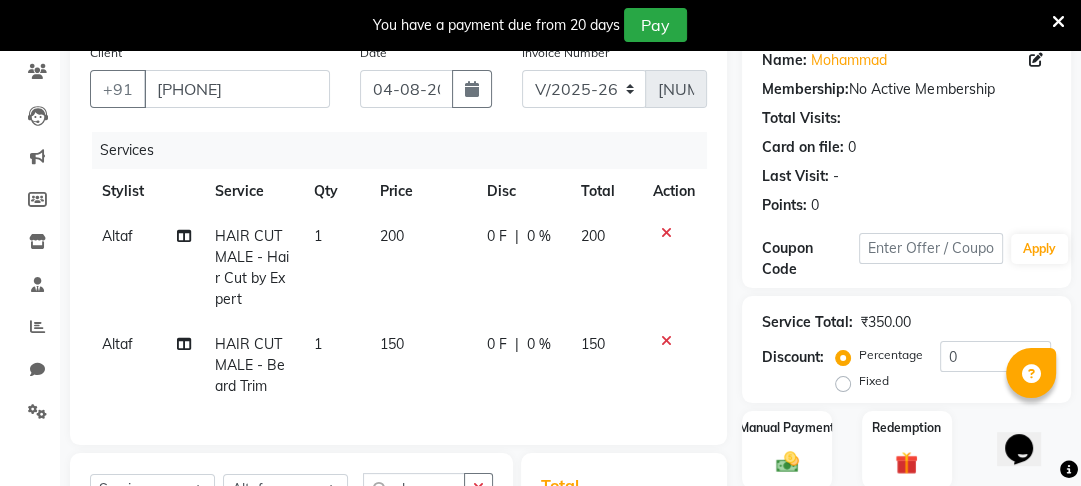checkbox on "false" 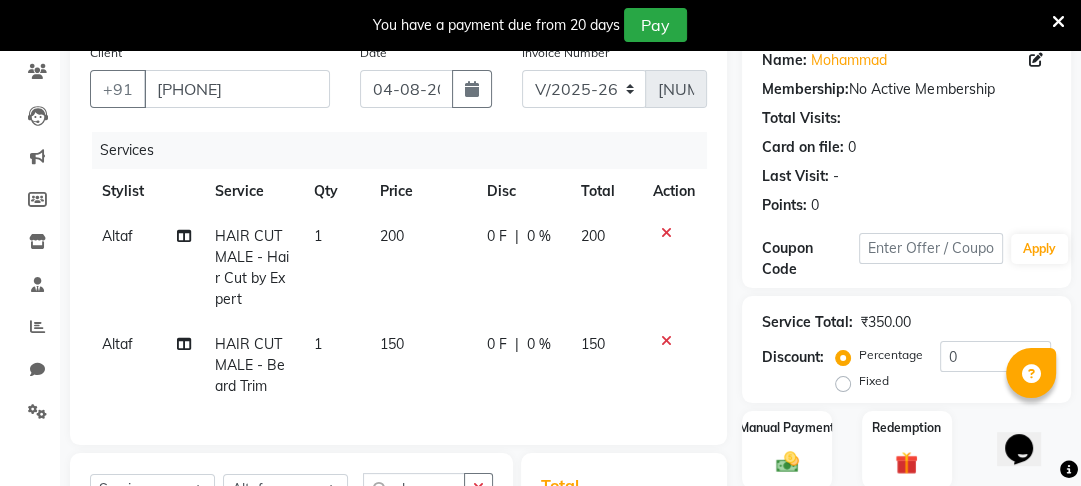 click on "200" 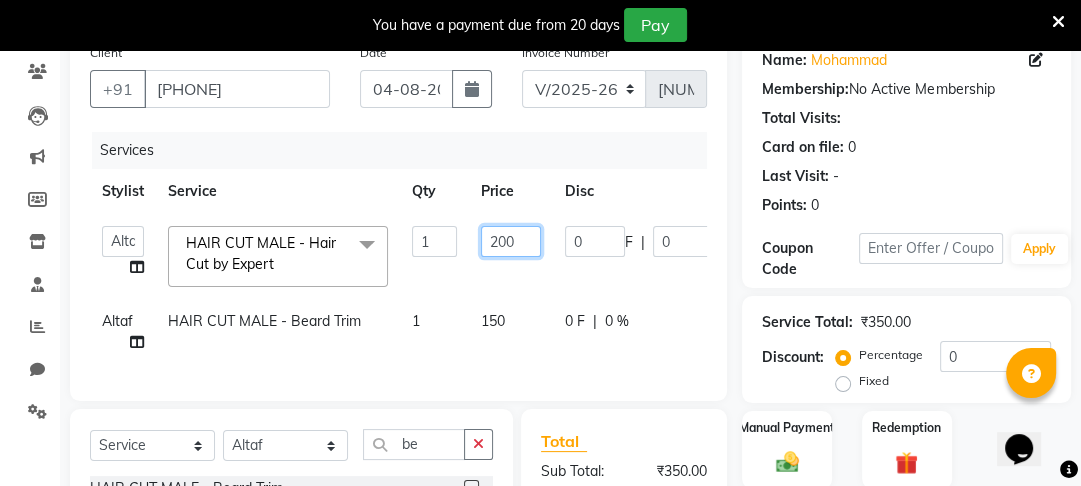 click on "200" 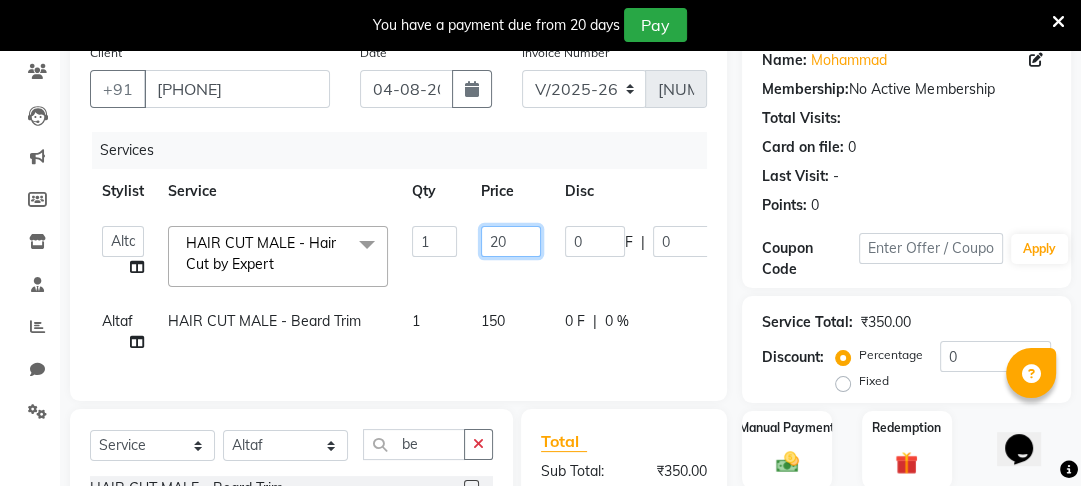 type on "2" 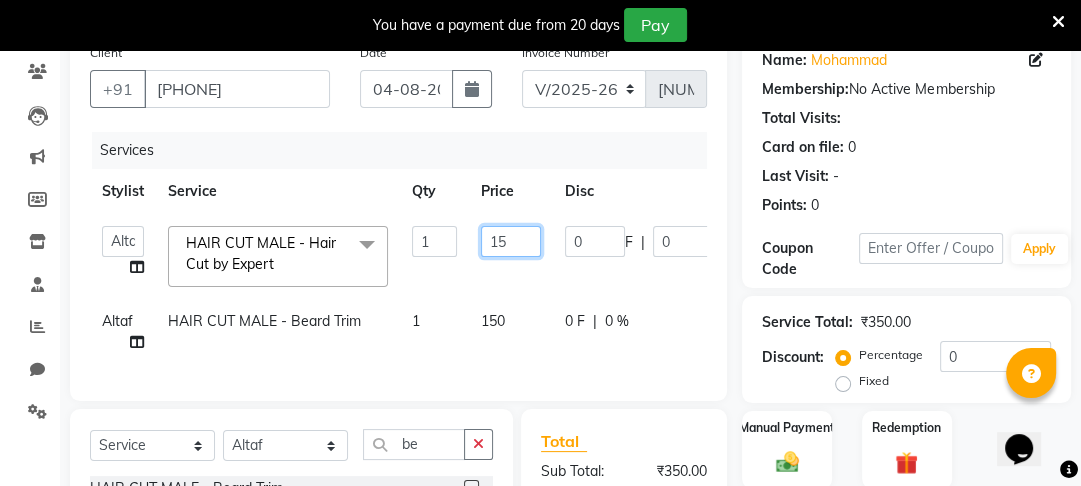 type on "150" 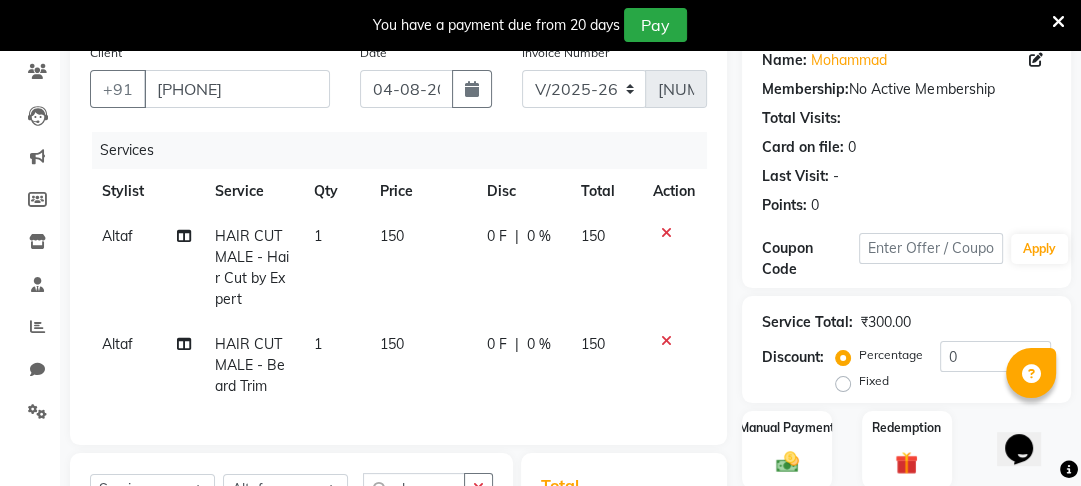 click on "[FIRST] HAIR CUT MALE - Hair Cut by Expert 1 150 0 F | 0 % 150 [FIRST] HAIR CUT MALE - Beard Trim 1 150 0 F | 0 % 150" 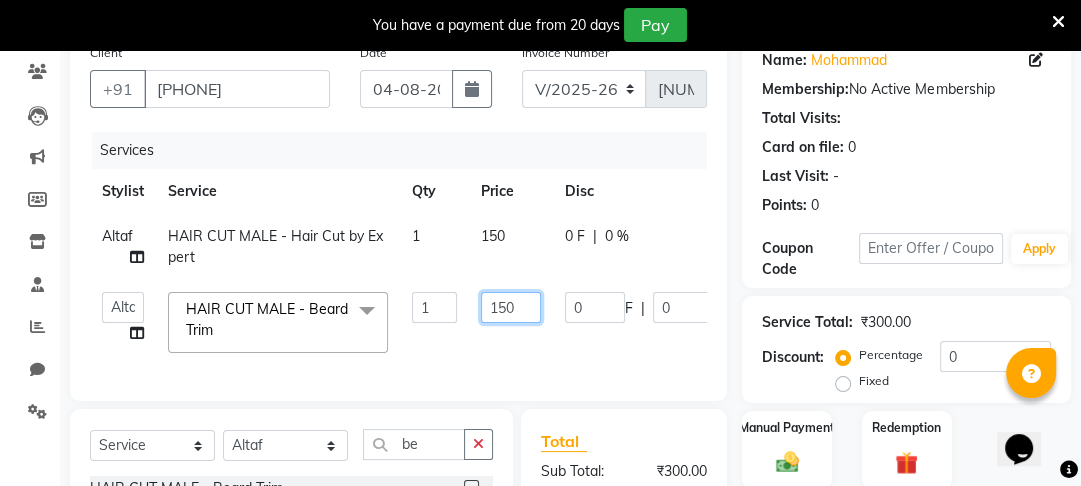 click on "150" 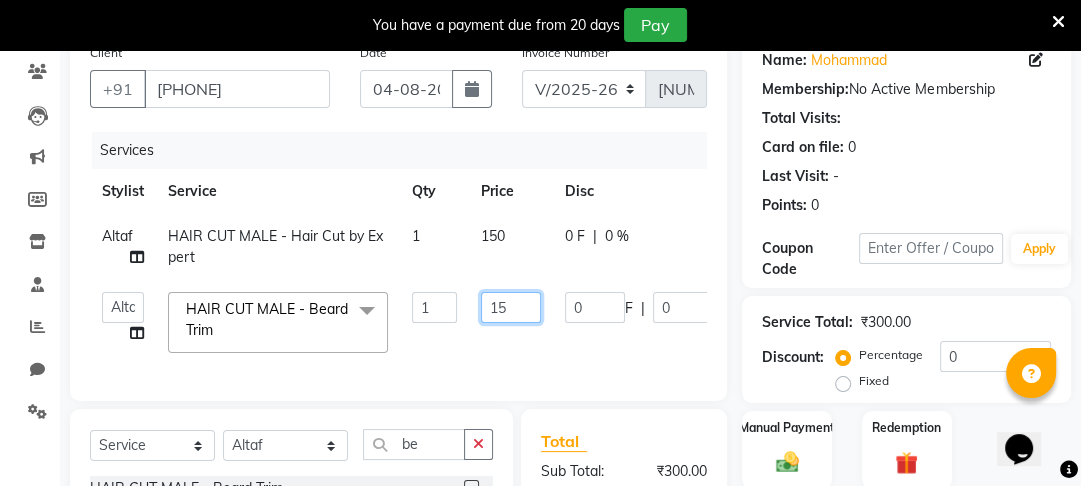 type on "1" 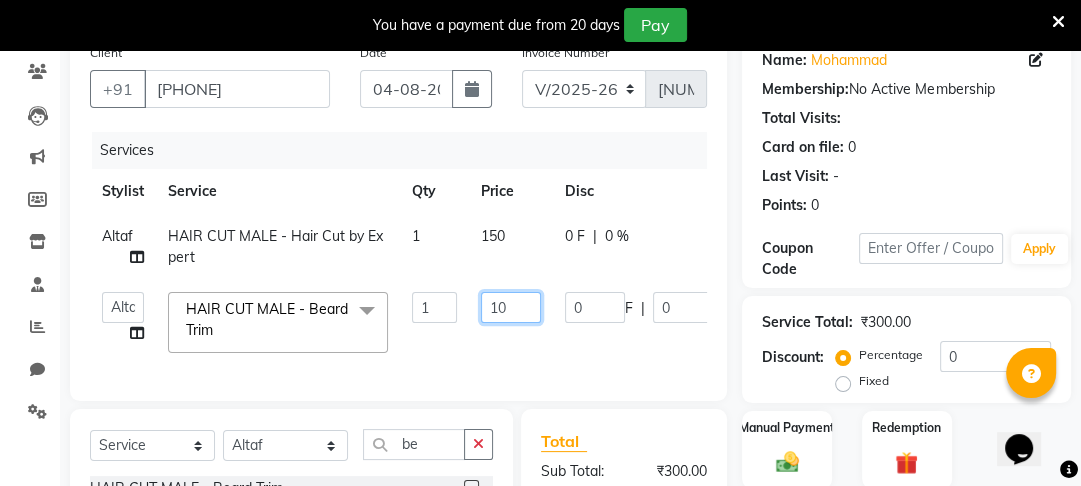 type on "100" 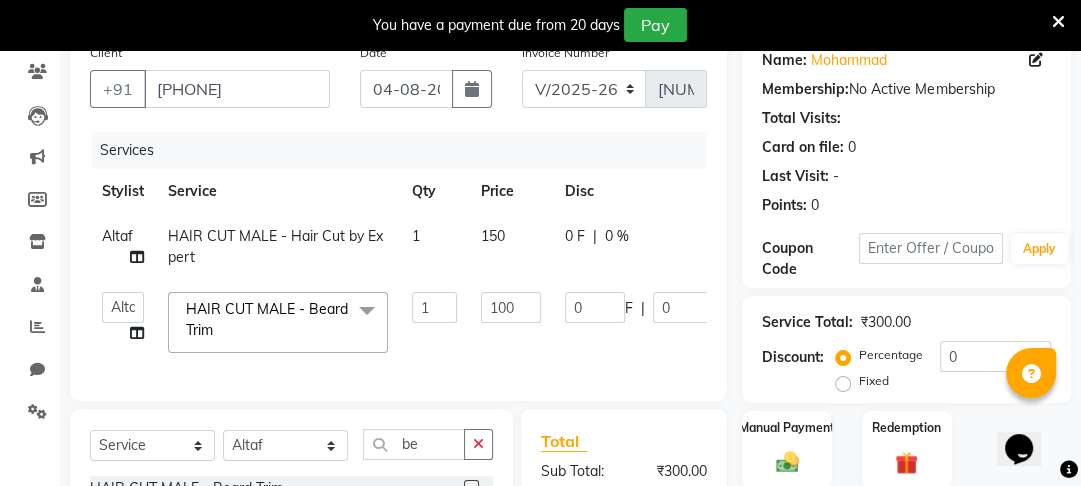 click on "[FIRST]  [FIRST]  [FIRST]  [FIRST]  [FIRST]  [FIRST]  [FIRST]  HAIR CUT MALE - Beard Trim  x HAIR CUT MALE - Hair Cut by Senior Stylist HAIR CUT MALE - Hair Cut by Expert HAIR CUT MALE - Hair Wash HAIR CUT MALE - Shave HAIR CUT MALE - Beard Trim HAIR CUT MALE - Styling COLOURS MALE - Beard Color COLOURS MALE - Moustache Color GLOBAL HAIR COLOUR MALE - Ammonia Base Color GLOBAL HAIR COLOUR MALE - Ammonia-Free Color GLOBAL HAIR COLOUR MALE - Loreal Inoa Color GLOBAL HAIR COLOUR MALE - Hair Density (Add-on-charges) SOOTHING & CALM MALE - Head Massage SOOTHING & CALM MALE - Loreal Hair spa SOOTHING & CALM MALE - Keratin Hair spa TEXTURE SERVICES MALE - Keratin Treatment TEXTURE SERVICES MALE - Smoothening Treatment TEXTURE SERVICES MALE - Kerasmooth Treatment TEXTURE SERVICES MALE - Botox TEXTURE SERVICES MALE - Nano Plastia TEXTURE SERVICES MALE - Perming WAXING MALE - Full Hand WAXING MALE - Half Hand WAXING MALE - 3/4th Leg WAXING MALE - Half Leg WAXING MALE - Chest Wax Full WAXING MALE - Back Wax Full 1 100 0 F |" 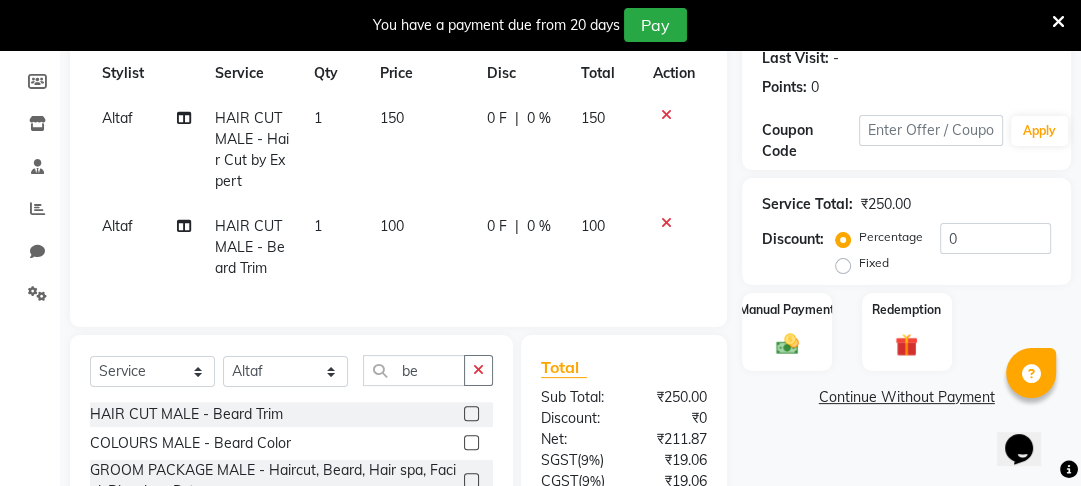scroll, scrollTop: 364, scrollLeft: 0, axis: vertical 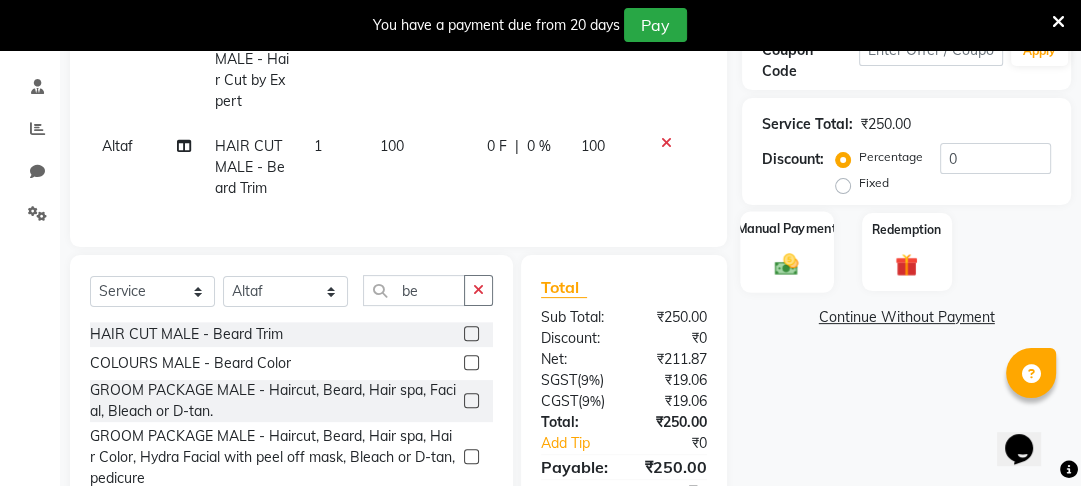 click 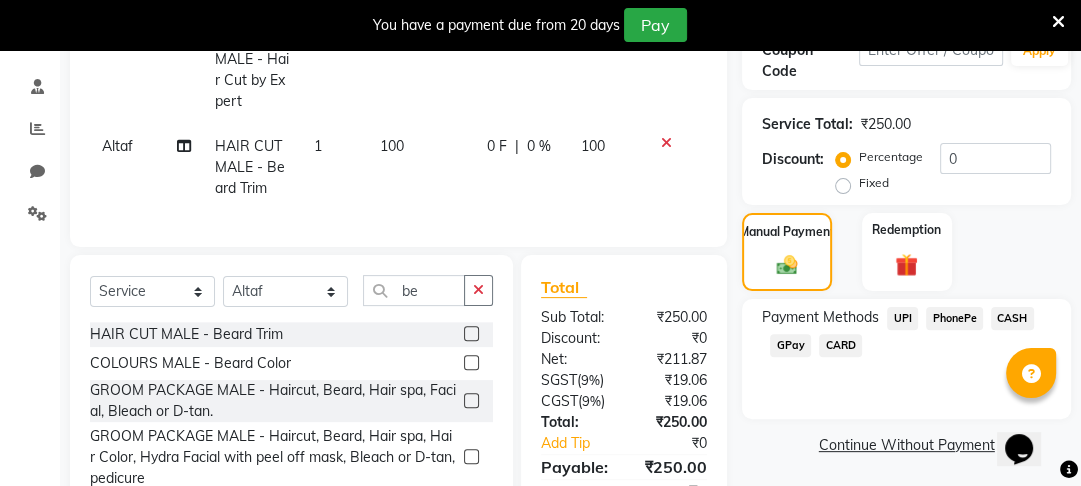 click on "PhonePe" 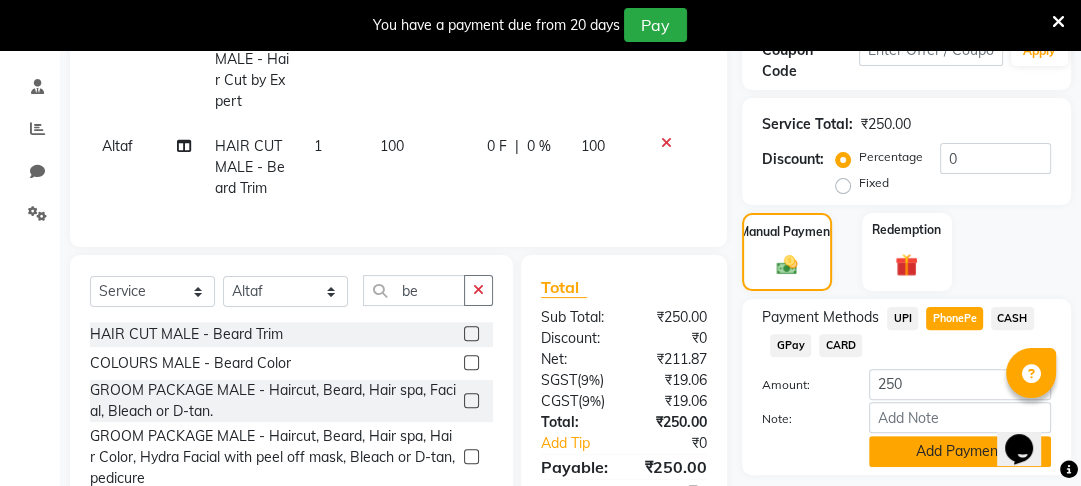 click on "Add Payment" 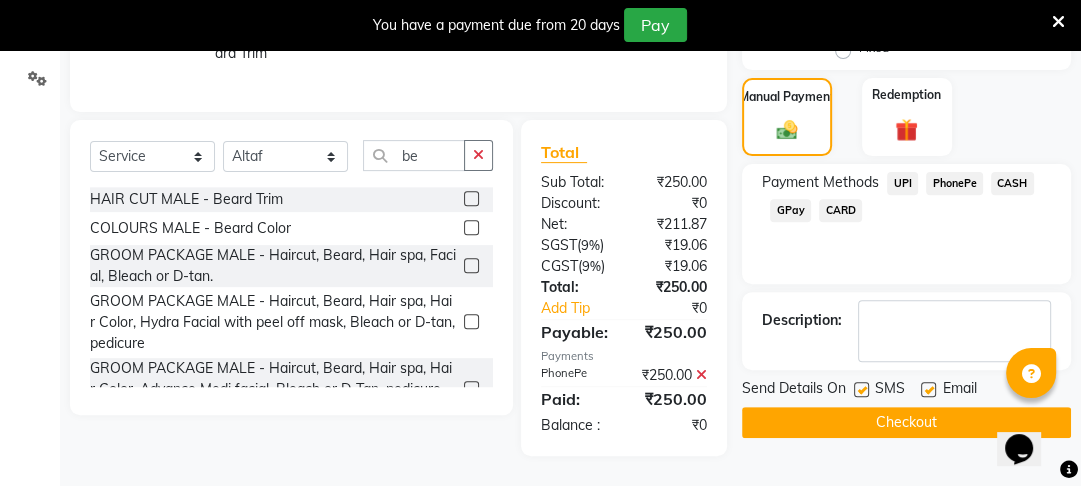 scroll, scrollTop: 532, scrollLeft: 0, axis: vertical 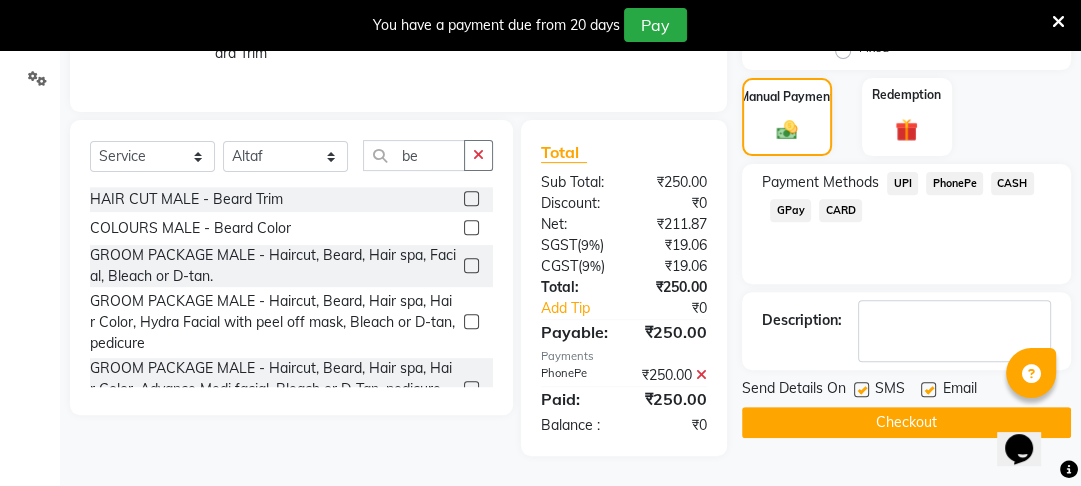 click on "Checkout" 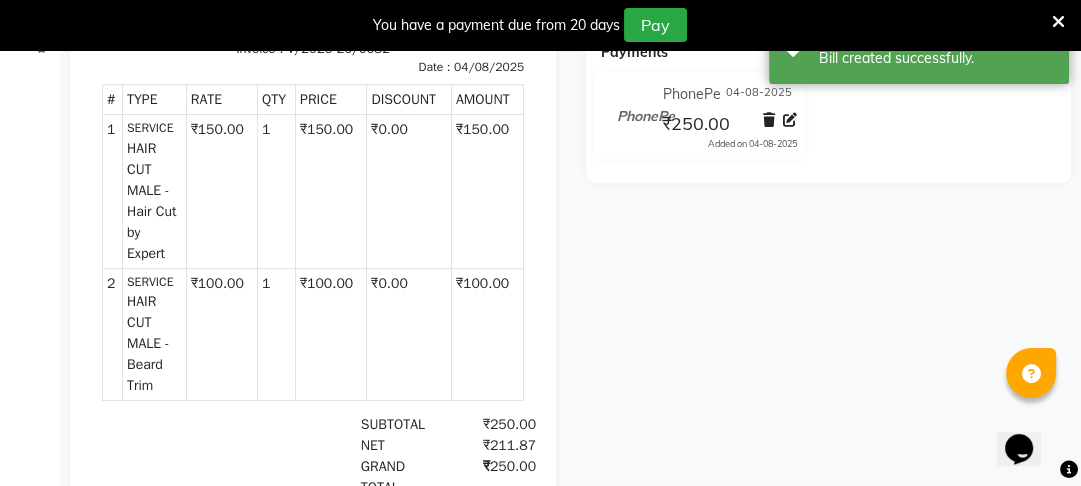 scroll, scrollTop: 0, scrollLeft: 0, axis: both 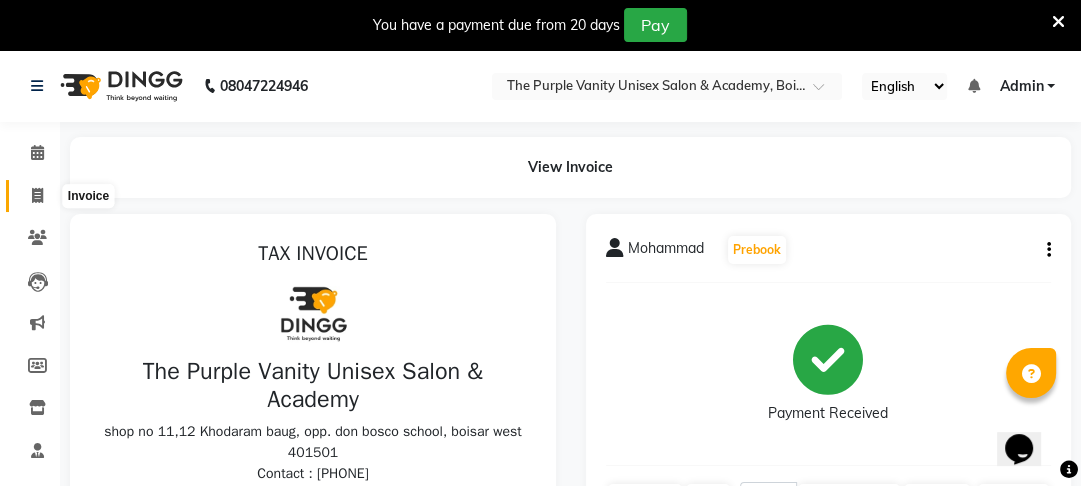 click 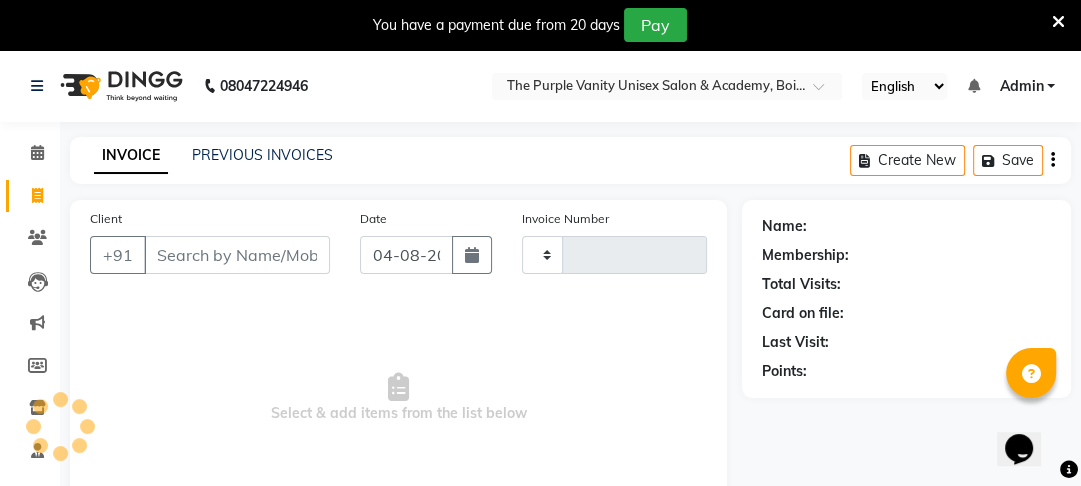 type on "[NUMBER]" 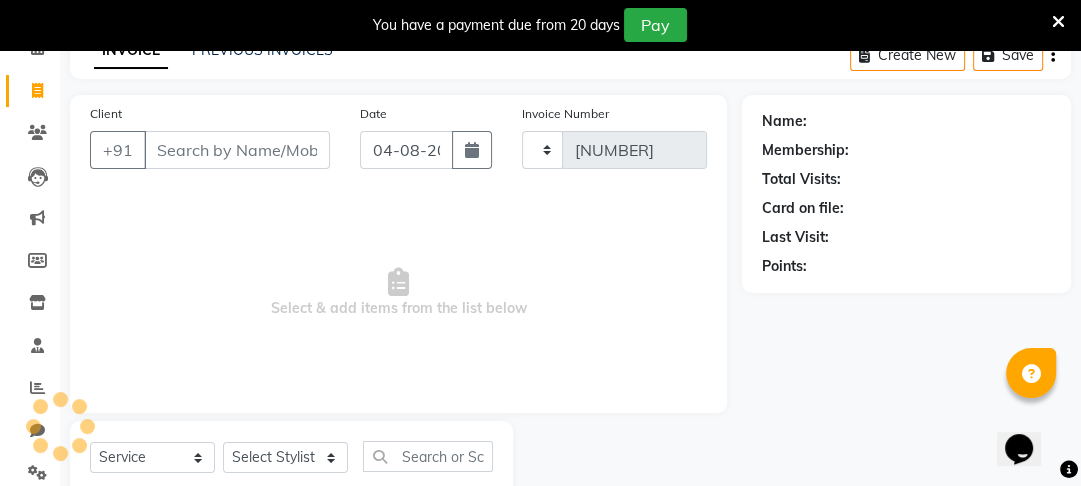 select on "7947" 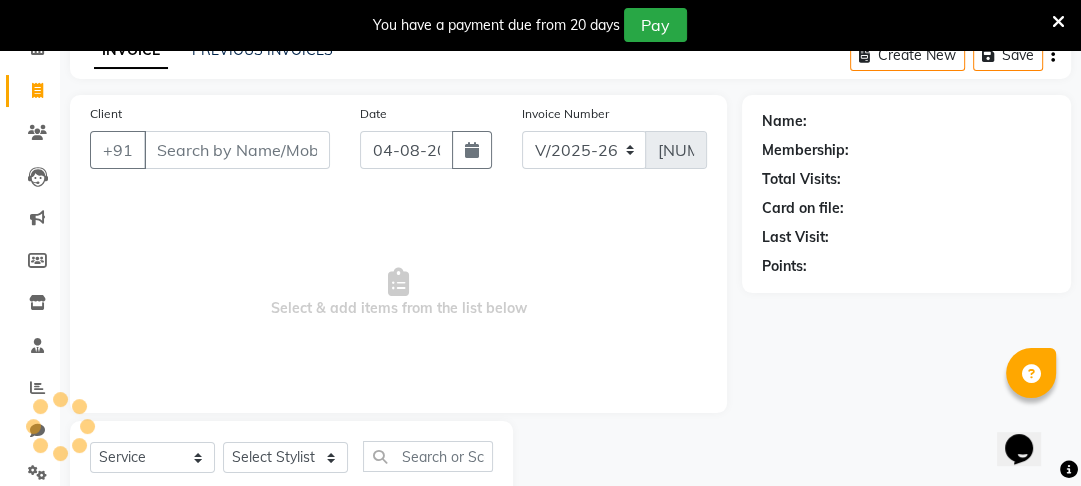 scroll, scrollTop: 166, scrollLeft: 0, axis: vertical 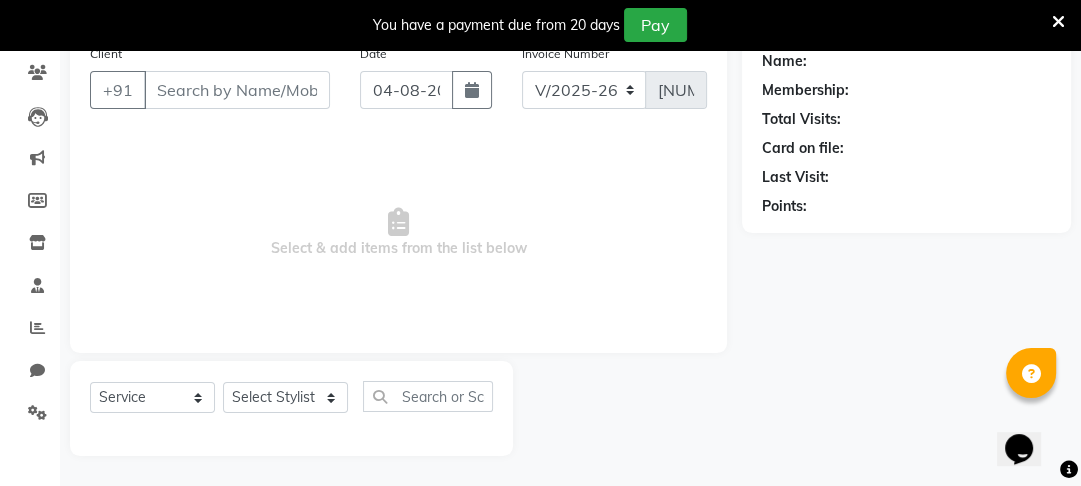 click on "Client" at bounding box center (237, 90) 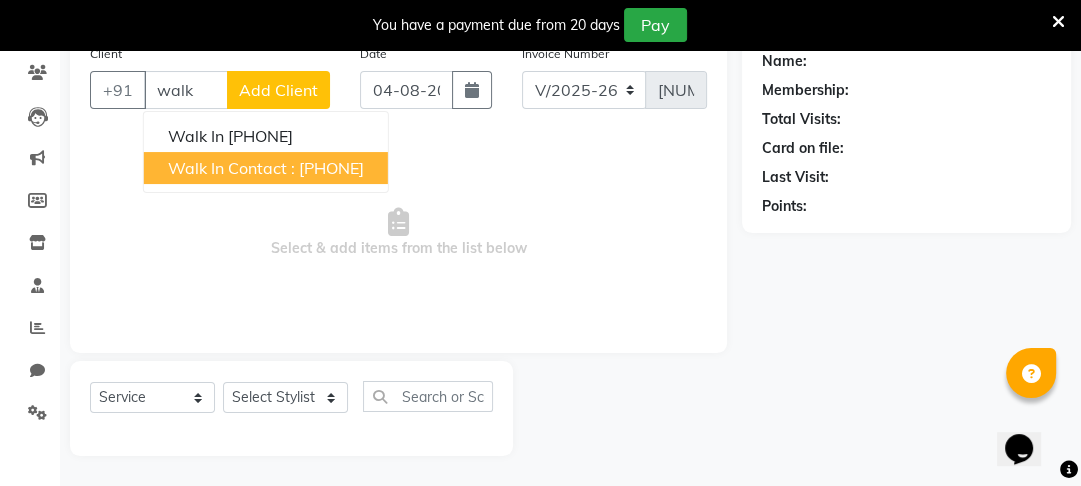 click on "Contact : [PHONE]" at bounding box center [296, 168] 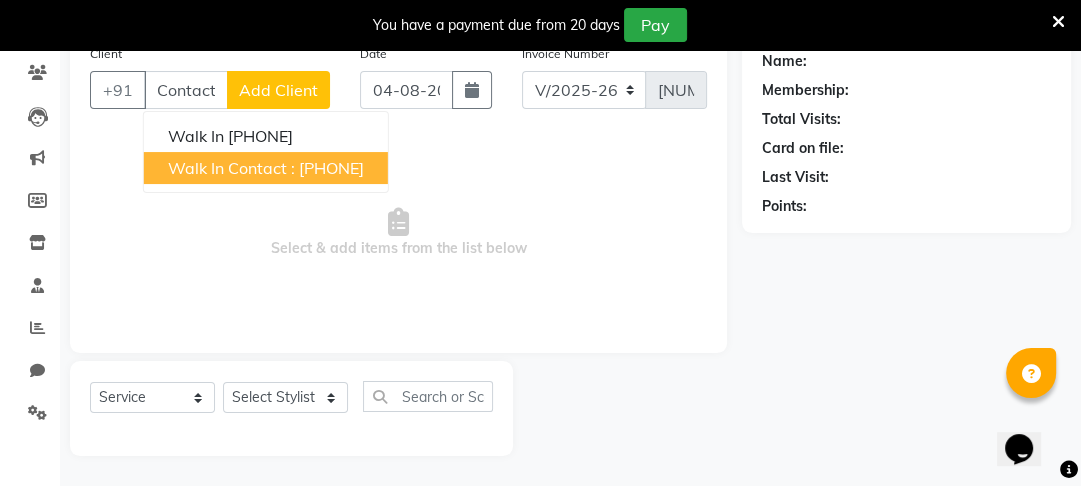 type on "Contact : [PHONE]" 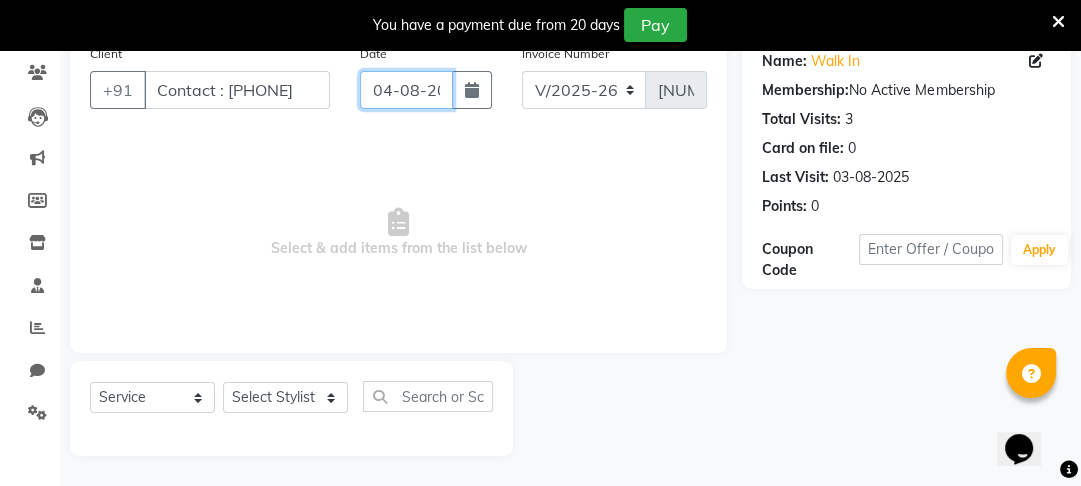 click on "04-08-2025" 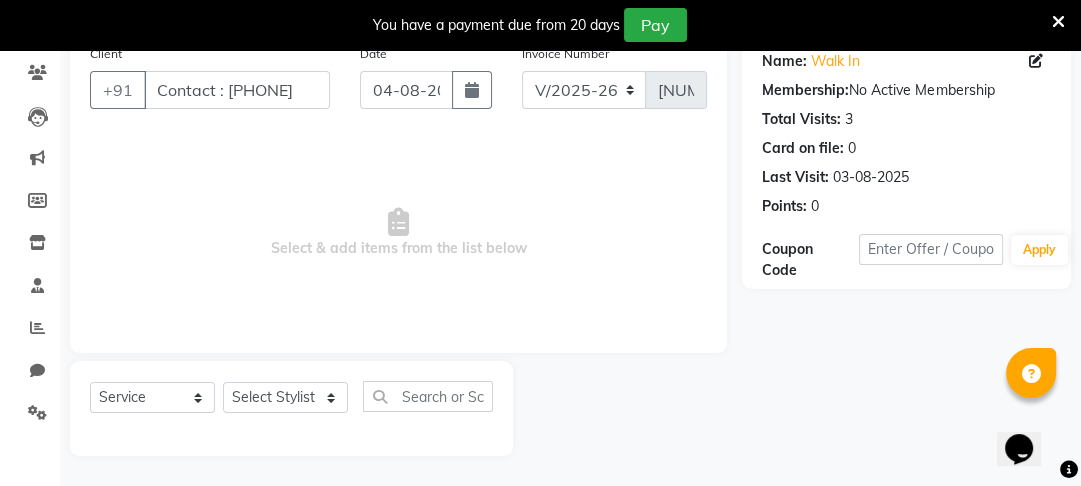 select on "8" 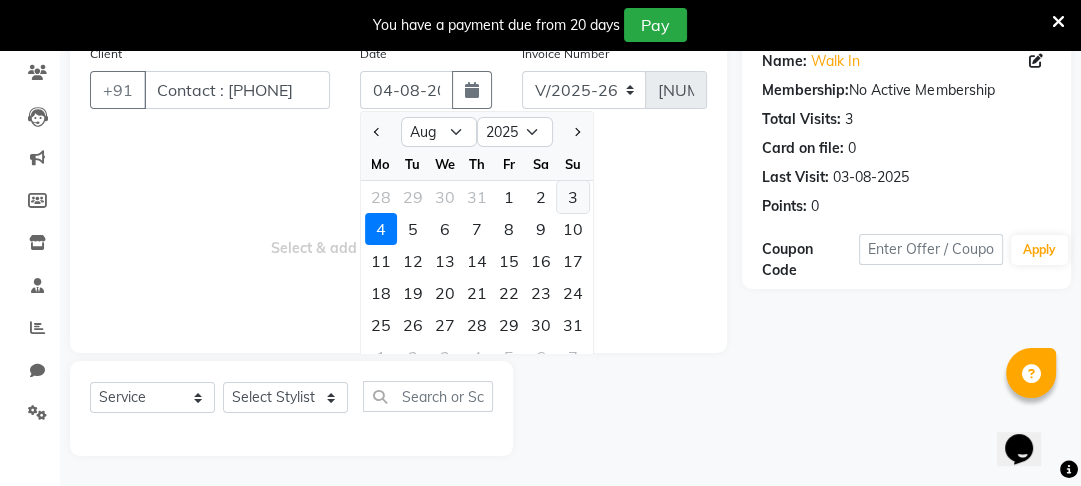 click on "3" 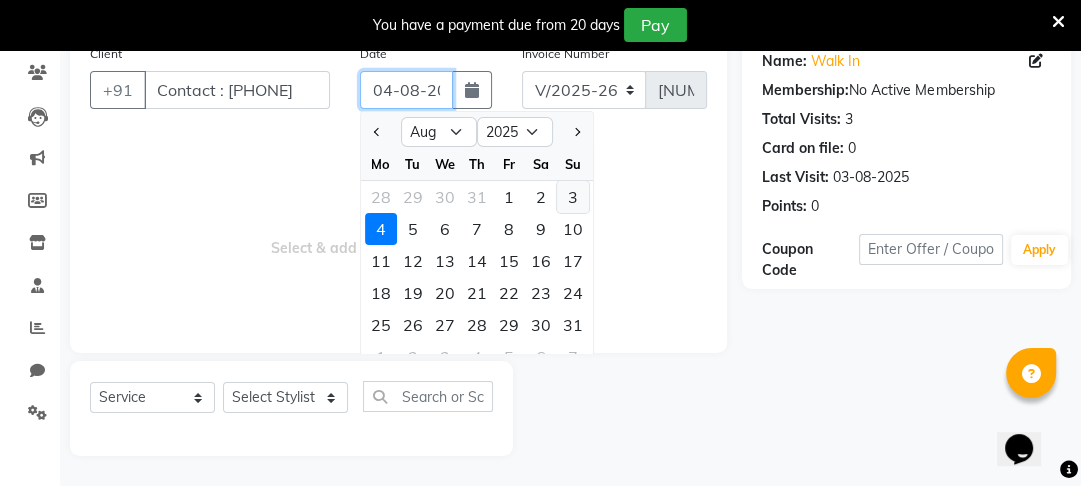 type on "03-08-2025" 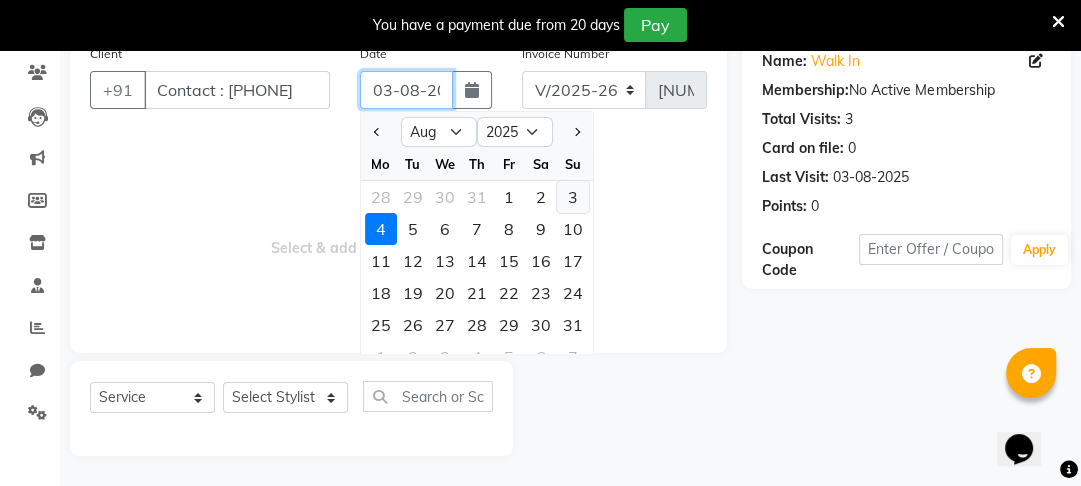 scroll, scrollTop: 0, scrollLeft: 22, axis: horizontal 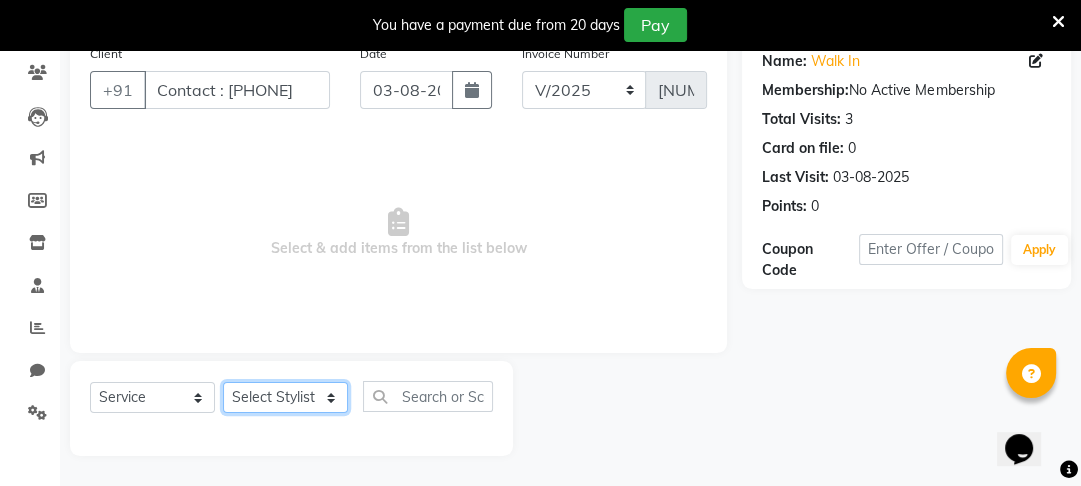 click on "Select Stylist Altaf Arti Fasil Monali namrata sonu Suhaib" 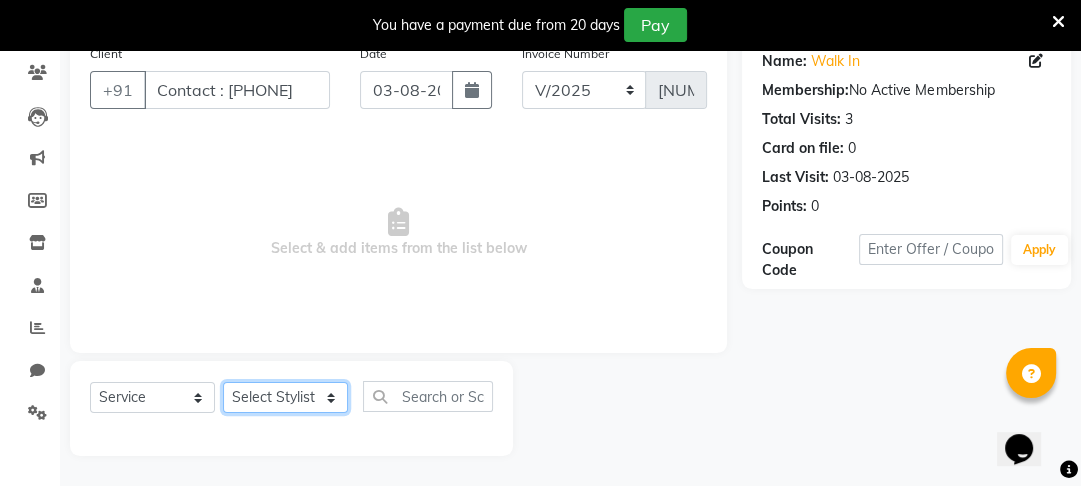 select on "87147" 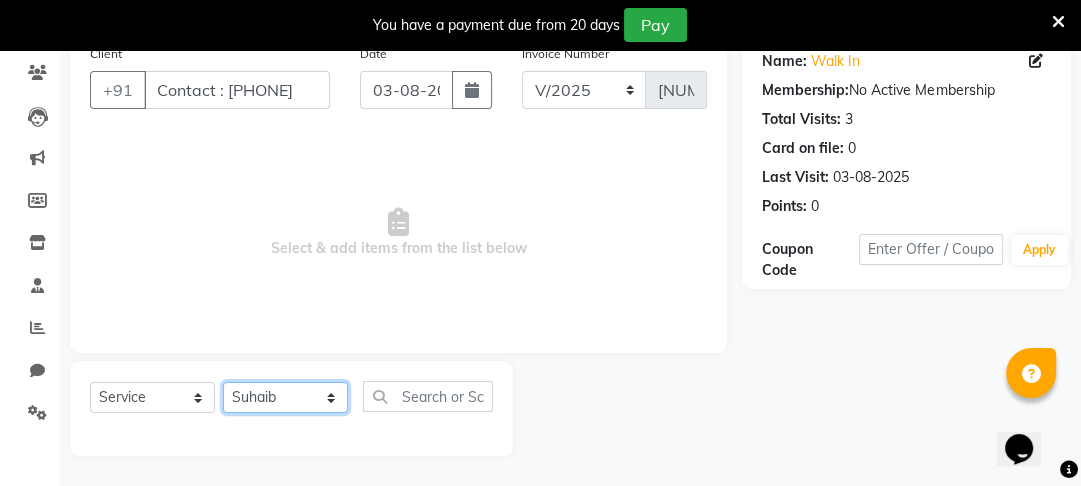 click on "Select Stylist Altaf Arti Fasil Monali namrata sonu Suhaib" 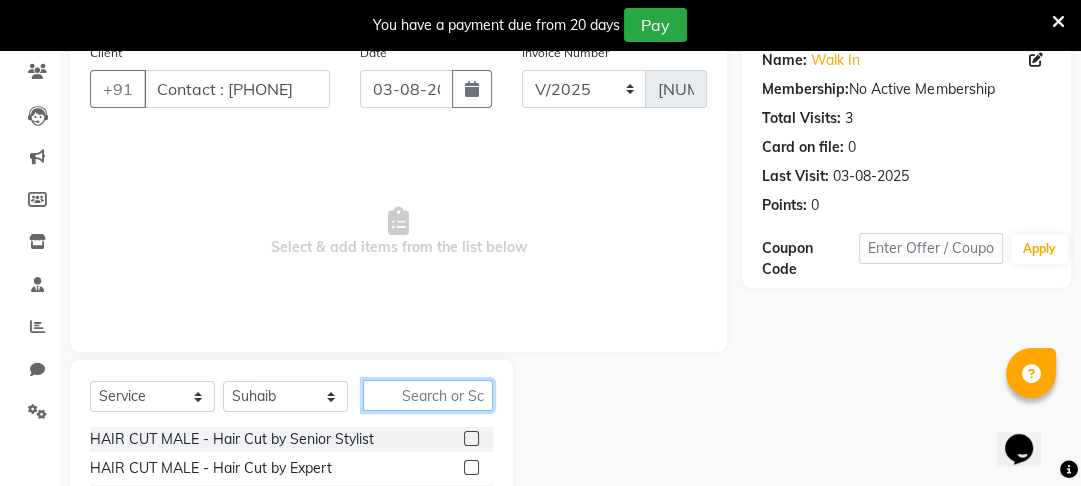click 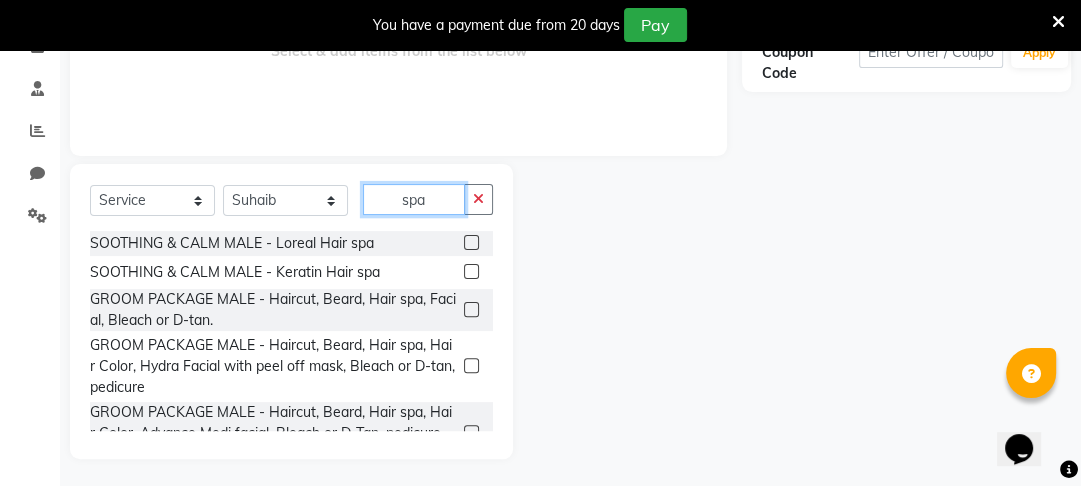 scroll, scrollTop: 356, scrollLeft: 0, axis: vertical 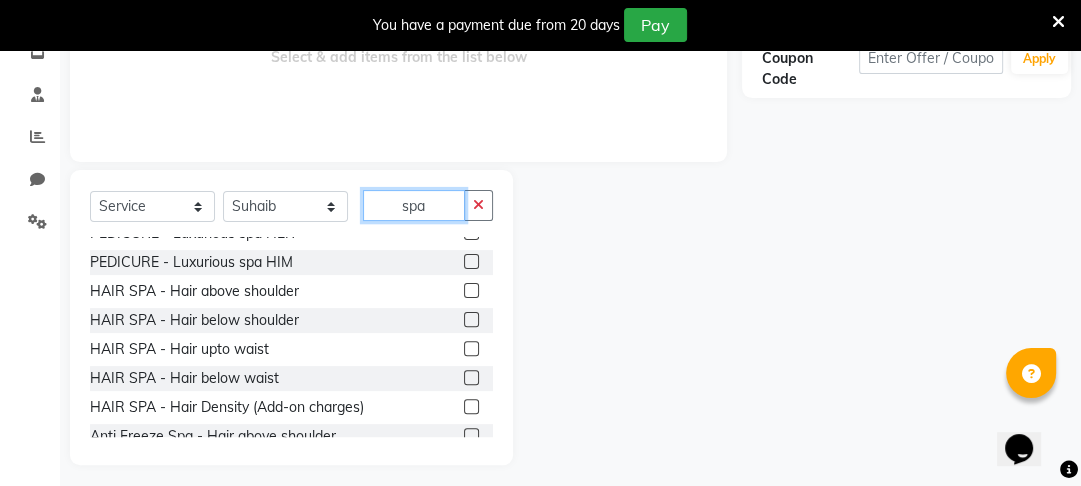 type on "spa" 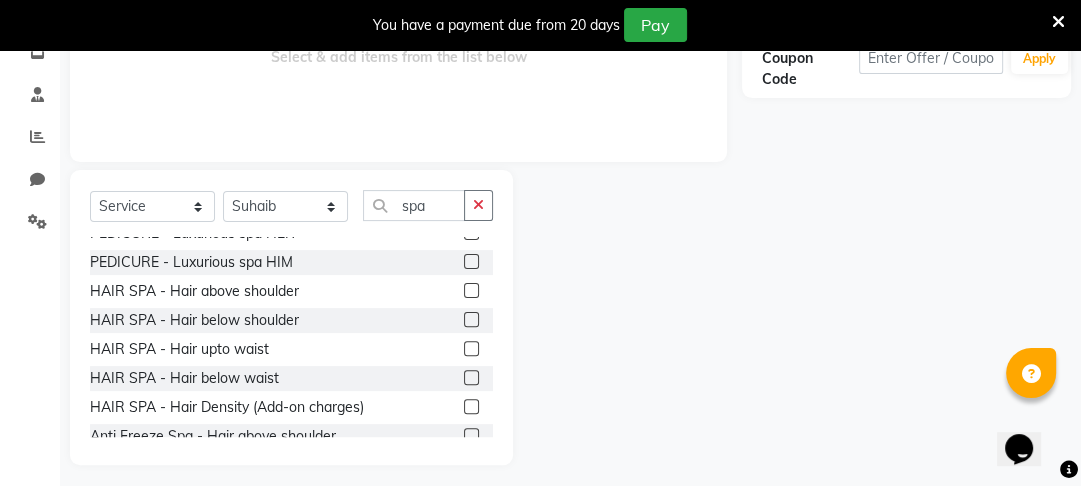 click 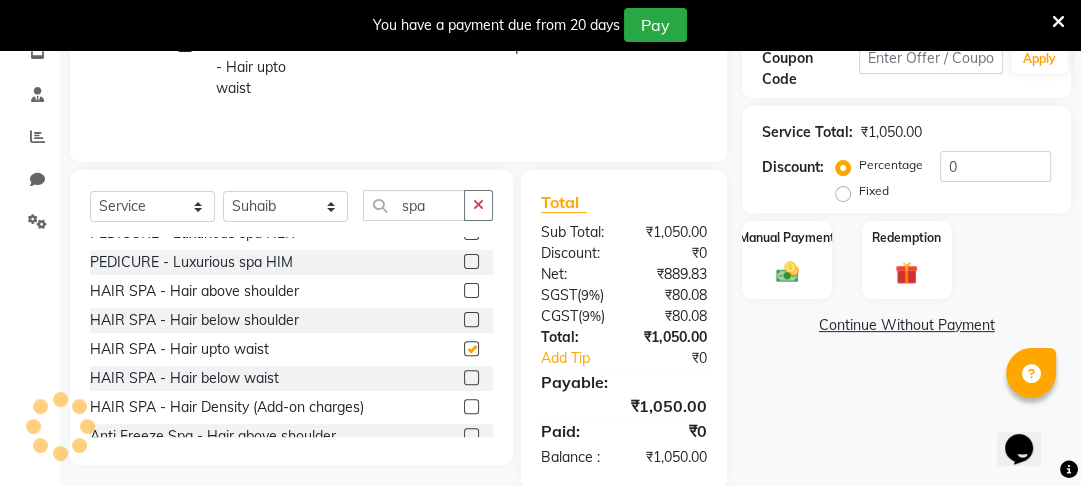 checkbox on "false" 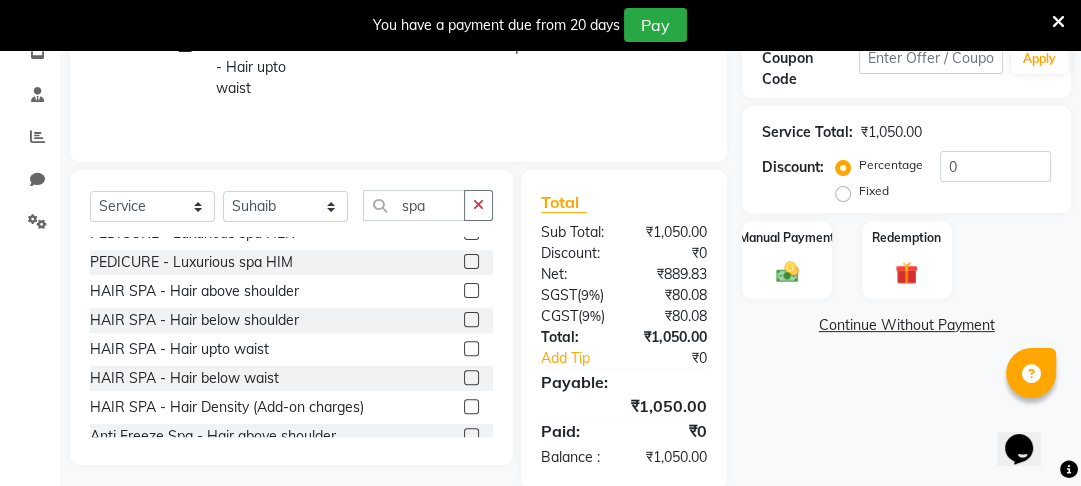 click 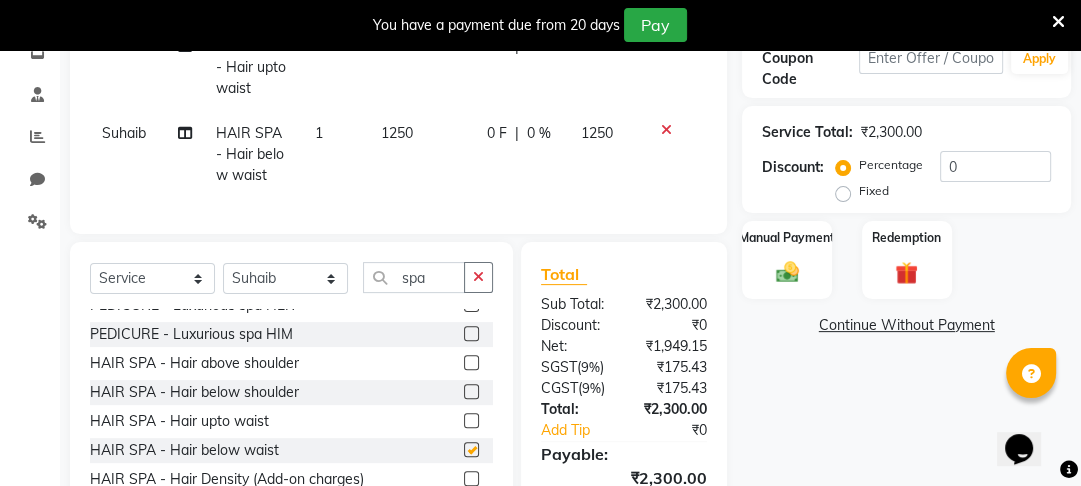 checkbox on "false" 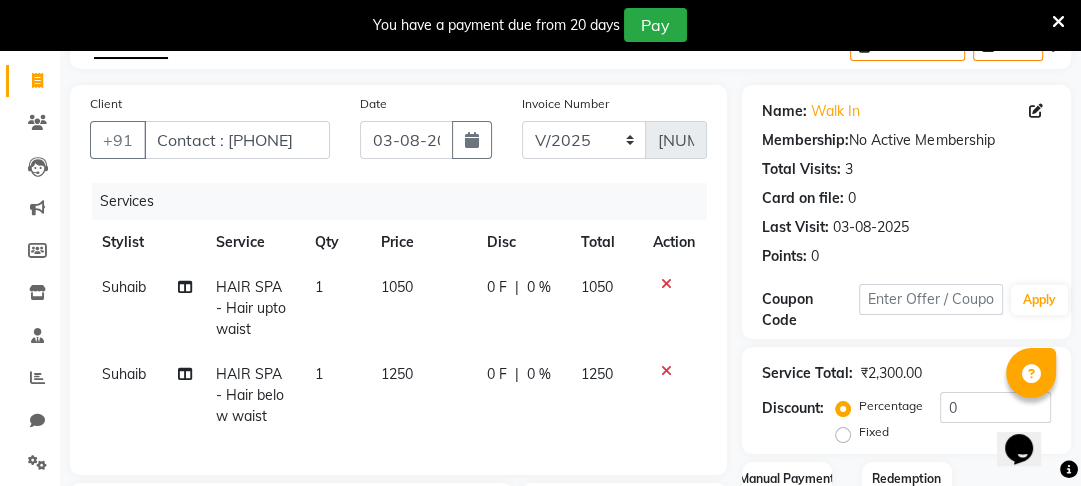 scroll, scrollTop: 91, scrollLeft: 0, axis: vertical 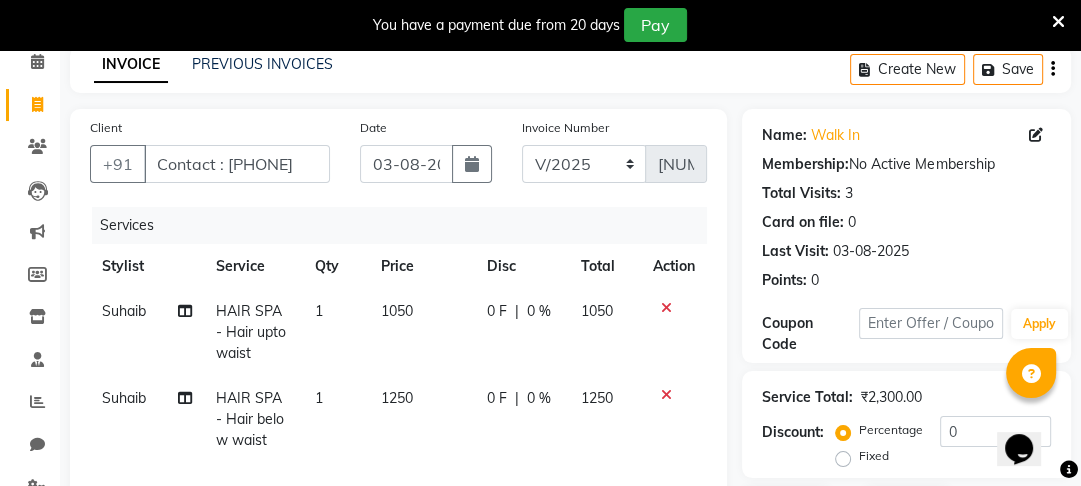 click 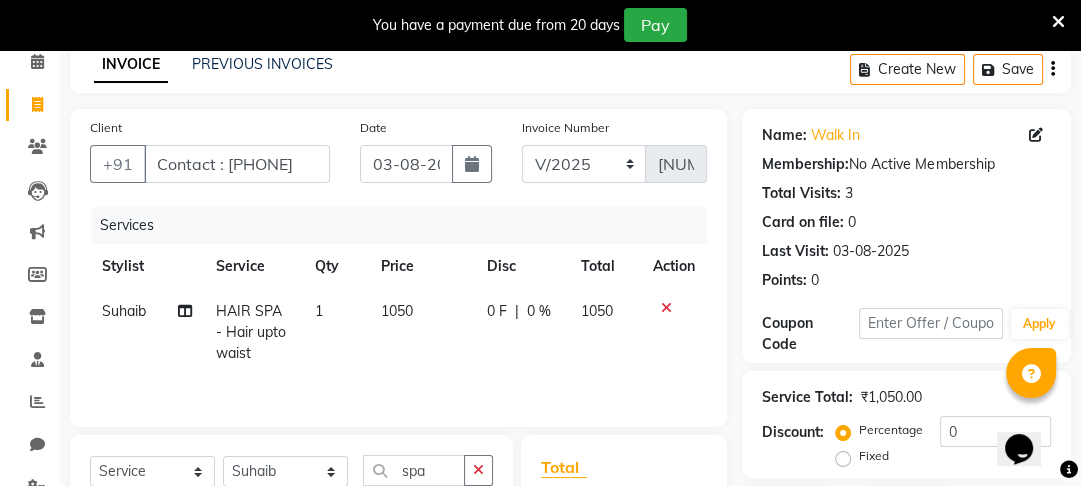 click on "1050" 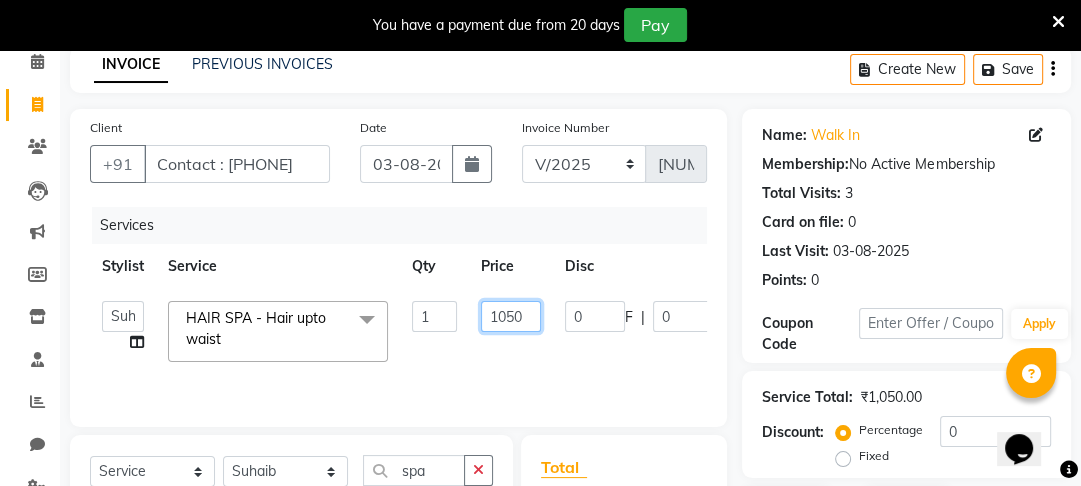 click on "1050" 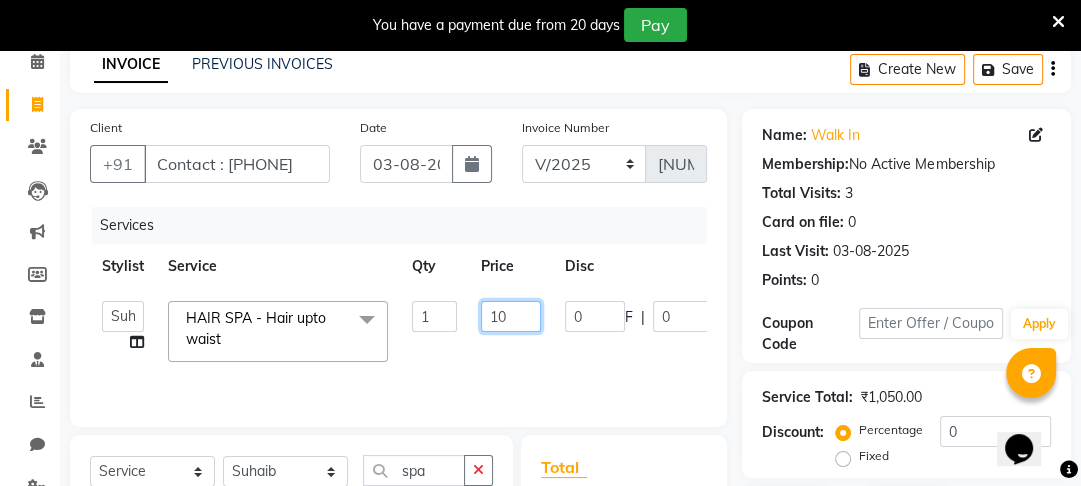 type on "1" 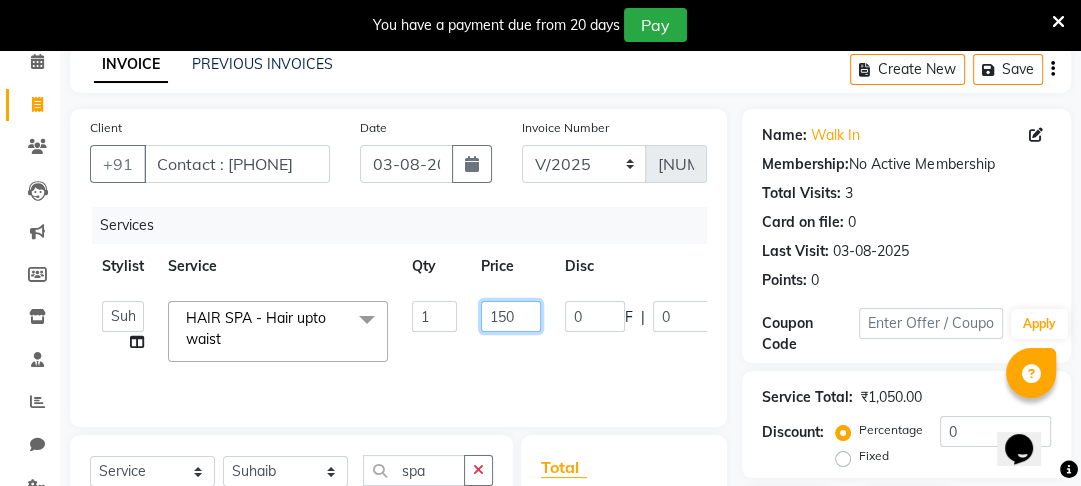type on "1500" 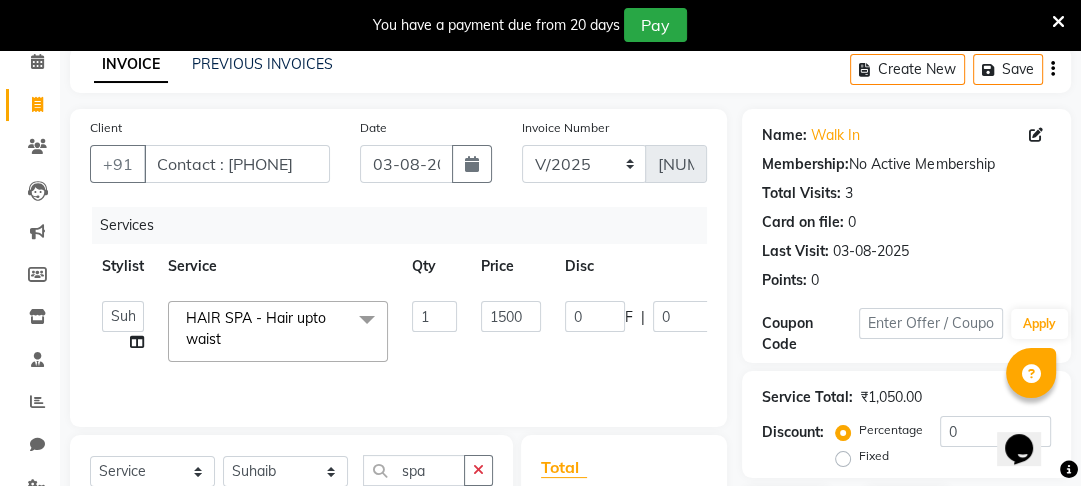 click on "0 F | 0 %" 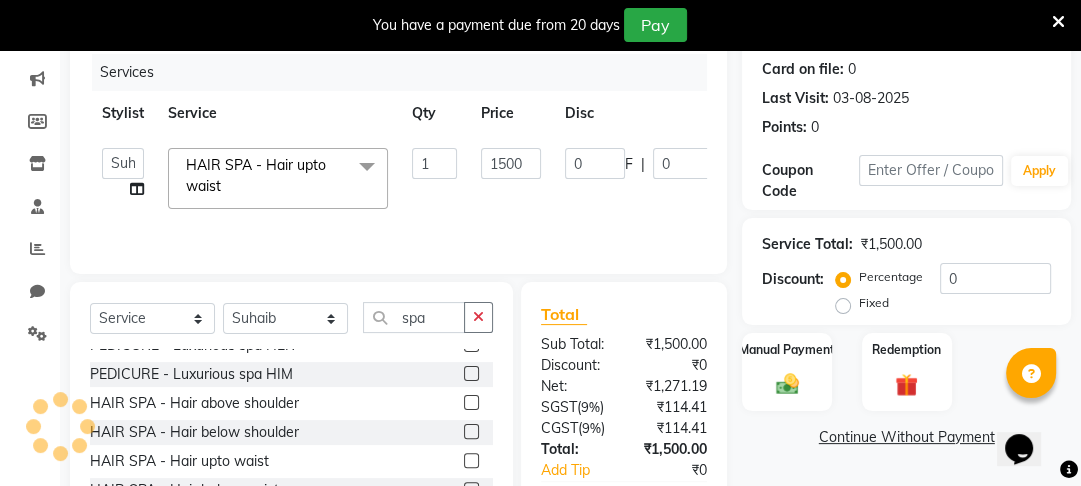 scroll, scrollTop: 246, scrollLeft: 0, axis: vertical 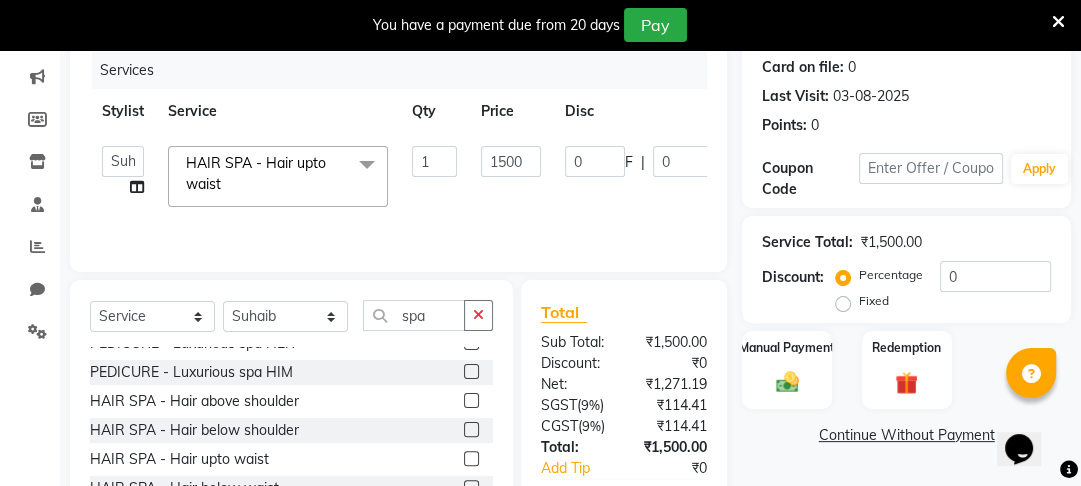 click 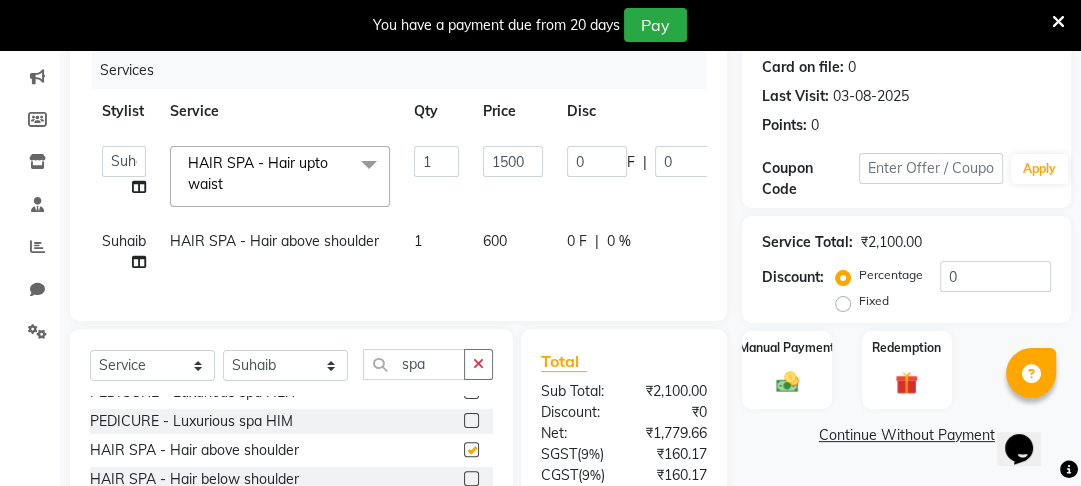 checkbox on "false" 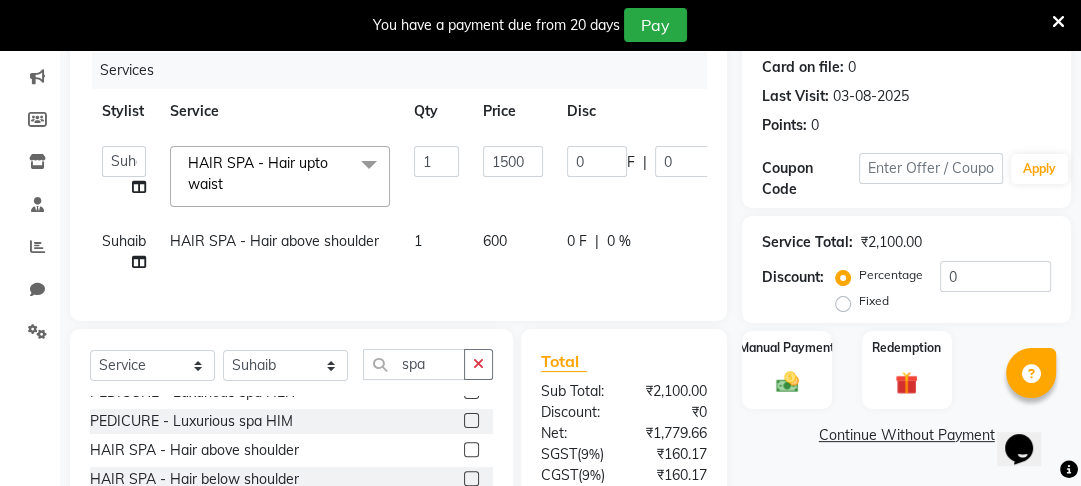 click on "600" 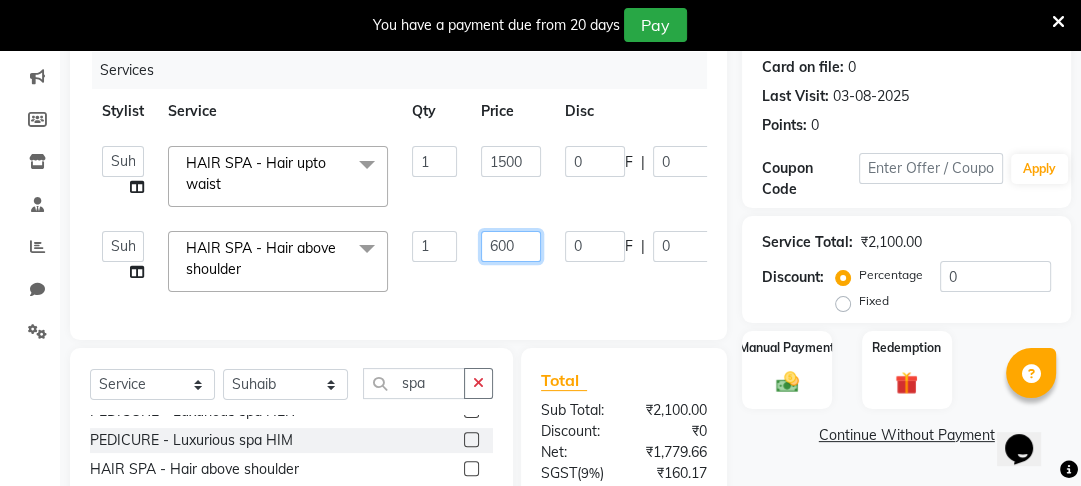click on "600" 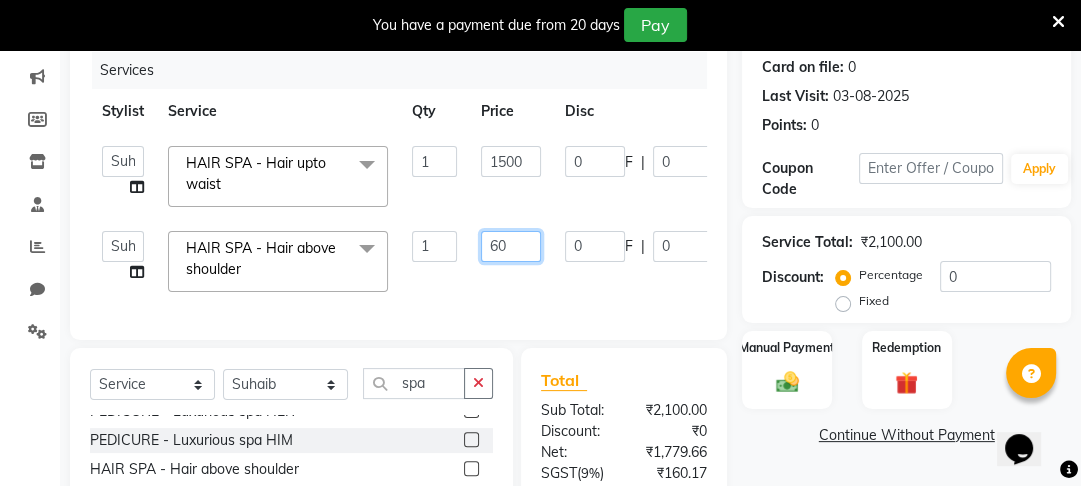 type on "6" 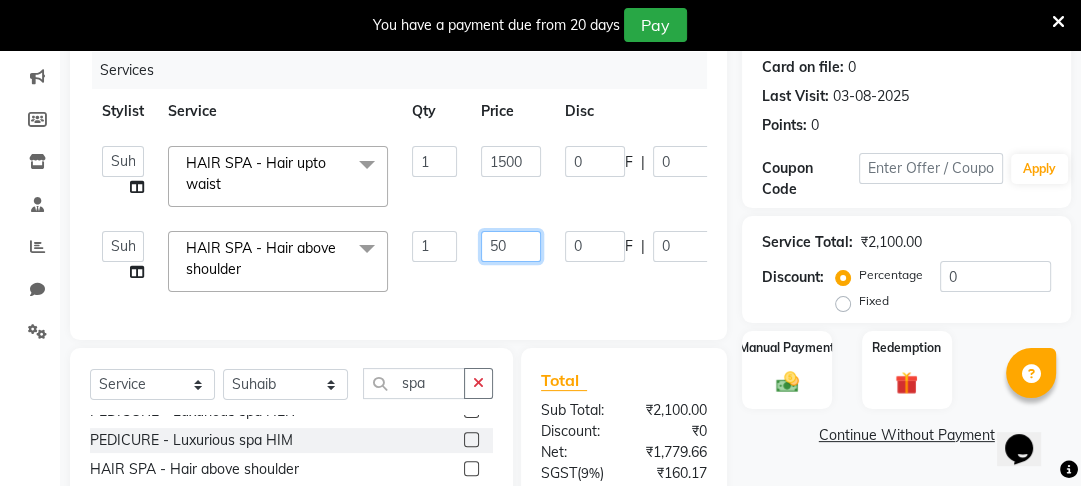 type on "500" 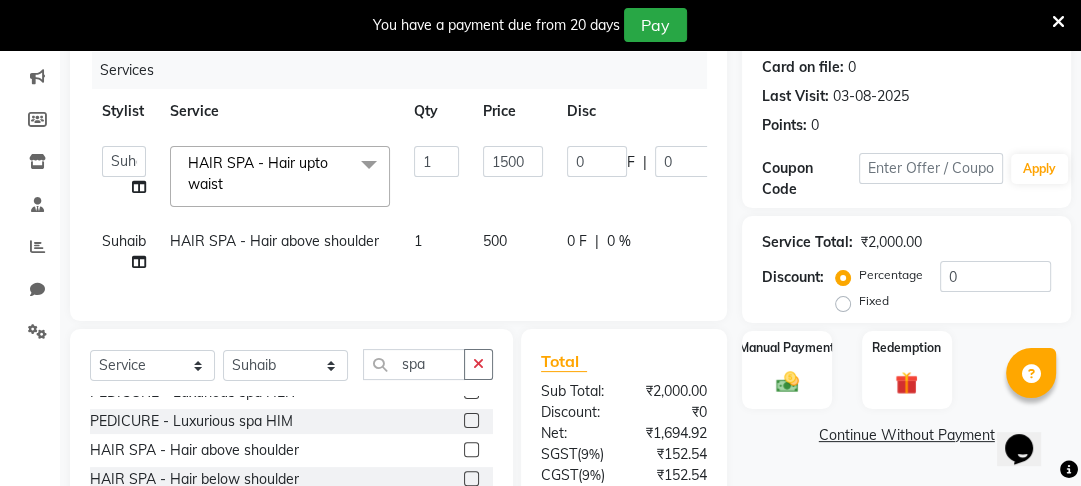 click on "Services Stylist Service Qty Price Disc Total Action  Altaf   Arti   Fasil   Monali   namrata   sonu   Suhaib  HAIR SPA - Hair upto waist  x HAIR CUT MALE - Hair Cut by Senior Stylist HAIR CUT MALE - Hair Cut by Expert HAIR CUT MALE - Hair Wash HAIR CUT MALE - Shave HAIR CUT MALE - Beard Trim HAIR CUT MALE - Styling COLOURS MALE - Beard Color COLOURS MALE - Moustache Color GLOBAL HAIR COLOUR MALE - Ammonia Base Color GLOBAL HAIR COLOUR MALE - Ammonia-Free Color GLOBAL HAIR COLOUR MALE - Loreal Inoa Color GLOBAL HAIR COLOUR MALE - Hair Density (Add-on-charges) SOOTHING & CALM MALE - Head Massage SOOTHING & CALM MALE - Loreal Hair spa SOOTHING & CALM MALE - Keratin Hair spa TEXTURE SERVICES MALE - Keratin Treatment TEXTURE SERVICES MALE - Smoothening Treatment TEXTURE SERVICES MALE - Kerasmooth Treatment TEXTURE SERVICES MALE - Botox TEXTURE SERVICES MALE - Nano Plastia TEXTURE SERVICES MALE - Perming WAXING MALE - Full Hand WAXING MALE - Half Hand WAXING MALE - 3/4th Leg WAXING MALE - Half Leg 1 1500 0 F | 0" 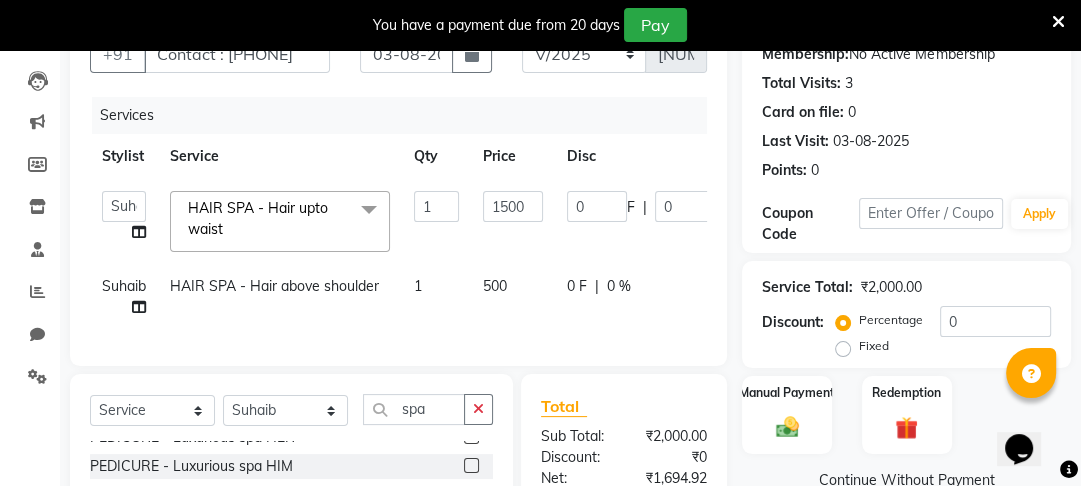 scroll, scrollTop: 196, scrollLeft: 0, axis: vertical 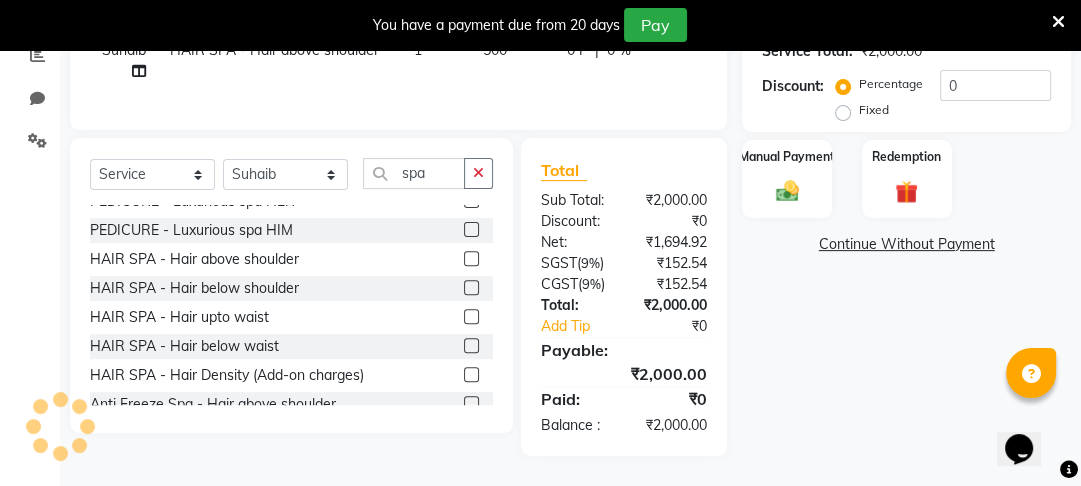 click on "Name: Walk In Membership: No Active Membership Total Visits: 3 Card on file: 0 Last Visit: 03-08-2025 Points: 0 Coupon Code Apply Service Total: ₲2,000.00 Discount: Percentage Fixed 0 Manual Payment Redemption Continue Without Payment" 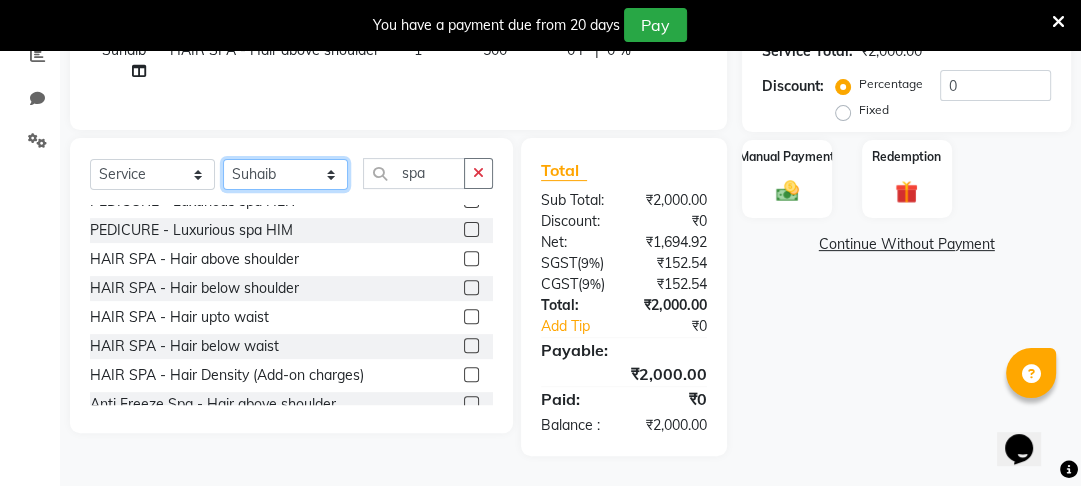 click on "Select Stylist Altaf Arti Fasil Monali namrata sonu Suhaib" 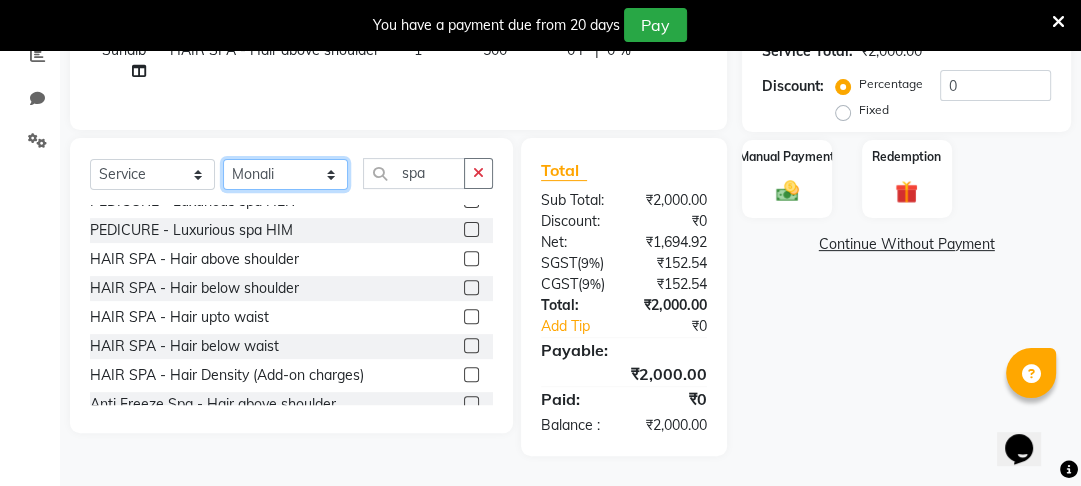 click on "Select Stylist Altaf Arti Fasil Monali namrata sonu Suhaib" 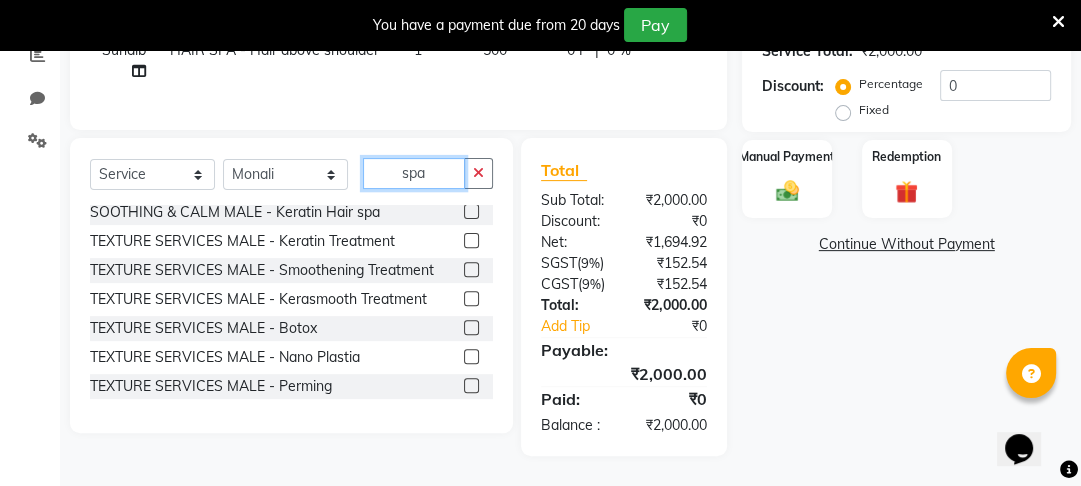 click on "spa" 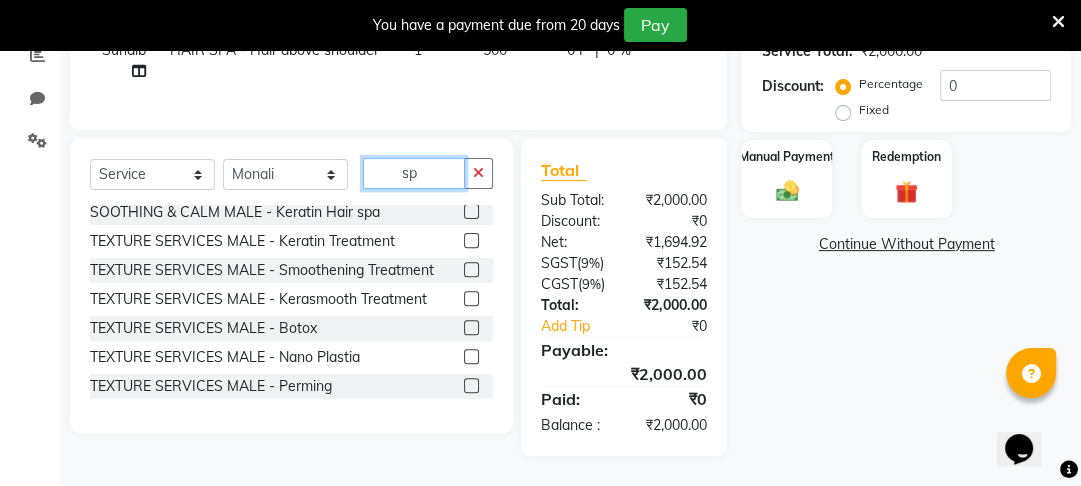 type on "s" 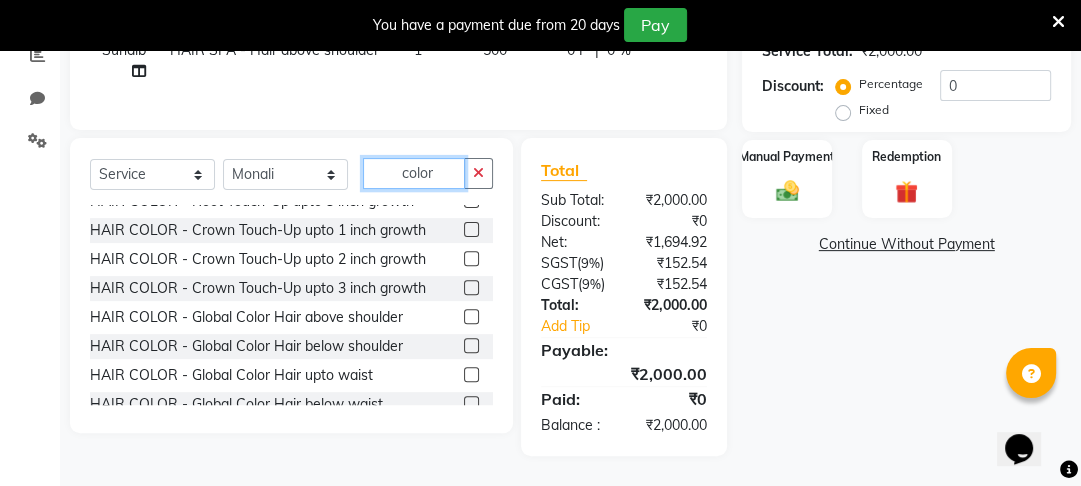 scroll, scrollTop: 307, scrollLeft: 0, axis: vertical 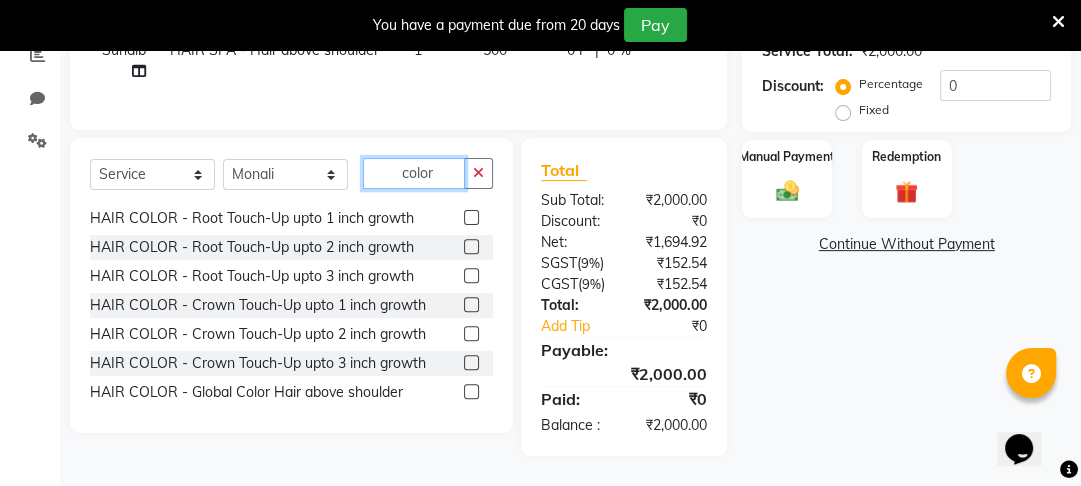 type on "color" 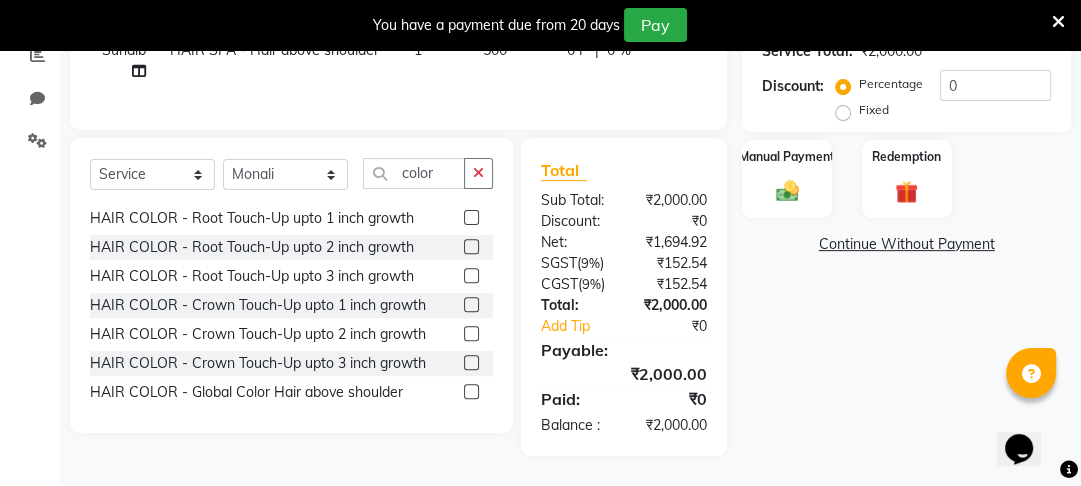 click 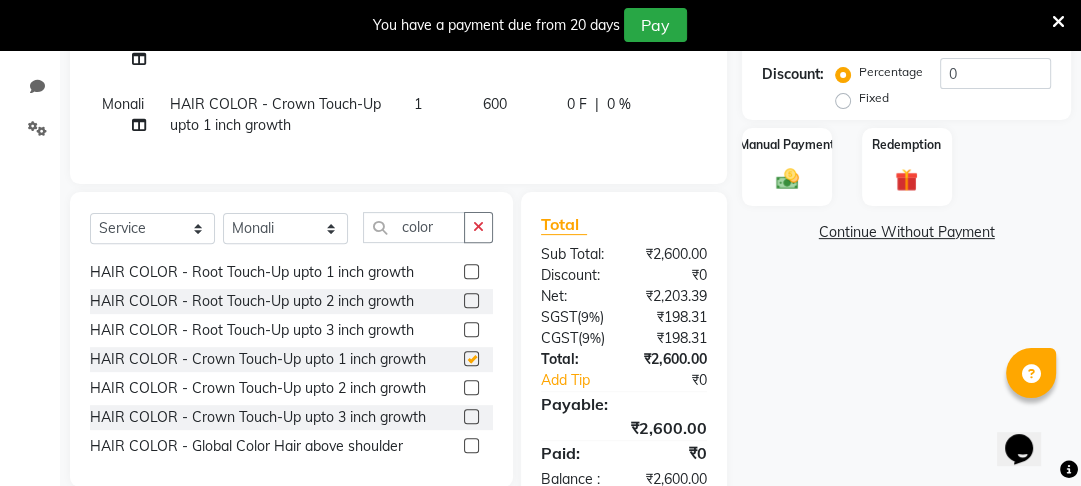 checkbox on "false" 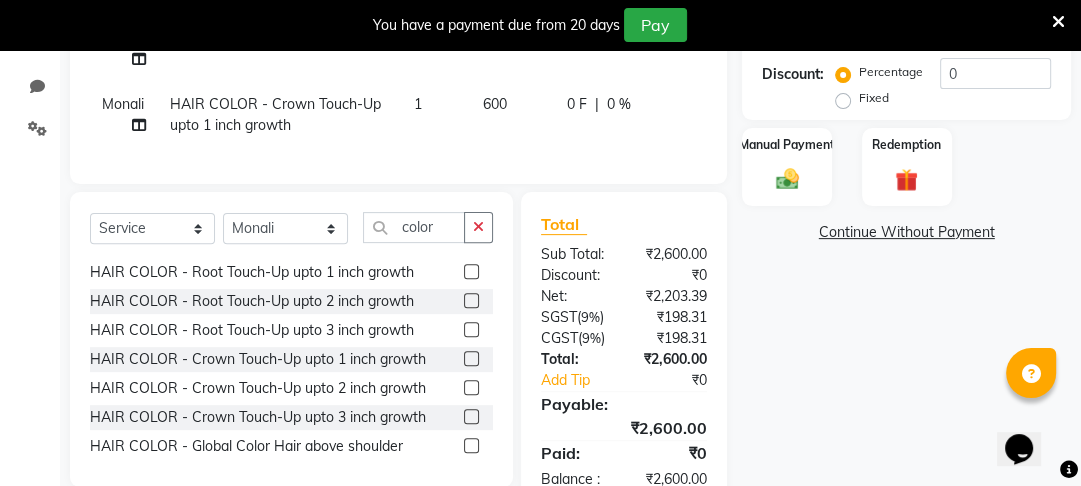 click on "600" 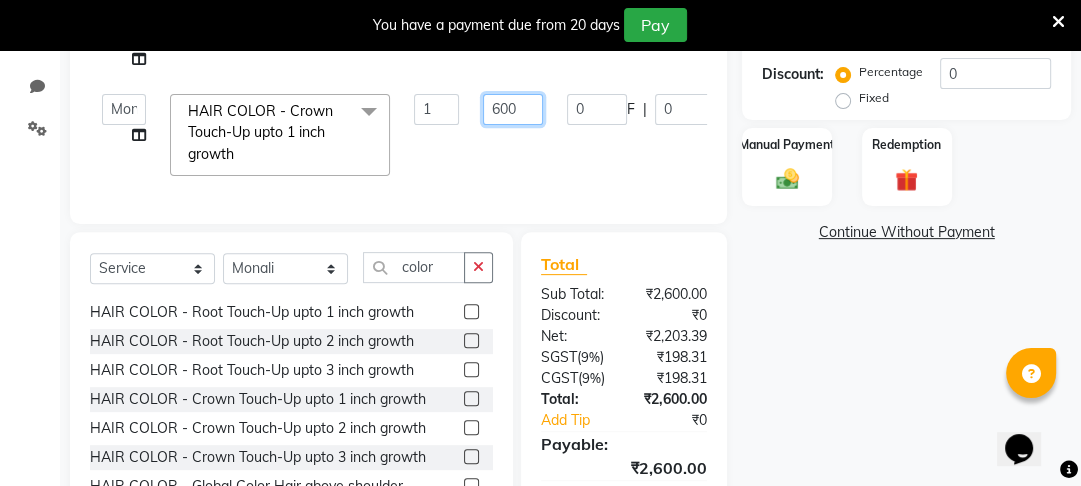 click on "600" 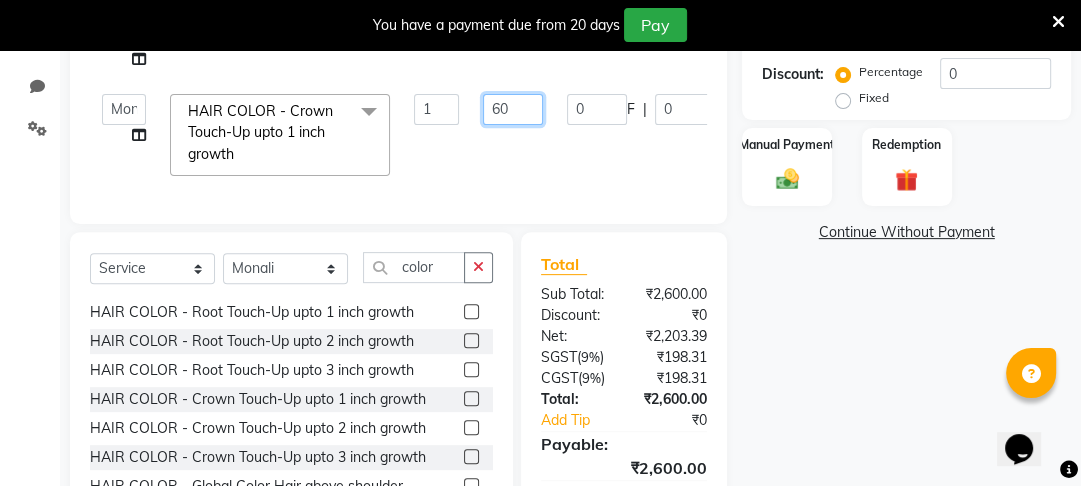 type on "6" 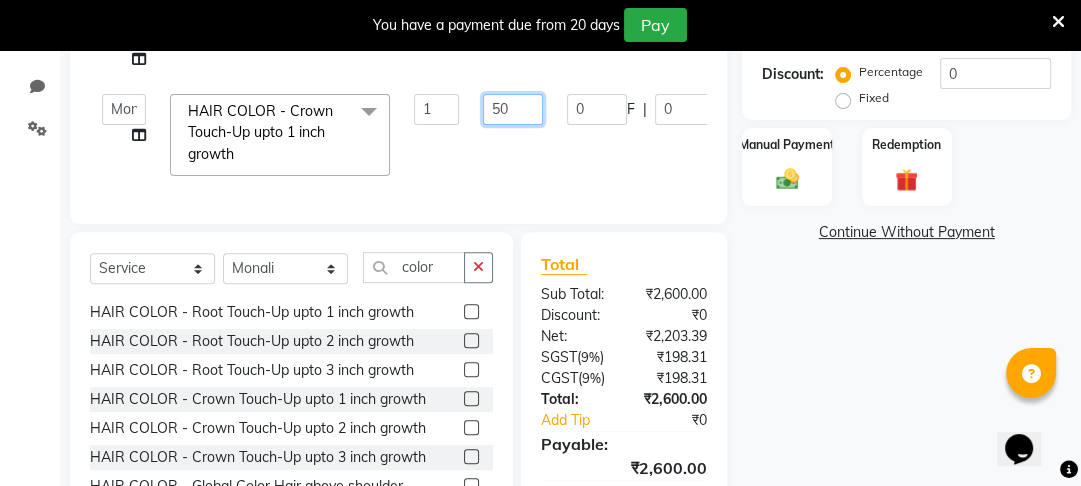 type on "500" 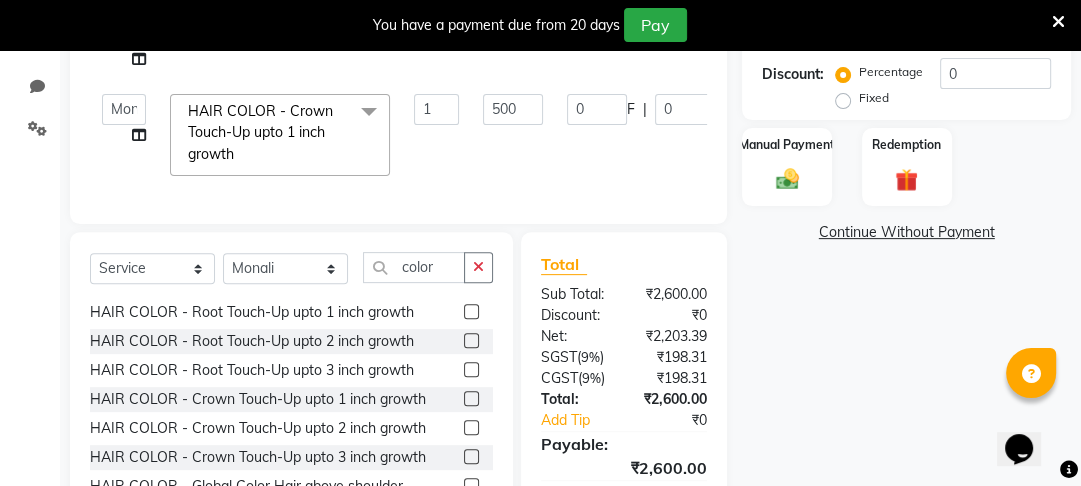 click on "Services Stylist Service Qty Price Disc Total Action  Altaf   Arti   Fasil   Monali   namrata   sonu   Suhaib  HAIR SPA - Hair upto waist  x HAIR CUT MALE - Hair Cut by Senior Stylist HAIR CUT MALE - Hair Cut by Expert HAIR CUT MALE - Hair Wash HAIR CUT MALE - Shave HAIR CUT MALE - Beard Trim HAIR CUT MALE - Styling COLOURS MALE - Beard Color COLOURS MALE - Moustache Color GLOBAL HAIR COLOUR MALE - Ammonia Base Color GLOBAL HAIR COLOUR MALE - Ammonia-Free Color GLOBAL HAIR COLOUR MALE - Loreal Inoa Color GLOBAL HAIR COLOUR MALE - Hair Density (Add-on-charges) SOOTHING & CALM MALE - Head Massage SOOTHING & CALM MALE - Loreal Hair spa SOOTHING & CALM MALE - Keratin Hair spa TEXTURE SERVICES MALE - Keratin Treatment TEXTURE SERVICES MALE - Smoothening Treatment TEXTURE SERVICES MALE - Kerasmooth Treatment TEXTURE SERVICES MALE - Botox TEXTURE SERVICES MALE - Nano Plastia TEXTURE SERVICES MALE - Perming WAXING MALE - Full Hand WAXING MALE - Half Hand WAXING MALE - 3/4th Leg WAXING MALE - Half Leg 1 1500 0 F | 0" 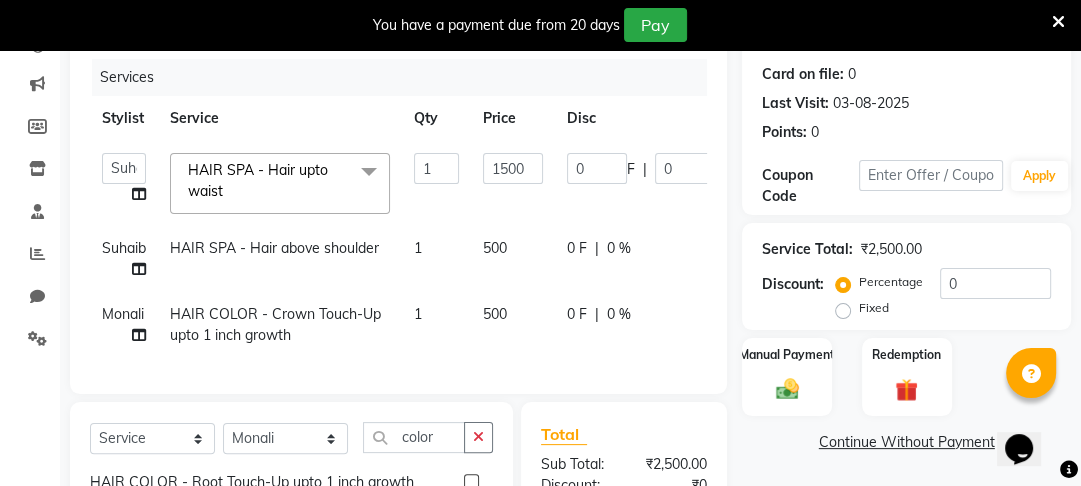 scroll, scrollTop: 280, scrollLeft: 0, axis: vertical 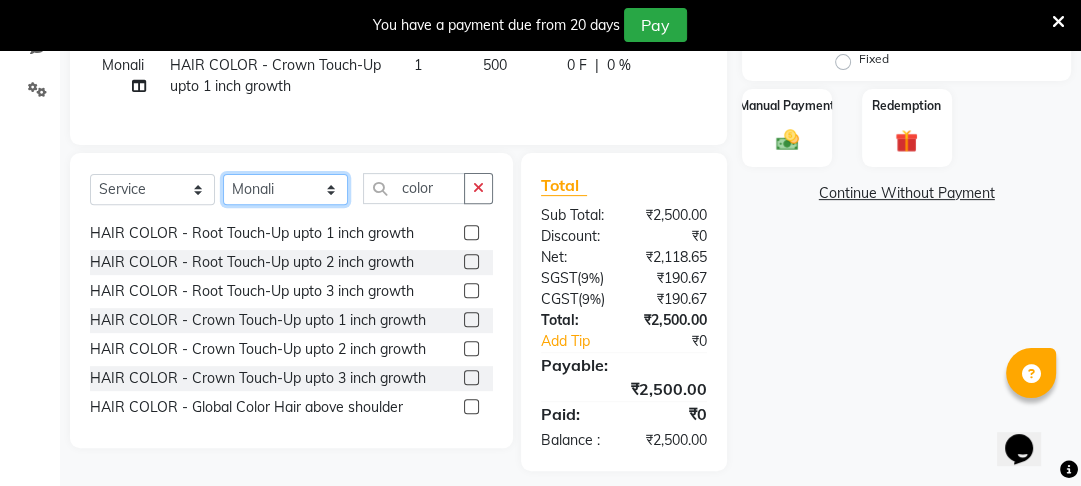 click on "Select Stylist Altaf Arti Fasil Monali namrata sonu Suhaib" 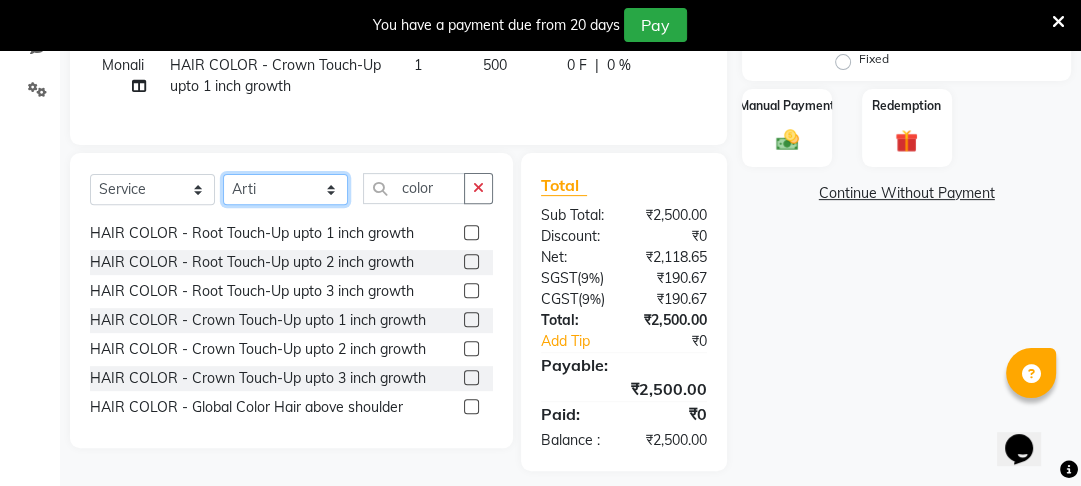 click on "Select Stylist Altaf Arti Fasil Monali namrata sonu Suhaib" 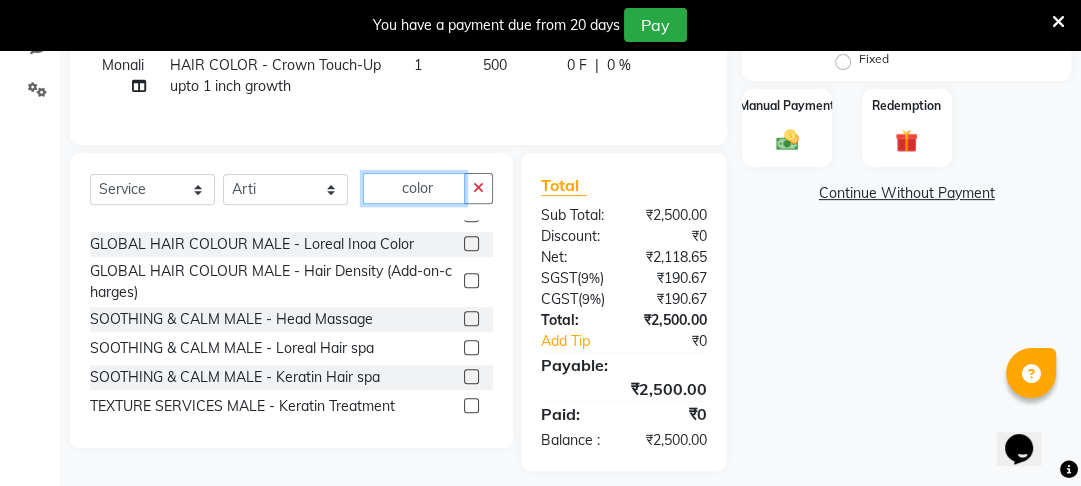 click on "color" 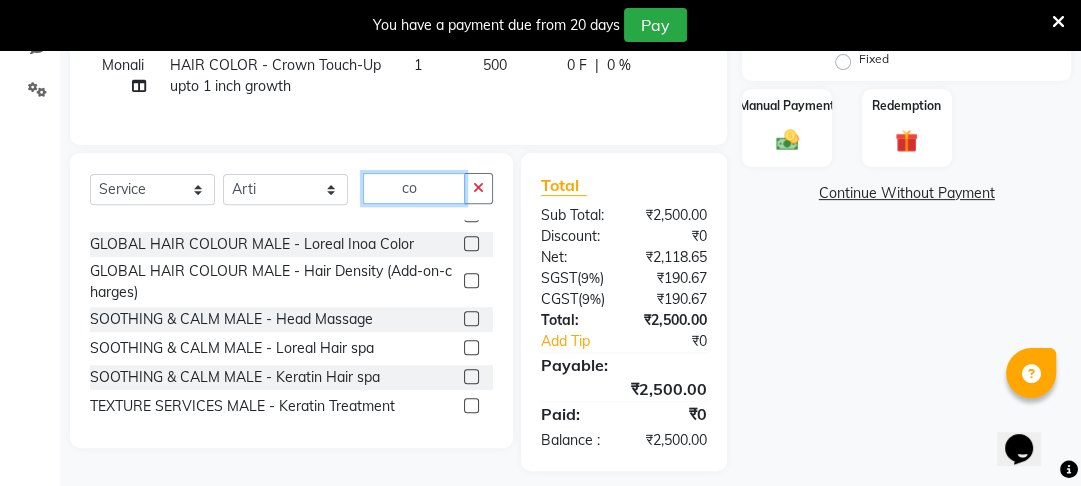 type on "c" 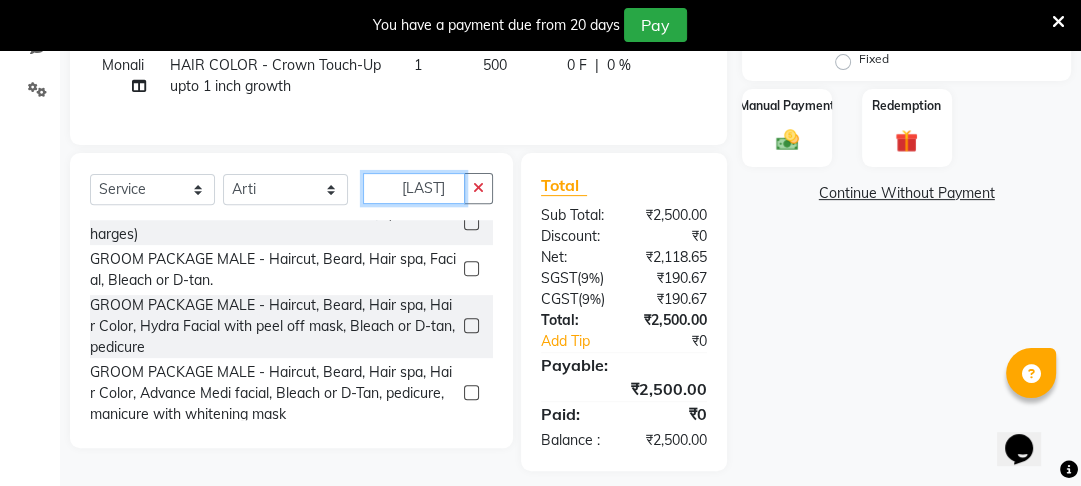 scroll, scrollTop: 0, scrollLeft: 0, axis: both 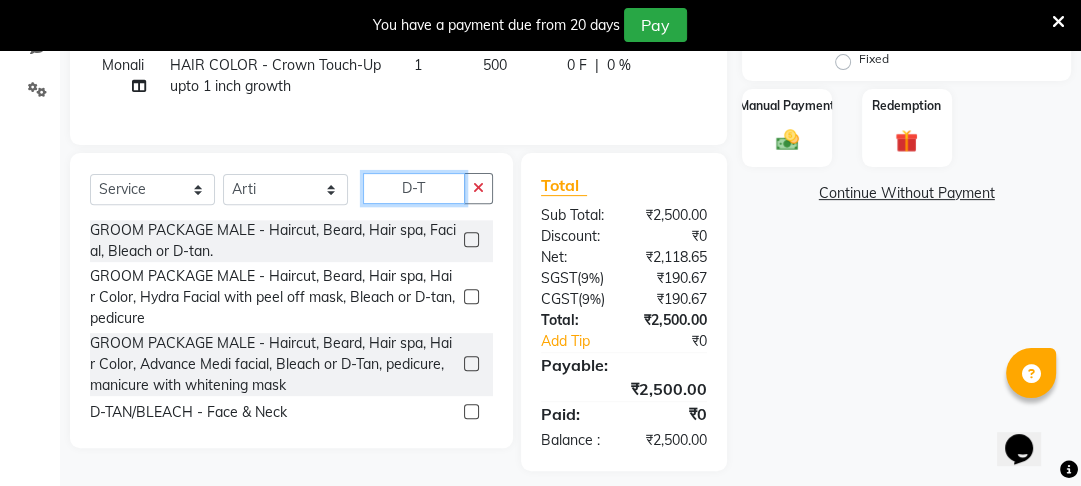 type 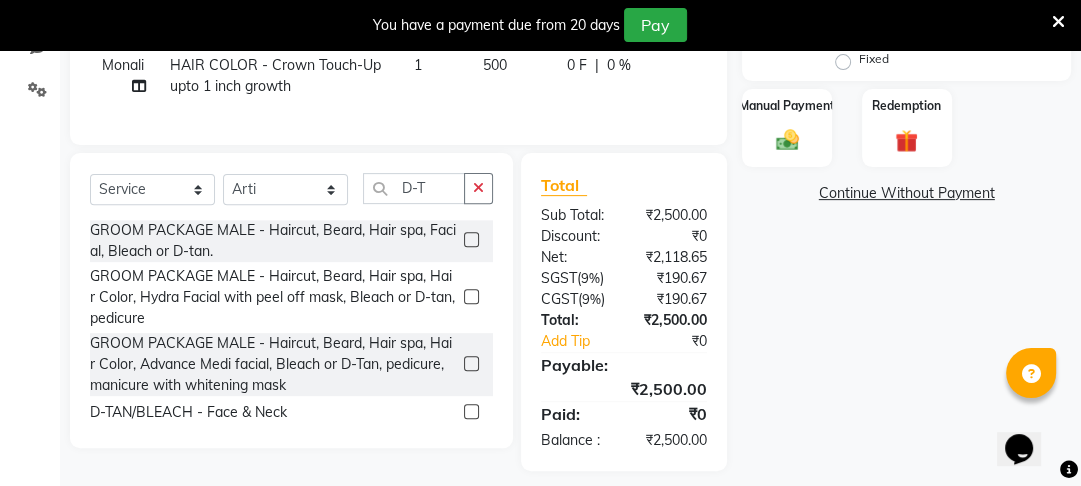 click 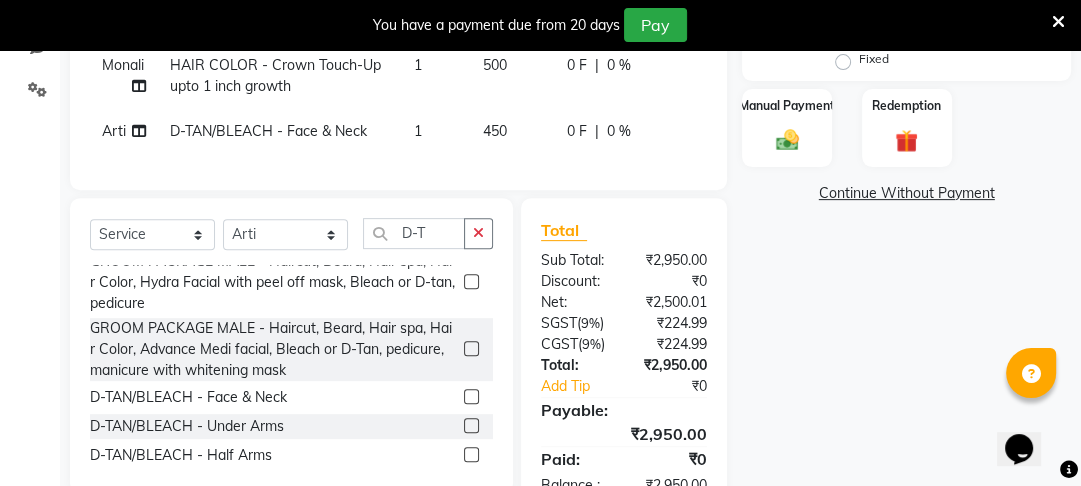 scroll, scrollTop: 80, scrollLeft: 0, axis: vertical 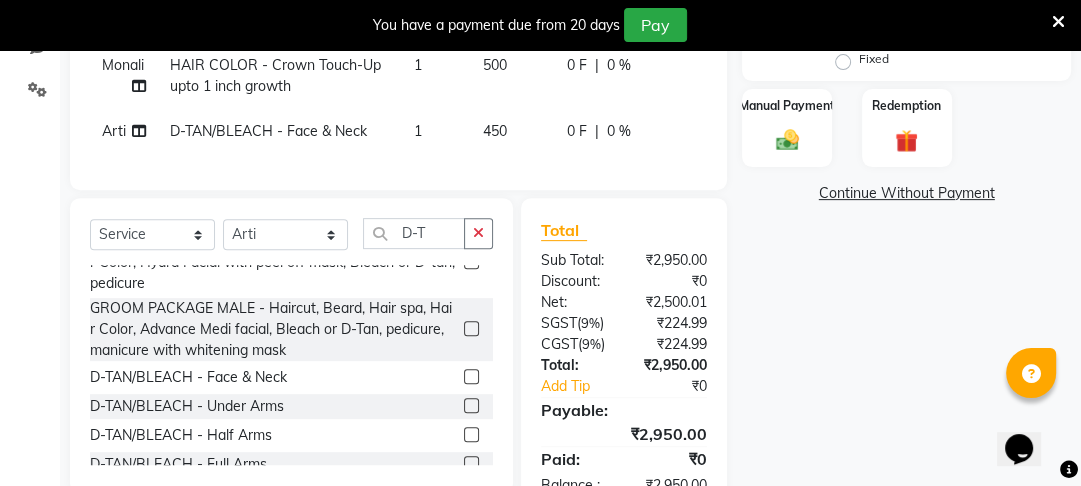 click 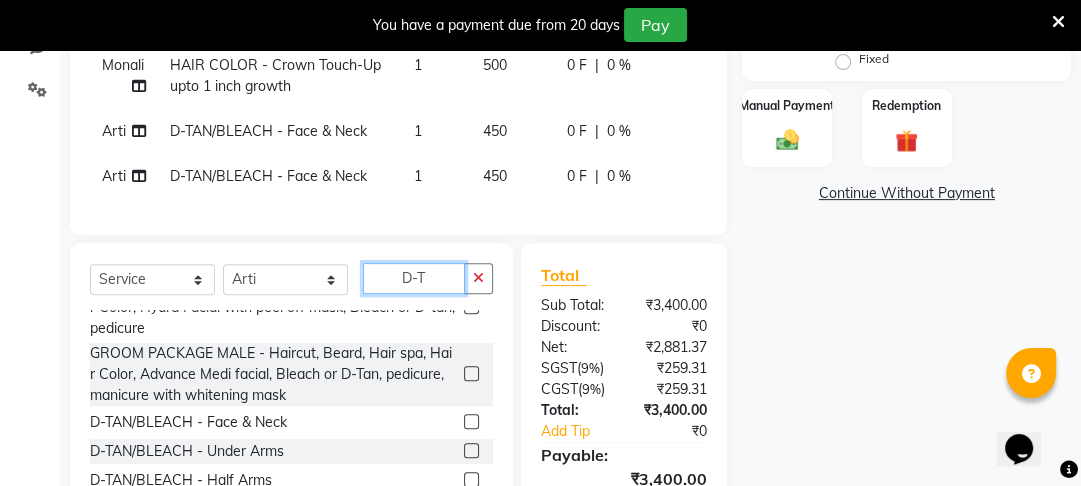 click on "D-T" 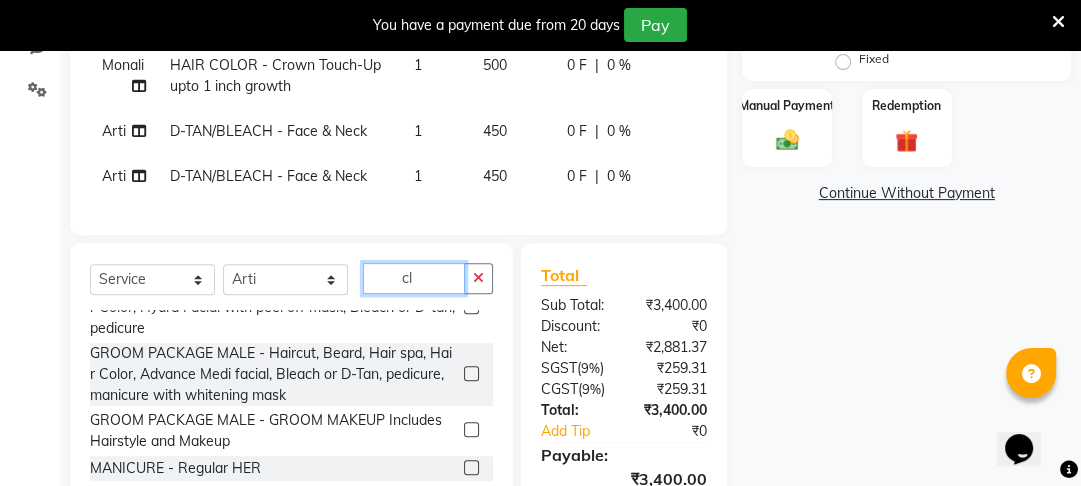 scroll, scrollTop: 0, scrollLeft: 0, axis: both 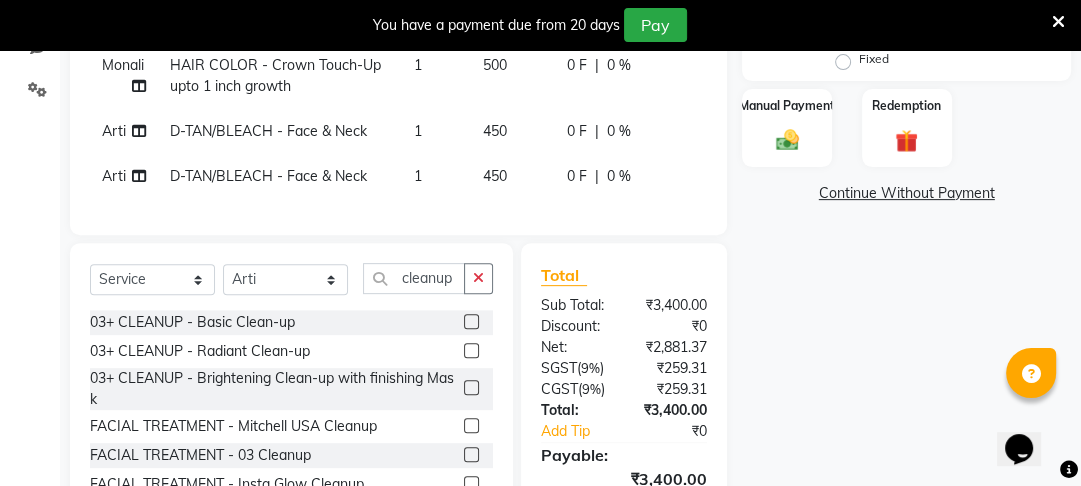click 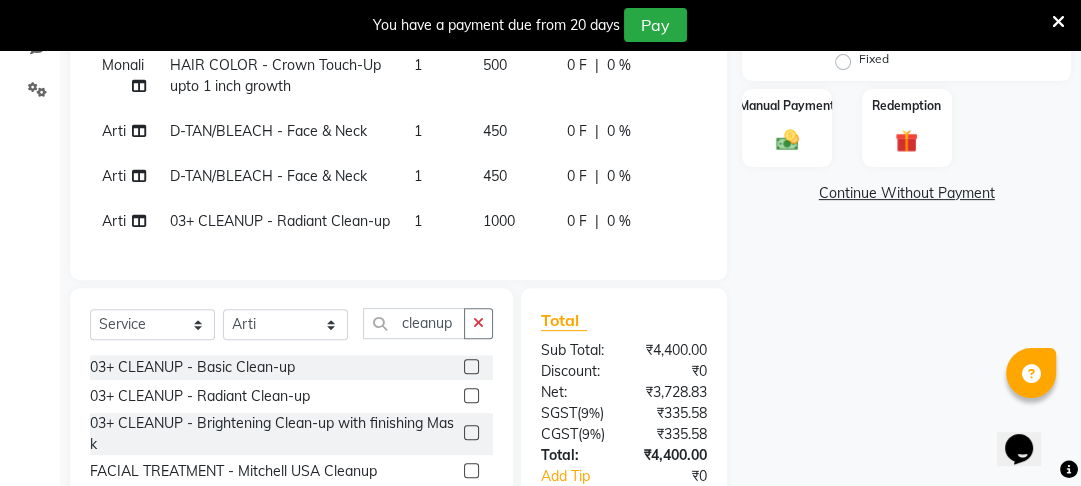 click 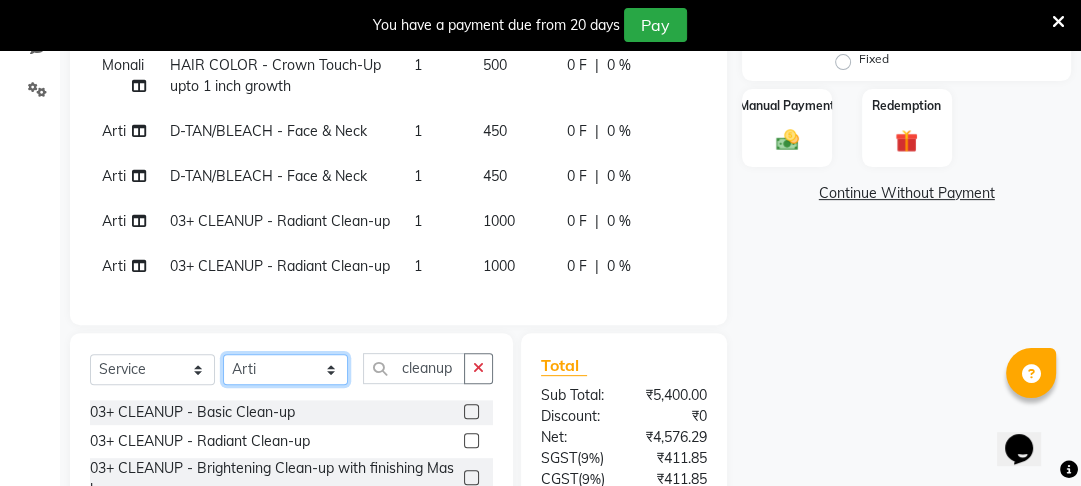 click on "Select Stylist Altaf Arti Fasil Monali namrata sonu Suhaib" 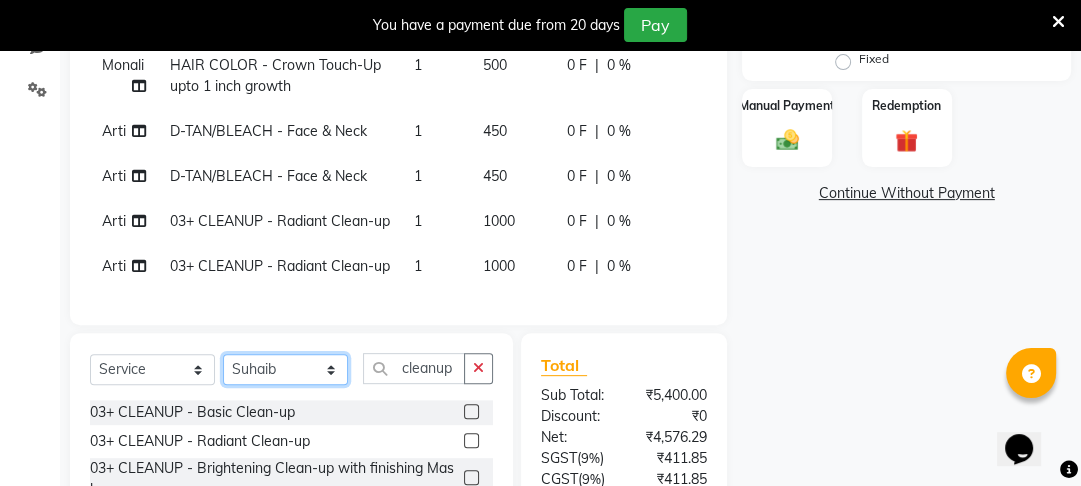 click on "Select Stylist Altaf Arti Fasil Monali namrata sonu Suhaib" 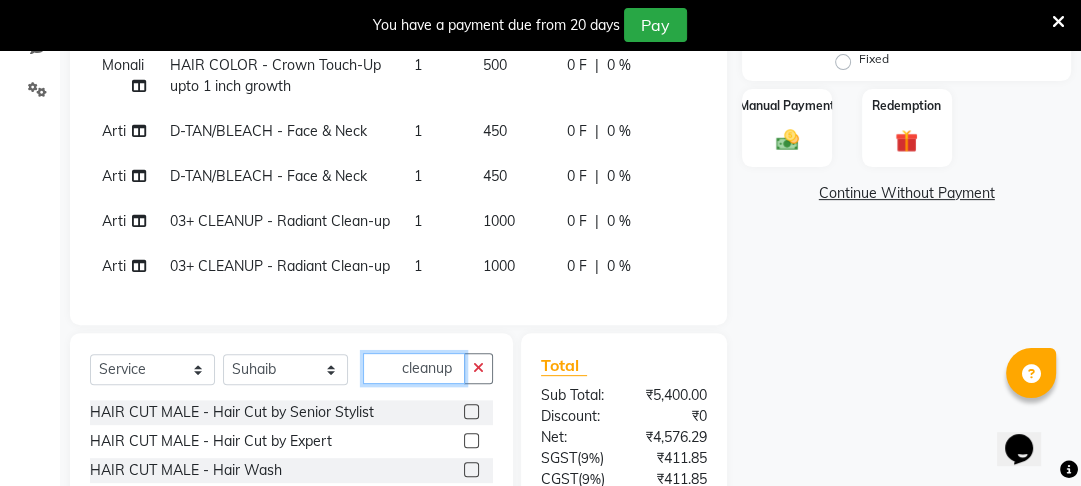 click on "cleanup" 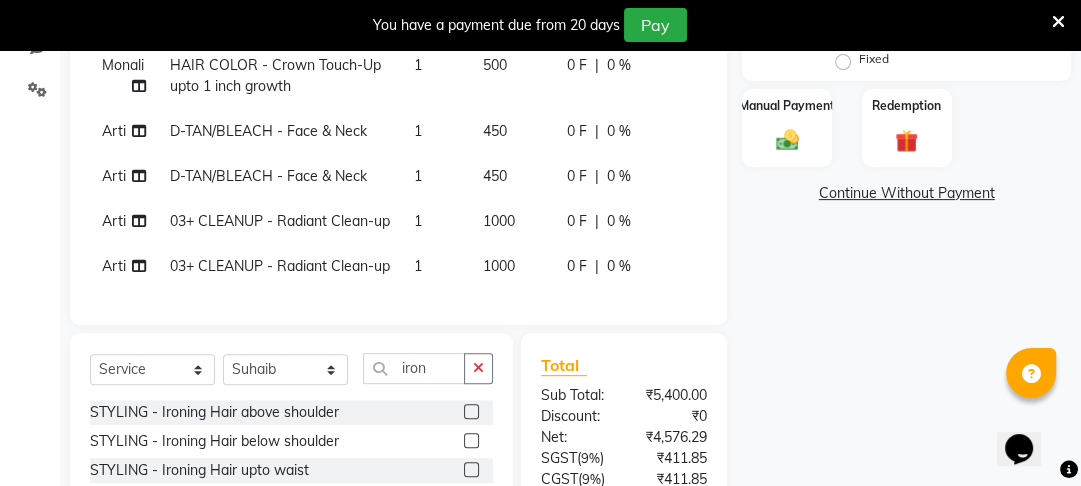 click 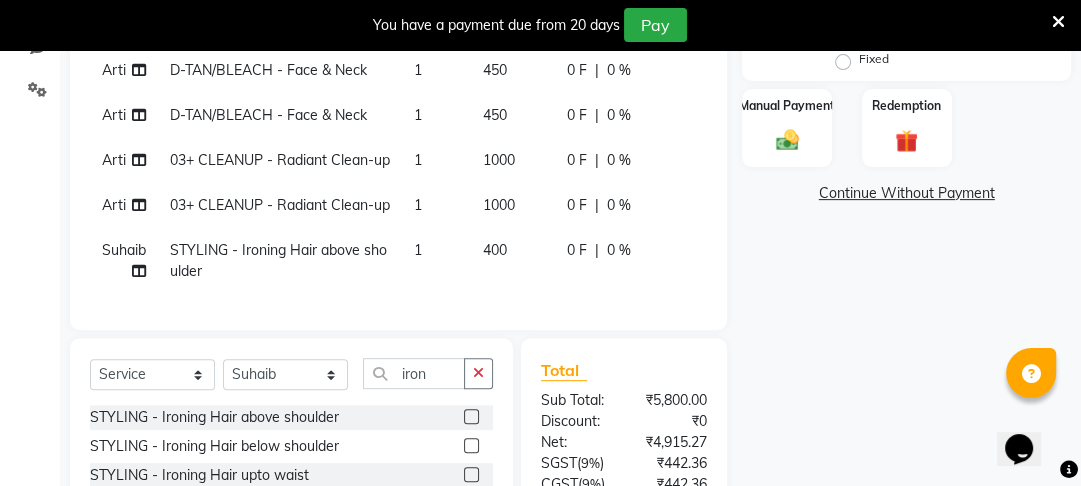 scroll, scrollTop: 114, scrollLeft: 0, axis: vertical 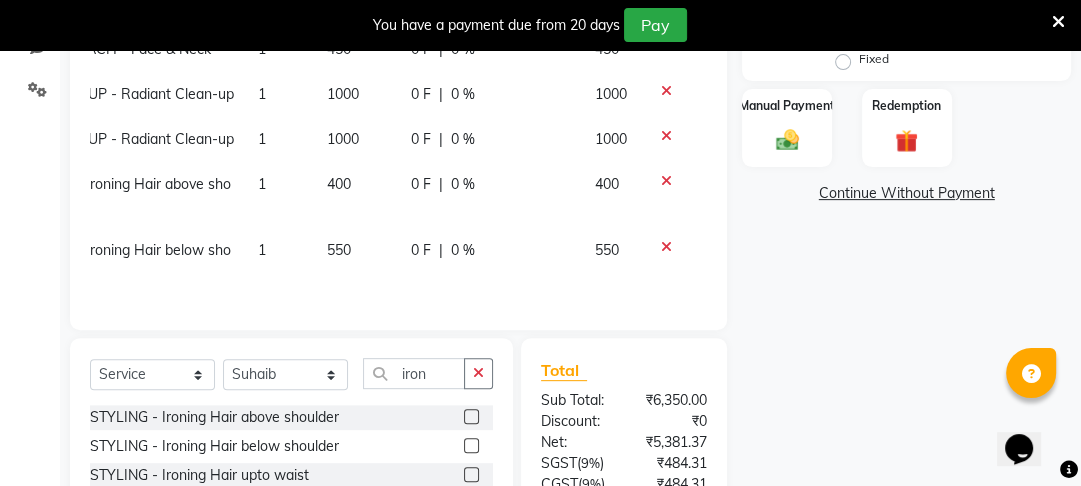 click 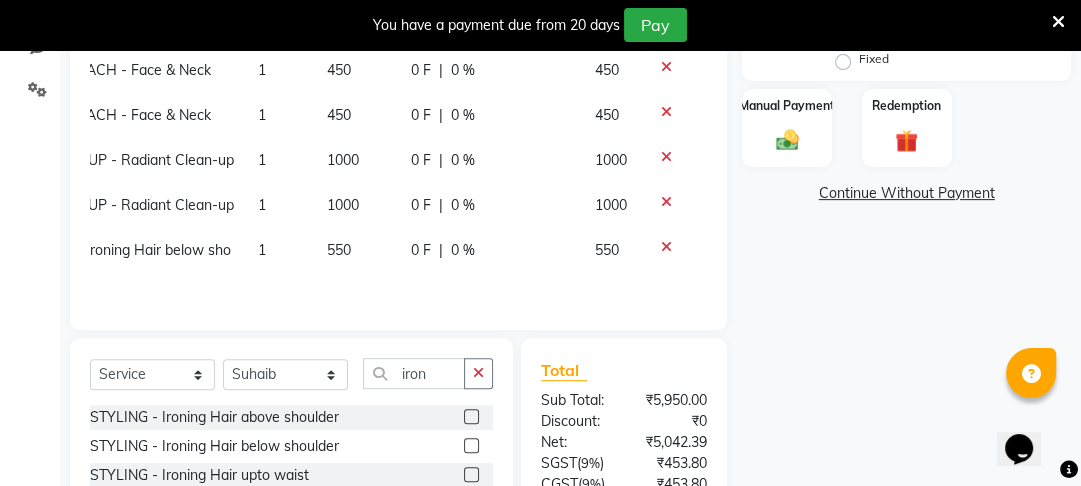 scroll, scrollTop: 114, scrollLeft: 168, axis: both 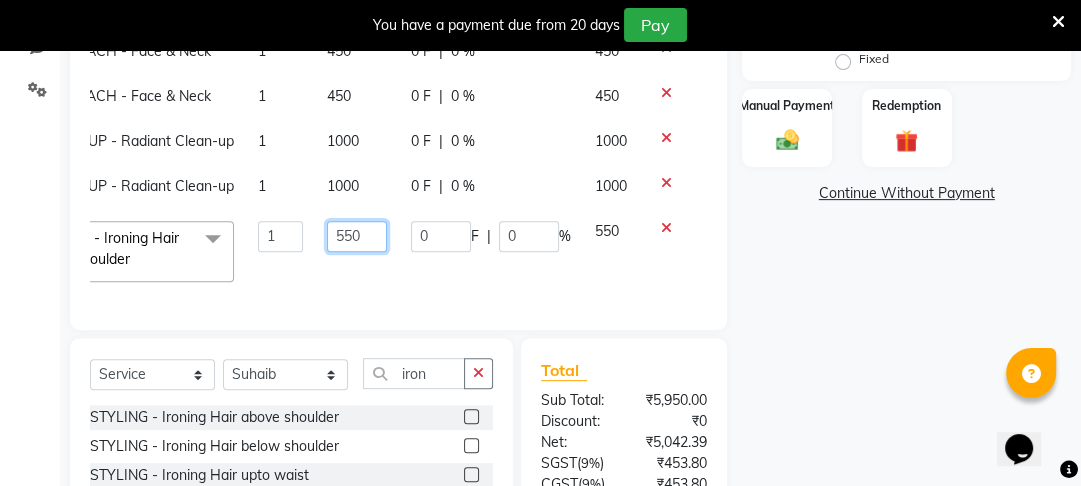 click on "550" 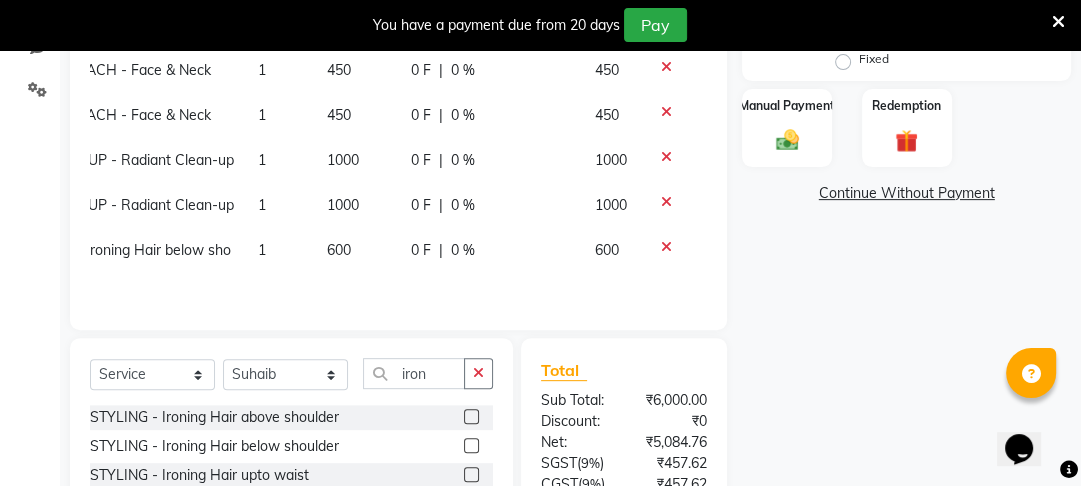 click on "0 F | 0 %" 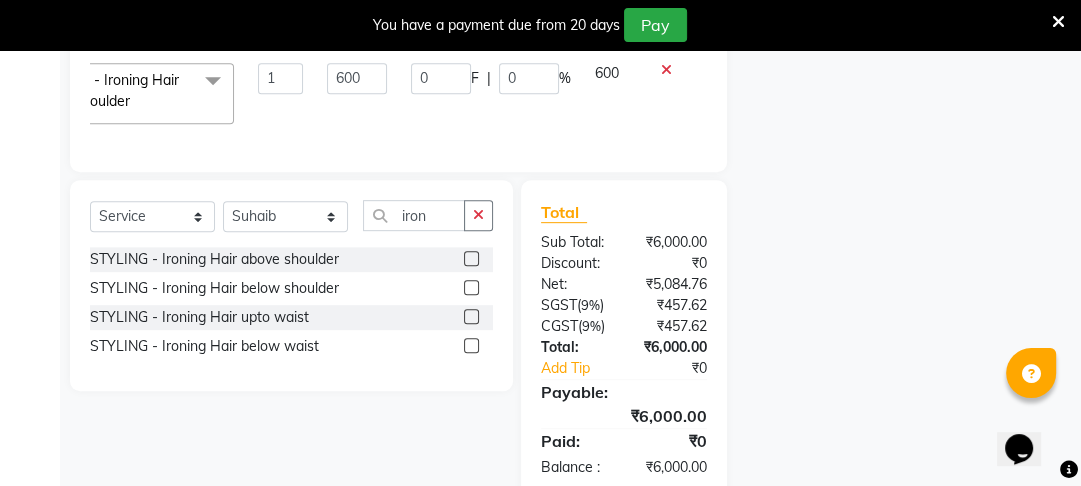 scroll, scrollTop: 688, scrollLeft: 0, axis: vertical 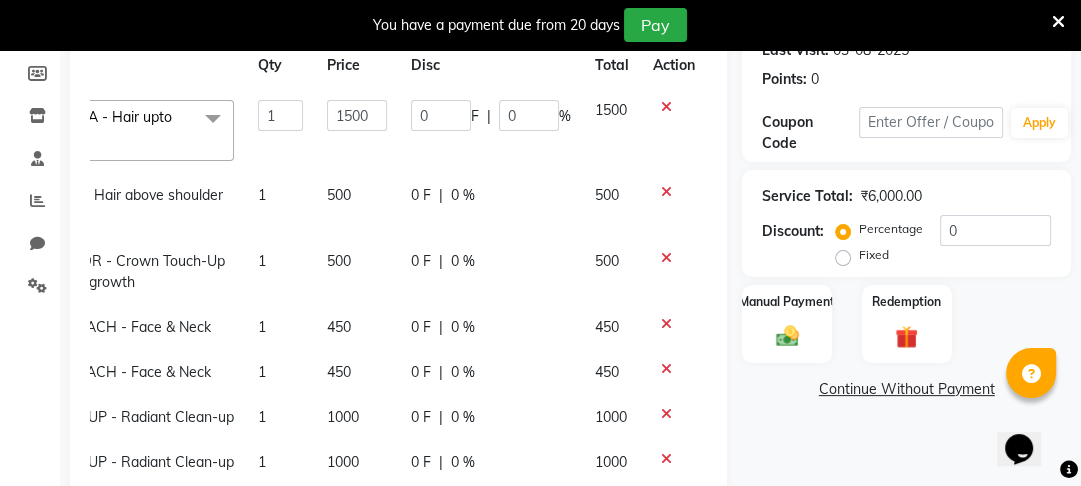 click on "Name: Walk In  Membership:  No Active Membership  Total Visits:  3 Card on file:  0 Last Visit:  03-08-2025 Points:   0  Coupon Code Apply Service Total:  ₹6,000.00  Discount:  Percentage   Fixed  0 Manual Payment Redemption  Continue Without Payment" 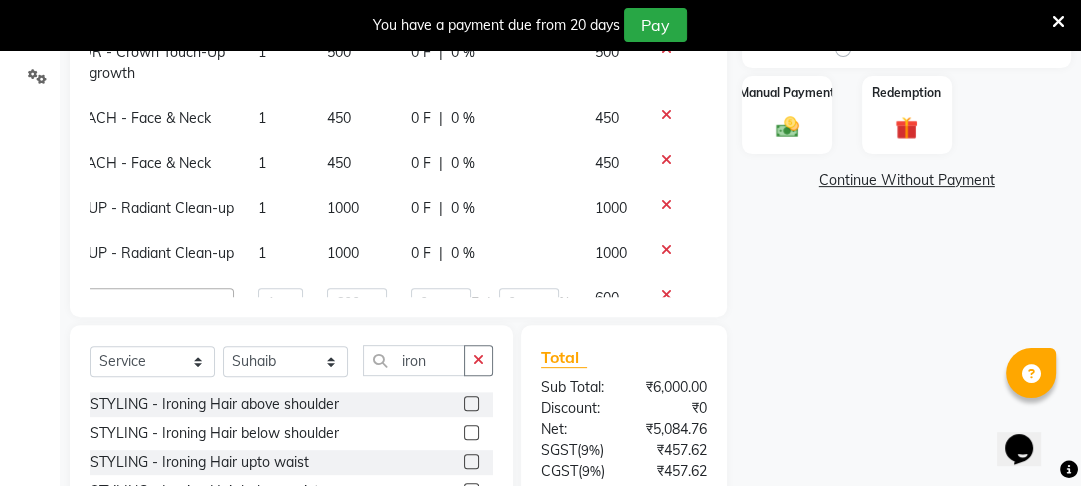scroll, scrollTop: 518, scrollLeft: 0, axis: vertical 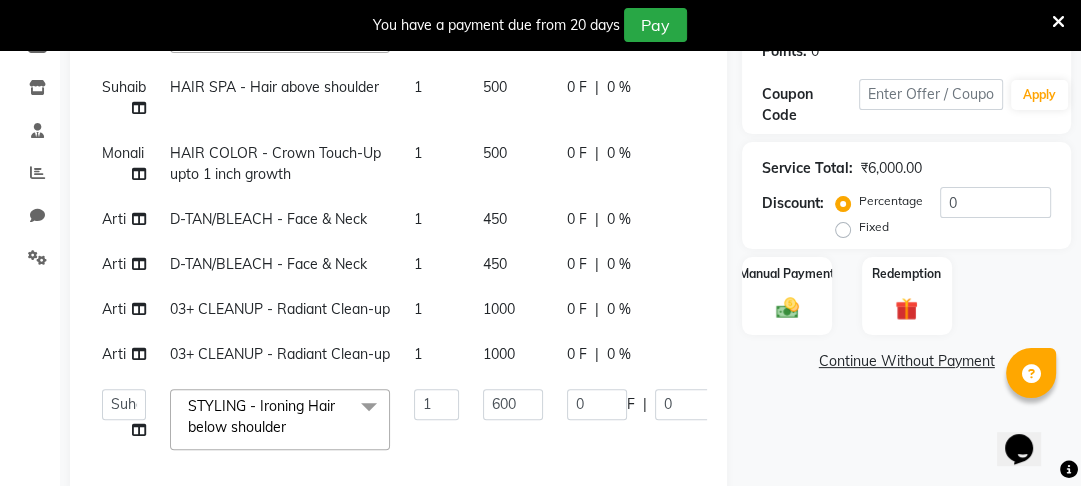 click on "0 F | 0 %" 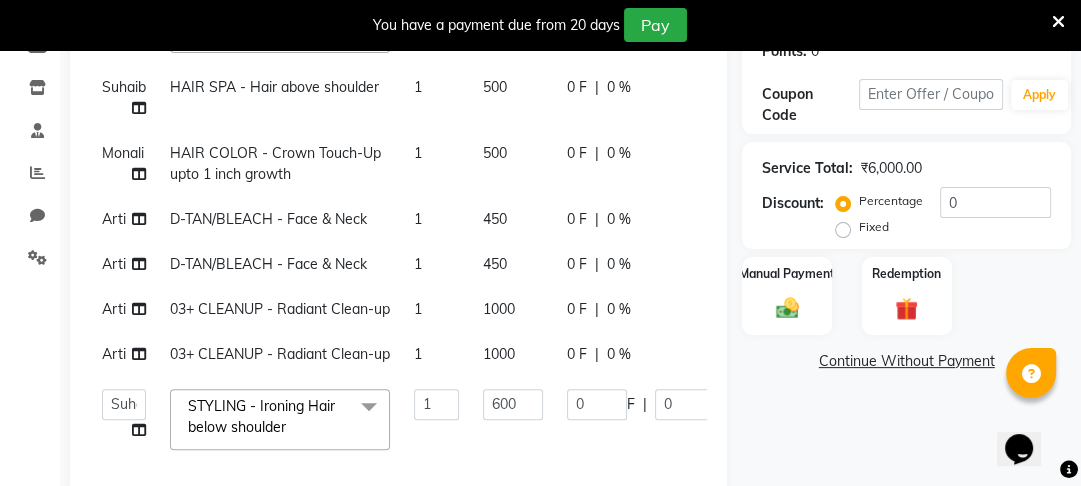 click on "0 F | 0 %" 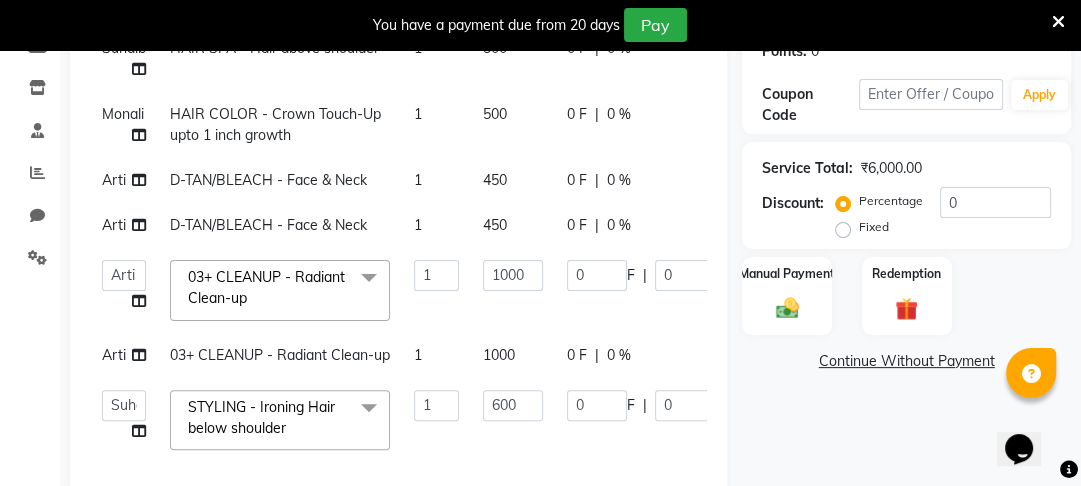 click on "Name: Walk In  Membership:  No Active Membership  Total Visits:  3 Card on file:  0 Last Visit:  03-08-2025 Points:   0  Coupon Code Apply Service Total:  ₹6,000.00  Discount:  Percentage   Fixed  0 Manual Payment Redemption  Continue Without Payment" 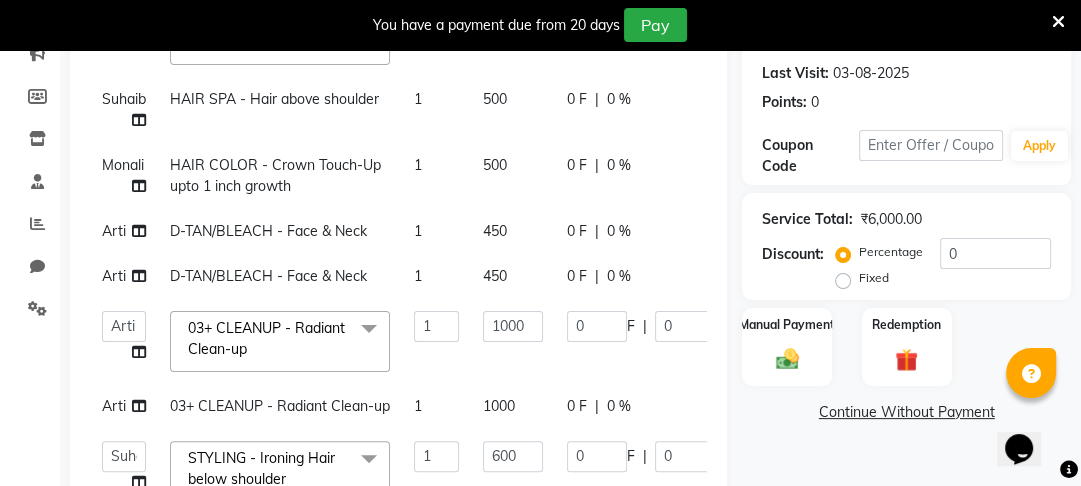 scroll, scrollTop: 259, scrollLeft: 0, axis: vertical 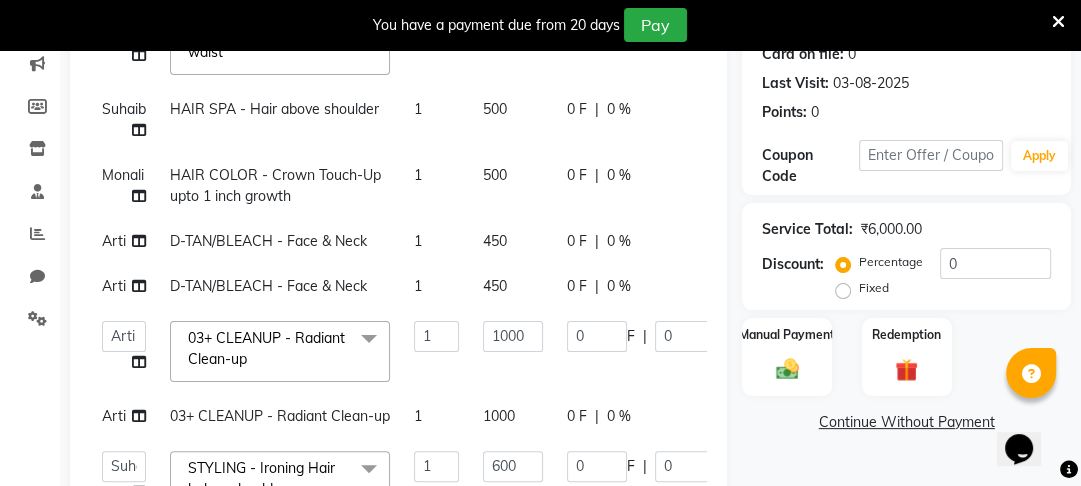 click on "450" 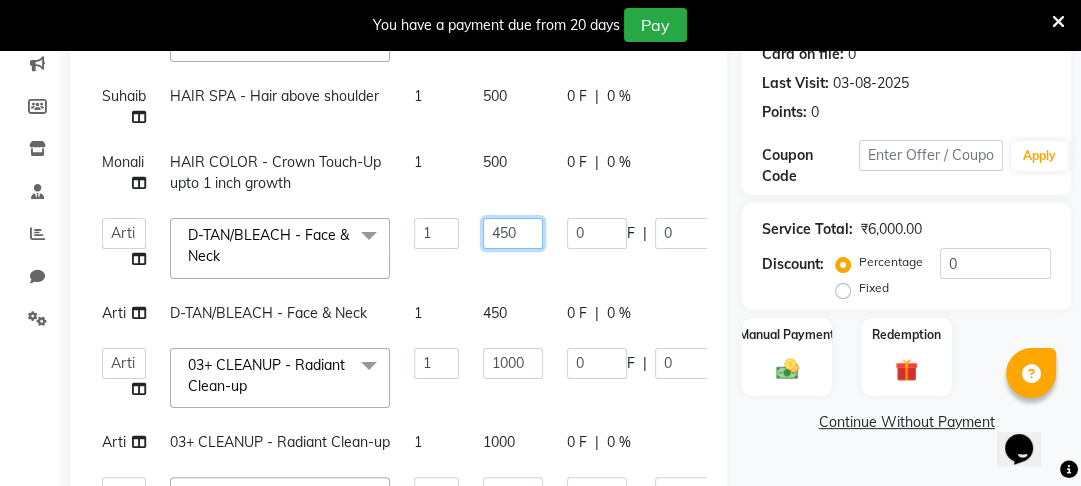 click on "450" 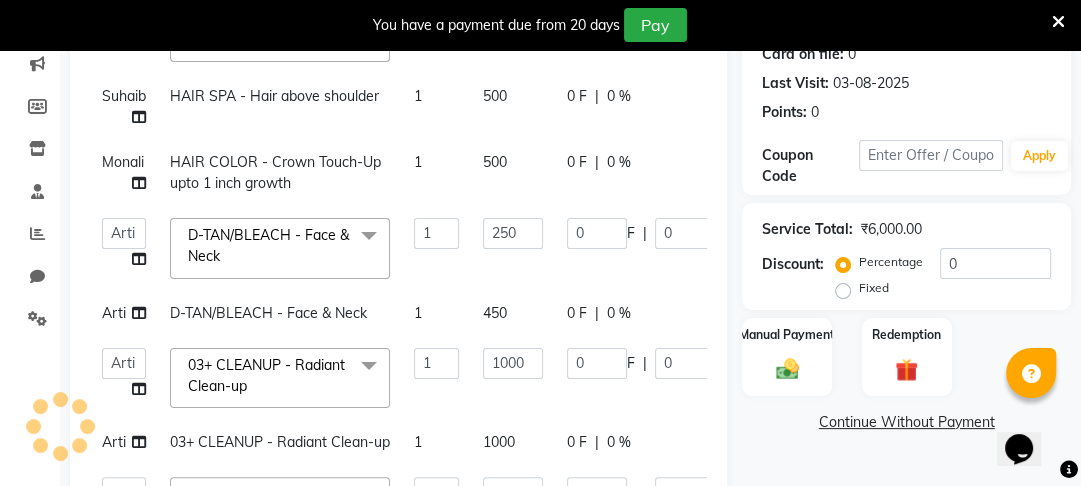 click on "[FIRST]  [FIRST]  [FIRST]  [FIRST]  [FIRST]  [FIRST]  [FIRST]  HAIR SPA - Hair upto waist  x HAIR CUT MALE - Hair Cut by Senior Stylist HAIR CUT MALE - Hair Cut by Expert HAIR CUT MALE - Hair Wash HAIR CUT MALE - Shave HAIR CUT MALE - Beard Trim HAIR CUT MALE - Styling COLOURS MALE - Beard Color COLOURS MALE - Moustache Color GLOBAL HAIR COLOUR MALE - Ammonia Base Color GLOBAL HAIR COLOUR MALE - Ammonia-Free Color GLOBAL HAIR COLOUR MALE - Loreal Inoa Color GLOBAL HAIR COLOUR MALE - Hair Density (Add-on-charges) SOOTHING & CALM MALE - Head Massage SOOTHING & CALM MALE - Loreal Hair spa SOOTHING & CALM MALE - Keratin Hair spa TEXTURE SERVICES MALE - Keratin Treatment TEXTURE SERVICES MALE - Smoothening Treatment TEXTURE SERVICES MALE - Kerasmooth Treatment TEXTURE SERVICES MALE - Botox TEXTURE SERVICES MALE - Nano Plastia TEXTURE SERVICES MALE - Perming WAXING MALE - Full Hand WAXING MALE - Half Hand WAXING MALE - 3/4th Leg WAXING MALE - Half Leg WAXING MALE - Chest Wax Full WAXING MALE - Back Wax Full 1 1500 0 F" 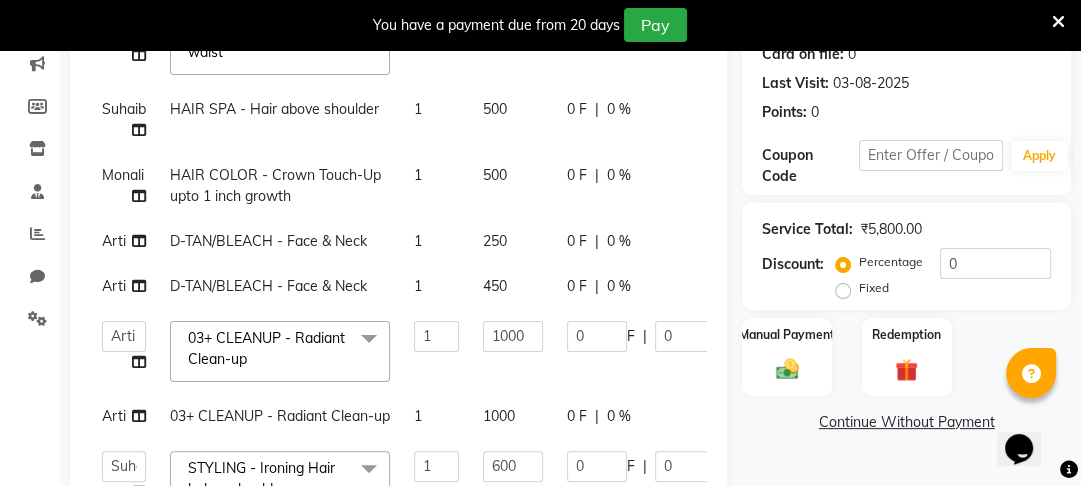 click on "450" 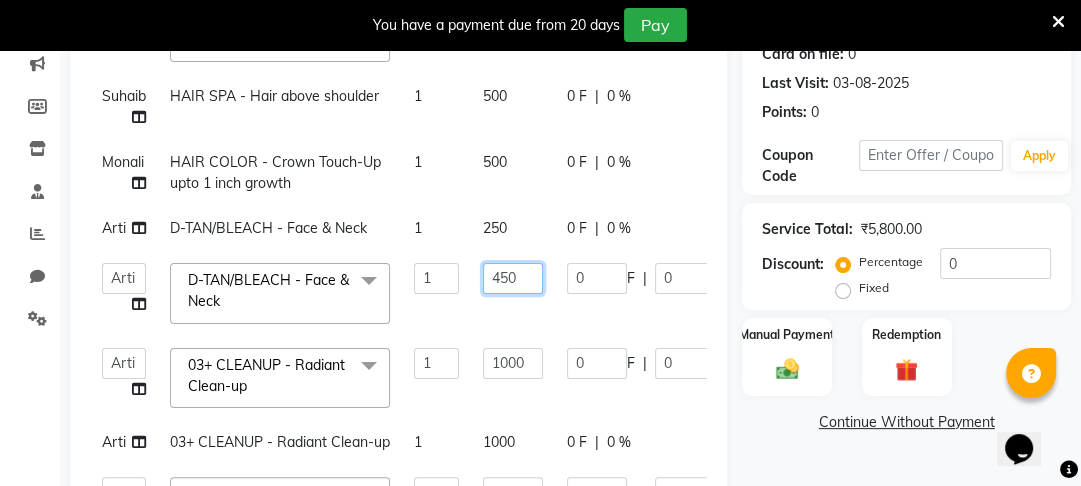 click on "450" 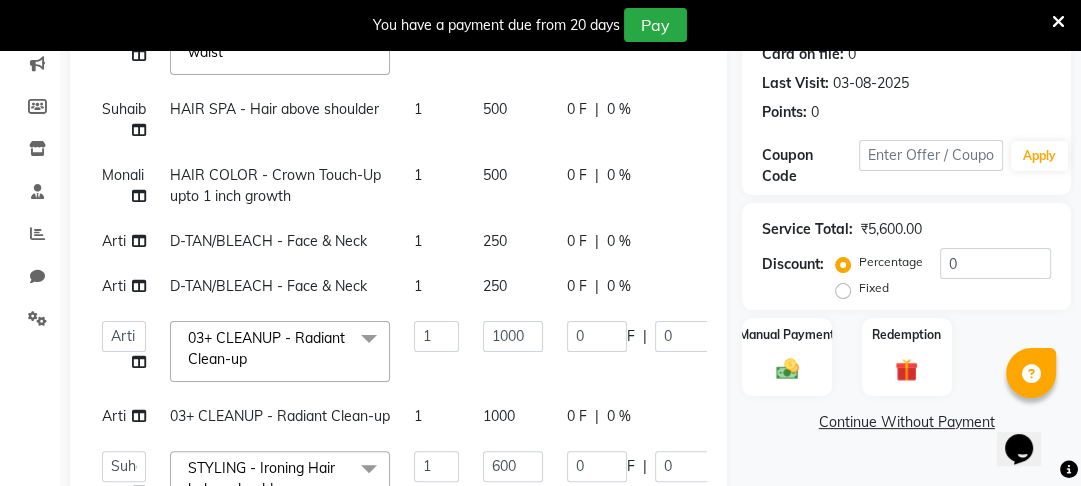 click on "[FIRST]  [FIRST]  [FIRST]  [FIRST]  [FIRST]  [FIRST]  [FIRST]  HAIR SPA - Hair upto waist  x HAIR CUT MALE - Hair Cut by Senior Stylist HAIR CUT MALE - Hair Cut by Expert HAIR CUT MALE - Hair Wash HAIR CUT MALE - Shave HAIR CUT MALE - Beard Trim HAIR CUT MALE - Styling COLOURS MALE - Beard Color COLOURS MALE - Moustache Color GLOBAL HAIR COLOUR MALE - Ammonia Base Color GLOBAL HAIR COLOUR MALE - Ammonia-Free Color GLOBAL HAIR COLOUR MALE - Loreal Inoa Color GLOBAL HAIR COLOUR MALE - Hair Density (Add-on-charges) SOOTHING & CALM MALE - Head Massage SOOTHING & CALM MALE - Loreal Hair spa SOOTHING & CALM MALE - Keratin Hair spa TEXTURE SERVICES MALE - Keratin Treatment TEXTURE SERVICES MALE - Smoothening Treatment TEXTURE SERVICES MALE - Kerasmooth Treatment TEXTURE SERVICES MALE - Botox TEXTURE SERVICES MALE - Nano Plastia TEXTURE SERVICES MALE - Perming WAXING MALE - Full Hand WAXING MALE - Half Hand WAXING MALE - 3/4th Leg WAXING MALE - Half Leg WAXING MALE - Chest Wax Full WAXING MALE - Back Wax Full 1 1500 0 F" 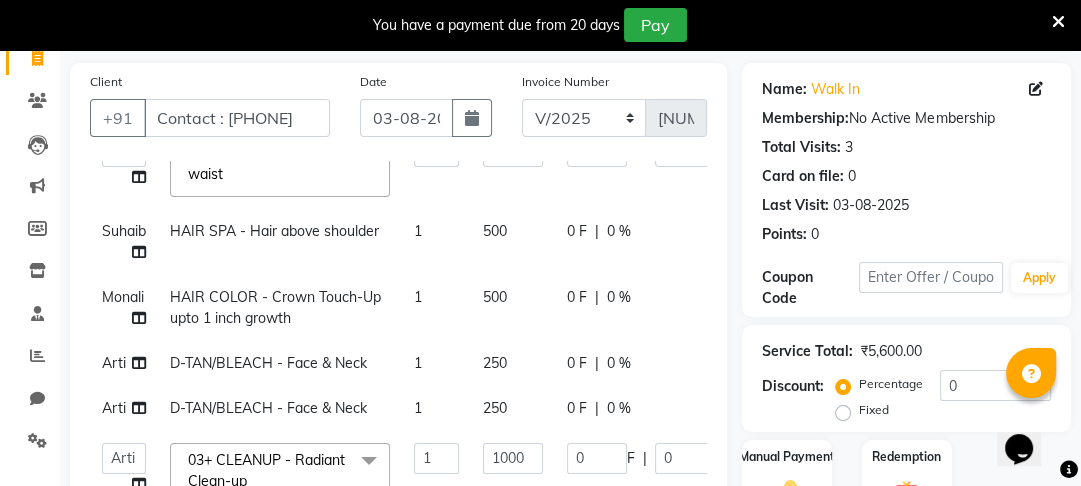 scroll, scrollTop: 166, scrollLeft: 0, axis: vertical 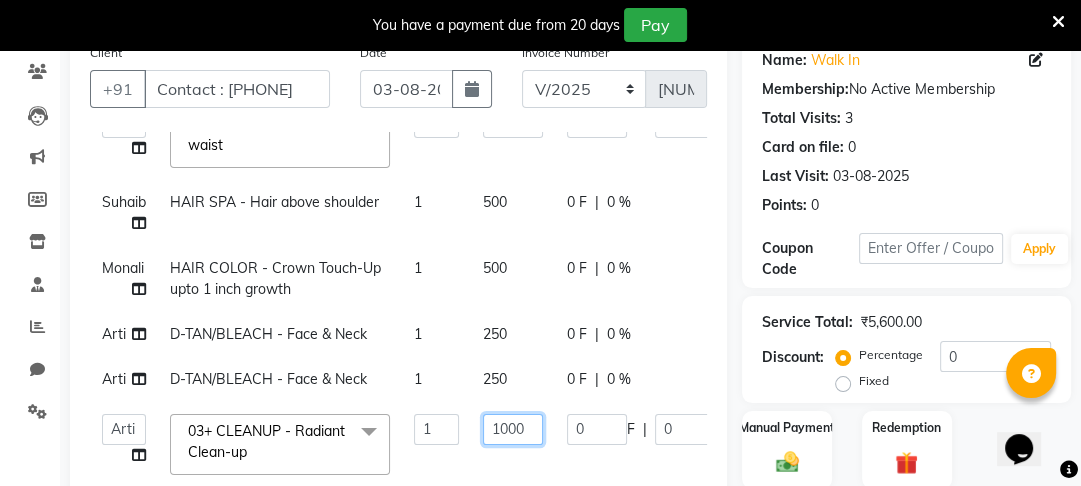click on "1000" 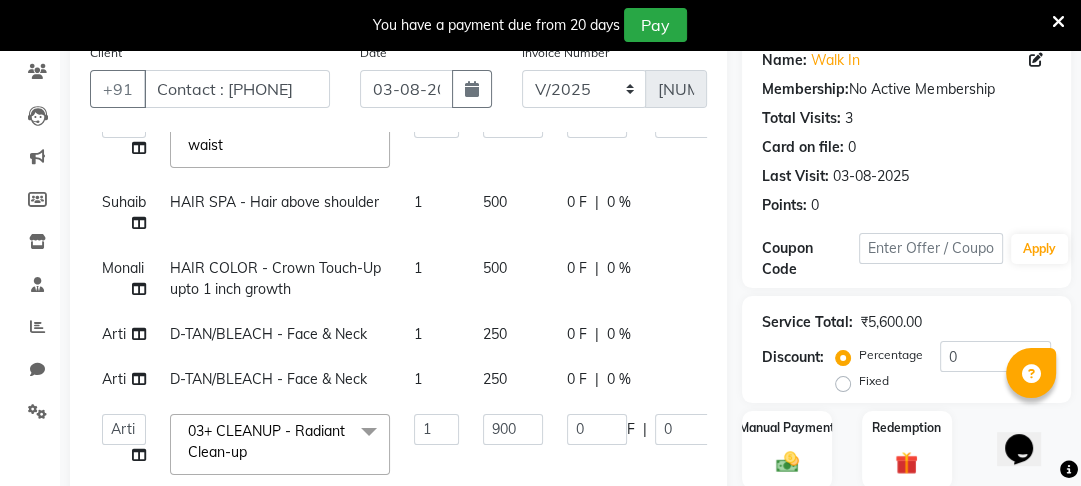 click on "0 F | 0 %" 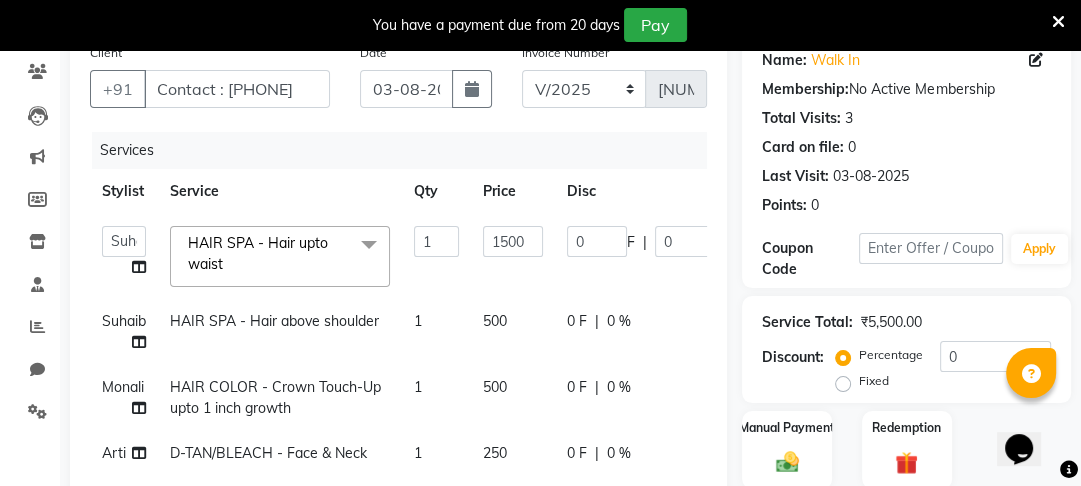 scroll, scrollTop: 151, scrollLeft: 0, axis: vertical 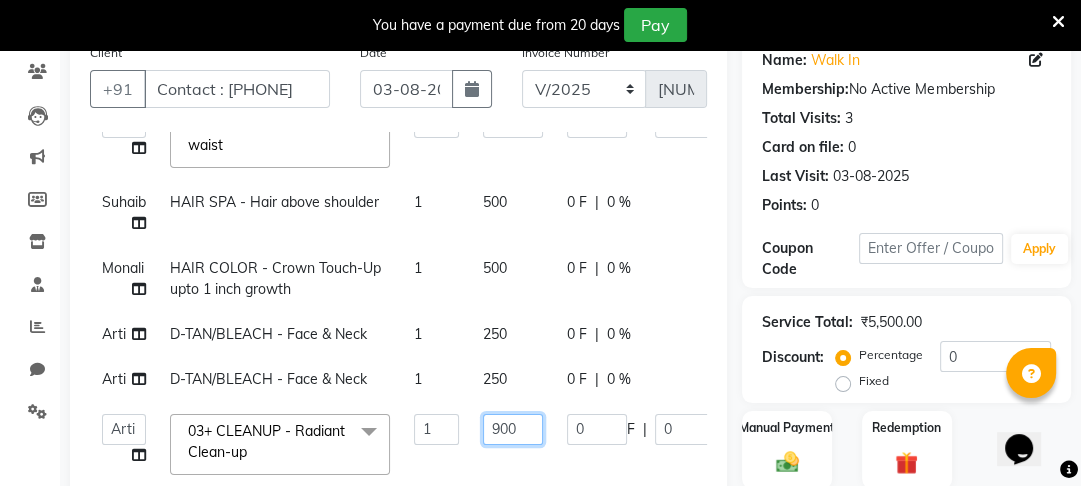 click on "900" 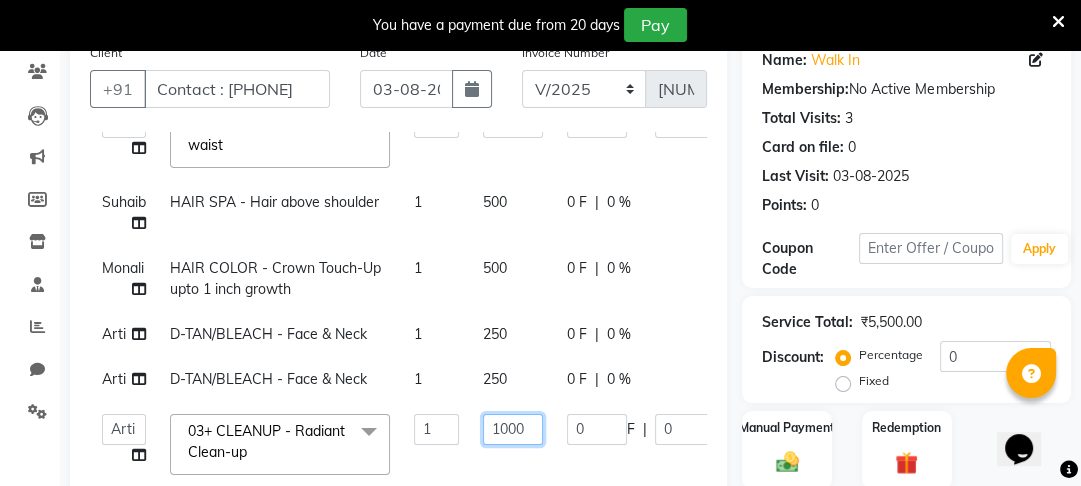 scroll, scrollTop: 0, scrollLeft: 0, axis: both 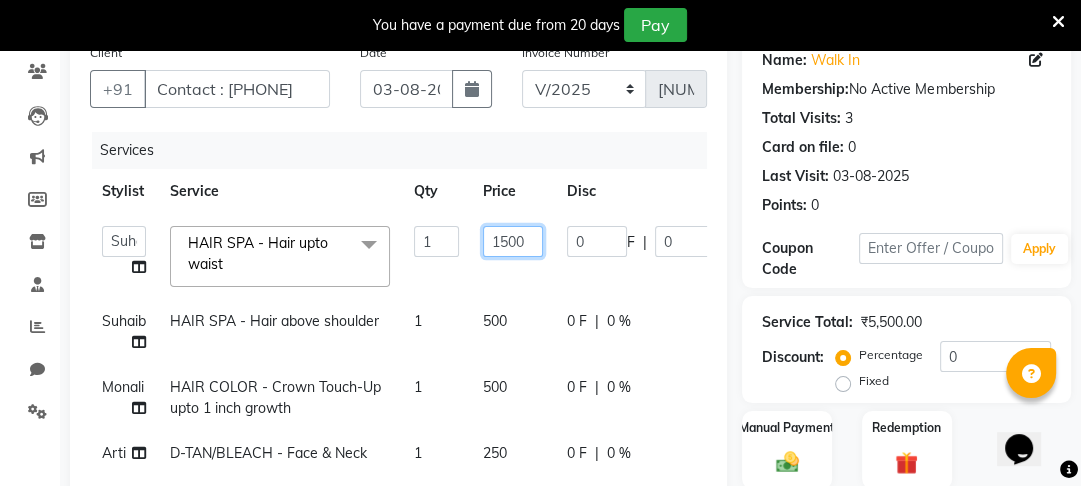 click on "1500" 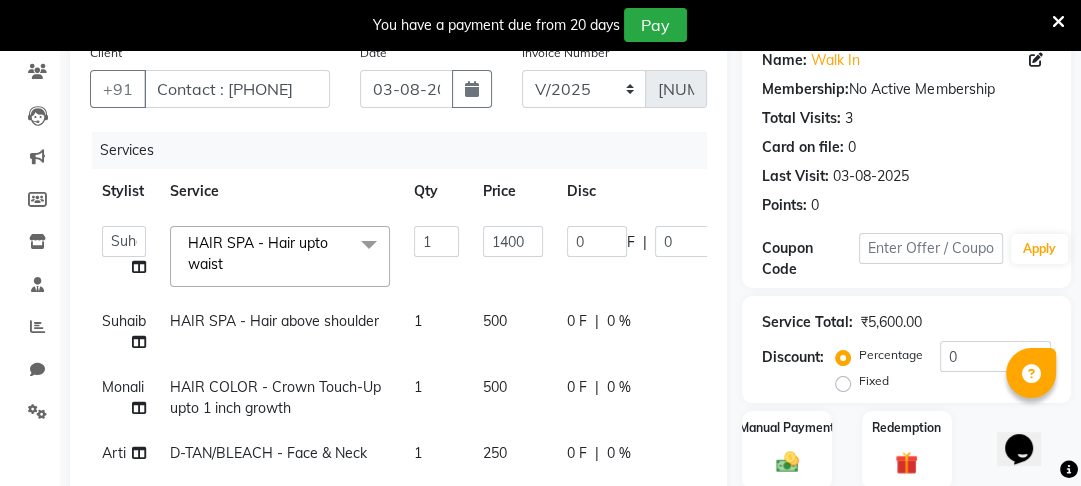 click on "[FIRST]   [FIRST]   [FIRST]   [FIRST]   [FIRST]   [FIRST]   [FIRST]  HAIR SPA - Hair upto waist  x HAIR CUT MALE - Hair Cut by Senior Stylist HAIR CUT MALE - Hair Cut by Expert HAIR CUT MALE - Hair Wash HAIR CUT MALE - Shave HAIR CUT MALE - Beard Trim HAIR CUT MALE - Styling COLOURS MALE - Beard Color COLOURS MALE - Moustache Color GLOBAL HAIR COLOUR MALE - Ammonia Base Color GLOBAL HAIR COLOUR MALE - Ammonia-Free Color GLOBAL HAIR COLOUR MALE - Loreal Inoa Color GLOBAL HAIR COLOUR MALE - Hair Density (Add-on-charges) SOOTHING & CALM MALE - Head Massage SOOTHING & CALM MALE - Loreal Hair spa SOOTHING & CALM MALE - Keratin Hair spa TEXTURE SERVICES MALE - Keratin Treatment TEXTURE SERVICES MALE - Smoothening Treatment TEXTURE SERVICES MALE - Kerasmooth Treatment TEXTURE SERVICES MALE - Botox TEXTURE SERVICES MALE - Nano Plastia TEXTURE SERVICES MALE - Perming WAXING MALE - Full Hand WAXING MALE - Half Hand WAXING MALE - 3/4th Leg WAXING MALE - Half Leg WAXING MALE - Chest Wax Full WAXING MALE - Back Wax Full 1 1400 0 F" 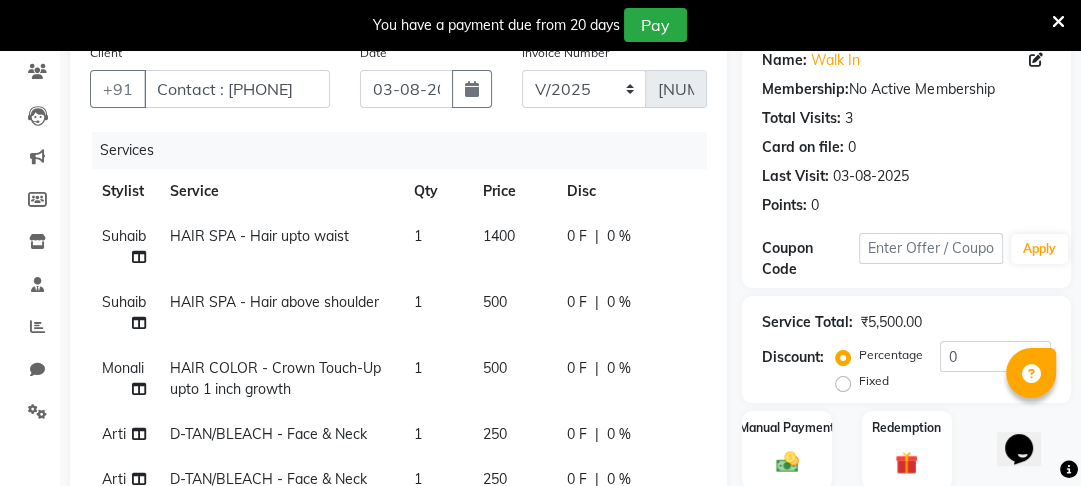 scroll, scrollTop: 114, scrollLeft: 0, axis: vertical 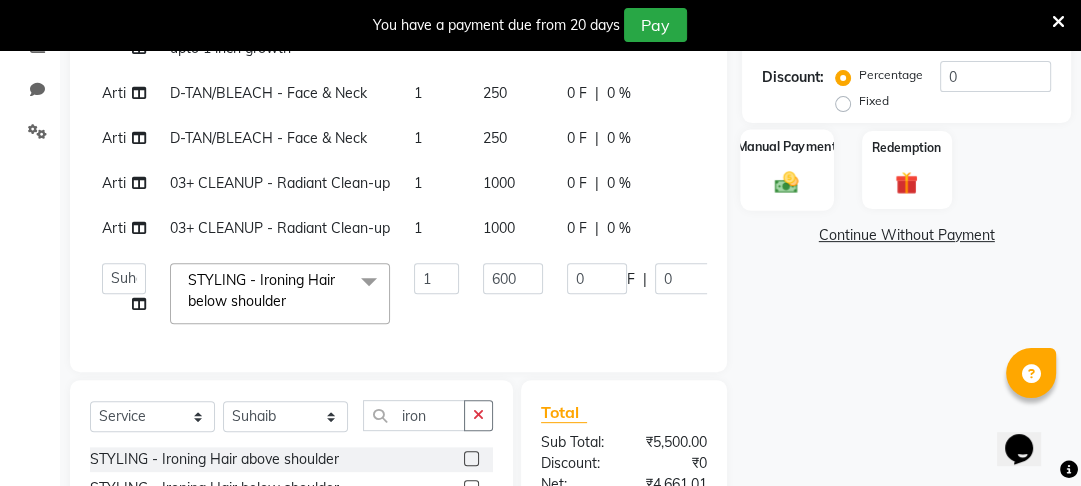 click on "Manual Payment" 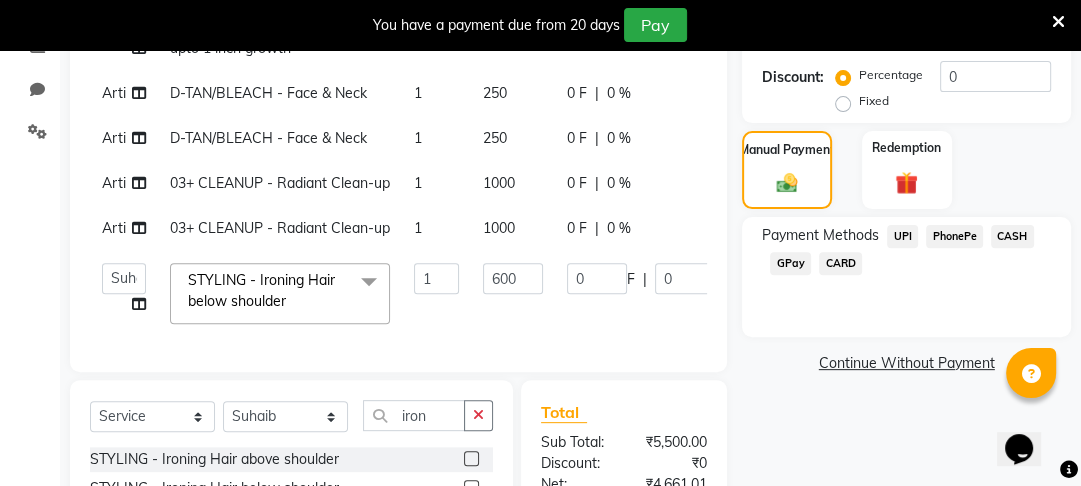 click on "PhonePe" 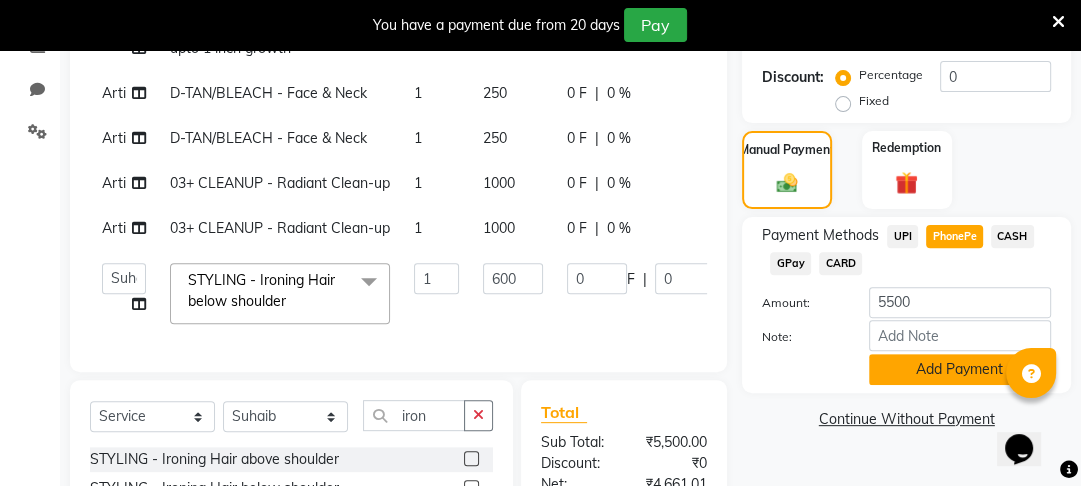 click on "Add Payment" 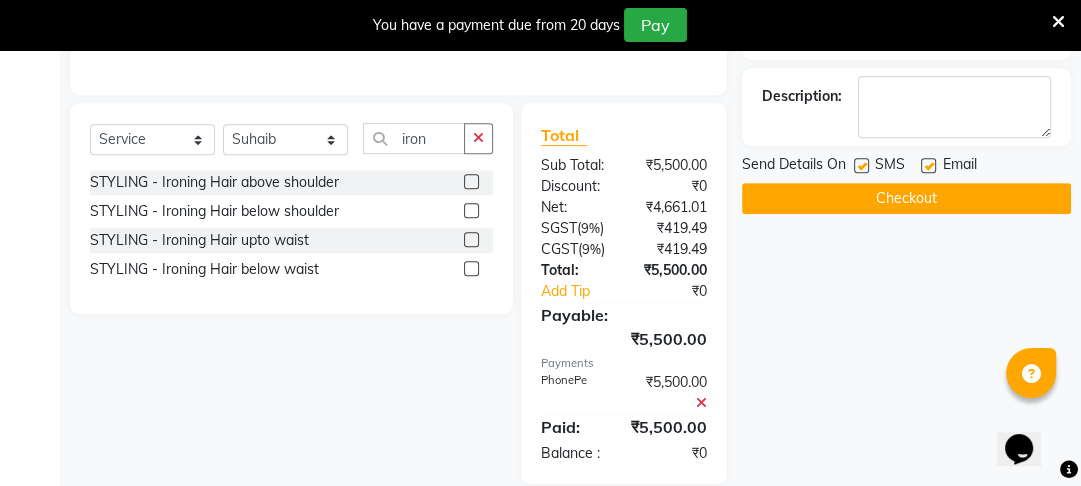 scroll, scrollTop: 752, scrollLeft: 0, axis: vertical 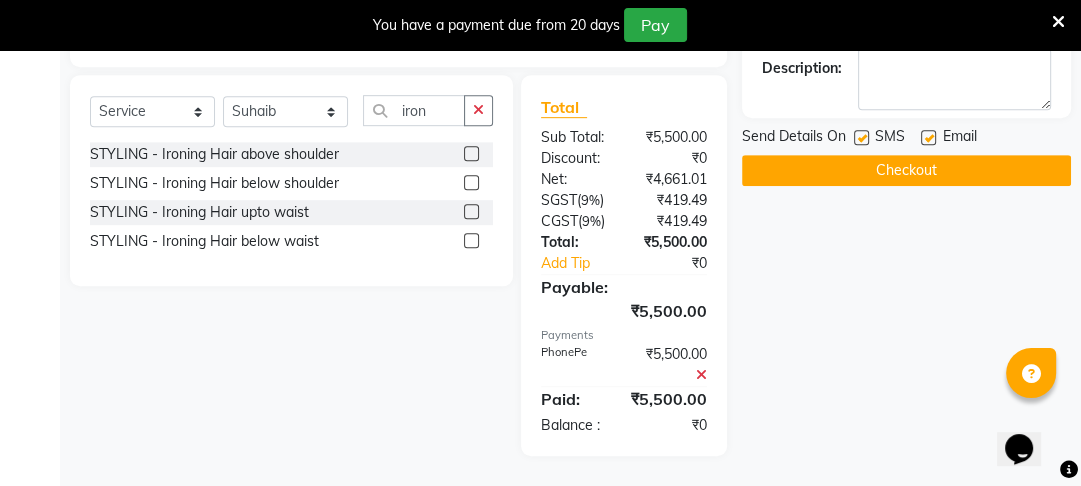 click on "Checkout" 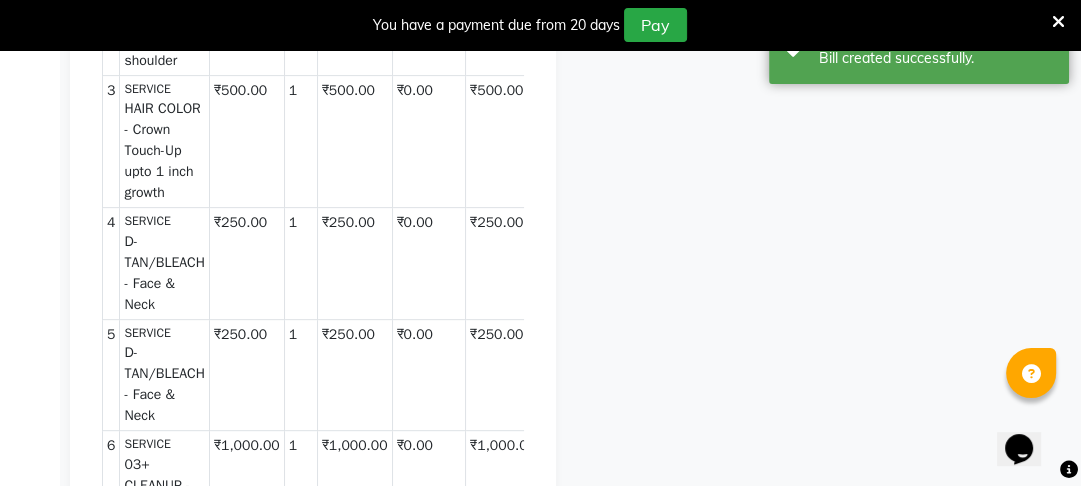 scroll, scrollTop: 0, scrollLeft: 0, axis: both 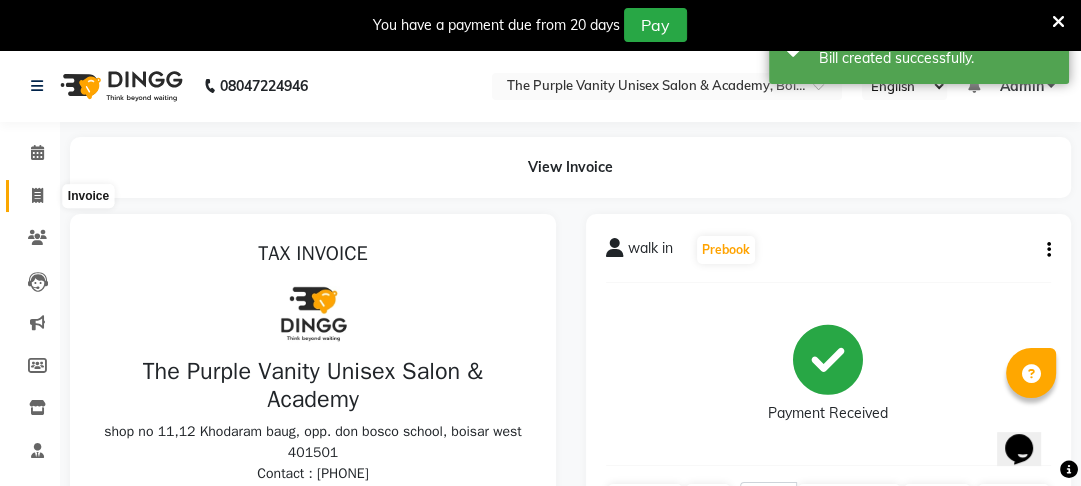 click 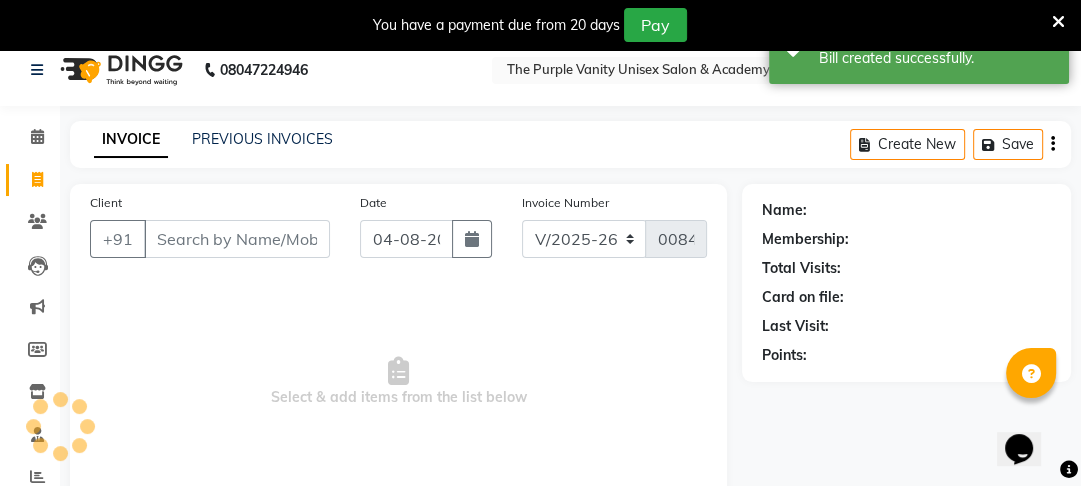 scroll, scrollTop: 166, scrollLeft: 0, axis: vertical 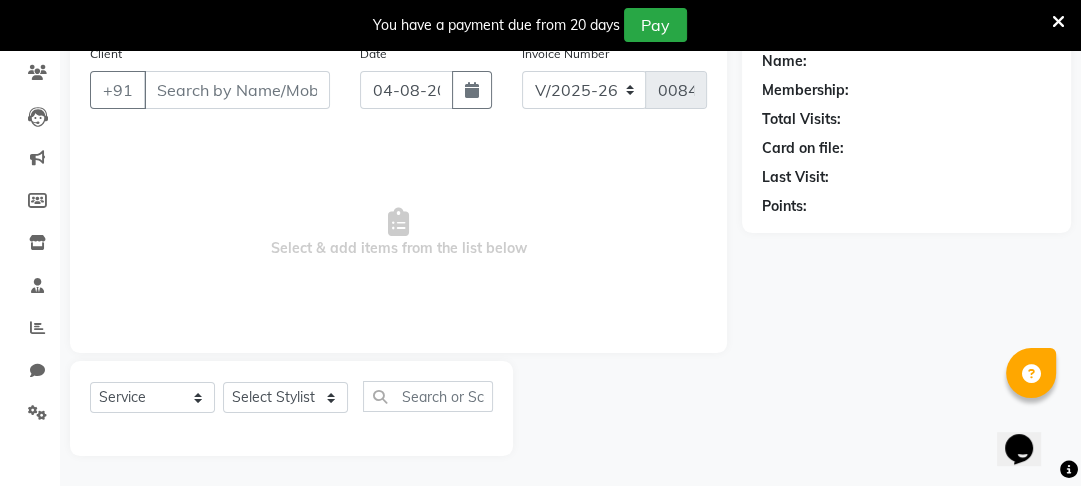 click on "Client" at bounding box center (237, 90) 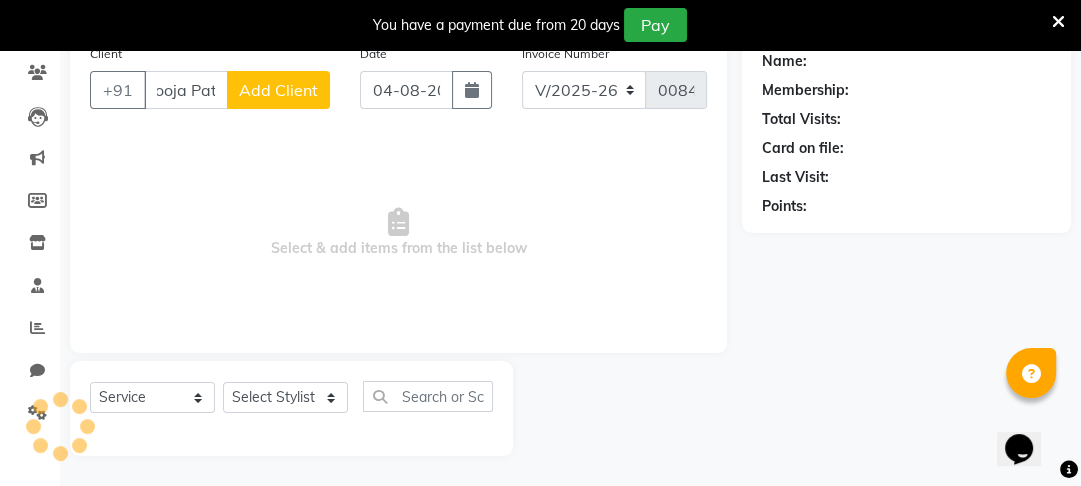 scroll, scrollTop: 0, scrollLeft: 16, axis: horizontal 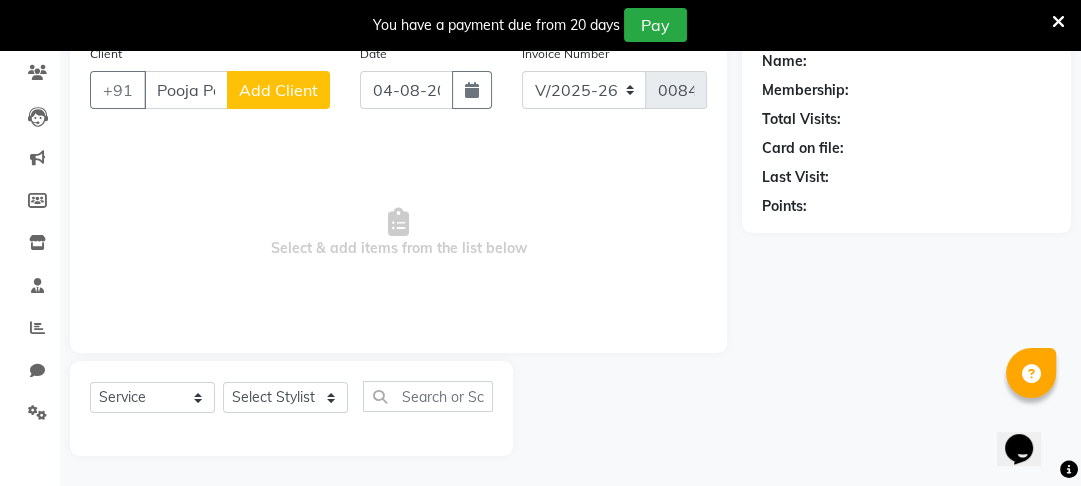 click on "Add Client" 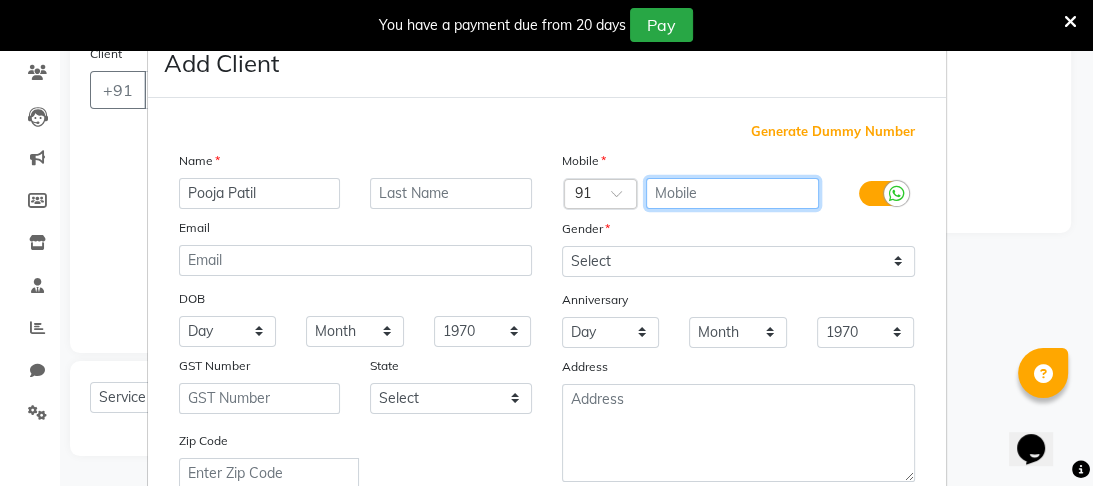 click at bounding box center [732, 193] 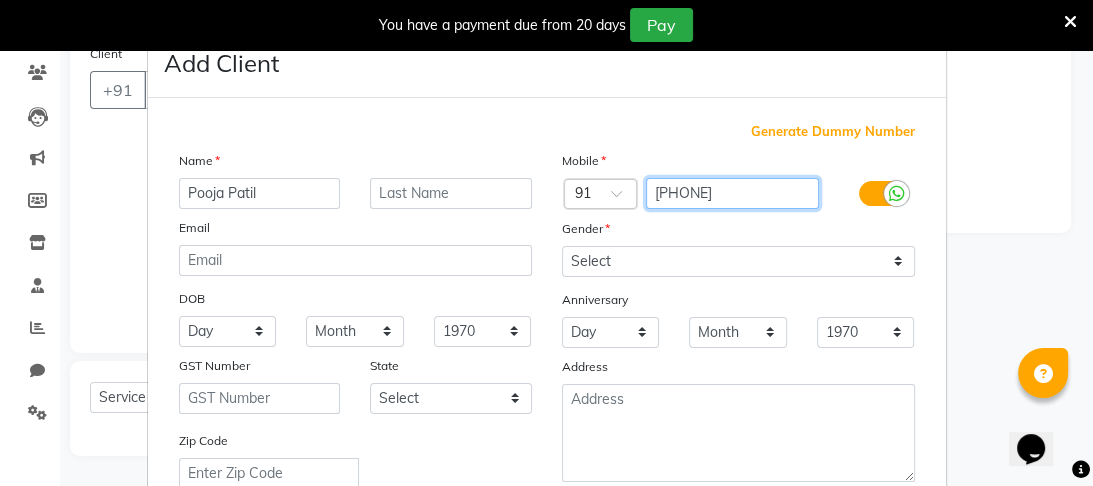 click on "[PHONE]" at bounding box center [732, 193] 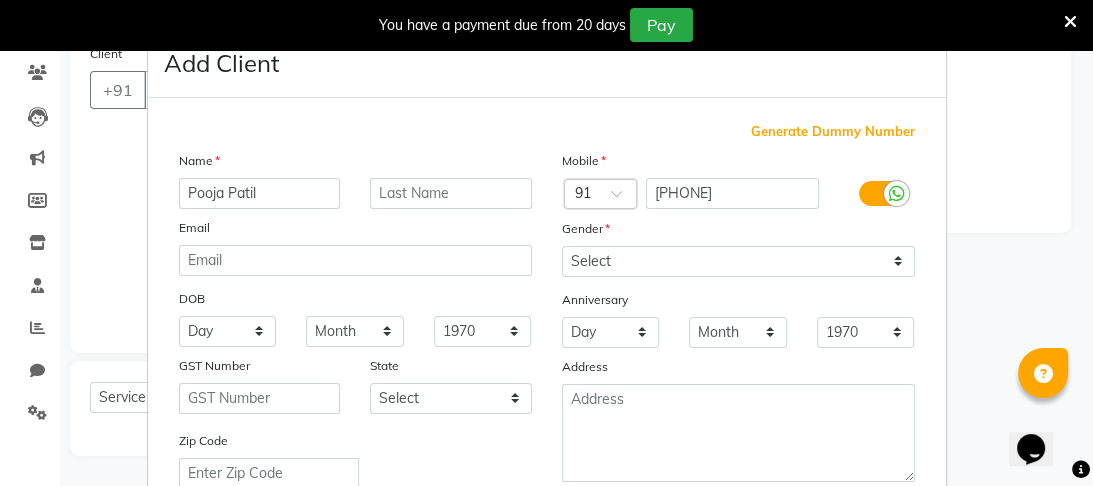 scroll, scrollTop: 132, scrollLeft: 0, axis: vertical 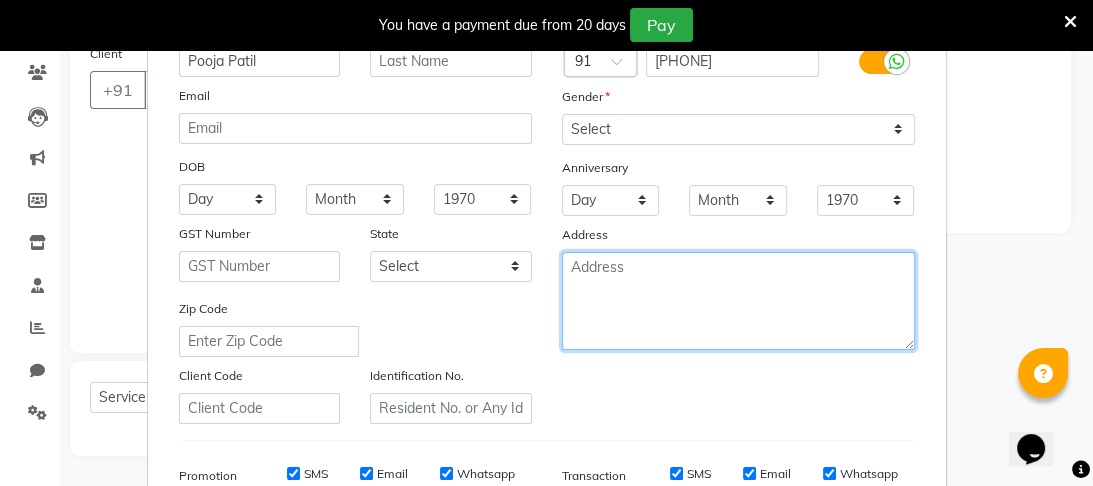 click at bounding box center [738, 301] 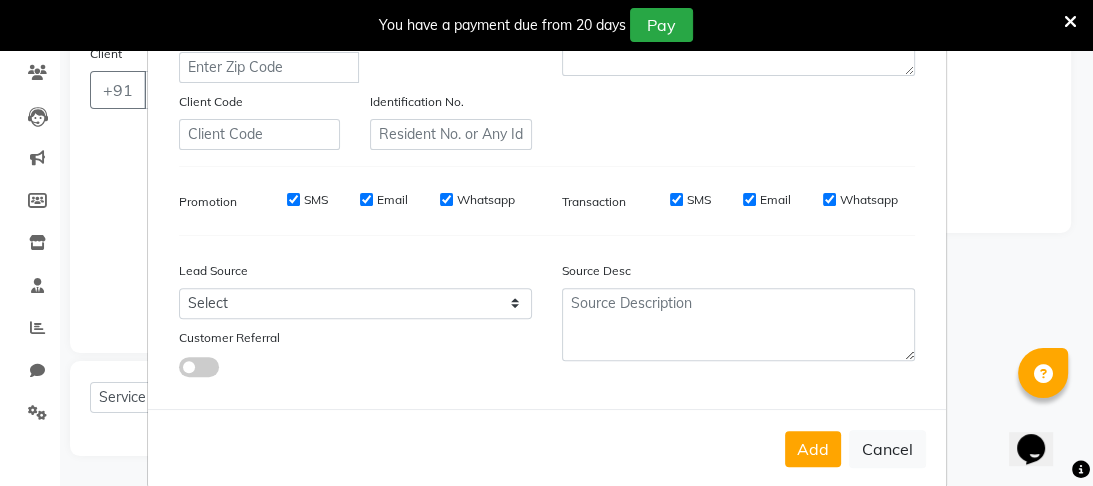 scroll, scrollTop: 447, scrollLeft: 0, axis: vertical 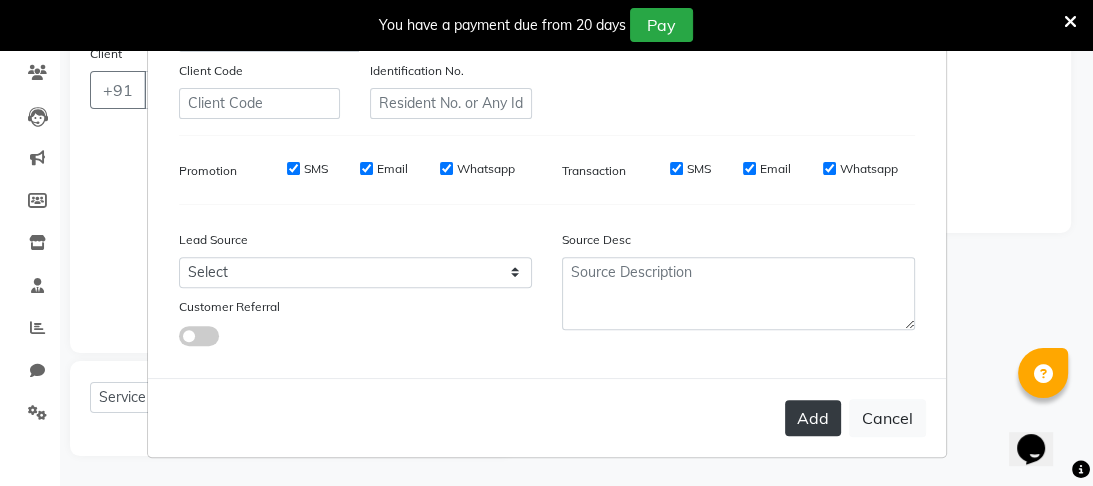 click on "Add" at bounding box center (813, 418) 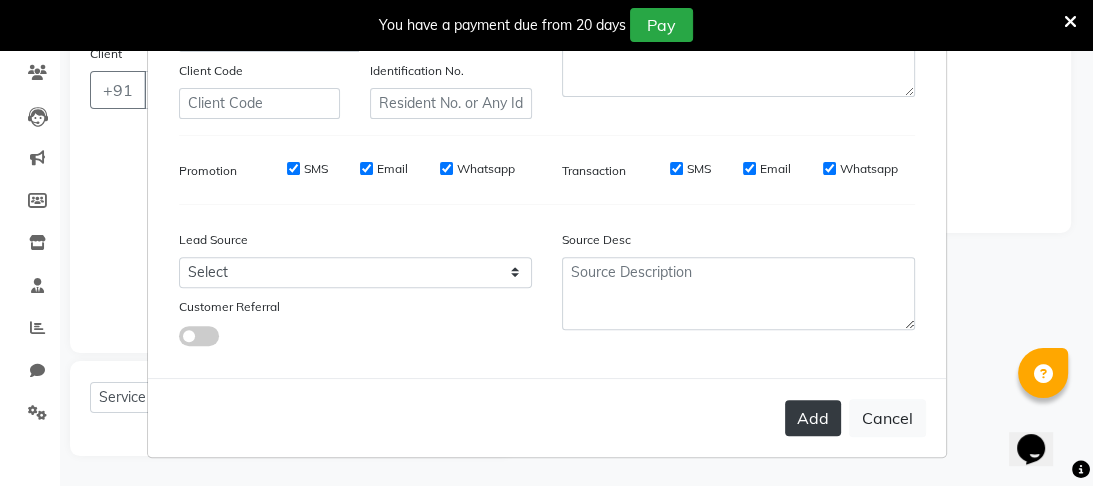 click on "Add" at bounding box center (813, 418) 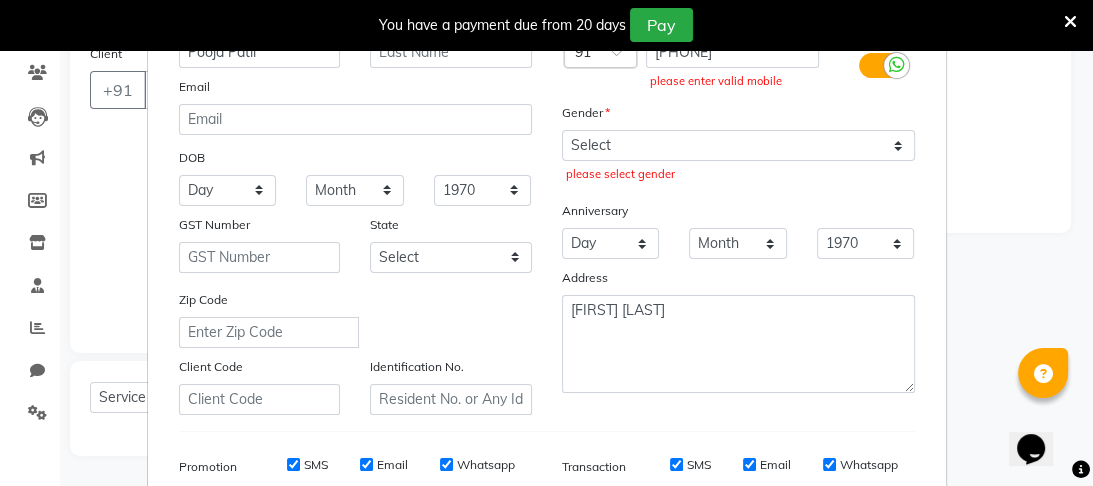 scroll, scrollTop: 140, scrollLeft: 0, axis: vertical 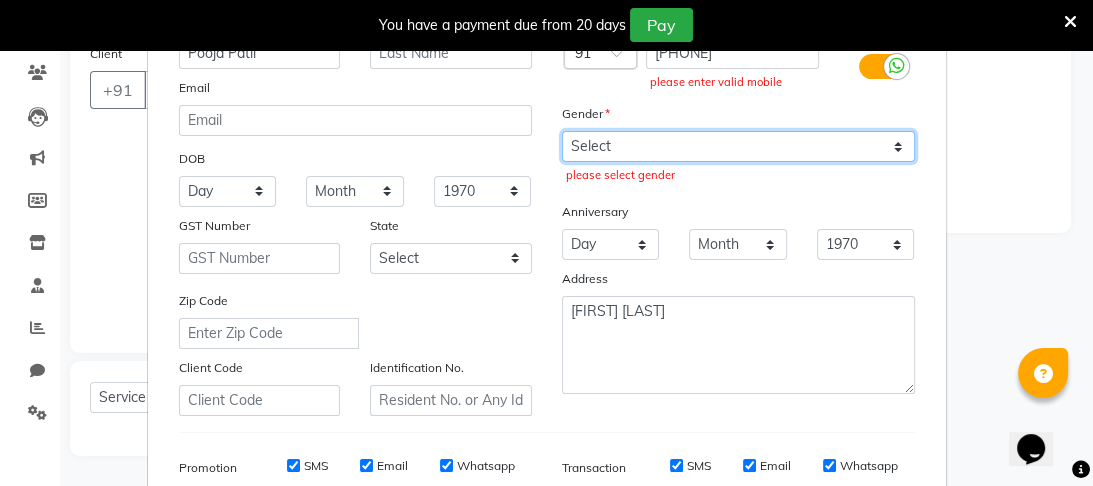 click on "Select Male Female Other Prefer Not To Say" at bounding box center [738, 146] 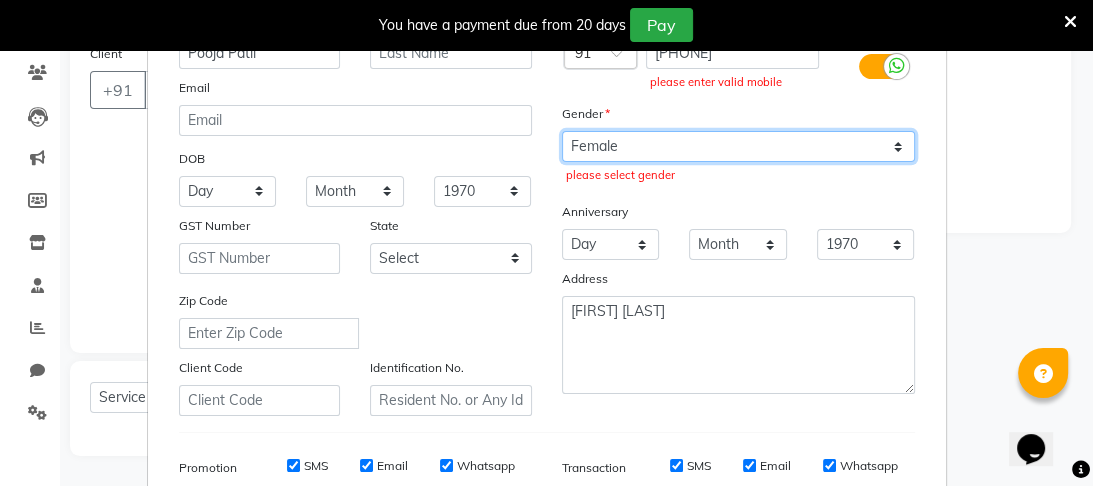 click on "Select Male Female Other Prefer Not To Say" at bounding box center [738, 146] 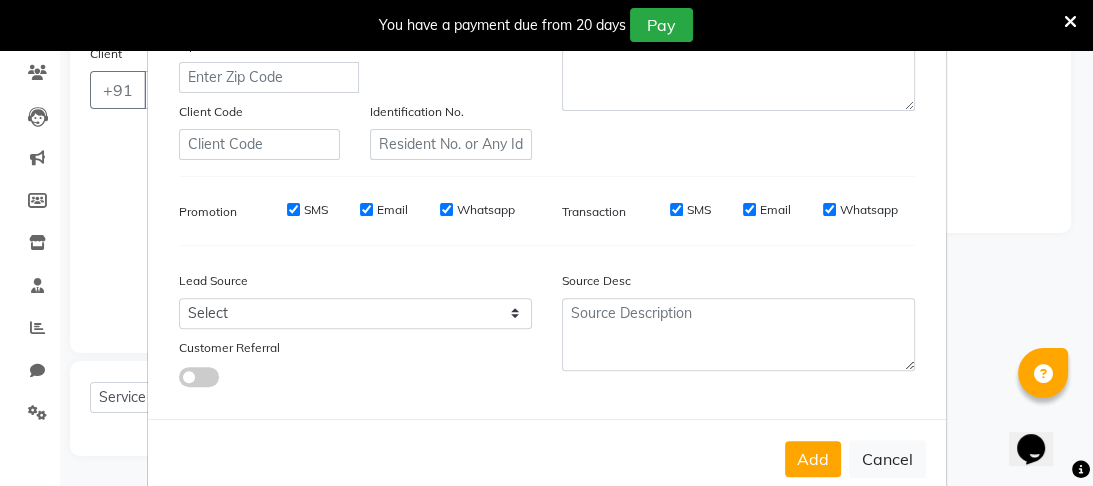 scroll, scrollTop: 422, scrollLeft: 0, axis: vertical 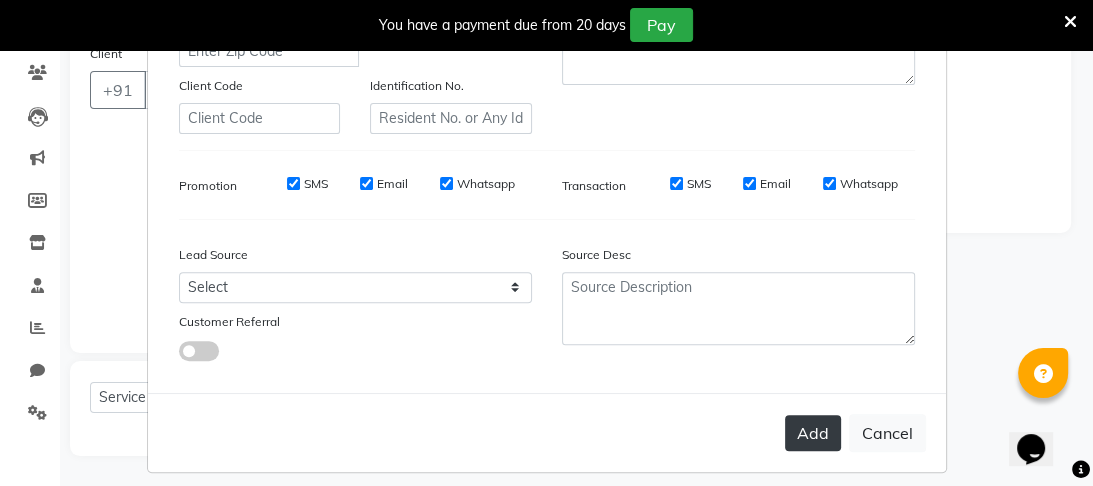 click on "Add" at bounding box center (813, 433) 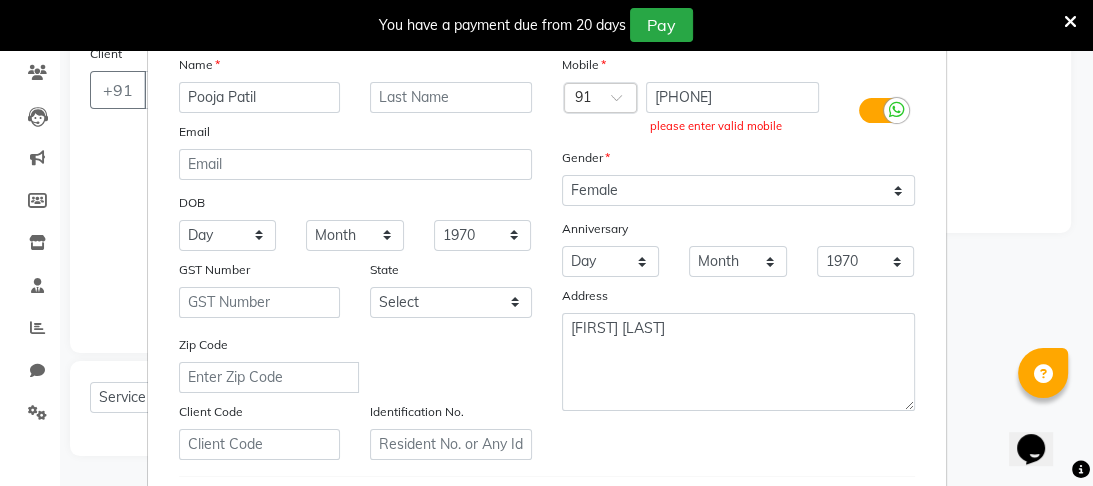 scroll, scrollTop: 65, scrollLeft: 0, axis: vertical 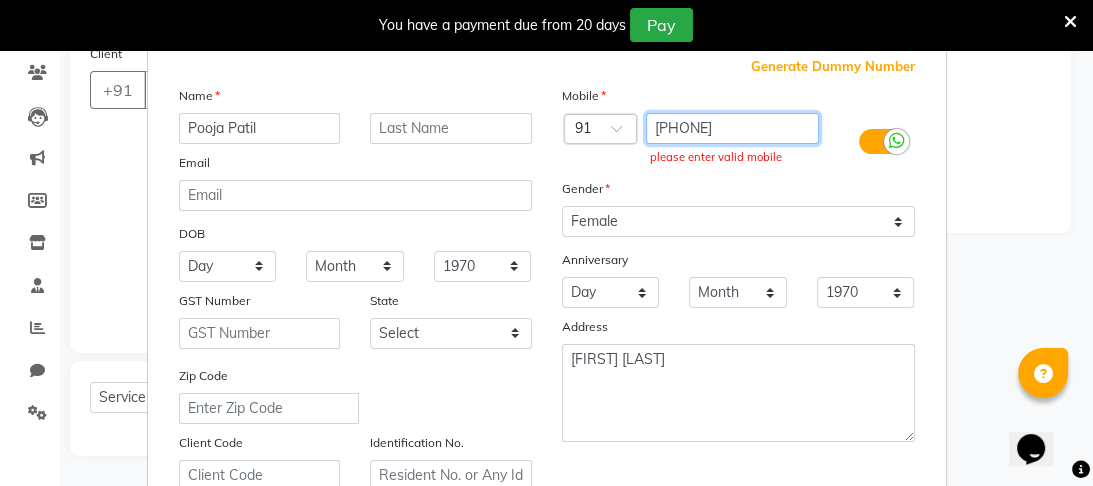 click on "[PHONE]" at bounding box center [732, 128] 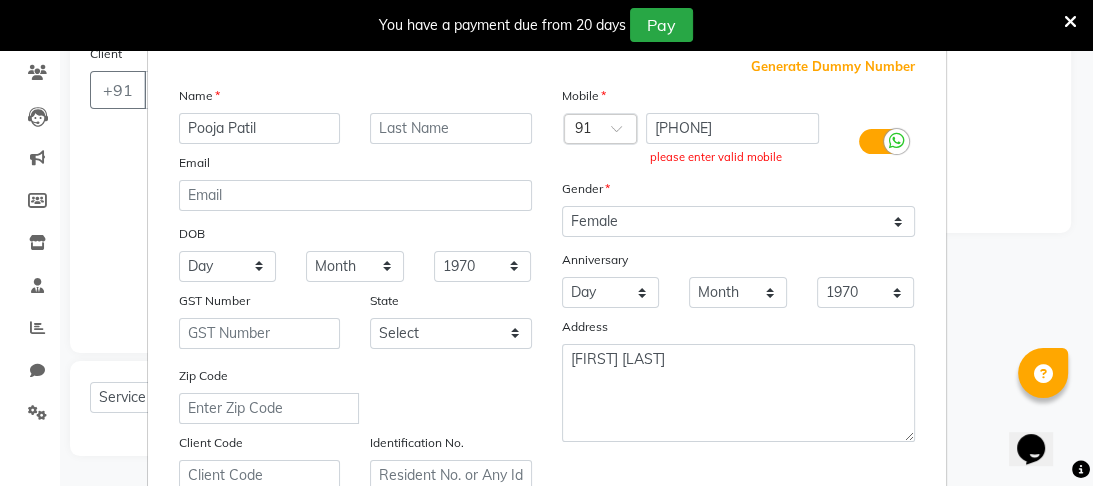 click on "please enter valid mobile" at bounding box center (732, 157) 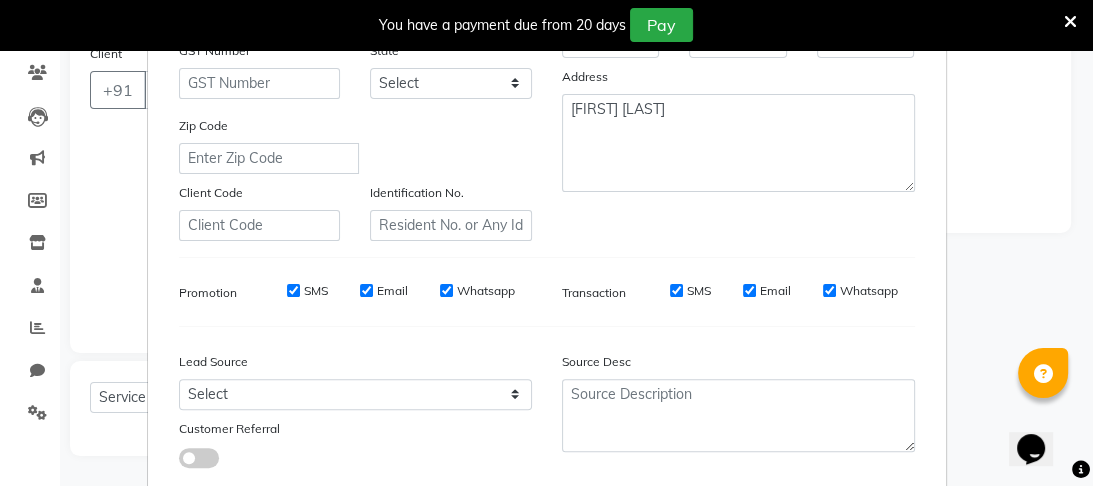 scroll, scrollTop: 447, scrollLeft: 0, axis: vertical 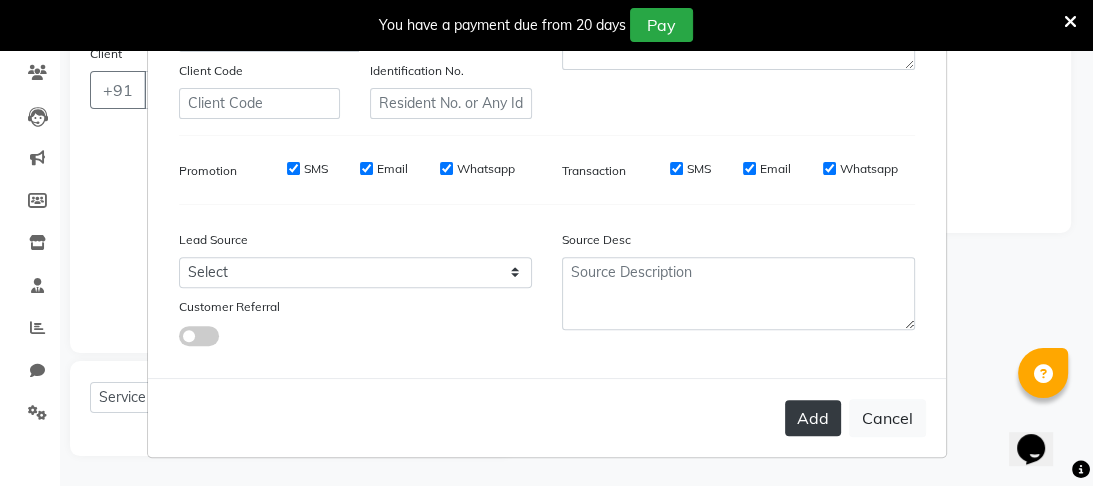 click on "Add" at bounding box center (813, 418) 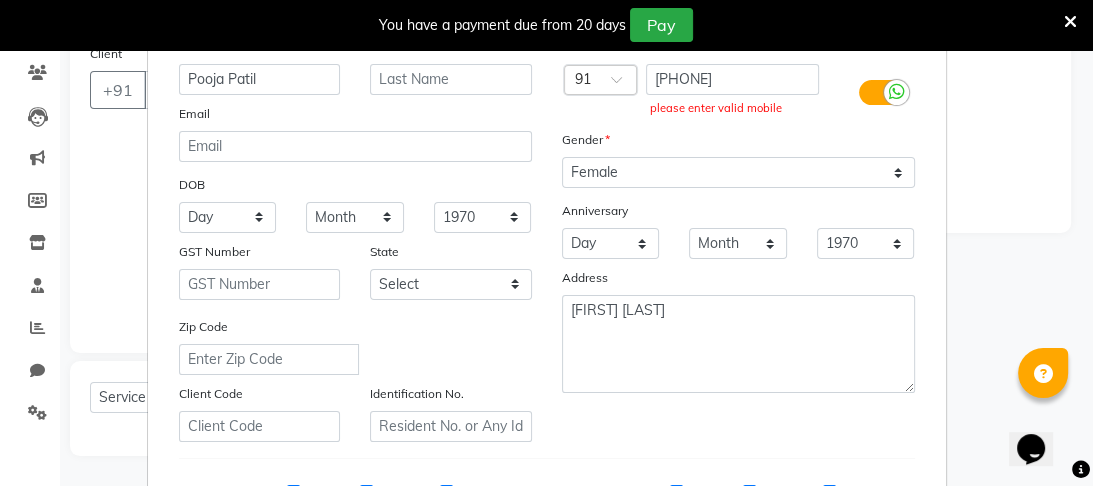 scroll, scrollTop: 0, scrollLeft: 0, axis: both 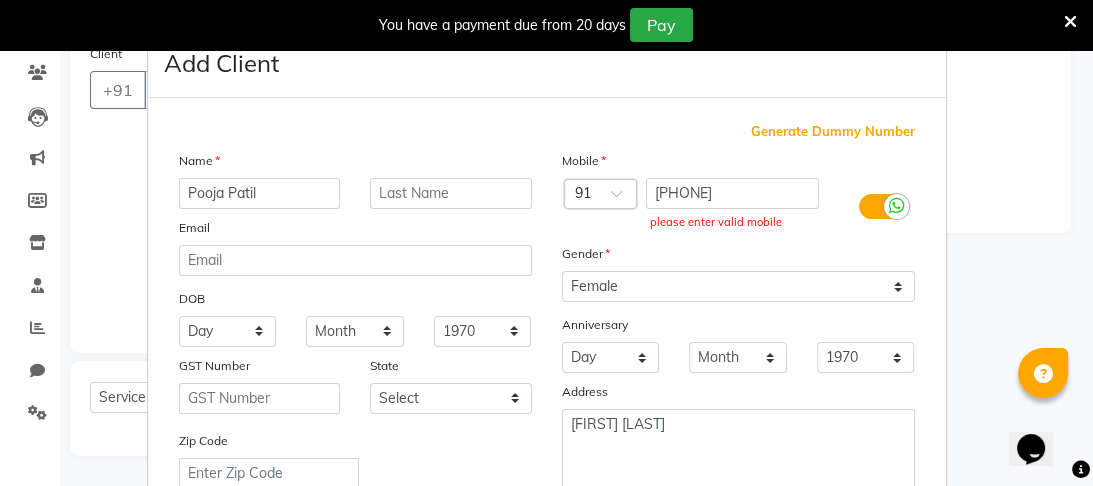 click on "Add Client Generate Dummy Number Name [FIRST] [LAST] Email DOB Day 01 02 03 04 05 06 07 08 09 10 11 12 13 14 15 16 17 18 19 20 21 22 23 24 25 26 27 28 29 30 31 Month January February March April May June July August September October November December 1940 1941 1942 1943 1944 1945 1946 1947 1948 1949 1950 1951 1952 1953 1954 1955 1956 1957 1958 1959 1960 1961 1962 1963 1964 1965 1966 1967 1968 1969 1970 1971 1972 1973 1974 1975 1976 1977 1978 1979 1980 1981 1982 1983 1984 1985 1986 1987 1988 1989 1990 1991 1992 1993 1994 1995 1996 1997 1998 1999 2000 2001 2002 2003 2004 2005 2006 2007 2008 2009 2010 2011 2012 2013 2014 2015 2016 2017 2018 2019 2020 2021 2022 2023 2024 GST Number State Select Andaman and Nicobar Islands Andhra Pradesh Arunachal Pradesh Assam Bihar Chandigarh Chhattisgarh Dadra and Nagar Haveli Daman and Diu Delhi Goa Gujarat Haryana Himachal Pradesh Jammu and Kashmir Jharkhand Karnataka Kerala Lakshadweep Madhya Pradesh Maharashtra Manipur Meghalaya Mizoram Nagaland Odisha Pondicherry Punjab ×" at bounding box center (546, 243) 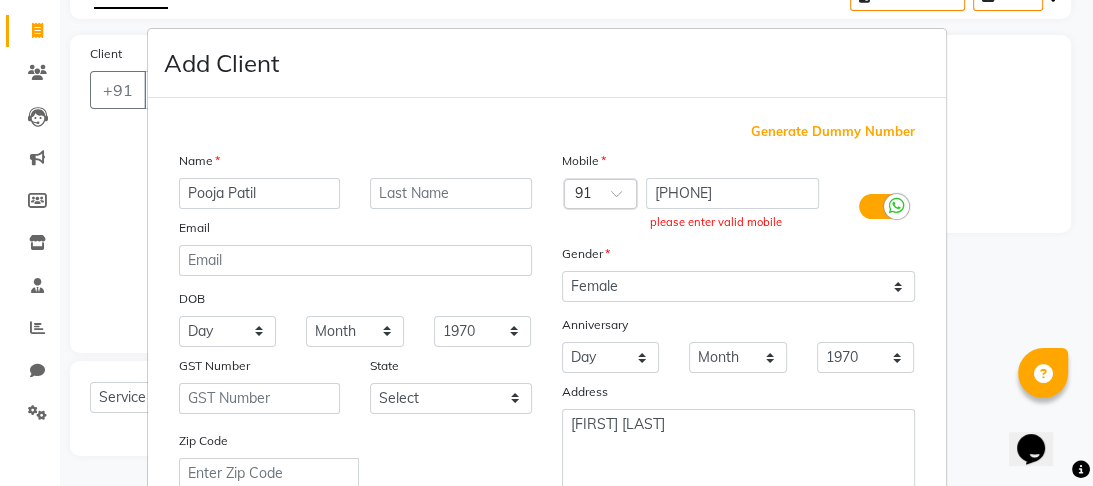 click on "Add Client Generate Dummy Number Name [FIRST] [LAST] Email DOB Day 01 02 03 04 05 06 07 08 09 10 11 12 13 14 15 16 17 18 19 20 21 22 23 24 25 26 27 28 29 30 31 Month January February March April May June July August September October November December 1940 1941 1942 1943 1944 1945 1946 1947 1948 1949 1950 1951 1952 1953 1954 1955 1956 1957 1958 1959 1960 1961 1962 1963 1964 1965 1966 1967 1968 1969 1970 1971 1972 1973 1974 1975 1976 1977 1978 1979 1980 1981 1982 1983 1984 1985 1986 1987 1988 1989 1990 1991 1992 1993 1994 1995 1996 1997 1998 1999 2000 2001 2002 2003 2004 2005 2006 2007 2008 2009 2010 2011 2012 2013 2014 2015 2016 2017 2018 2019 2020 2021 2022 2023 2024 GST Number State Select Andaman and Nicobar Islands Andhra Pradesh Arunachal Pradesh Assam Bihar Chandigarh Chhattisgarh Dadra and Nagar Haveli Daman and Diu Delhi Goa Gujarat Haryana Himachal Pradesh Jammu and Kashmir Jharkhand Karnataka Kerala Lakshadweep Madhya Pradesh Maharashtra Manipur Meghalaya Mizoram Nagaland Odisha Pondicherry Punjab ×" at bounding box center (546, 243) 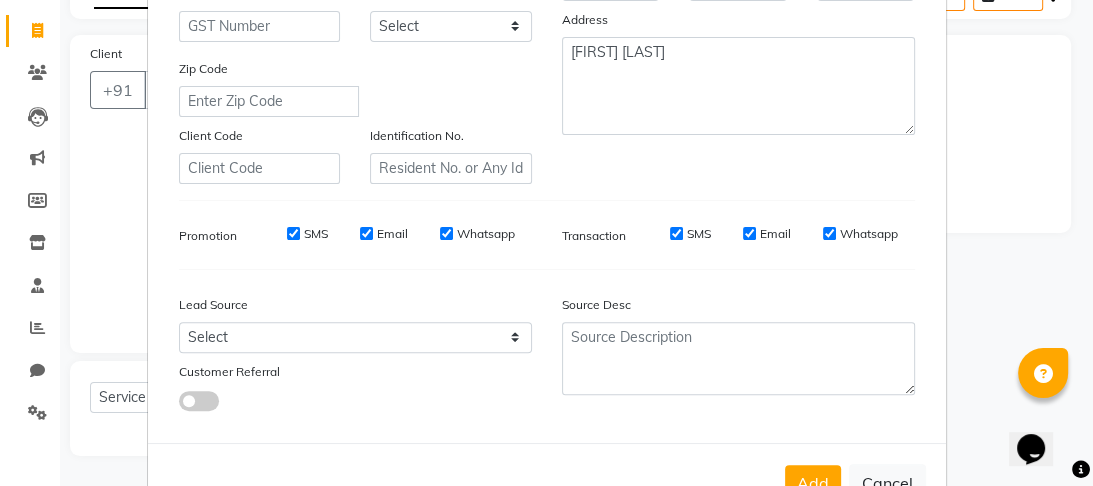 scroll, scrollTop: 447, scrollLeft: 0, axis: vertical 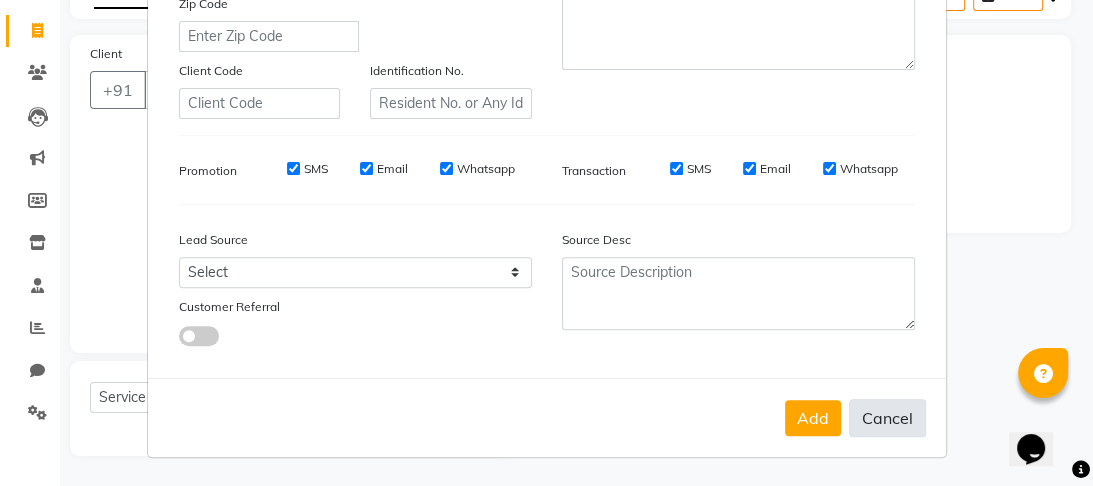 click on "Cancel" at bounding box center (887, 418) 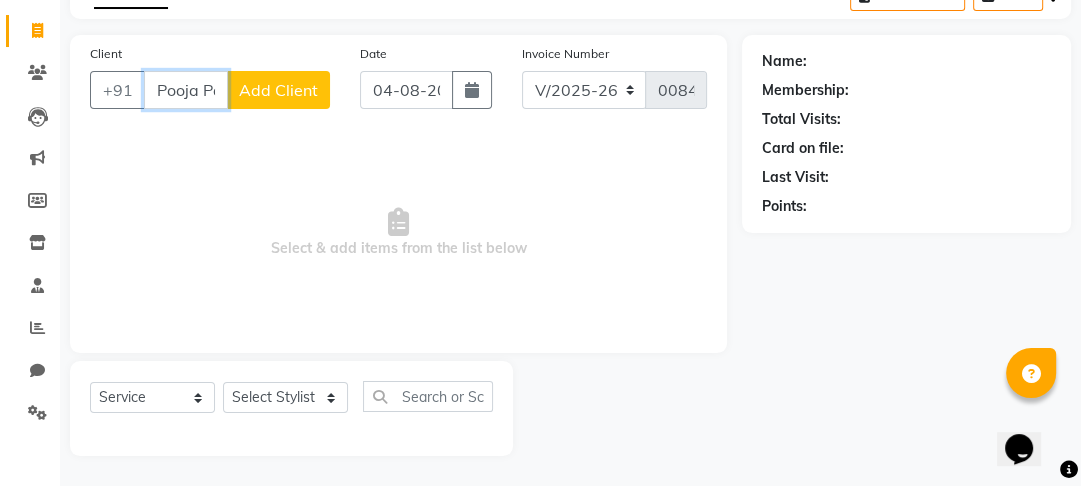 click on "Pooja Patil" at bounding box center (186, 90) 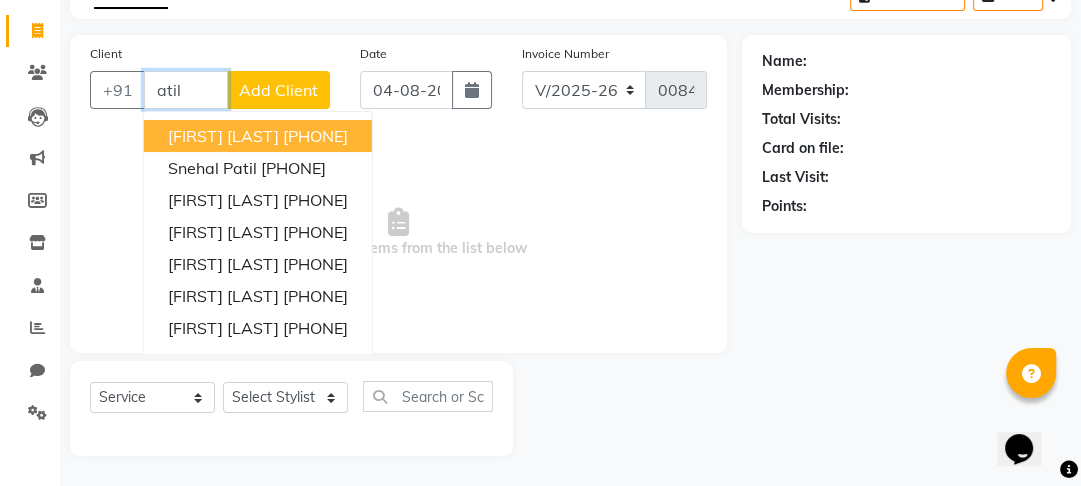 click on "atil" at bounding box center (186, 90) 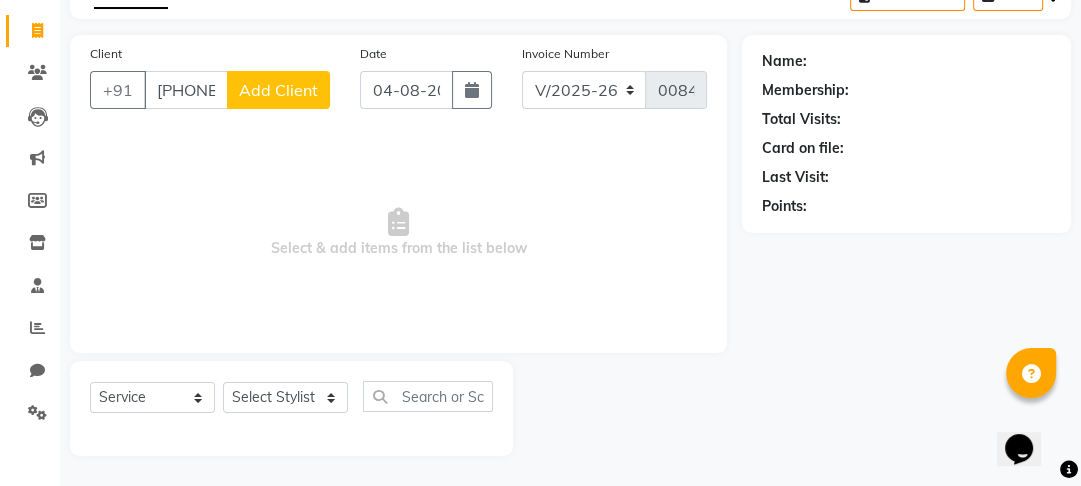 click on "Add Client" 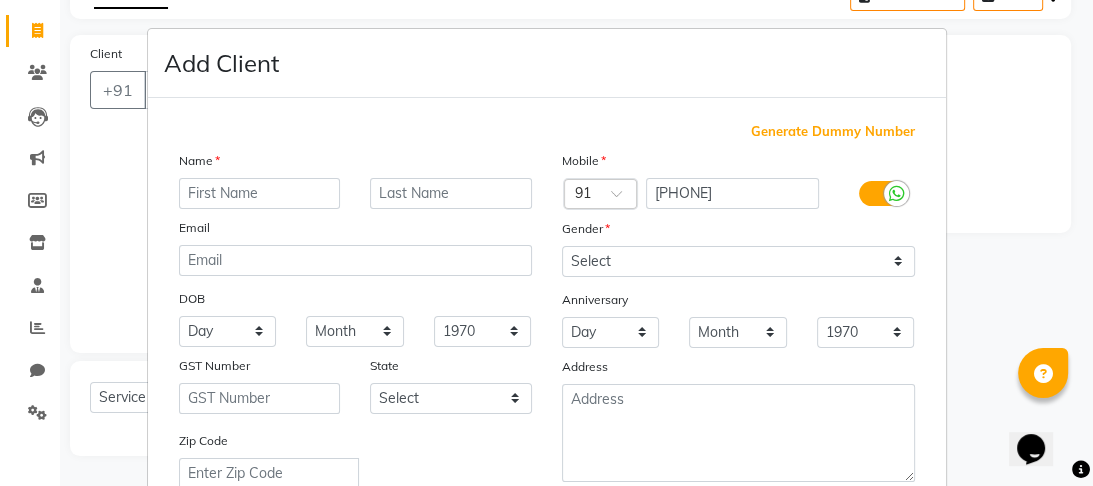 click at bounding box center [260, 193] 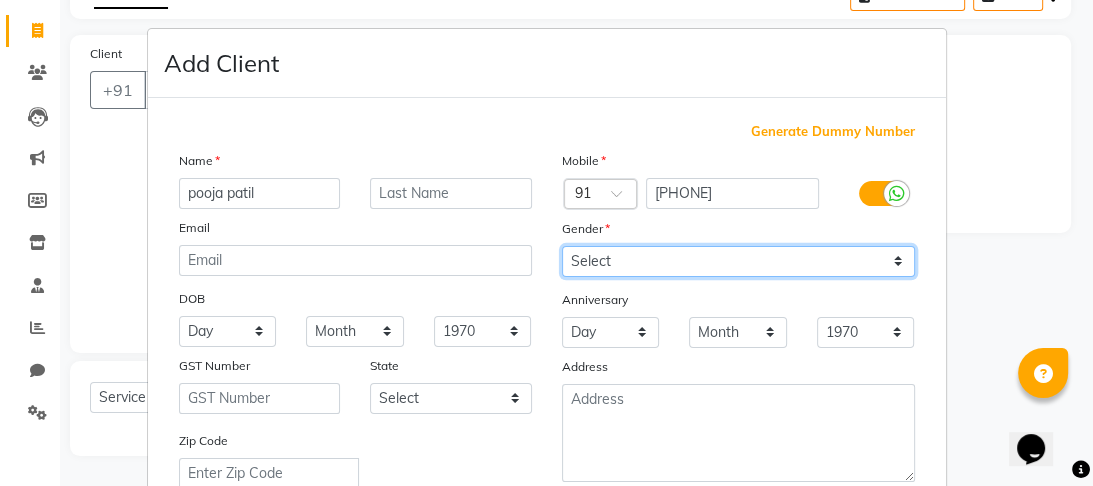 click on "Select Male Female Other Prefer Not To Say" at bounding box center [738, 261] 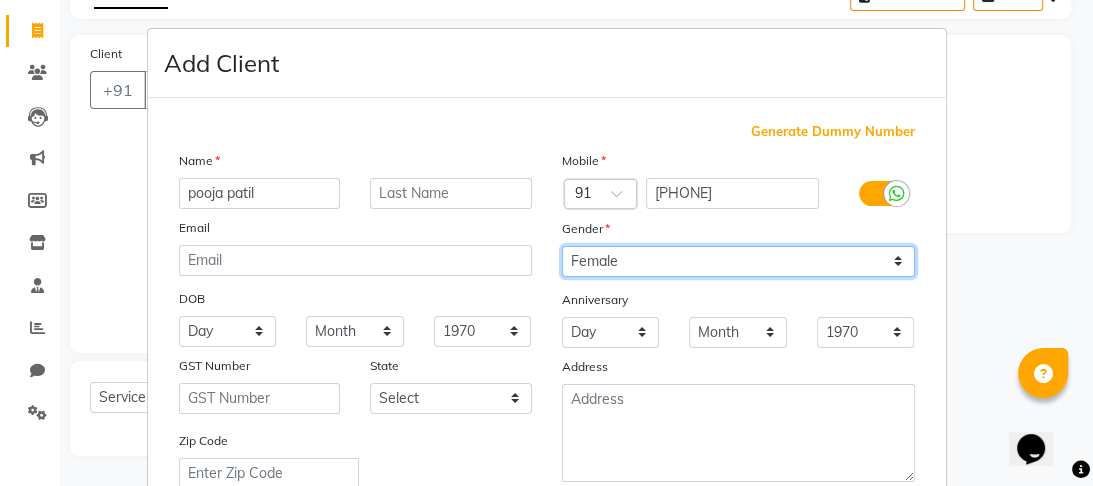 click on "Select Male Female Other Prefer Not To Say" at bounding box center [738, 261] 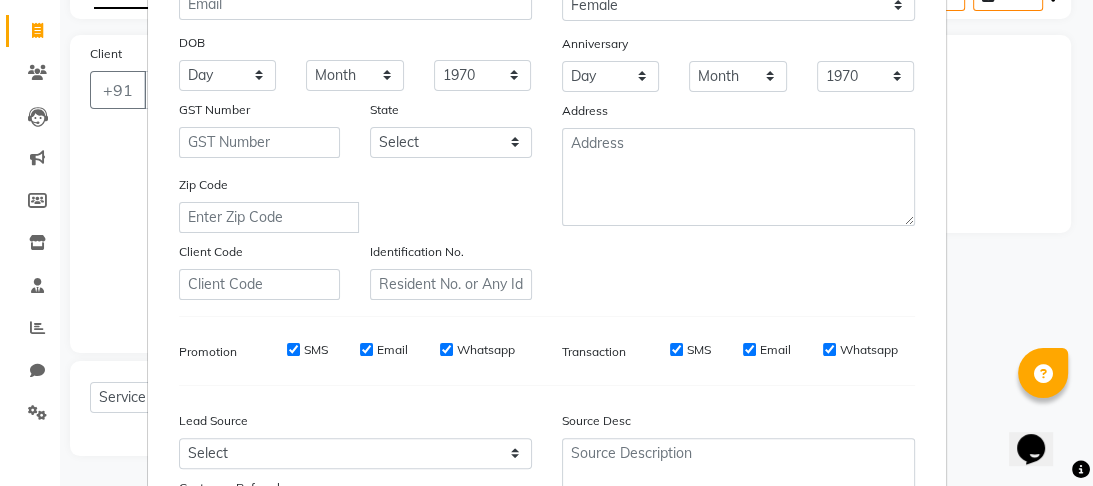 scroll, scrollTop: 282, scrollLeft: 0, axis: vertical 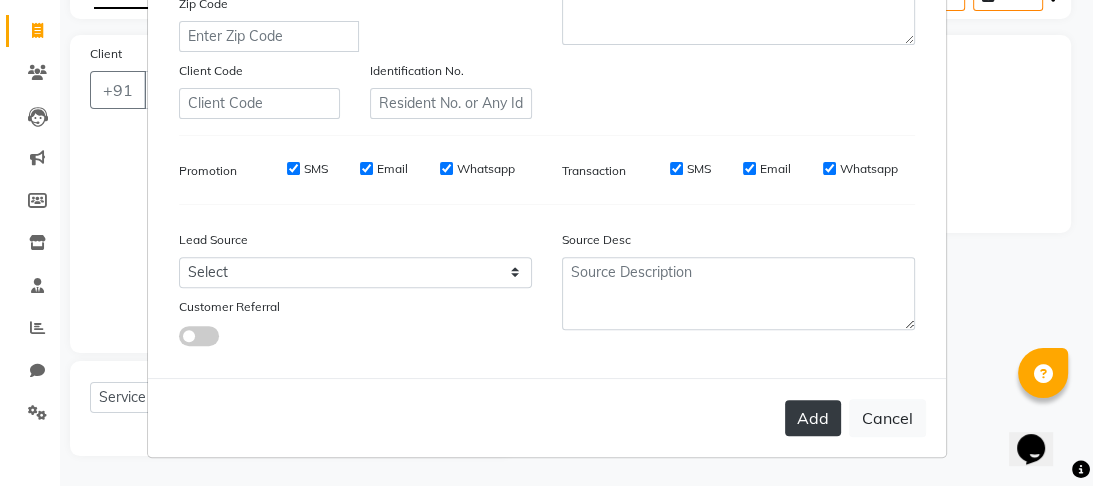 click on "Add" at bounding box center [813, 418] 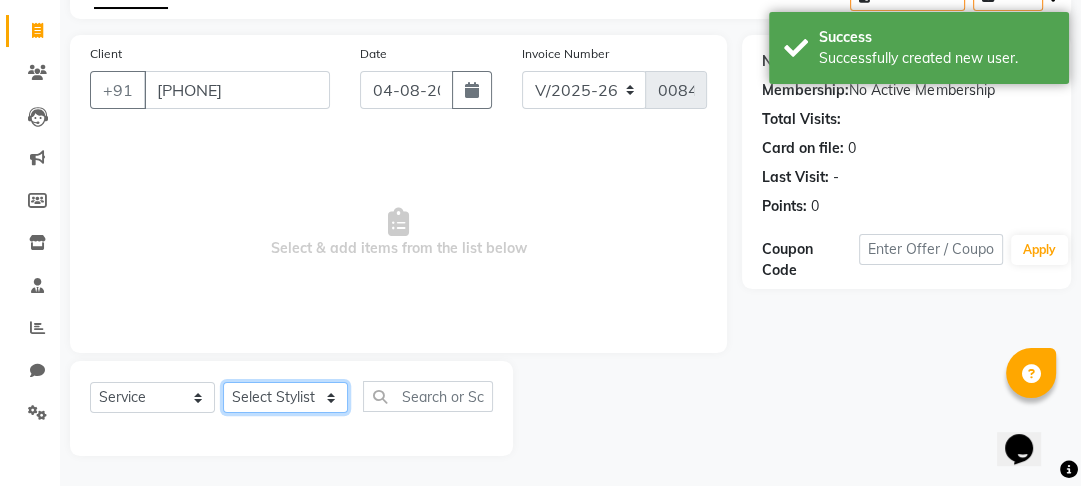 click on "Select Stylist Altaf Arti Fasil Monali namrata sonu Suhaib" 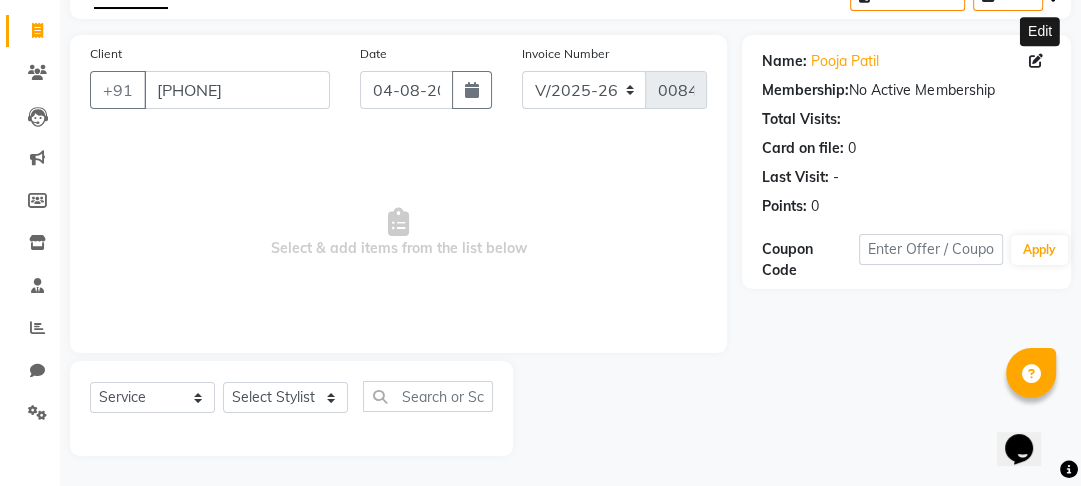 click 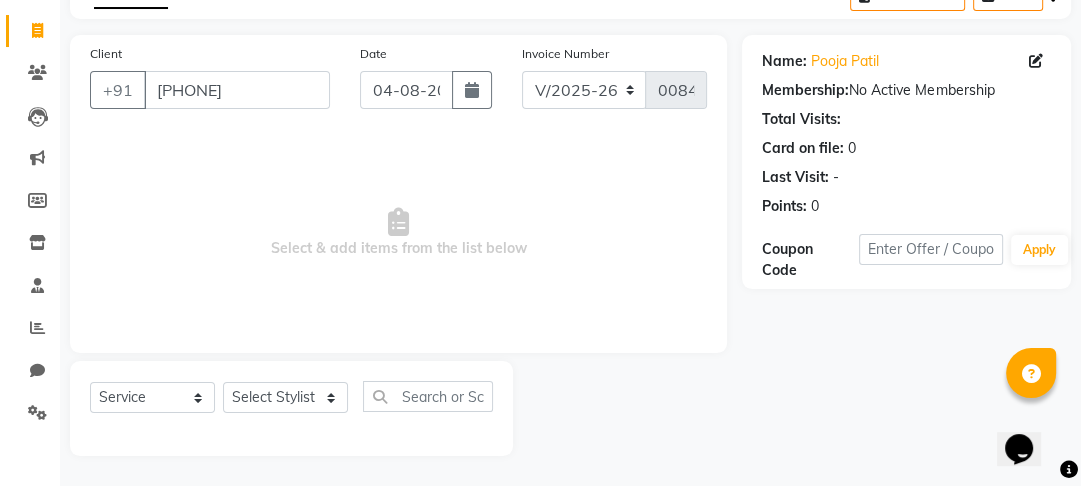 click 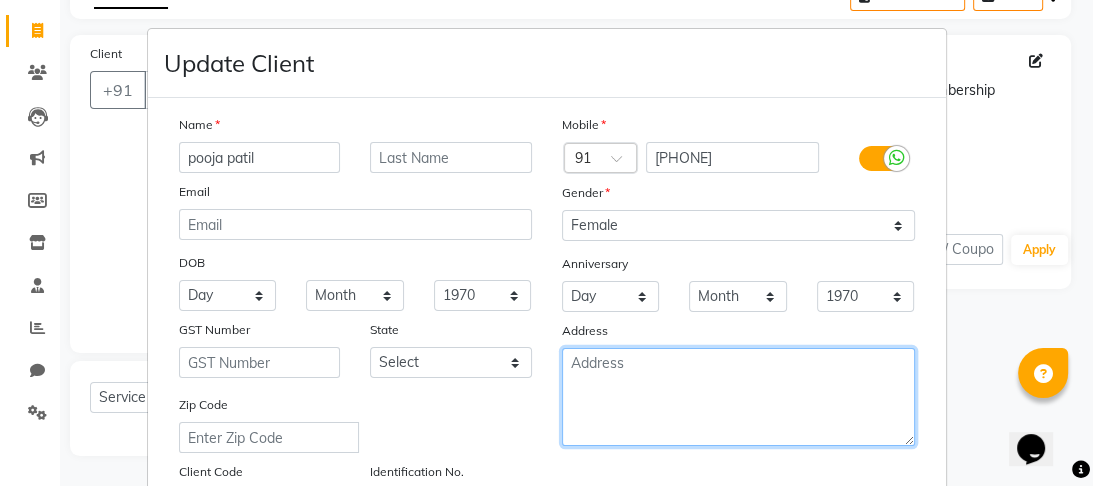 click at bounding box center [738, 397] 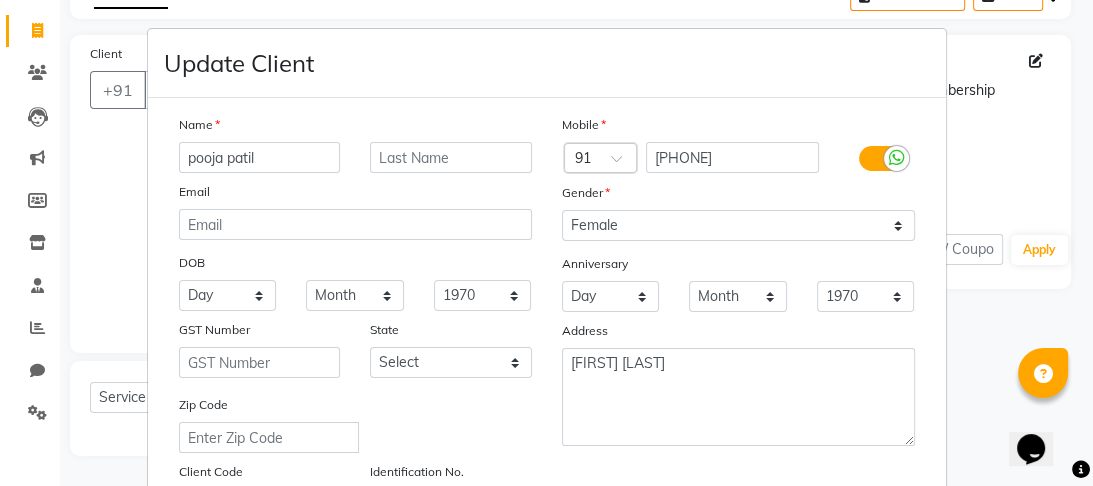 click on "Zip Code" at bounding box center (355, 423) 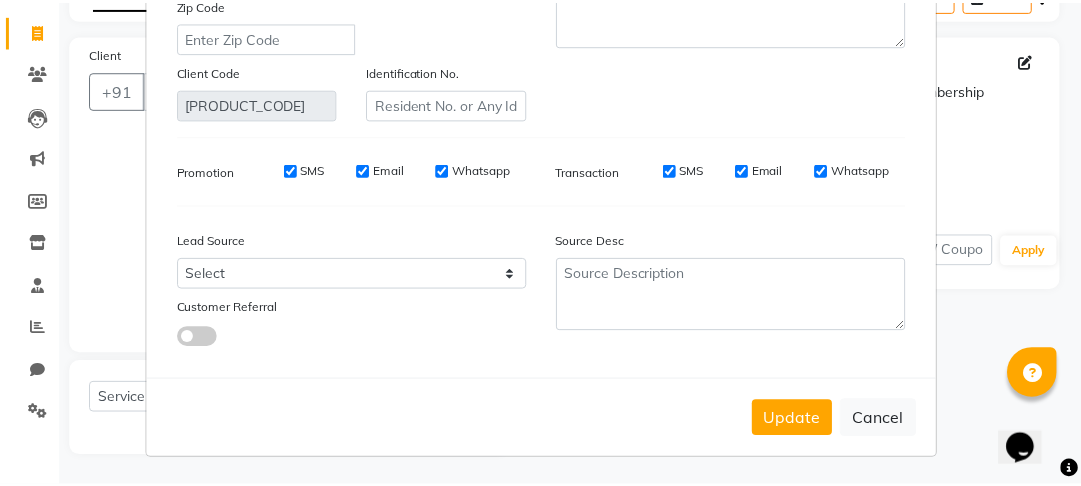 scroll, scrollTop: 412, scrollLeft: 0, axis: vertical 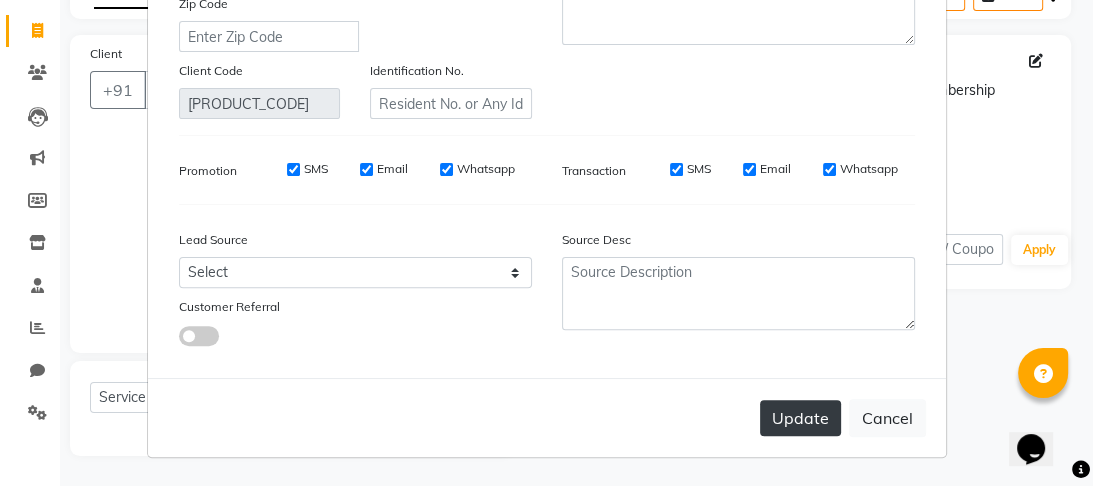 click on "Update" at bounding box center (800, 418) 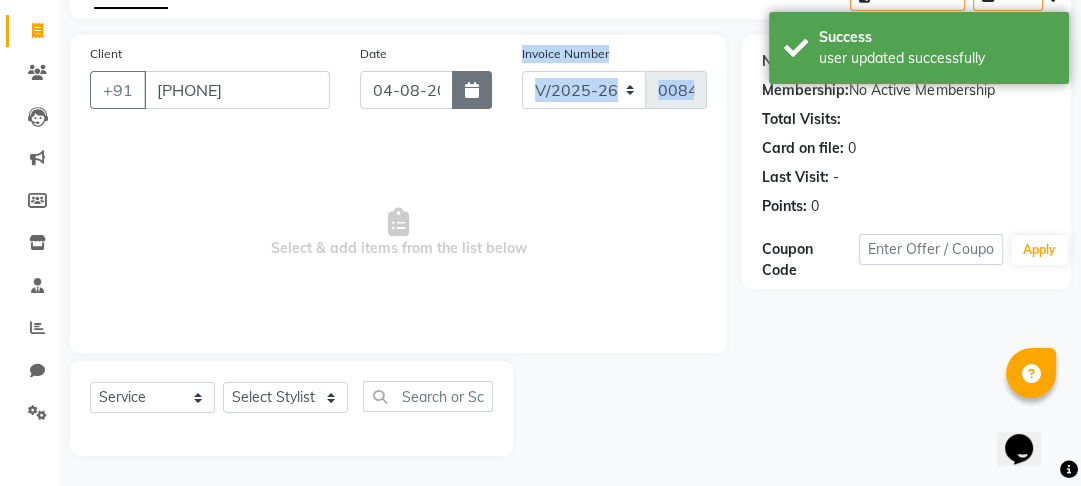 drag, startPoint x: 433, startPoint y: 182, endPoint x: 468, endPoint y: 95, distance: 93.77633 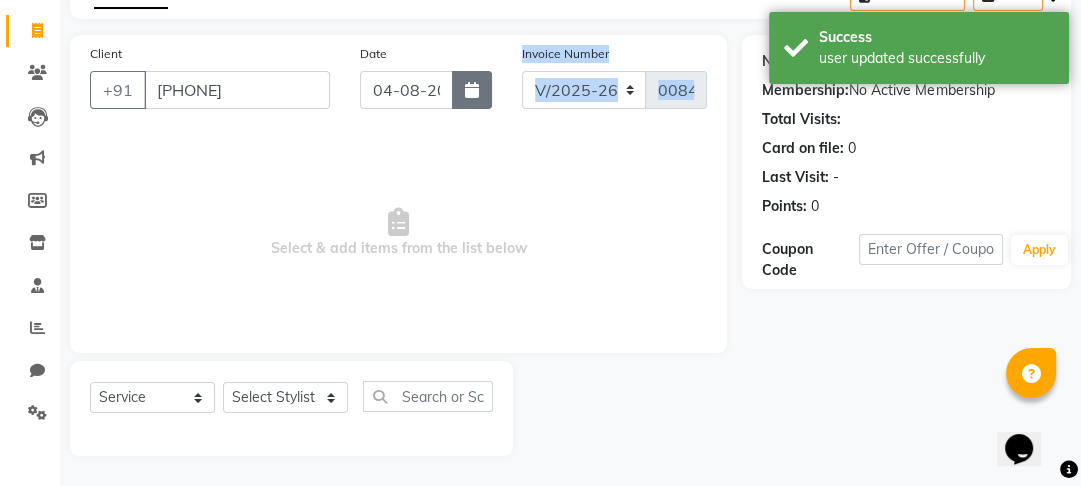 click on "Client +91 [PHONE] Date 04-08-2025 Invoice Number V/2025 V/2025-26 0084  Select & add items from the list below" 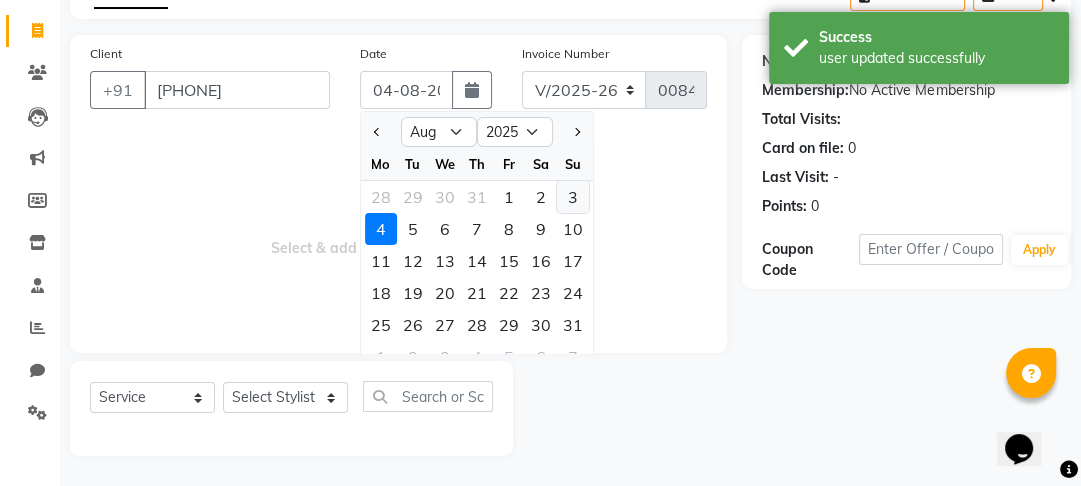 click on "3" 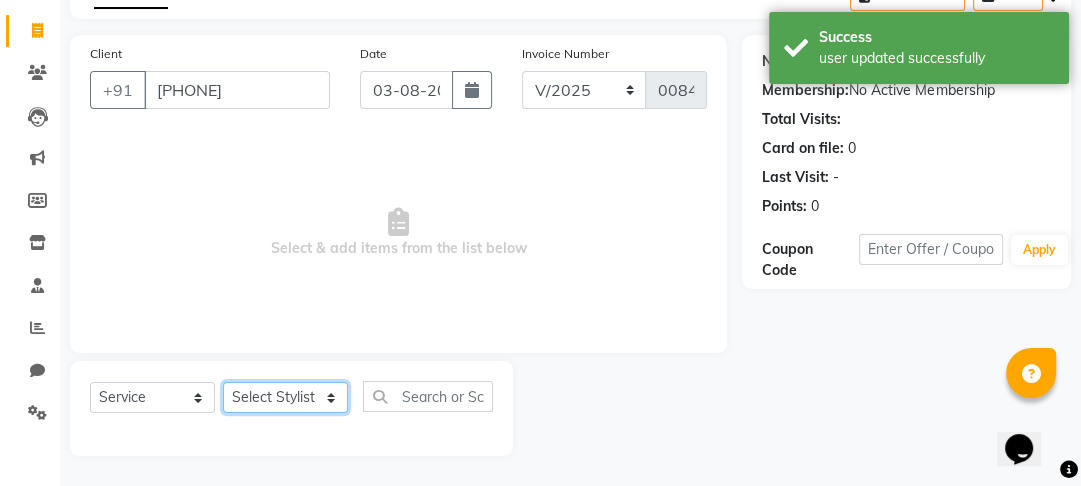 click on "Select Stylist Altaf Arti Fasil Monali namrata sonu Suhaib" 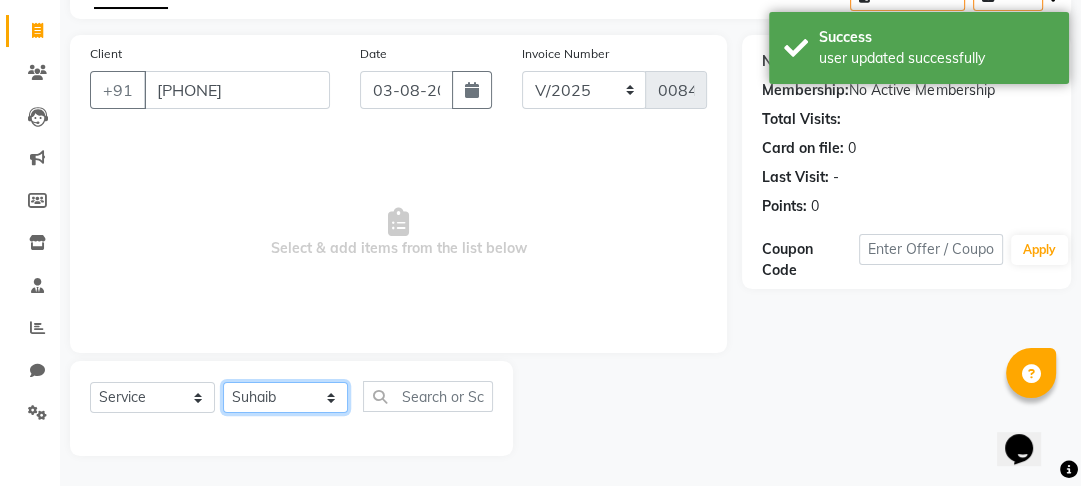 click on "Select Stylist Altaf Arti Fasil Monali namrata sonu Suhaib" 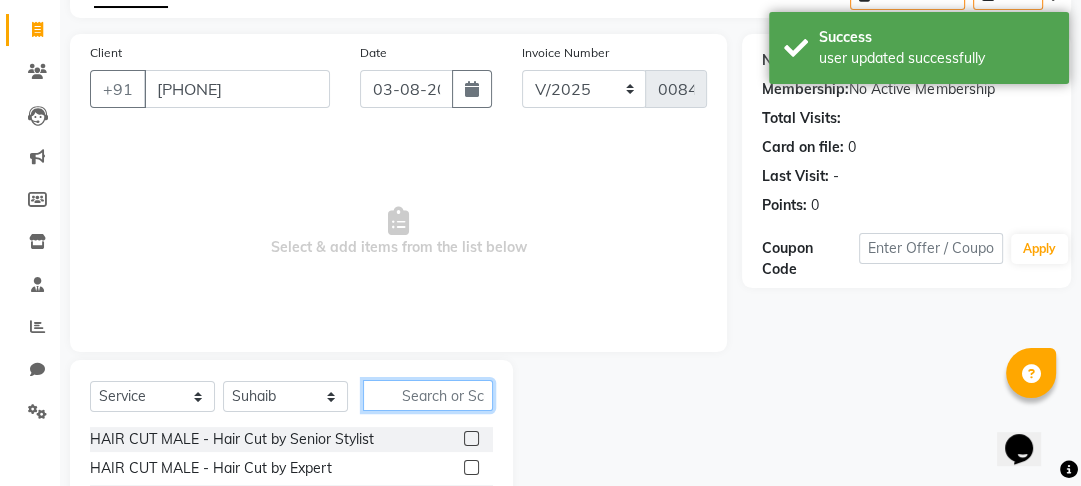click 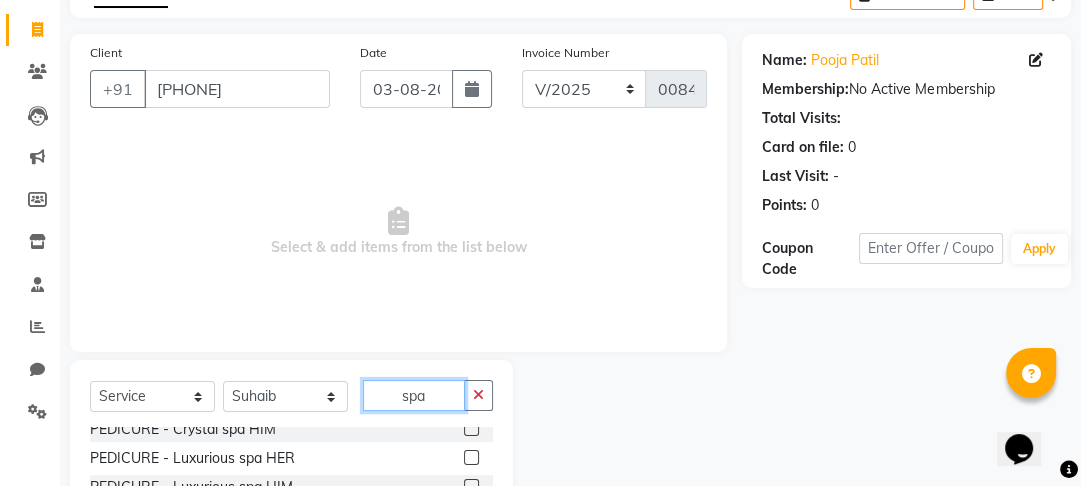 scroll, scrollTop: 400, scrollLeft: 0, axis: vertical 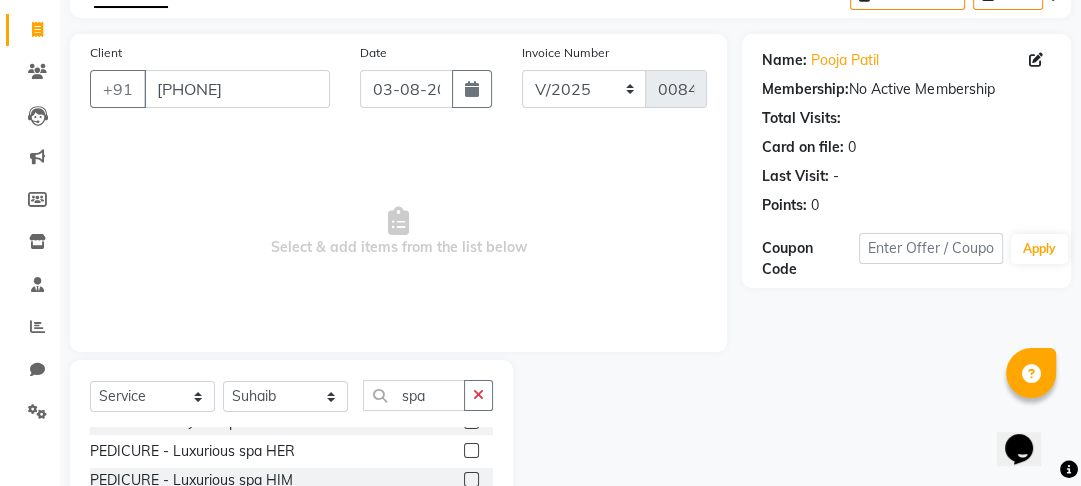 click 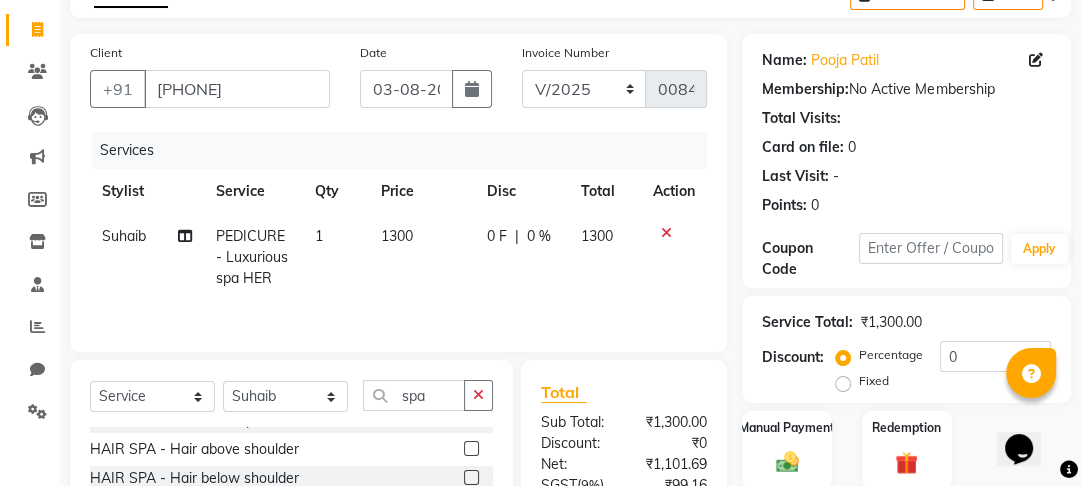 scroll, scrollTop: 459, scrollLeft: 0, axis: vertical 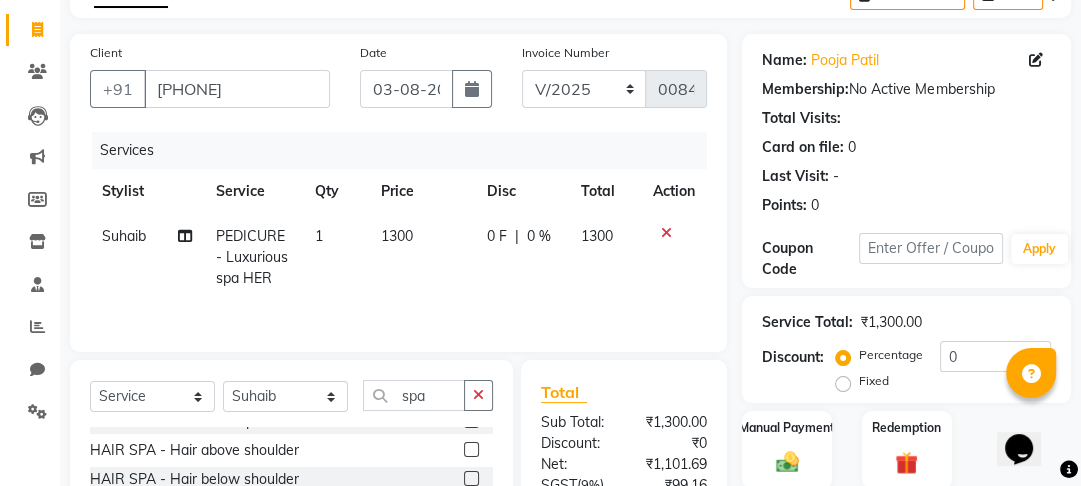 click 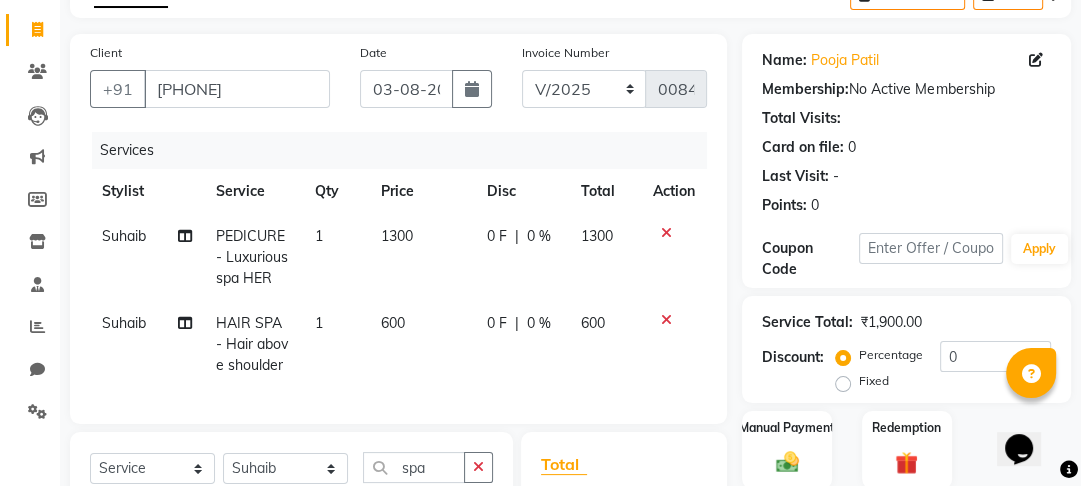 click 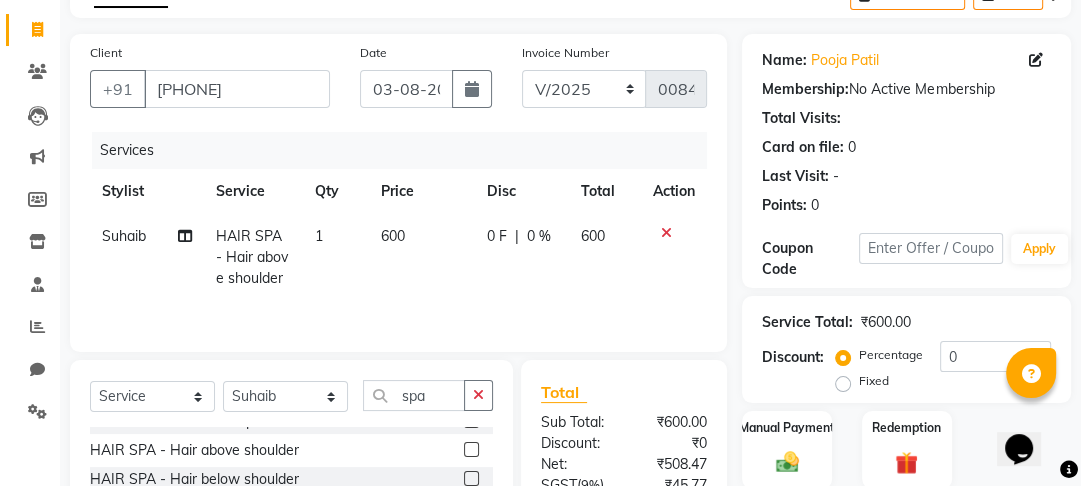 click on "600" 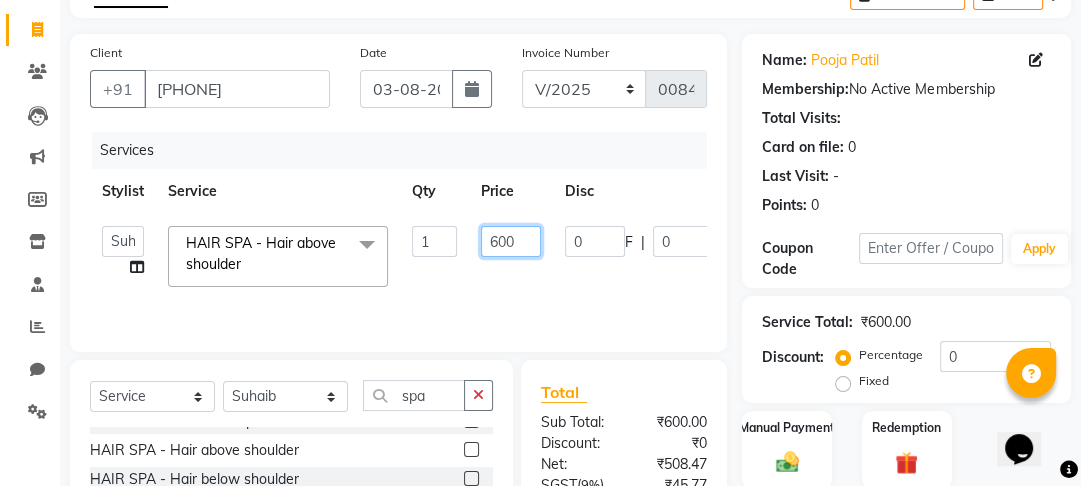 click on "600" 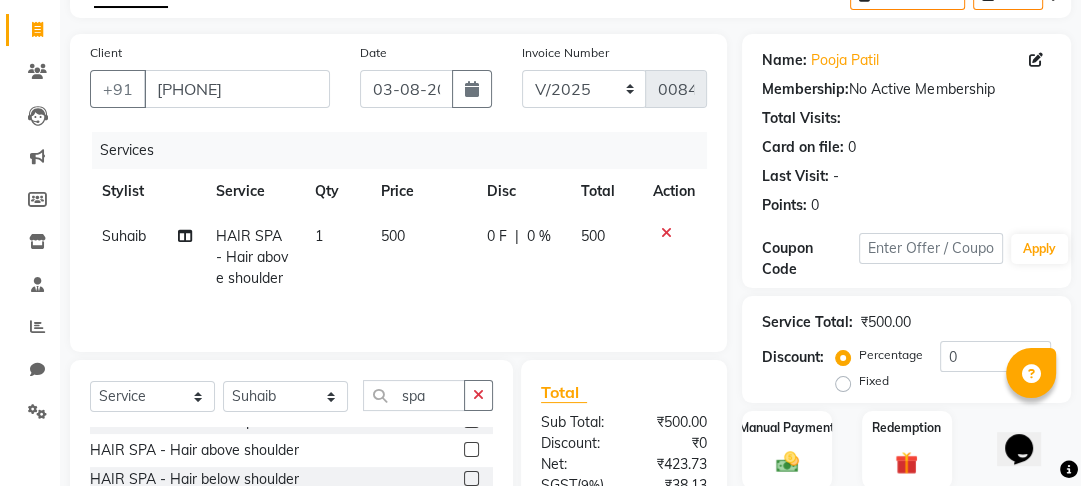 click on "[FIRST] HAIR SPA - Hair above shoulder 1 500 0 F | 0 % 500" 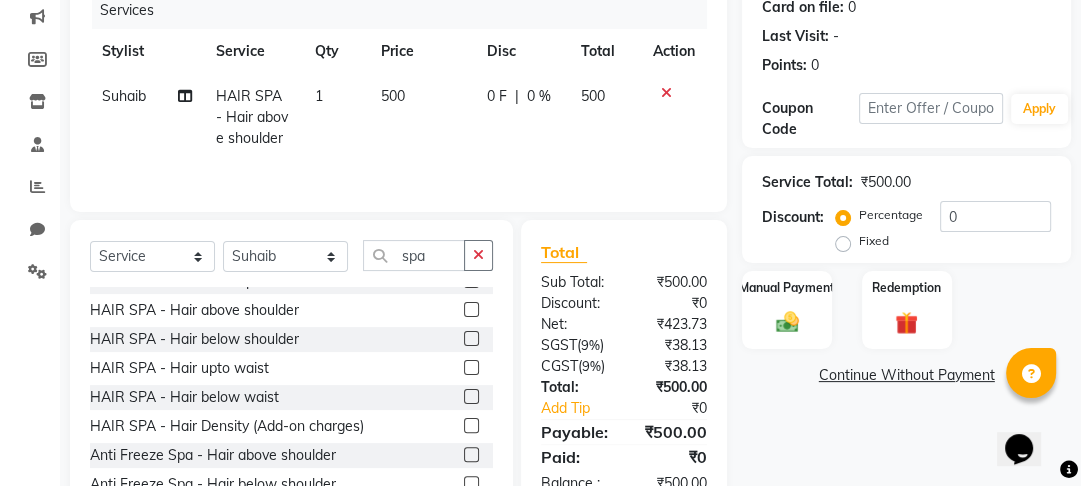 scroll, scrollTop: 316, scrollLeft: 0, axis: vertical 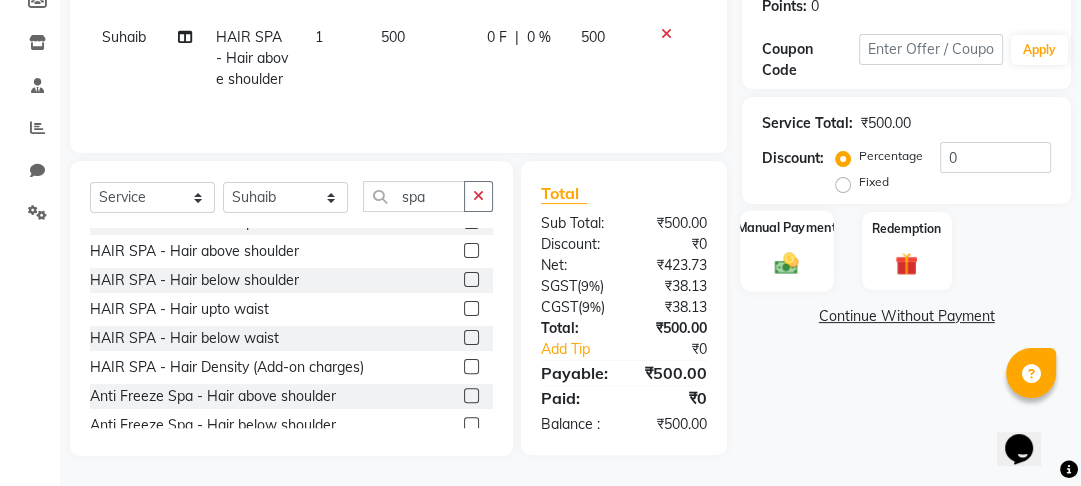 click on "Manual Payment" 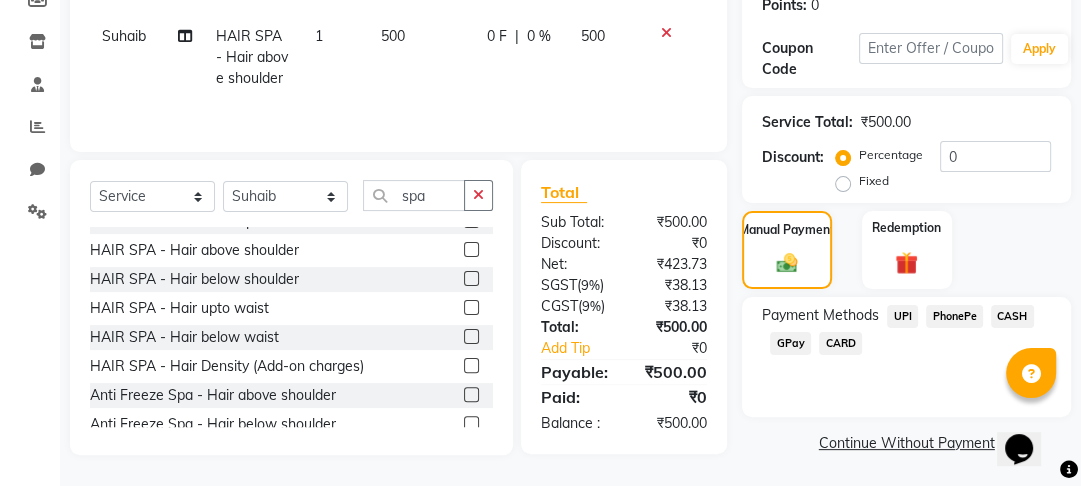 click on "PhonePe" 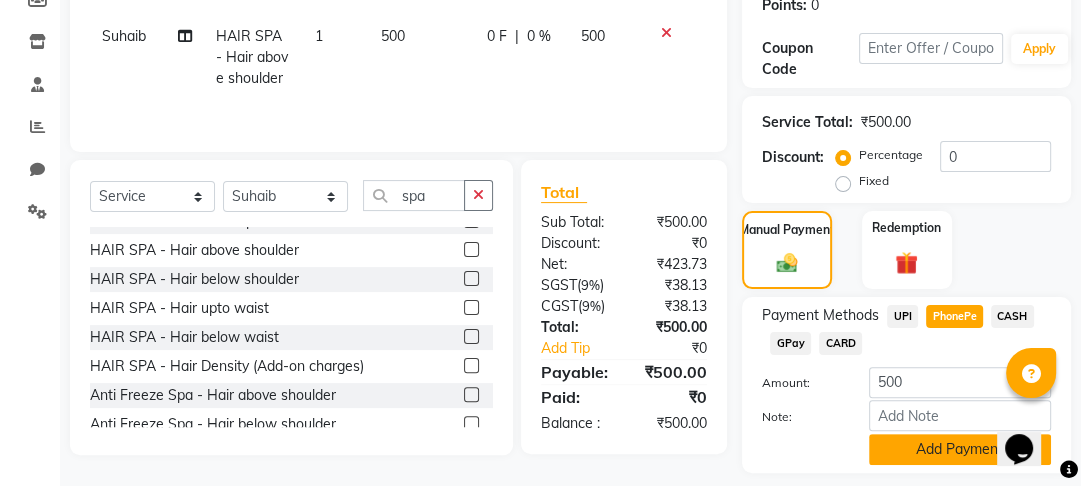 click on "Add Payment" 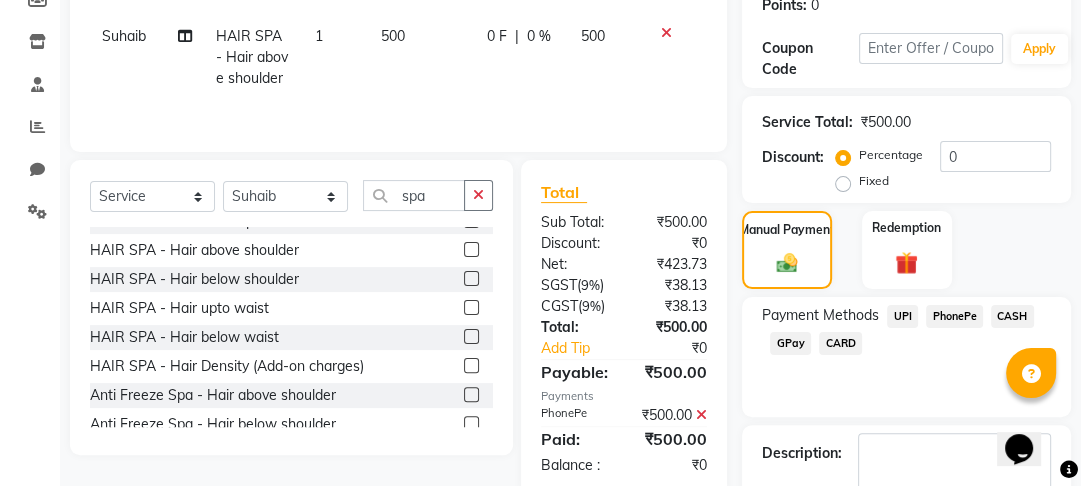 scroll, scrollTop: 429, scrollLeft: 0, axis: vertical 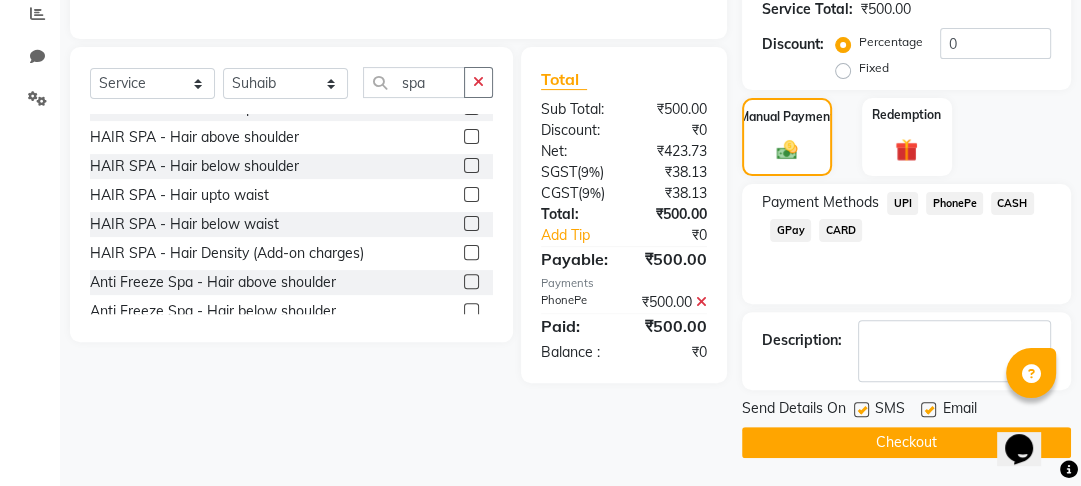 click on "Checkout" 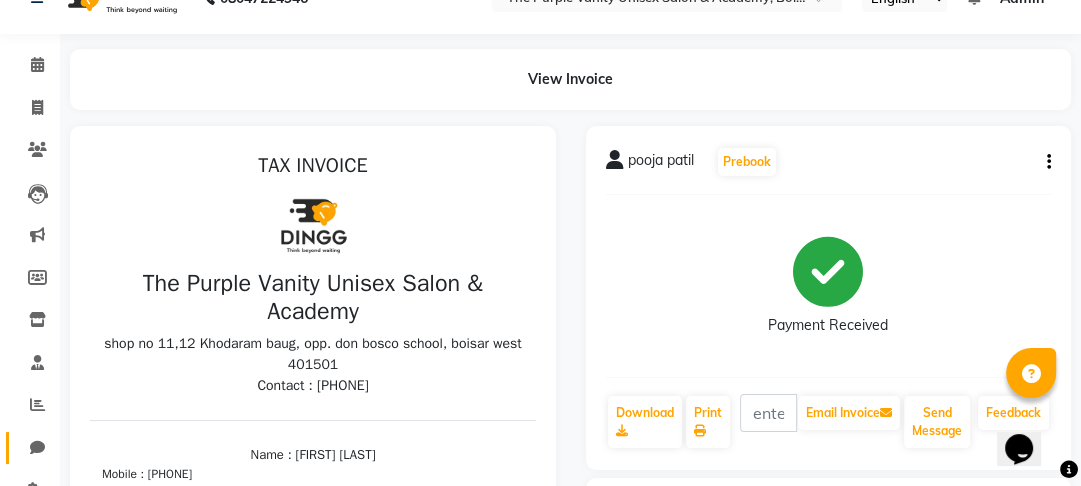 scroll, scrollTop: 37, scrollLeft: 0, axis: vertical 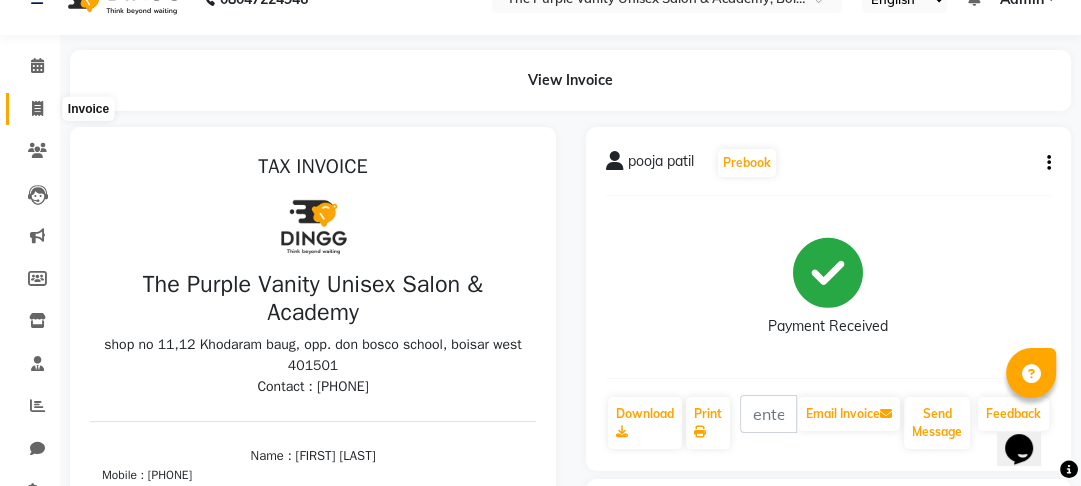 click 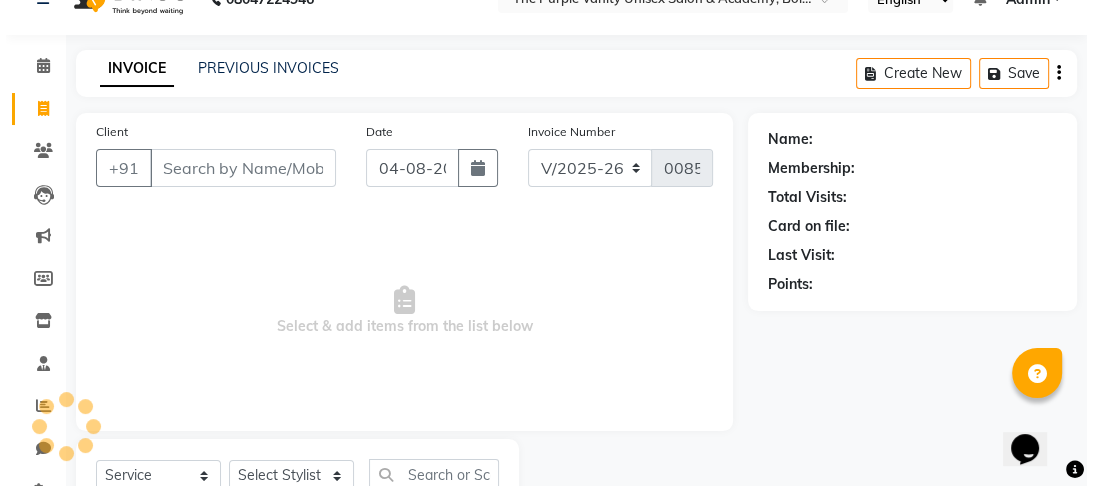 scroll, scrollTop: 116, scrollLeft: 0, axis: vertical 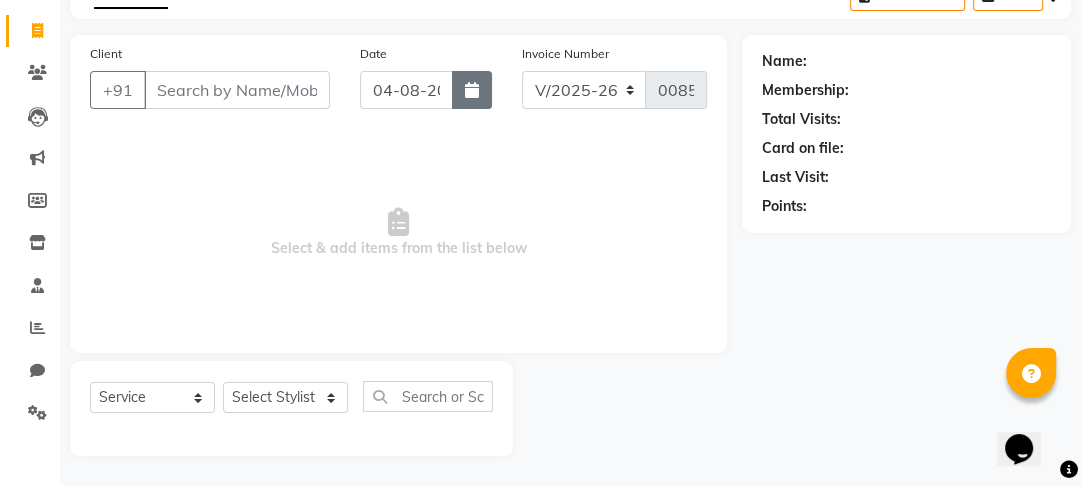 click 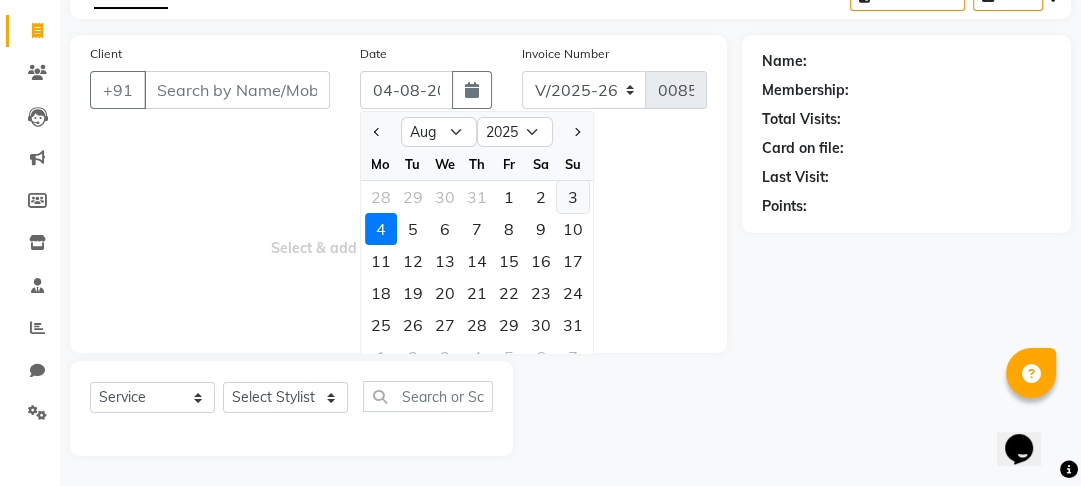 click on "3" 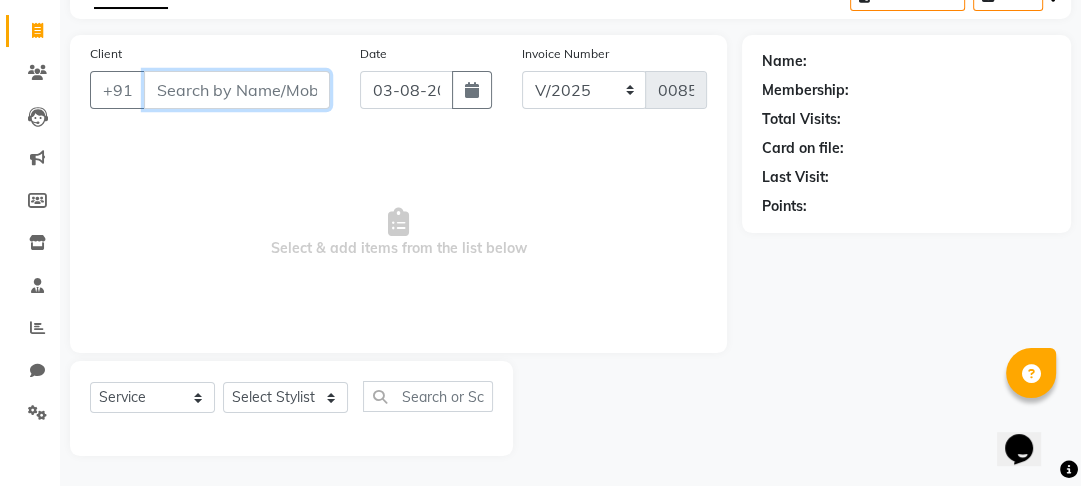 click on "Client" at bounding box center [237, 90] 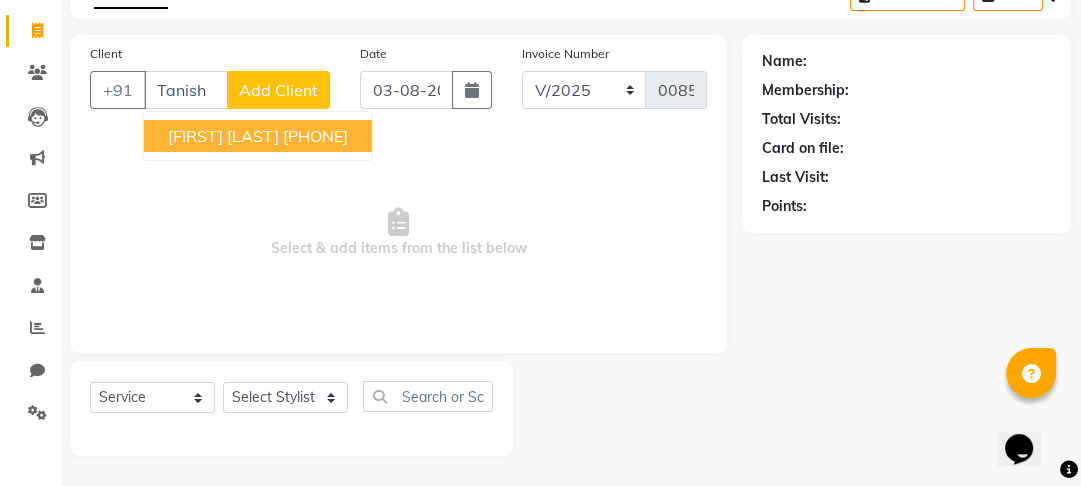 click on "Add Client" 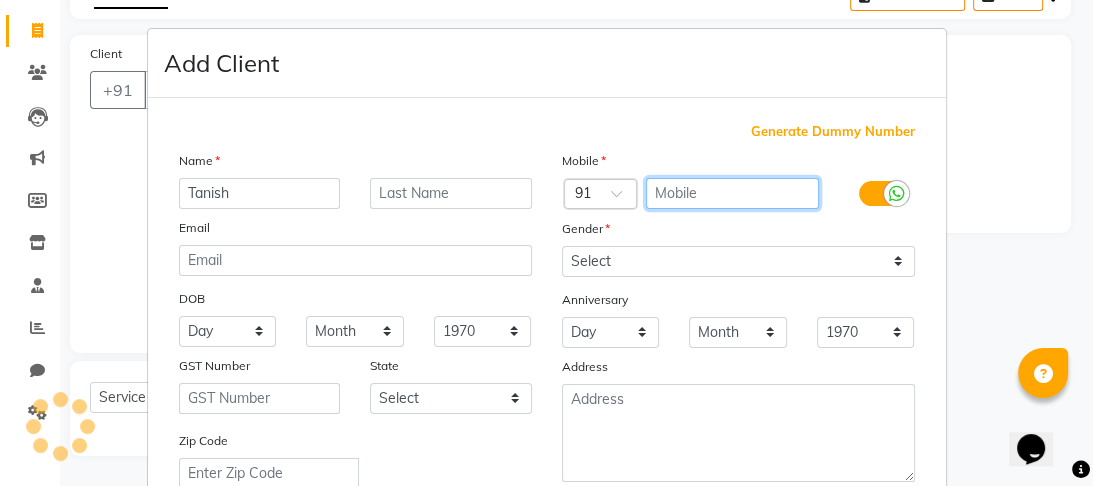 click at bounding box center (732, 193) 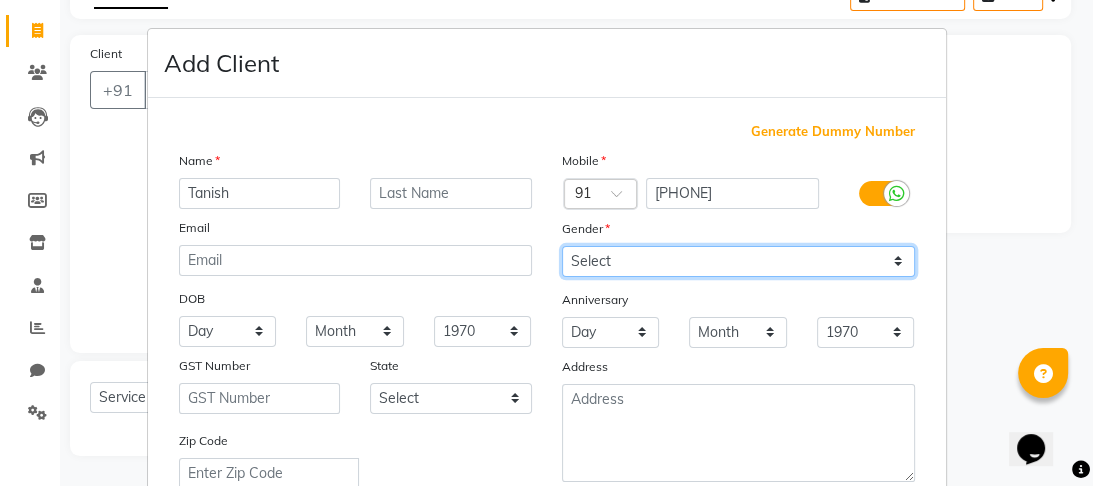 click on "Select Male Female Other Prefer Not To Say" at bounding box center [738, 261] 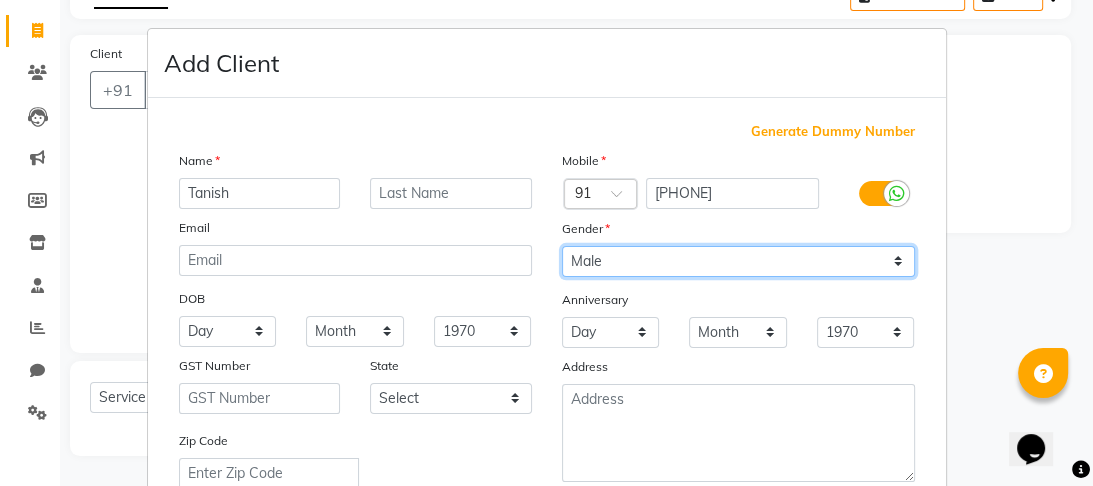 click on "Select Male Female Other Prefer Not To Say" at bounding box center (738, 261) 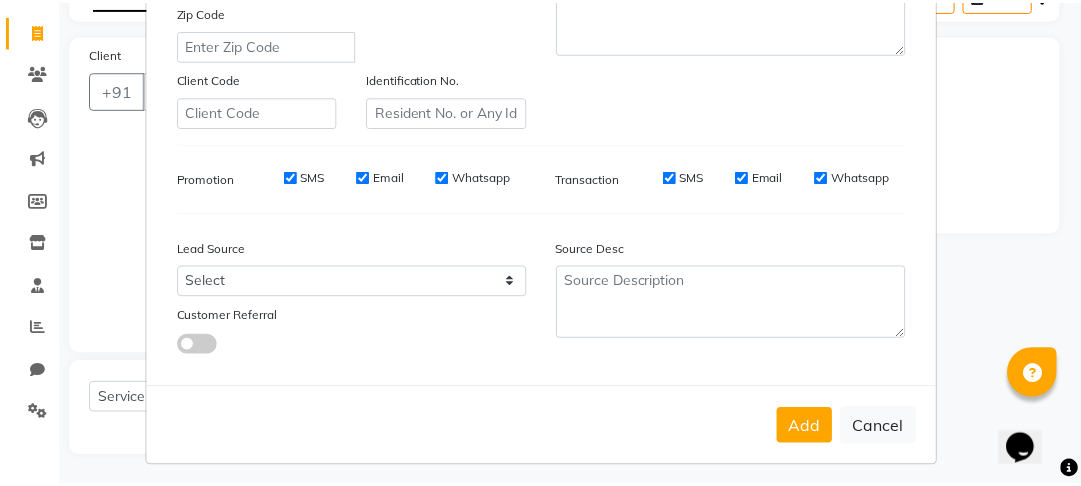 scroll, scrollTop: 425, scrollLeft: 0, axis: vertical 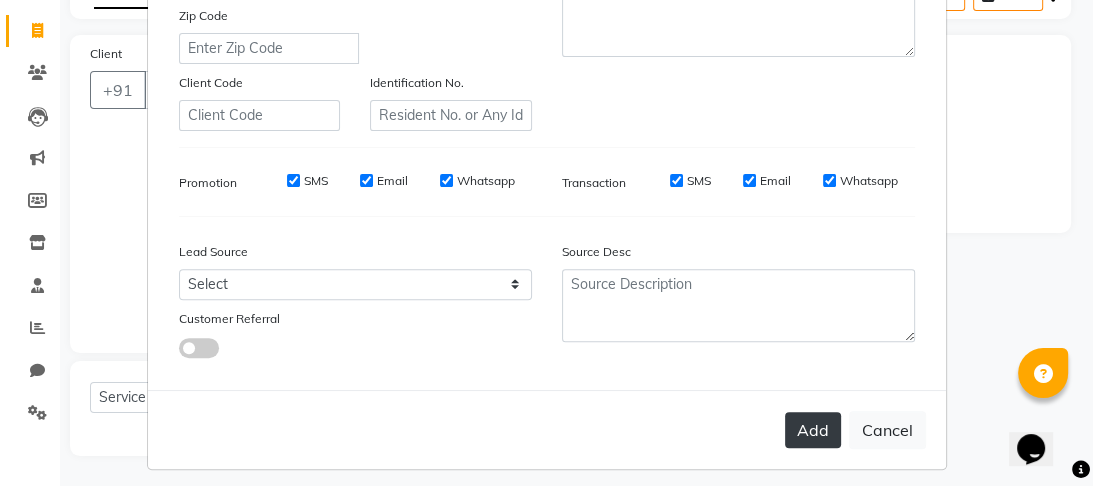 click on "Add" at bounding box center [813, 430] 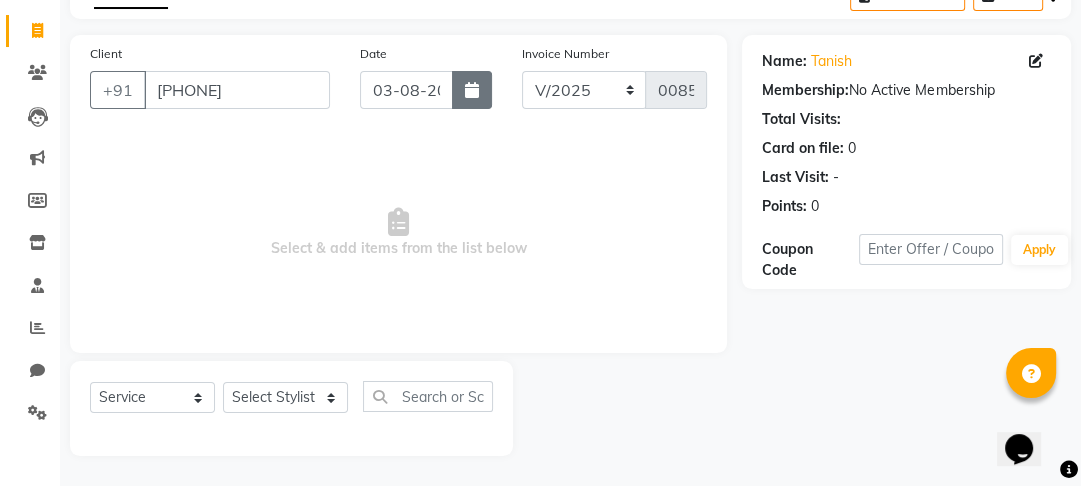 click 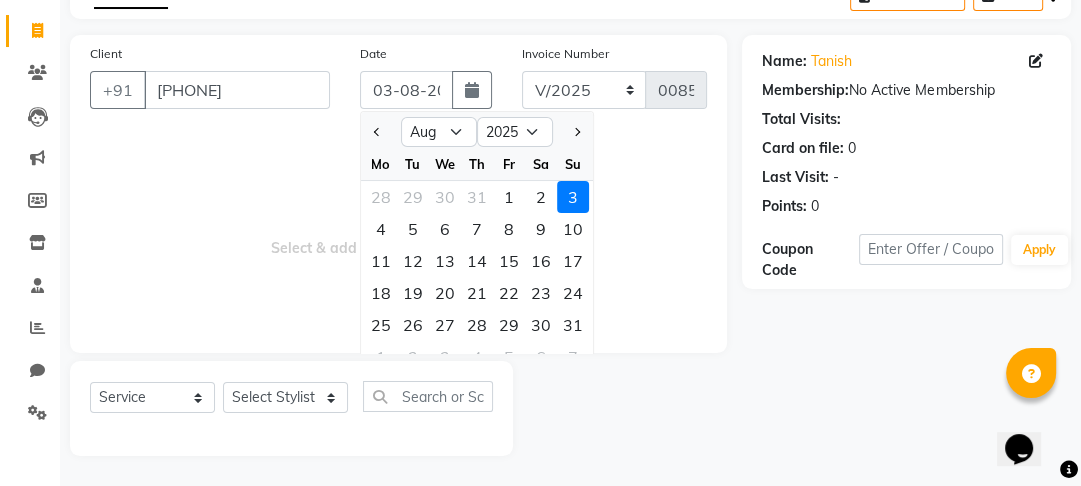 click on "3" 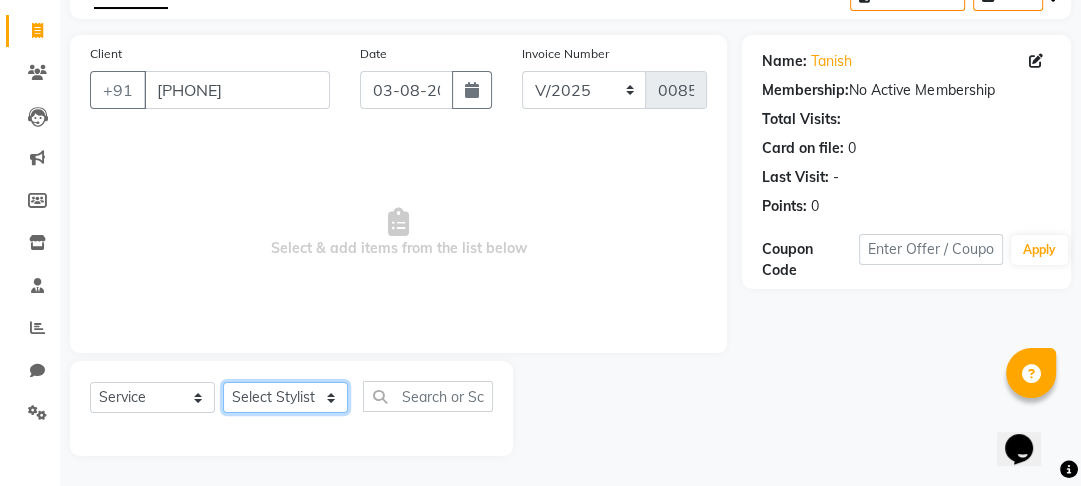 click on "Select Stylist Altaf Arti Fasil Monali namrata sonu Suhaib" 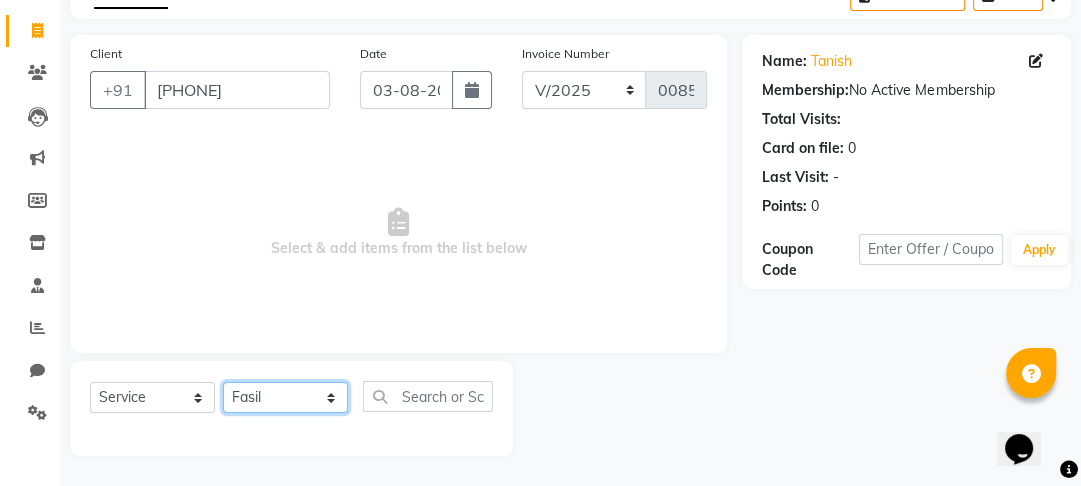 click on "Select Stylist Altaf Arti Fasil Monali namrata sonu Suhaib" 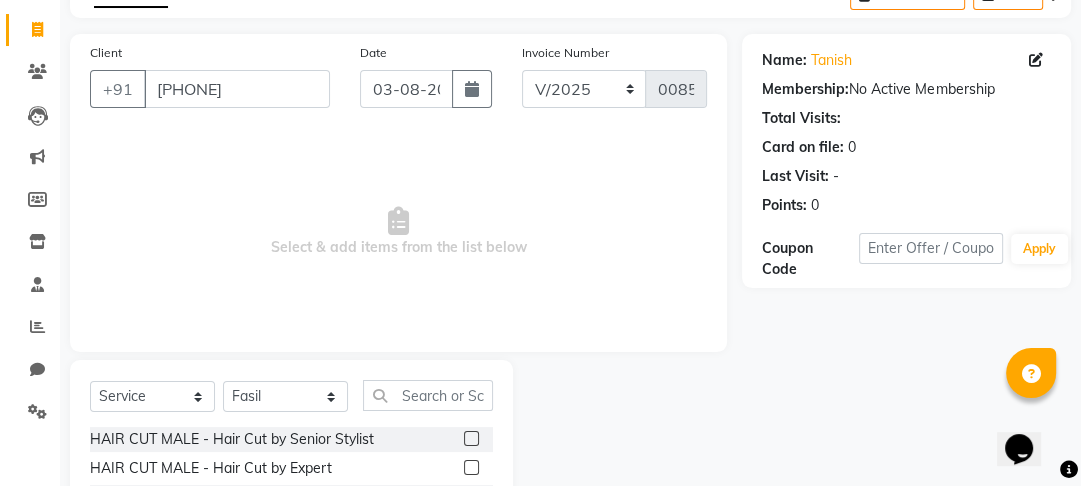 click 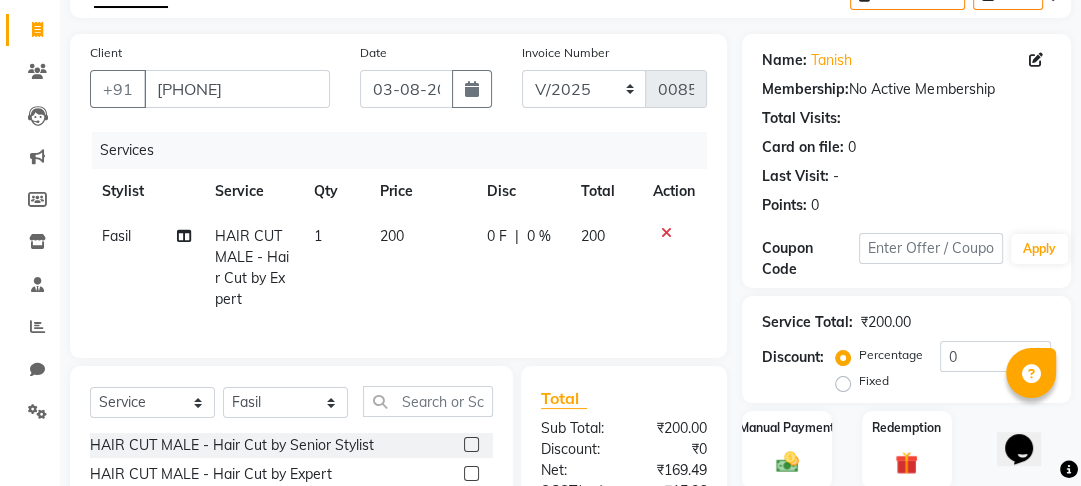 click on "200" 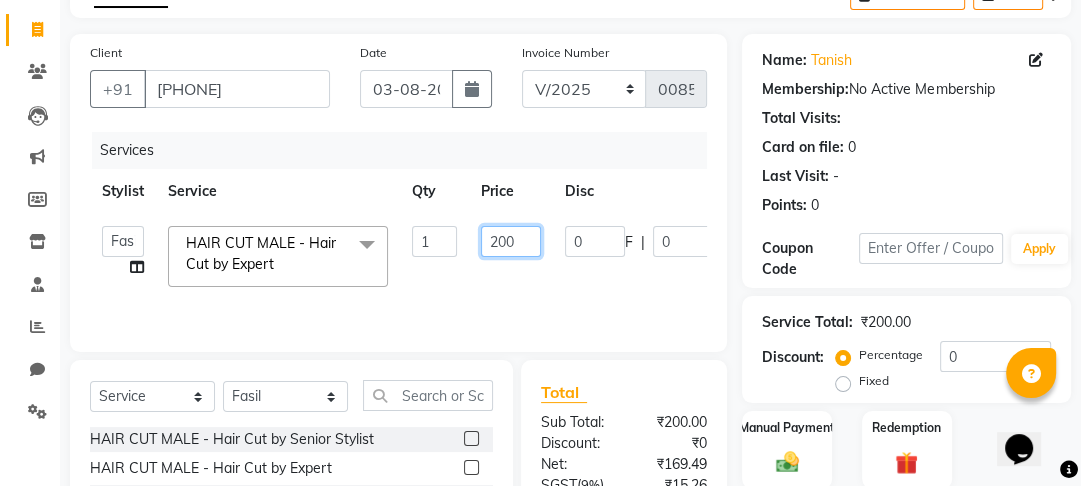 click on "200" 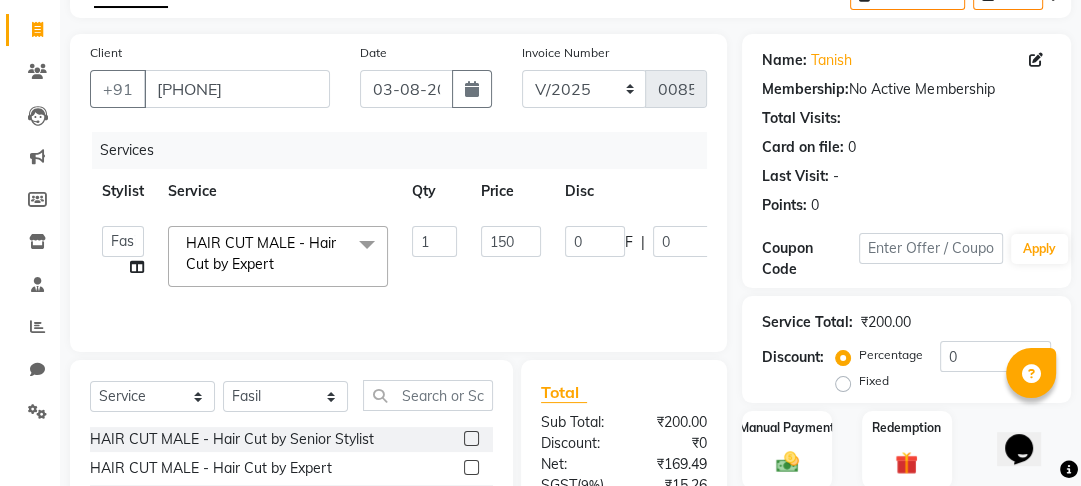 click on "Altaf   Arti   Fasil   Monali   namrata   sonu   Suhaib  HAIR CUT MALE - Hair Cut by Expert  x HAIR CUT MALE - Hair Cut by Senior Stylist HAIR CUT MALE - Hair Cut by Expert HAIR CUT MALE - Hair Wash HAIR CUT MALE - Shave HAIR CUT MALE - Beard Trim HAIR CUT MALE - Styling COLOURS MALE - Beard Color COLOURS MALE - Moustache Color GLOBAL HAIR COLOUR MALE - Ammonia Base Color GLOBAL HAIR COLOUR MALE - Ammonia-Free Color GLOBAL HAIR COLOUR MALE - Loreal Inoa Color GLOBAL HAIR COLOUR MALE - Hair Density (Add-on-charges) SOOTHING & CALM MALE - Head Massage SOOTHING & CALM MALE - Loreal Hair spa SOOTHING & CALM MALE - Keratin Hair spa TEXTURE SERVICES MALE - Keratin Treatment TEXTURE SERVICES MALE - Smoothening Treatment TEXTURE SERVICES MALE - Kerasmooth Treatment TEXTURE SERVICES MALE - Botox TEXTURE SERVICES MALE - Nano Plastia TEXTURE SERVICES MALE - Perming WAXING MALE - Full Hand WAXING MALE - Half Hand WAXING MALE - 3/4th Leg WAXING MALE - Half Leg WAXING MALE - Chest Wax Full WAXING MALE - Back Wax Full 1 0" 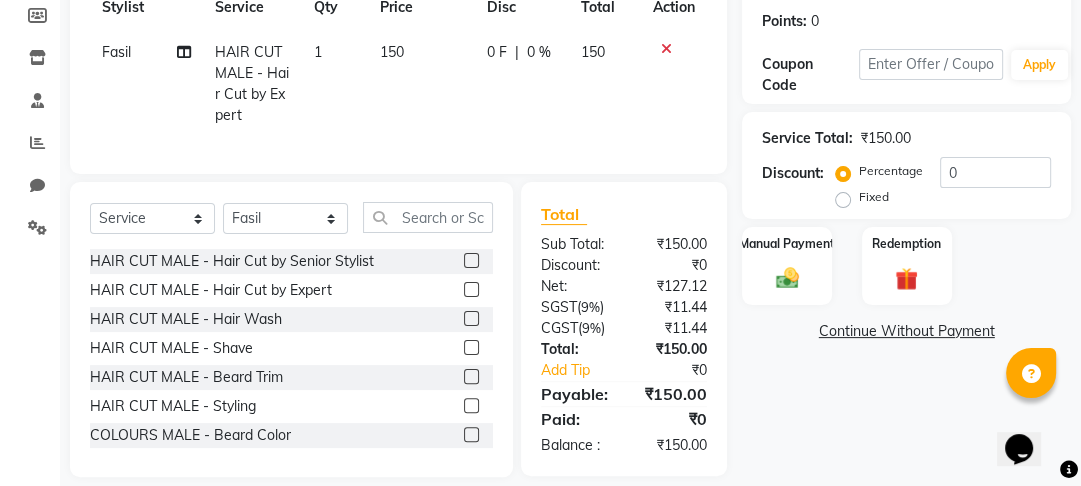 scroll, scrollTop: 308, scrollLeft: 0, axis: vertical 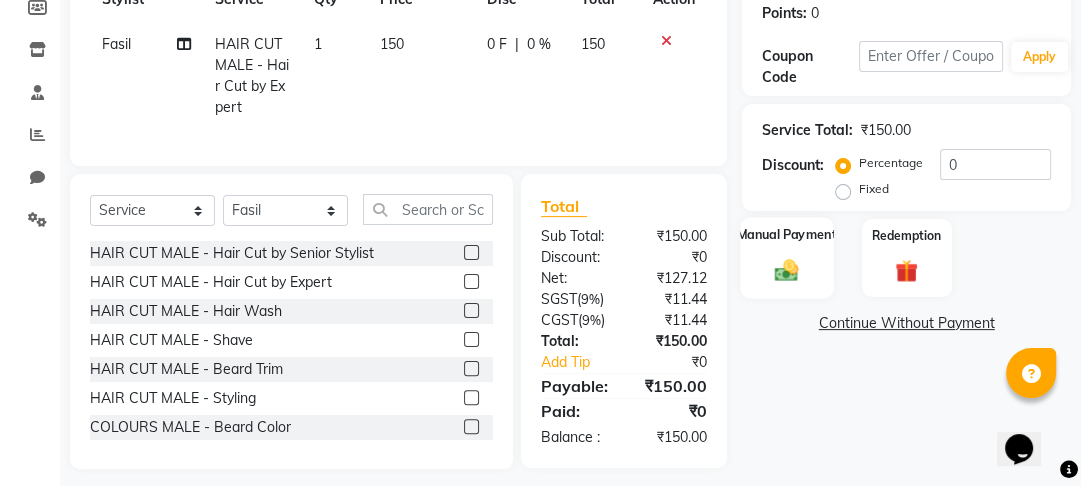 click on "Manual Payment" 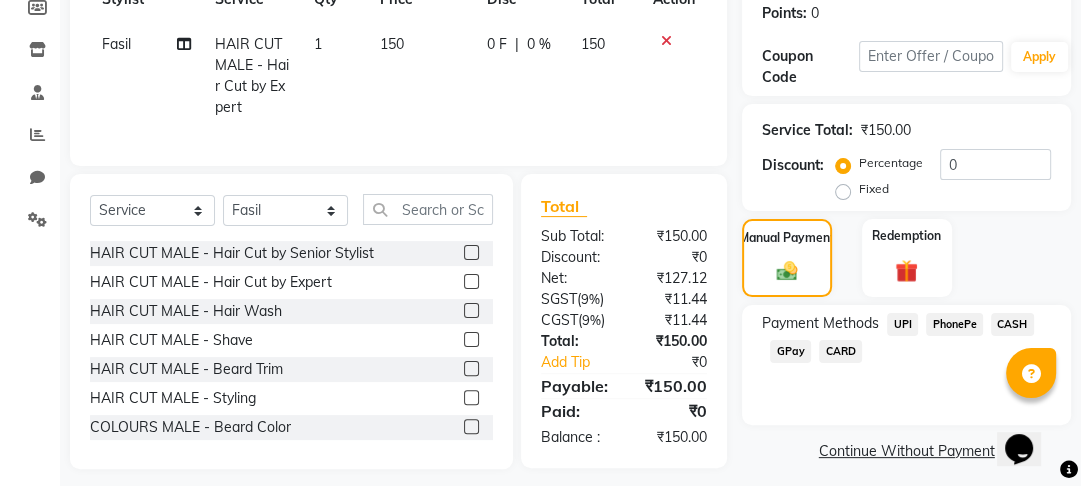 click on "PhonePe" 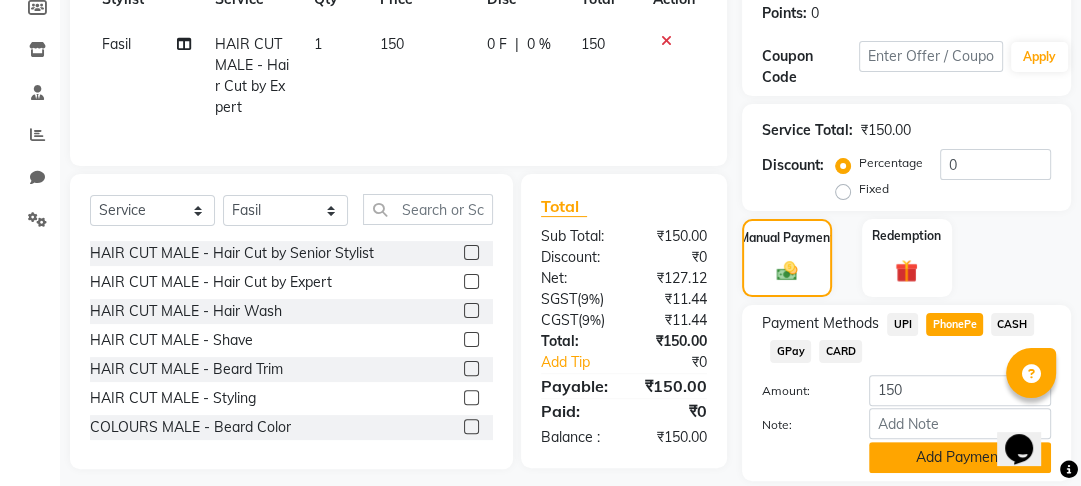 click on "Add Payment" 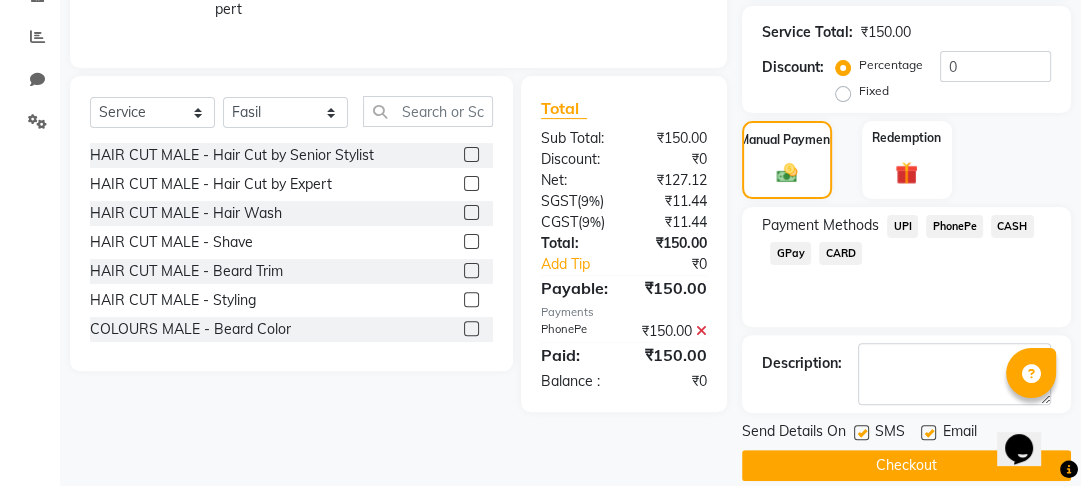 scroll, scrollTop: 429, scrollLeft: 0, axis: vertical 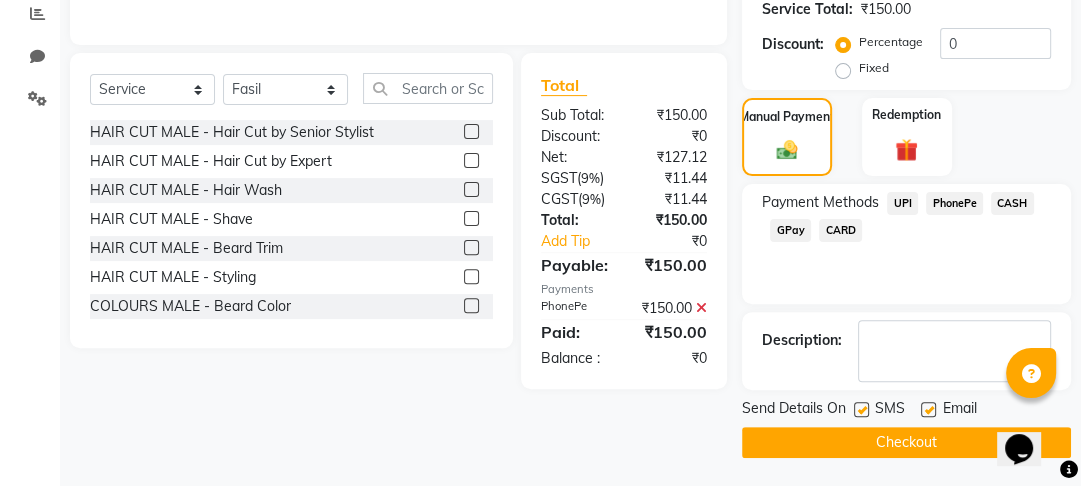 click on "PhonePe" 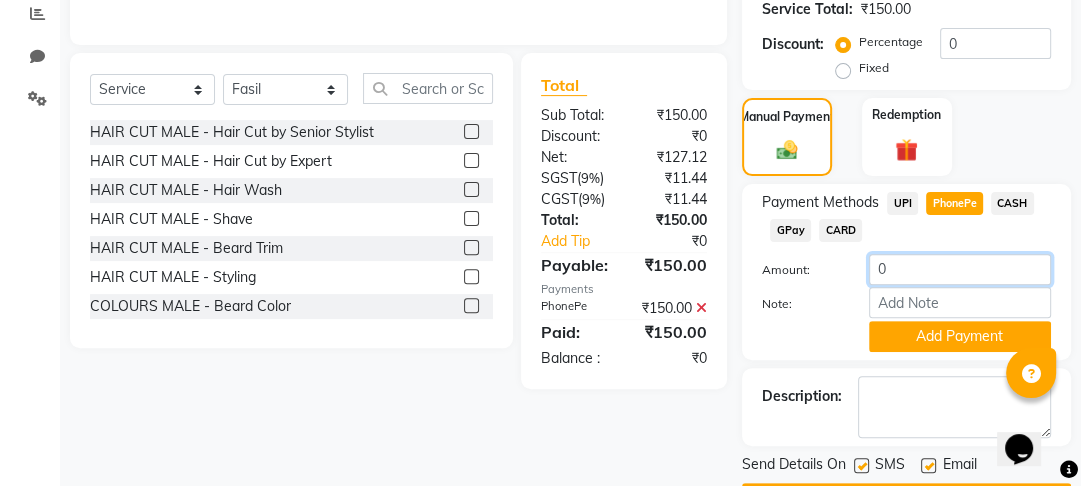click on "0" 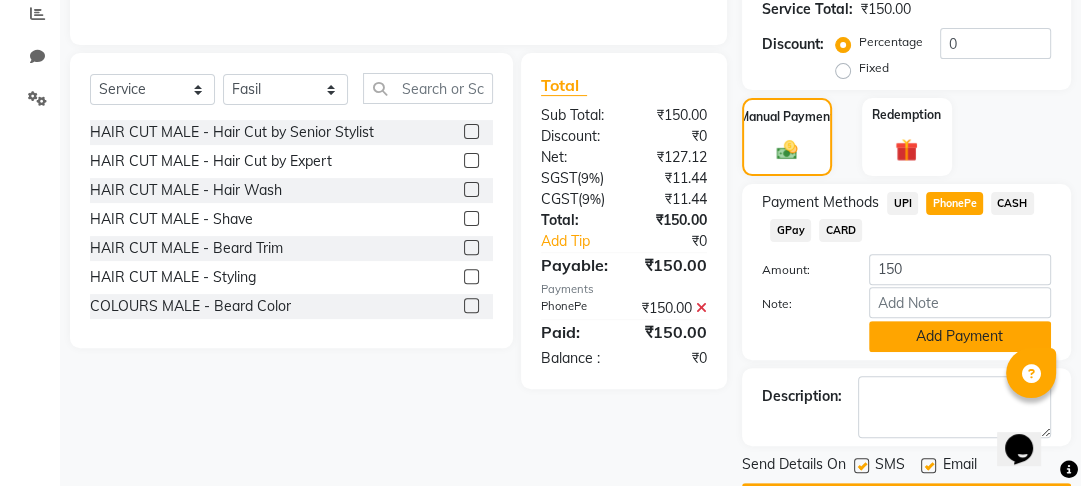 click on "Add Payment" 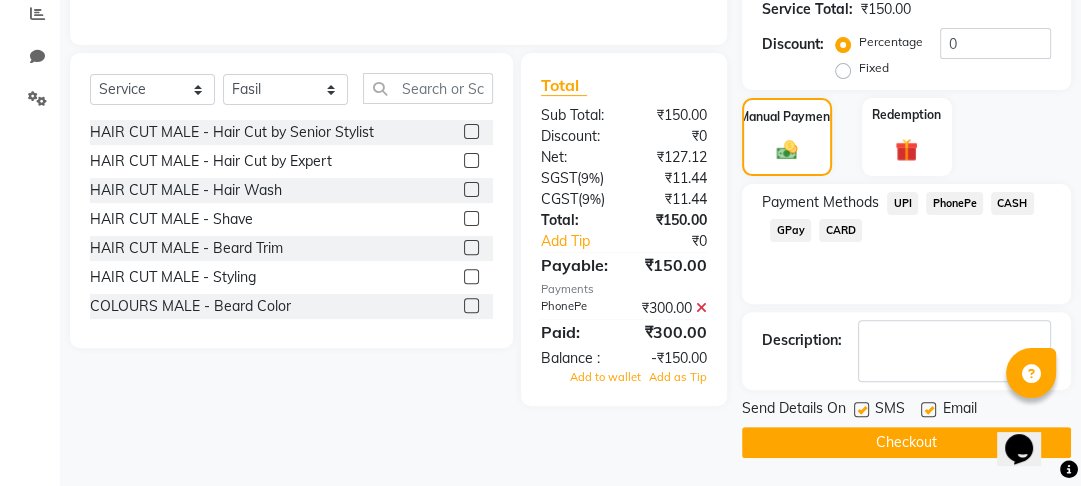 click 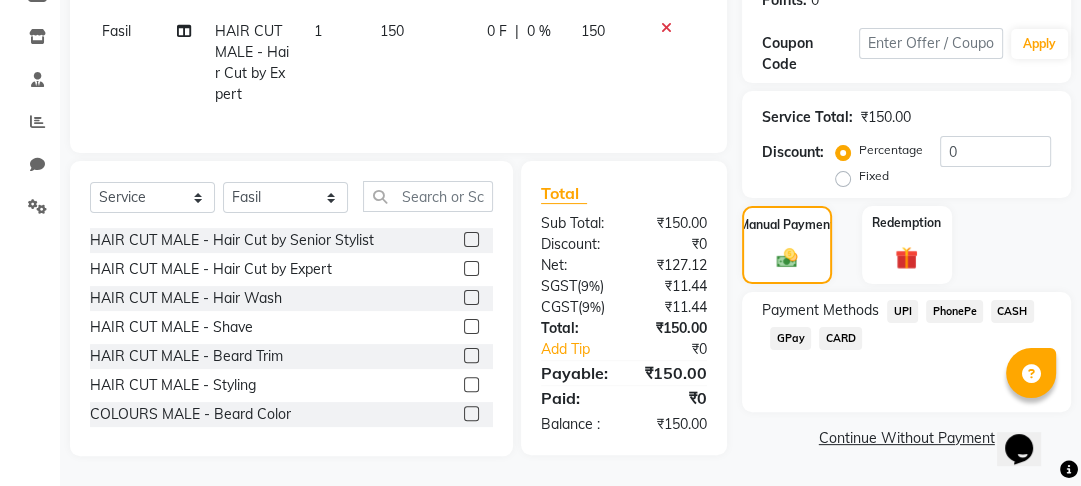 click on "PhonePe" 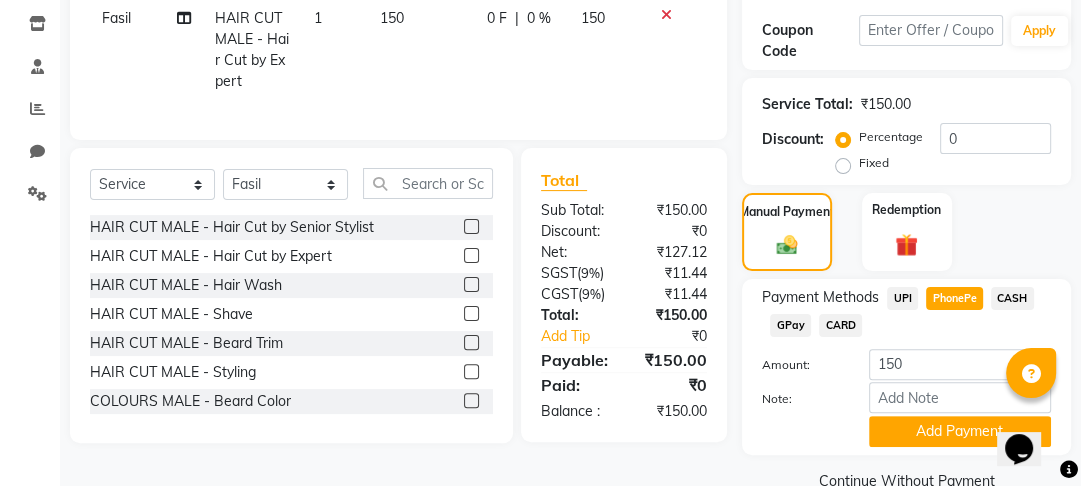 scroll, scrollTop: 376, scrollLeft: 0, axis: vertical 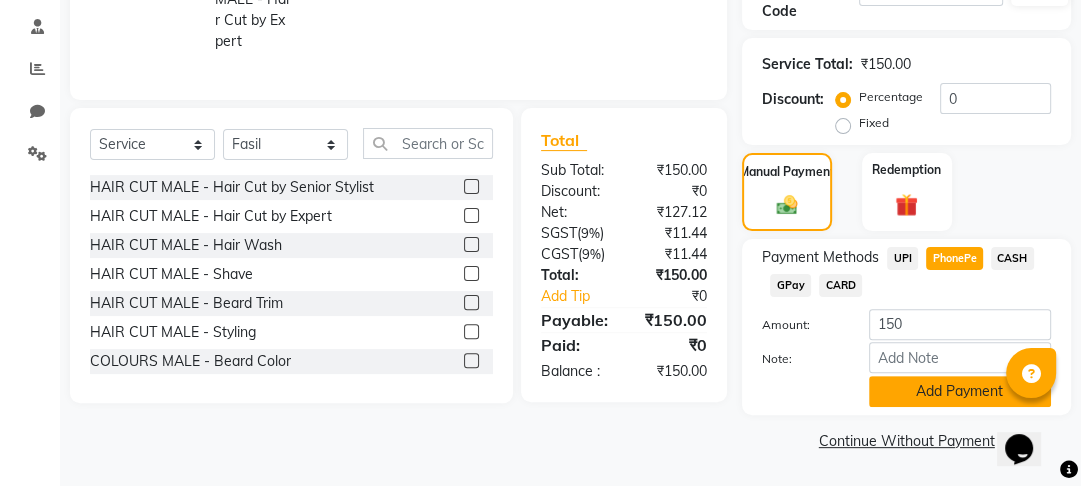 click on "Add Payment" 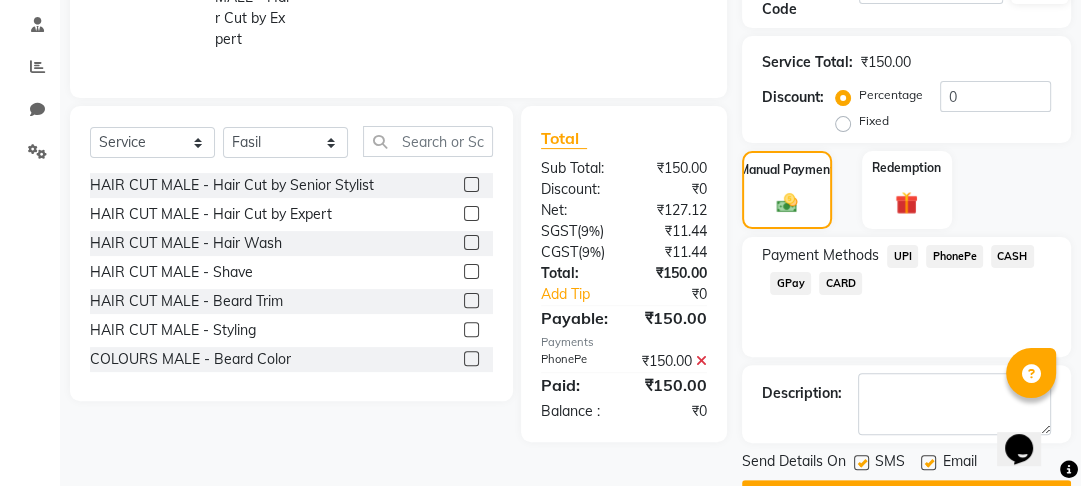 scroll, scrollTop: 429, scrollLeft: 0, axis: vertical 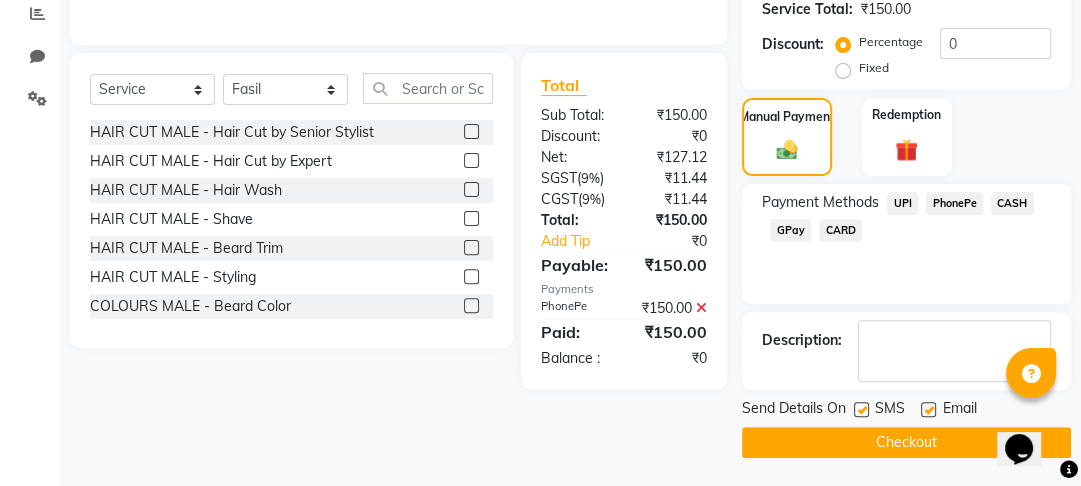 click on "Checkout" 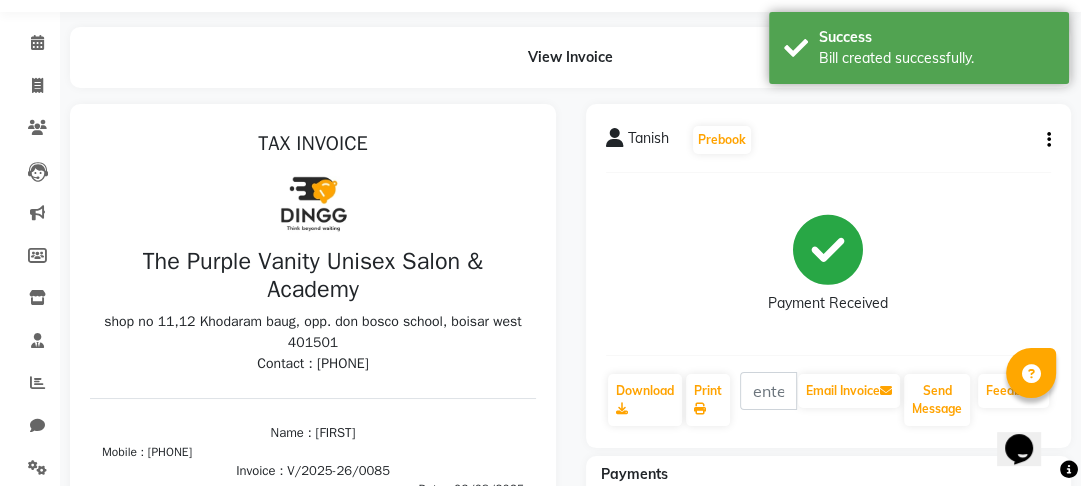 scroll, scrollTop: 0, scrollLeft: 0, axis: both 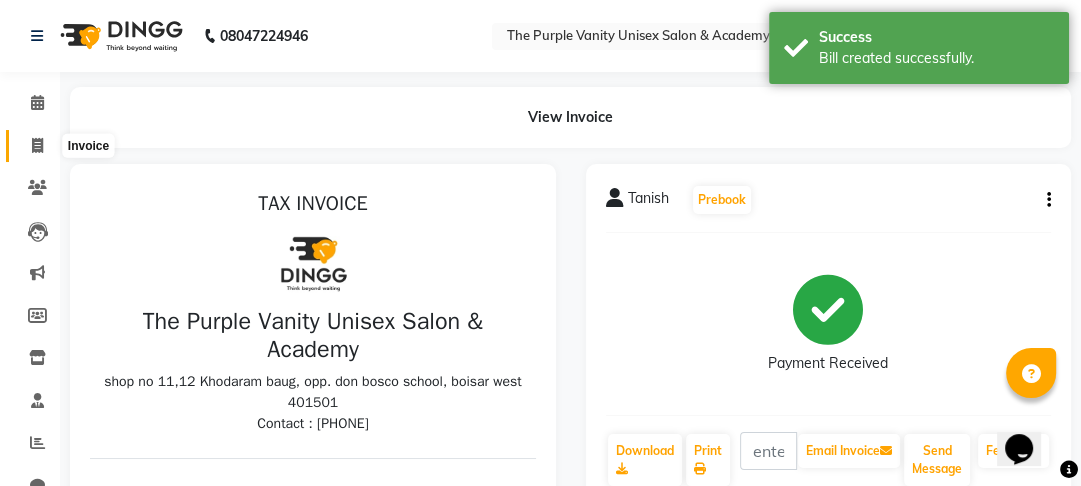 click 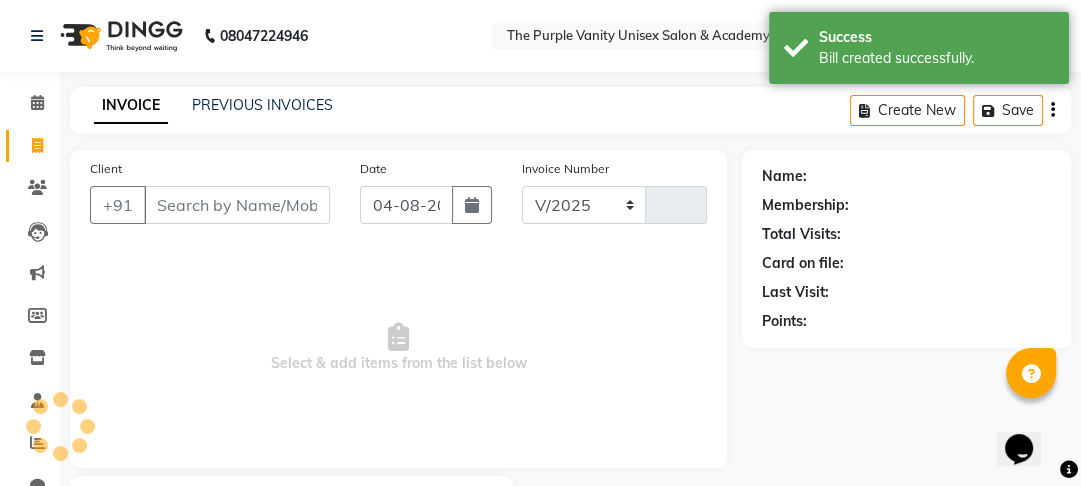 scroll, scrollTop: 116, scrollLeft: 0, axis: vertical 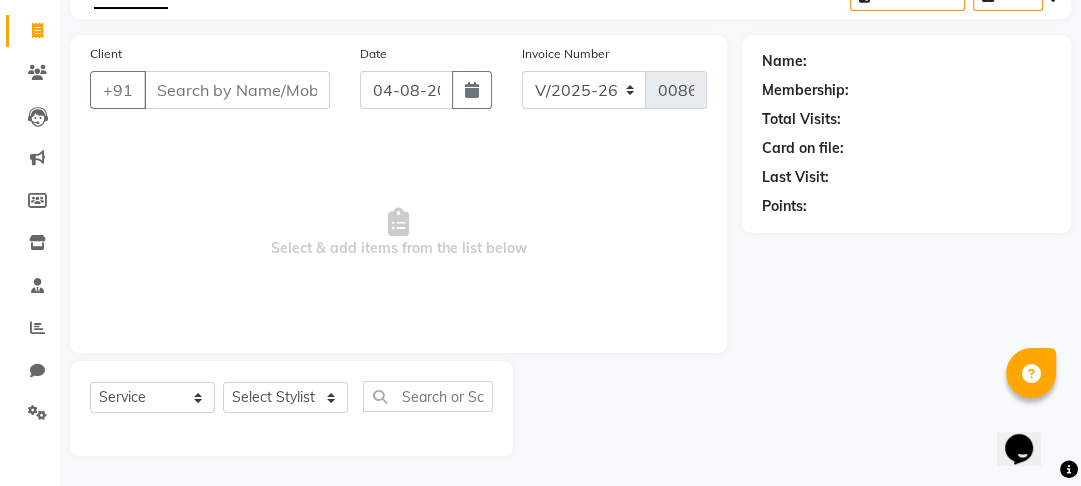 click on "Client" at bounding box center [237, 90] 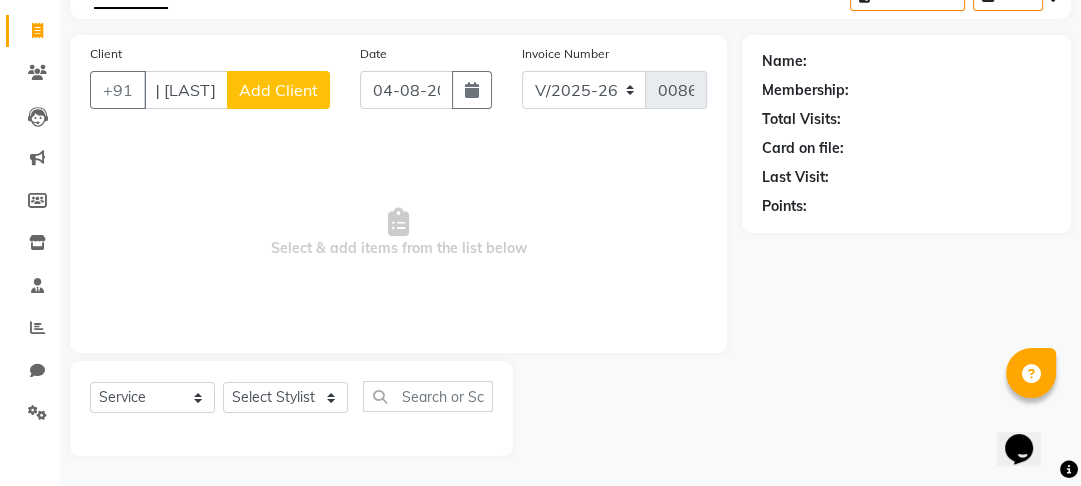 scroll, scrollTop: 0, scrollLeft: 61, axis: horizontal 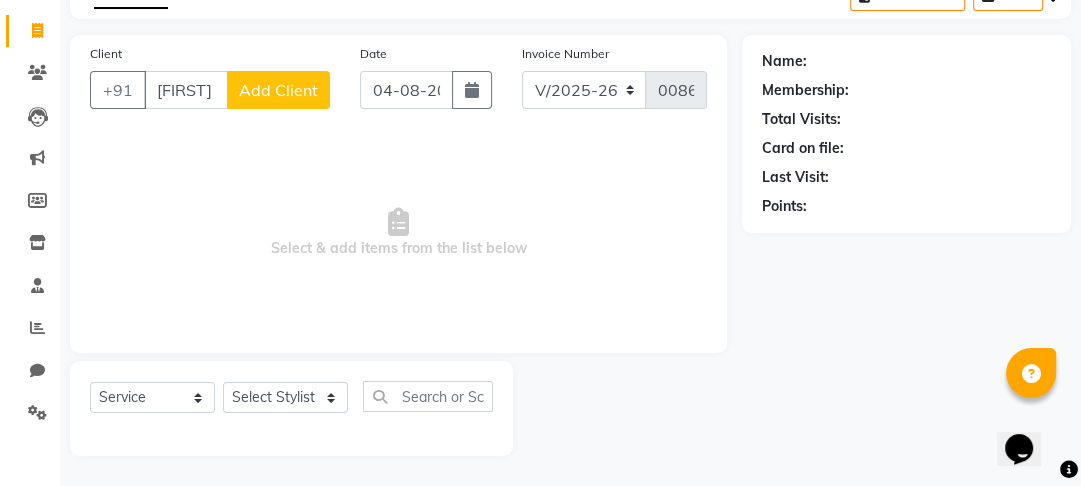 click on "Add Client" 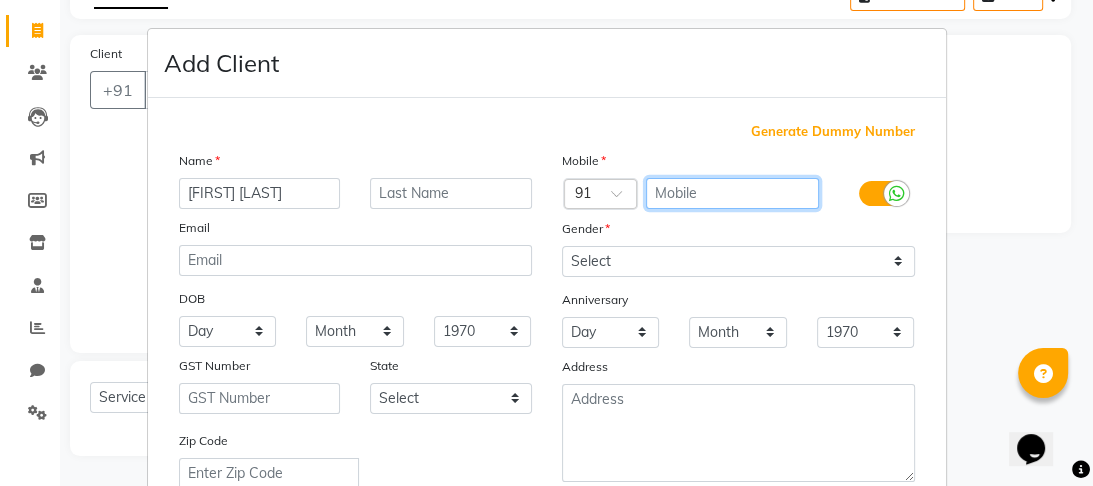 click at bounding box center [732, 193] 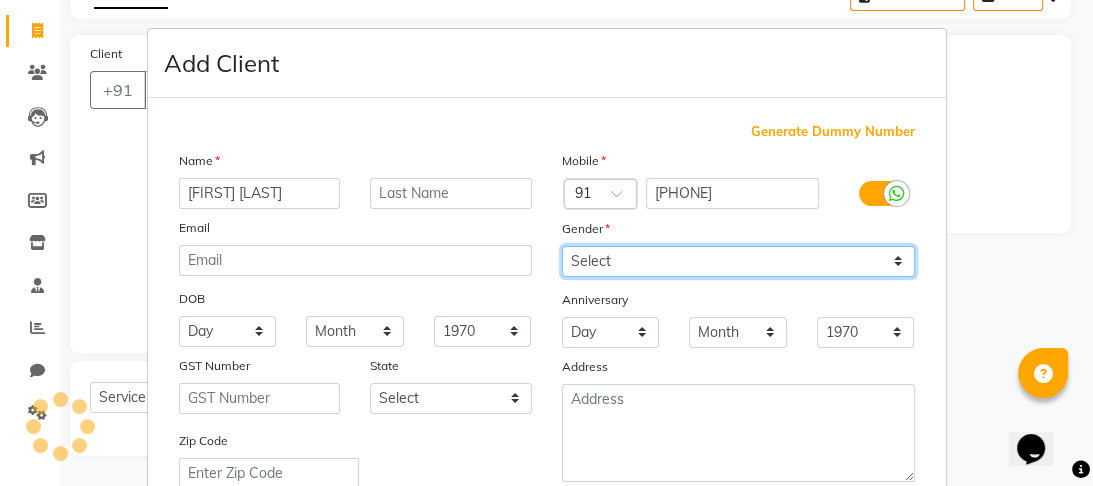click on "Select Male Female Other Prefer Not To Say" at bounding box center [738, 261] 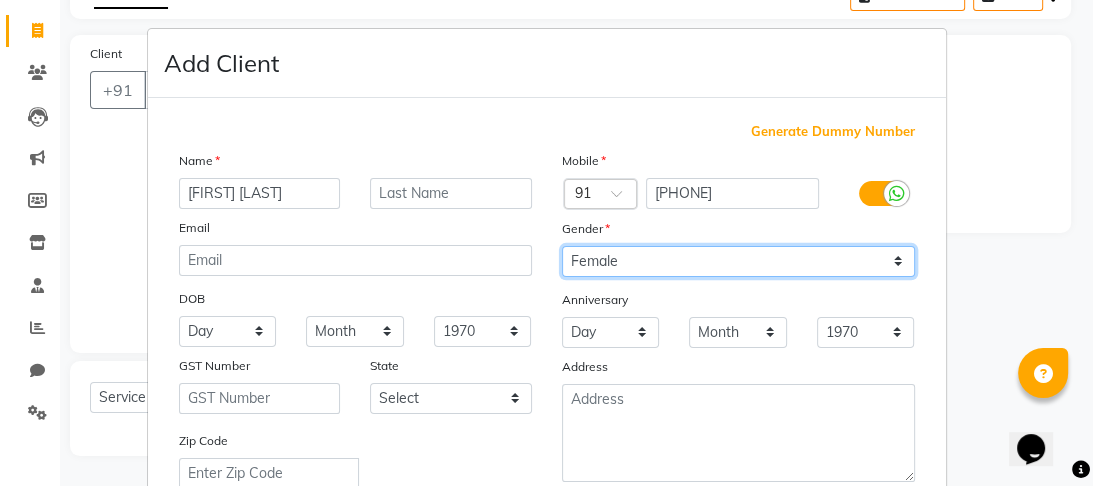 click on "Select Male Female Other Prefer Not To Say" at bounding box center [738, 261] 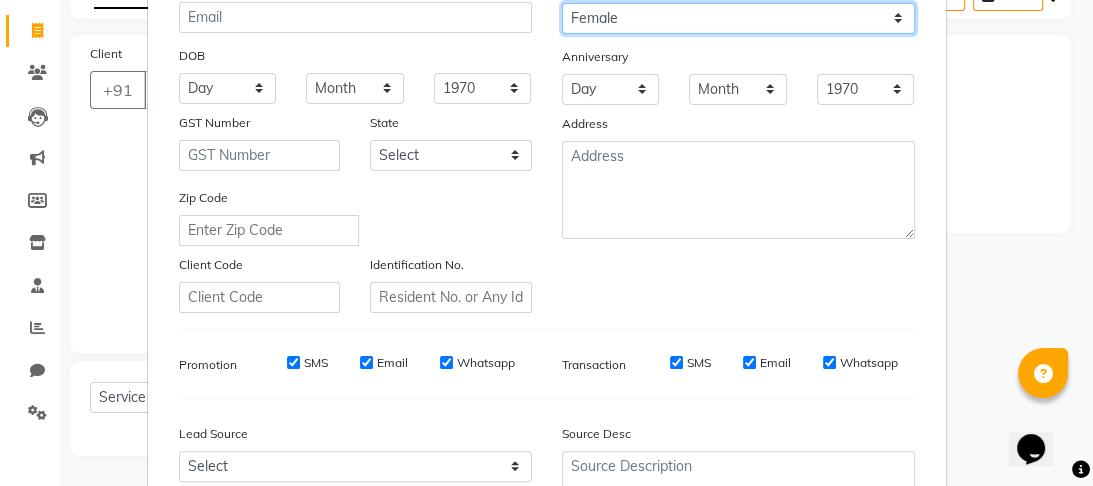 scroll, scrollTop: 244, scrollLeft: 0, axis: vertical 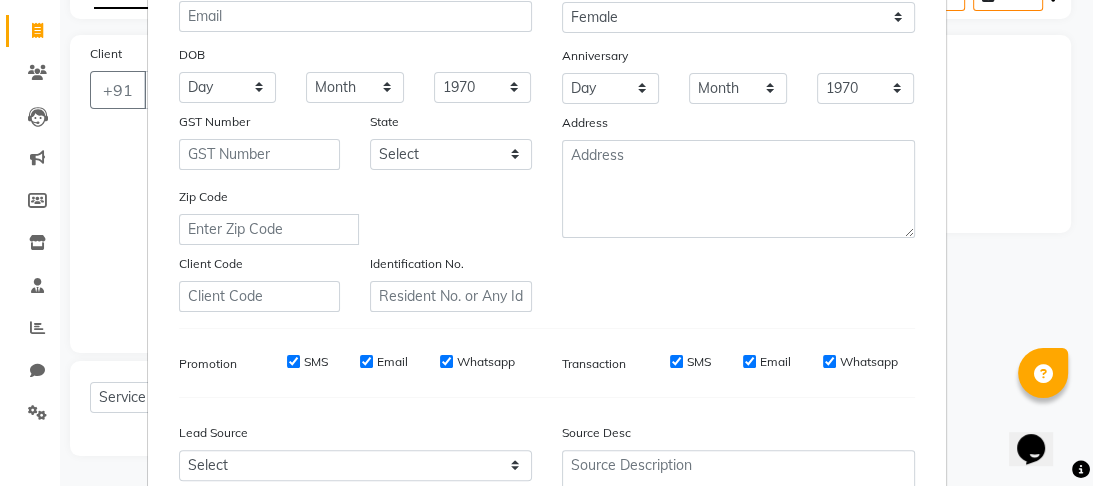 click on "Generate Dummy Number Name [FIRST] Email DOB Day 01 02 03 04 05 06 07 08 09 10 11 12 13 14 15 16 17 18 19 20 21 22 23 24 25 26 27 28 29 30 31 Month January February March April May June July August September October November December 1940 1941 1942 1943 1944 1945 1946 1947 1948 1949 1950 1951 1952 1953 1954 1955 1956 1957 1958 1959 1960 1961 1962 1963 1964 1965 1966 1967 1968 1969 1970 1971 1972 1973 1974 1975 1976 1977 1978 1979 1980 1981 1982 1983 1984 1985 1986 1987 1988 1989 1990 1991 1992 1993 1994 1995 1996 1997 1998 1999 2000 2001 2002 2003 2004 2005 2006 2007 2008 2009 2010 2011 2012 2013 2014 2015 2016 2017 2018 2019 2020 2021 2022 2023 2024 GST Number State Select Andaman and Nicobar Islands Andhra Pradesh Arunachal Pradesh Assam Bihar Chandigarh Chhattisgarh Dadra and Nagar Haveli Daman and Diu Delhi Goa Gujarat Haryana Himachal Pradesh Jammu and Kashmir Jharkhand Karnataka Kerala Lakshadweep Madhya Pradesh Maharashtra Manipur Meghalaya Mizoram Nagaland Odisha Pondicherry Punjab ×" at bounding box center [547, 216] 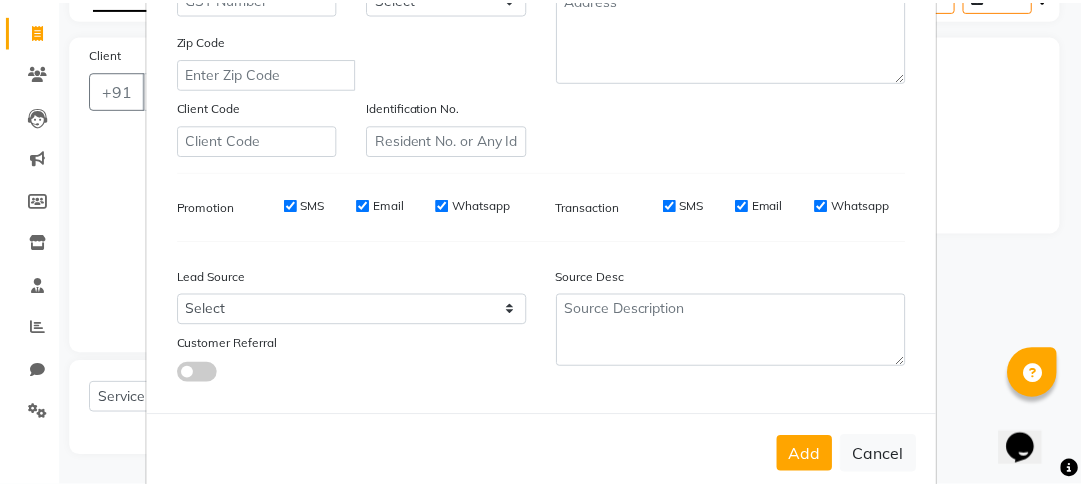 scroll, scrollTop: 447, scrollLeft: 0, axis: vertical 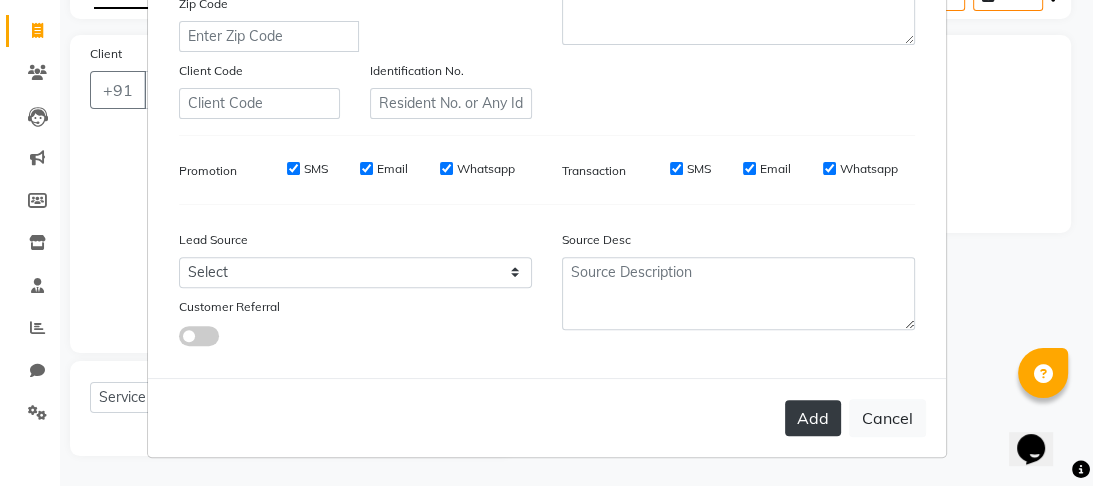 click on "Add" at bounding box center [813, 418] 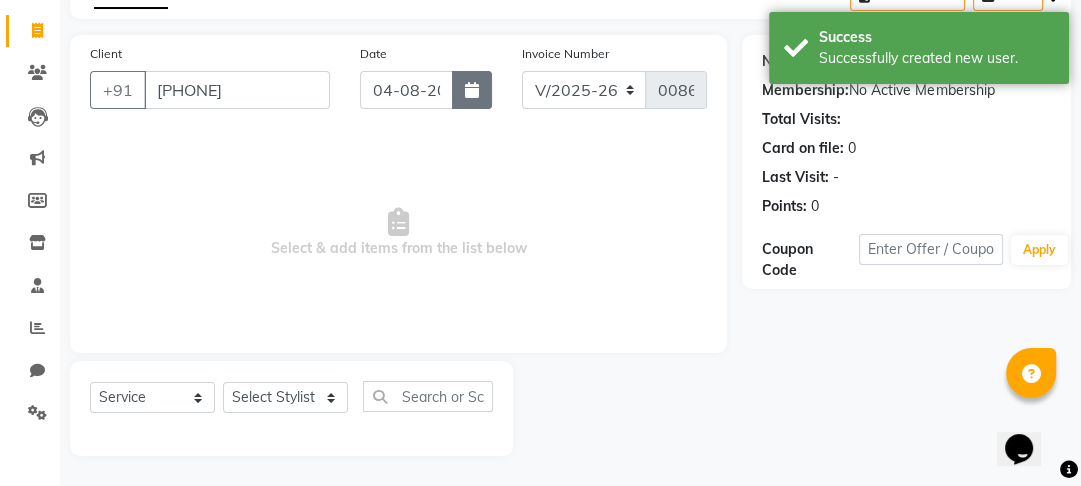 click 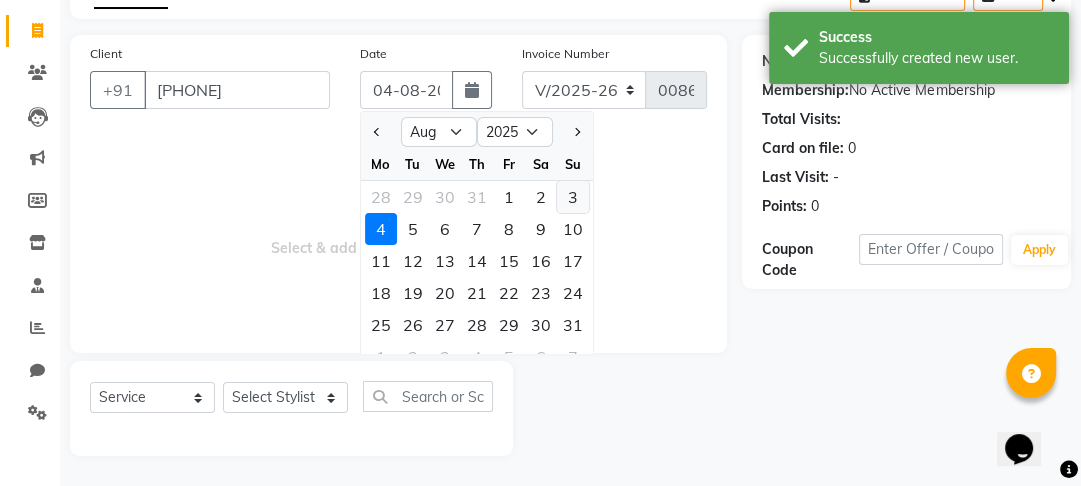 click on "3" 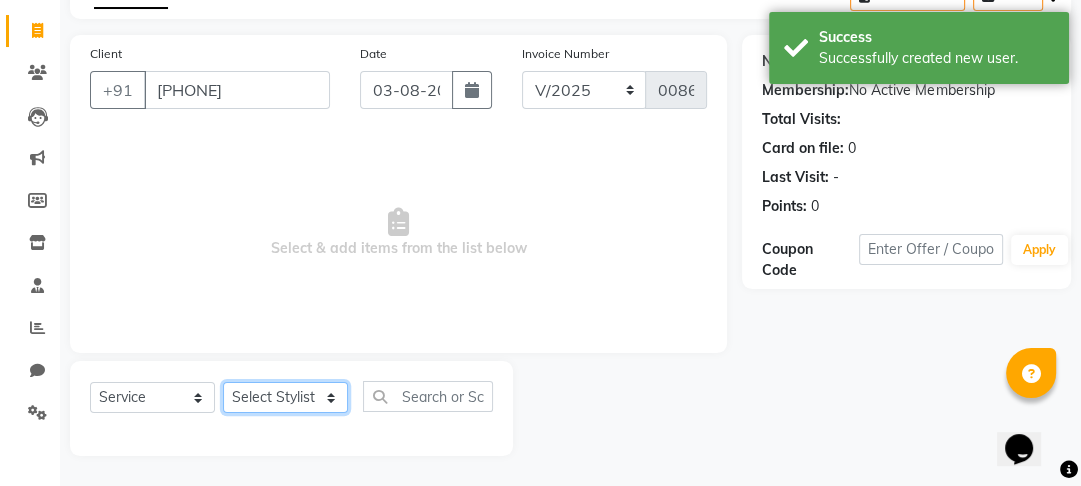 click on "Select Stylist Altaf Arti Fasil Monali namrata sonu Suhaib" 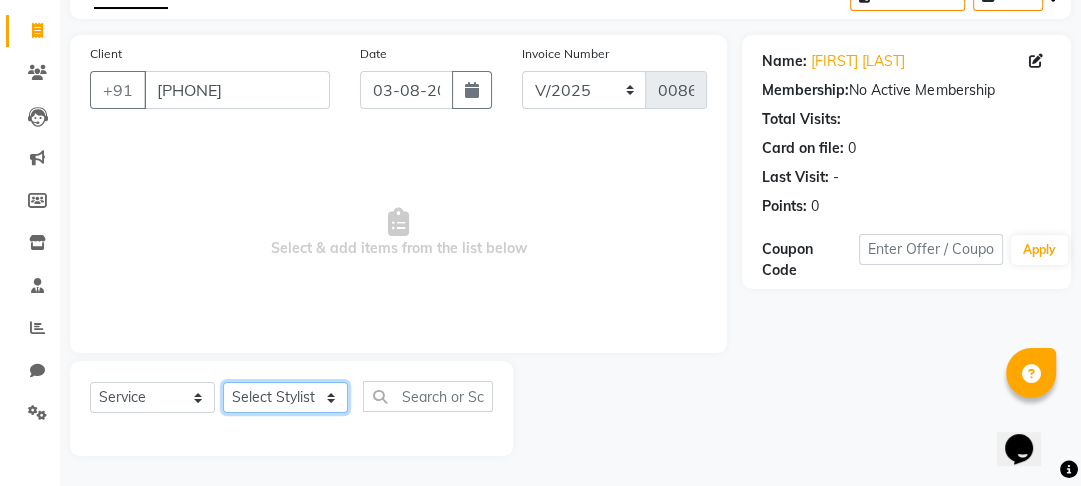 click on "Select Stylist Altaf Arti Fasil Monali namrata sonu Suhaib" 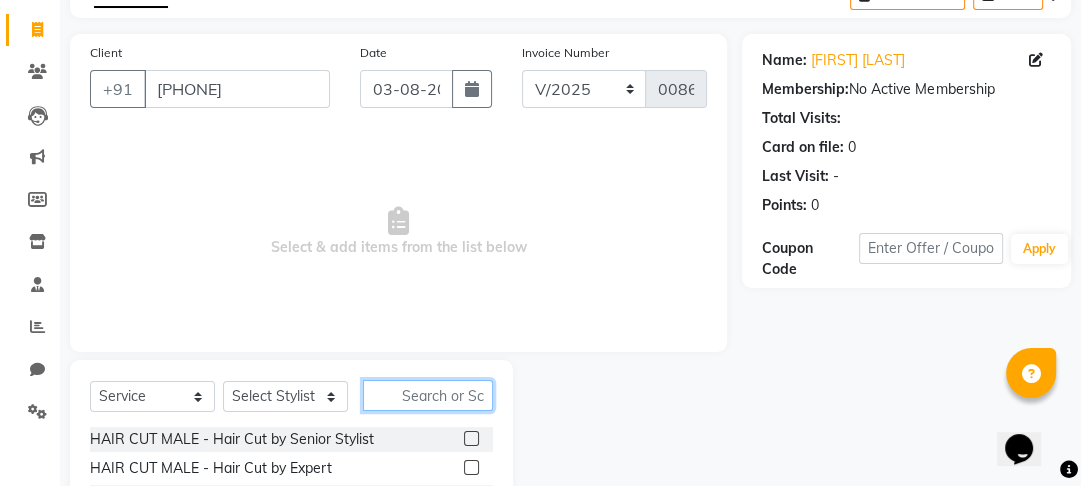 click 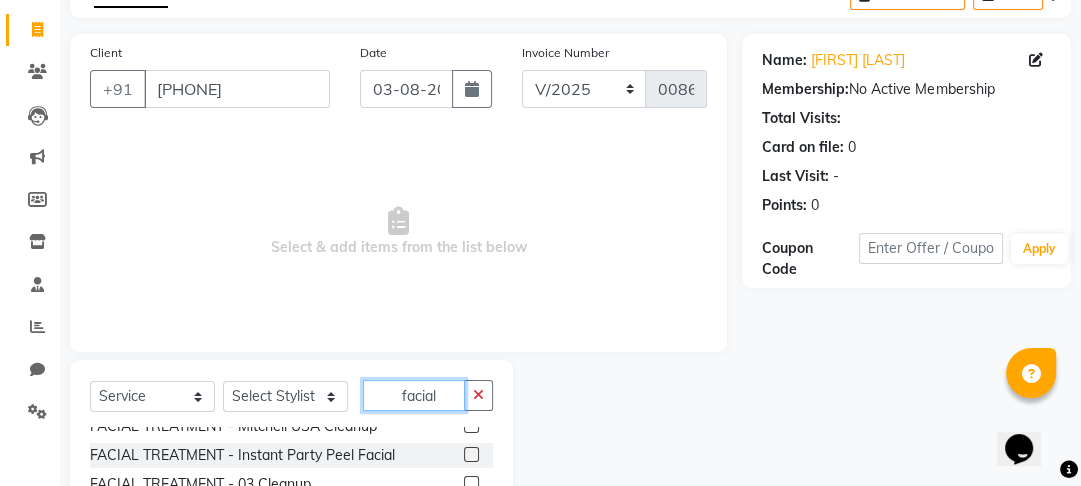 scroll, scrollTop: 157, scrollLeft: 0, axis: vertical 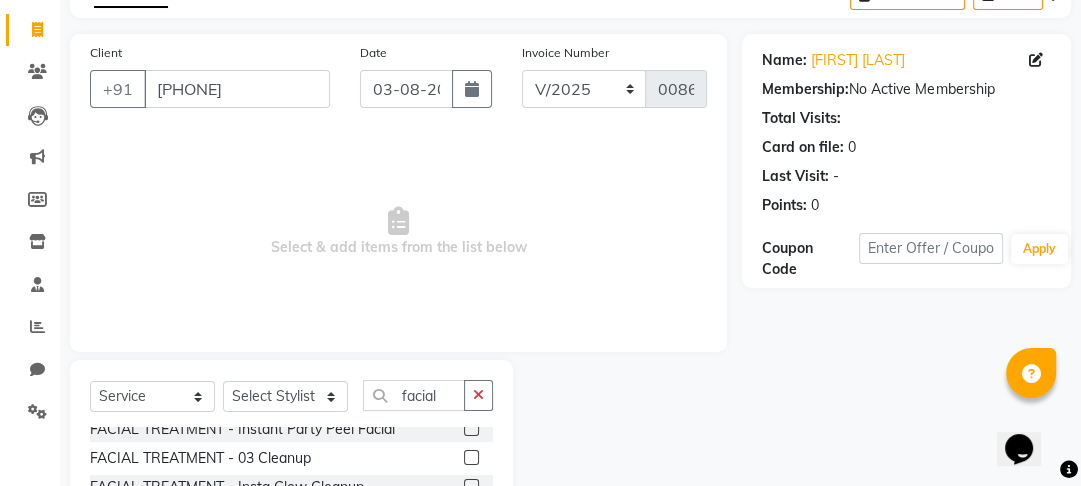 click 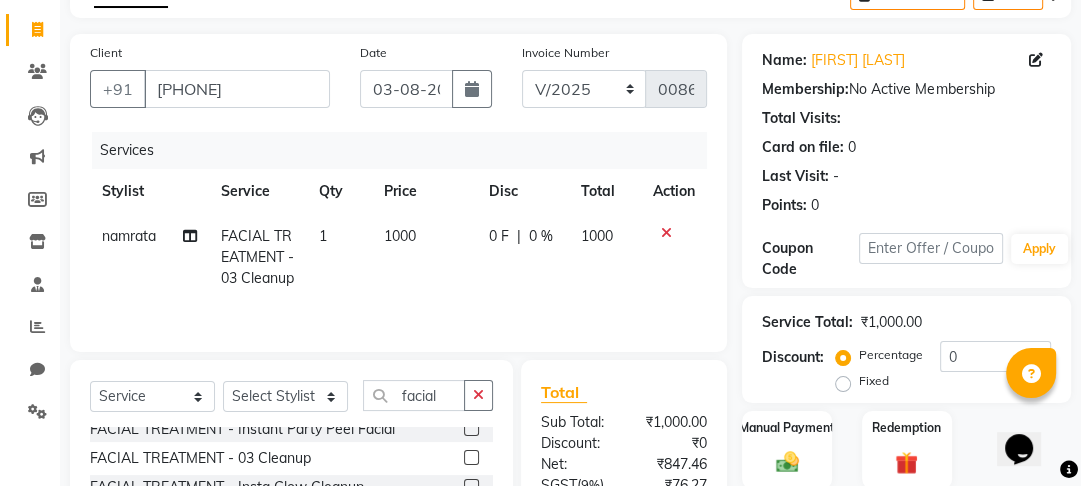 click on "1000" 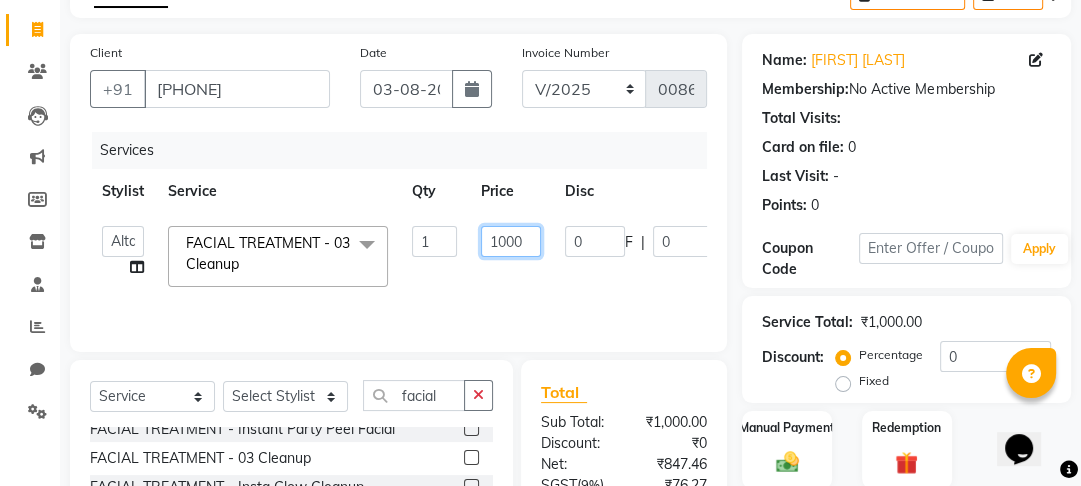 click on "1000" 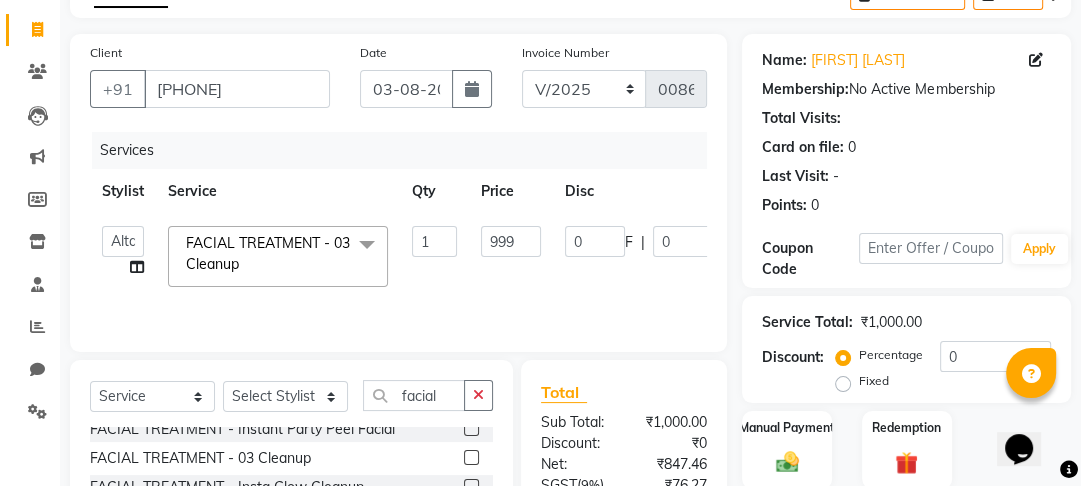 click on "[FIRST]  [FIRST]  [FIRST]  [FIRST]  [FIRST]  [FIRST]  [FIRST]  FACIAL TREATMENT - 03 Cleanup  x HAIR CUT MALE - Hair Cut by Senior Stylist HAIR CUT MALE - Hair Cut by Expert HAIR CUT MALE - Hair Wash HAIR CUT MALE - Shave HAIR CUT MALE - Beard Trim HAIR CUT MALE - Styling COLOURS MALE - Beard Color COLOURS MALE - Moustache Color GLOBAL HAIR COLOUR MALE - Ammonia Base Color GLOBAL HAIR COLOUR MALE - Ammonia-Free Color GLOBAL HAIR COLOUR MALE - Loreal Inoa Color GLOBAL HAIR COLOUR MALE - Hair Density (Add-on-charges) SOOTHING & CALM MALE - Head Massage SOOTHING & CALM MALE - Loreal Hair spa SOOTHING & CALM MALE - Keratin Hair spa TEXTURE SERVICES MALE - Keratin Treatment TEXTURE SERVICES MALE - Smoothening Treatment TEXTURE SERVICES MALE - Kerasmooth Treatment TEXTURE SERVICES MALE - Botox TEXTURE SERVICES MALE - Nano Plastia TEXTURE SERVICES MALE - Perming WAXING MALE - Full Hand WAXING MALE - Half Hand WAXING MALE - 3/4th Leg WAXING MALE - Half Leg WAXING MALE - Chest Wax Full WAXING MALE - Back Wax Full 1 999 0" 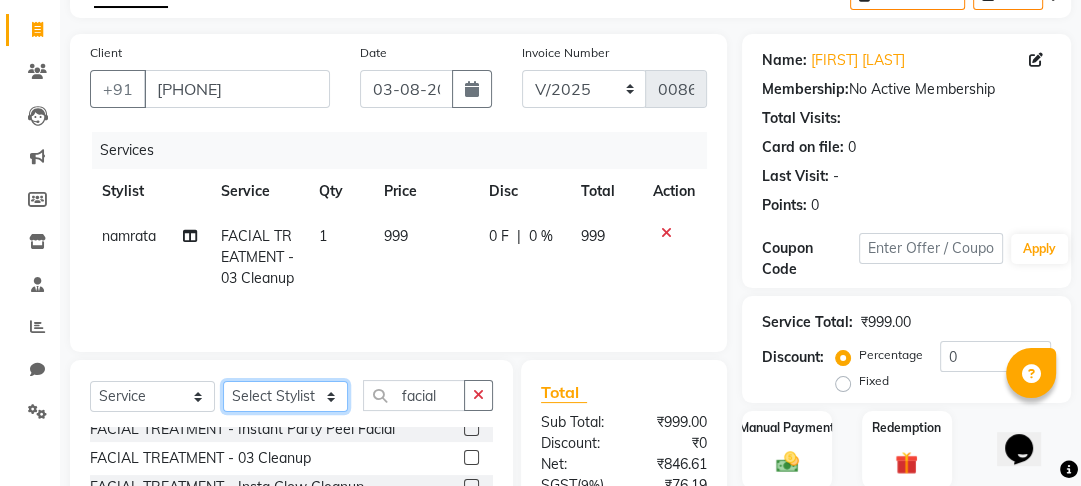 click on "Select Stylist Altaf Arti Fasil Monali namrata sonu Suhaib" 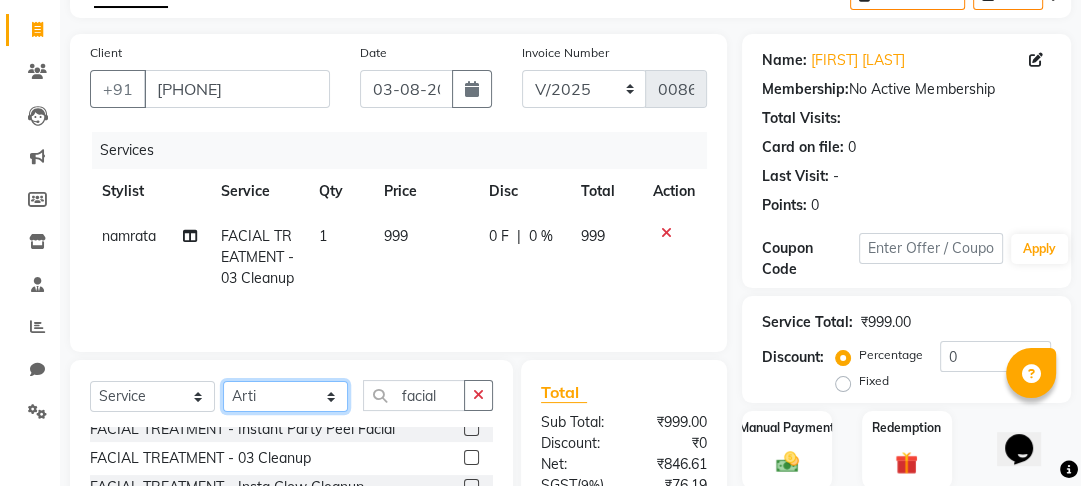click on "Select Stylist Altaf Arti Fasil Monali namrata sonu Suhaib" 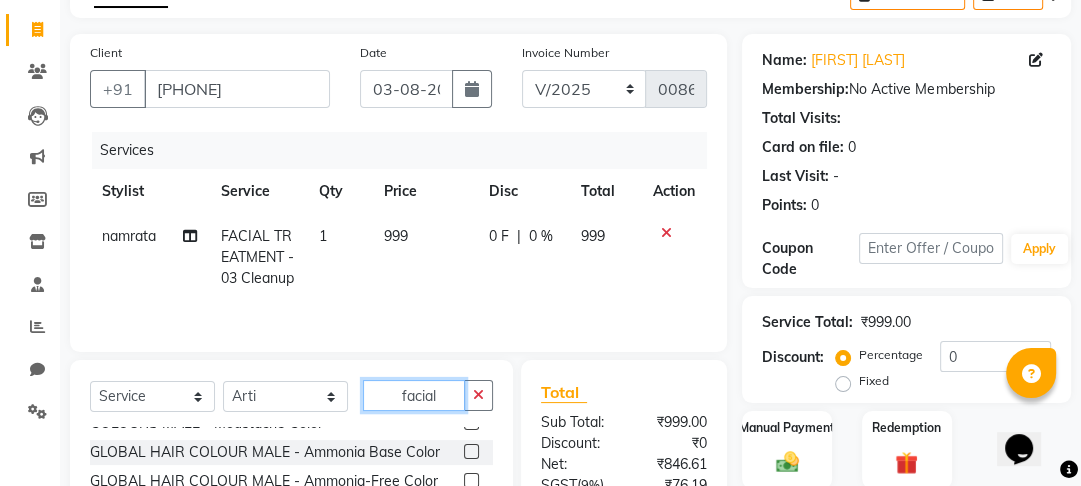 click on "facial" 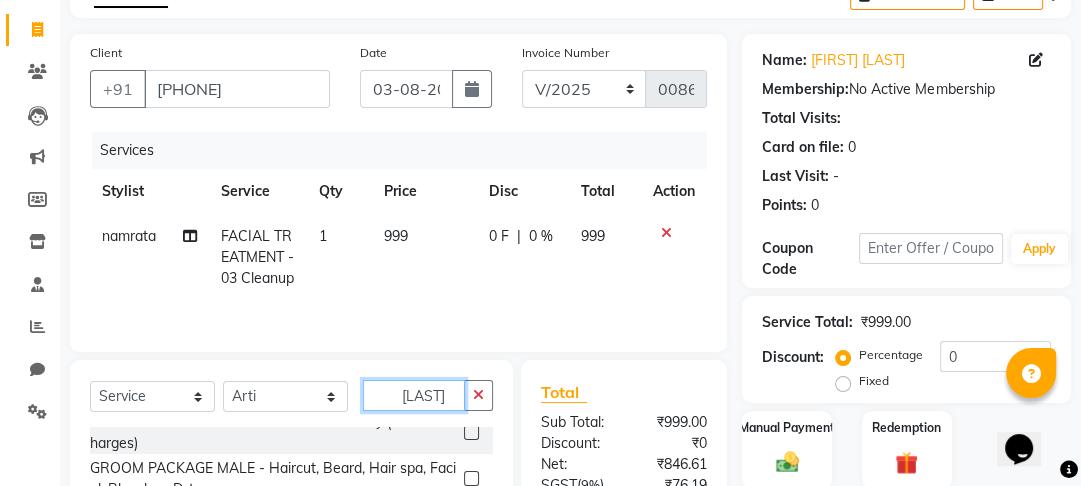scroll, scrollTop: 0, scrollLeft: 0, axis: both 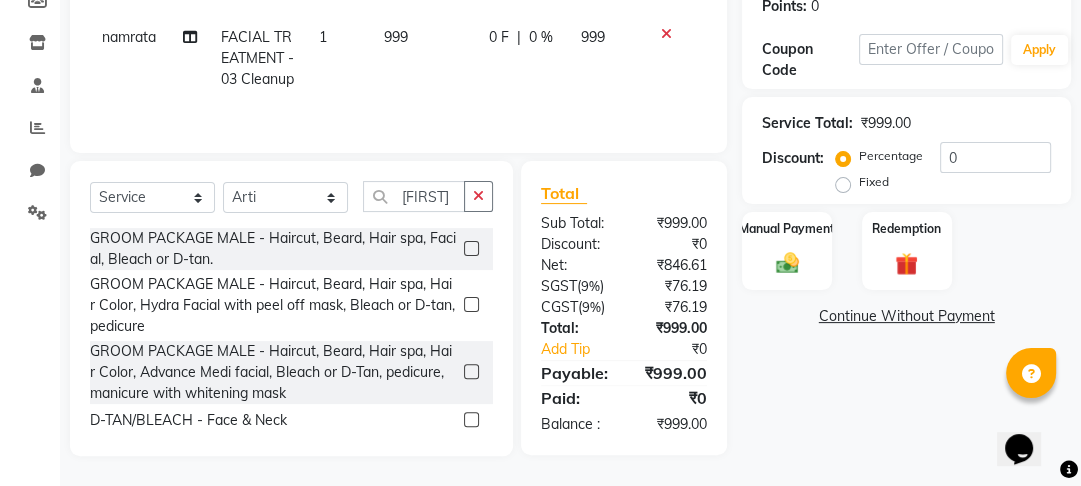 click 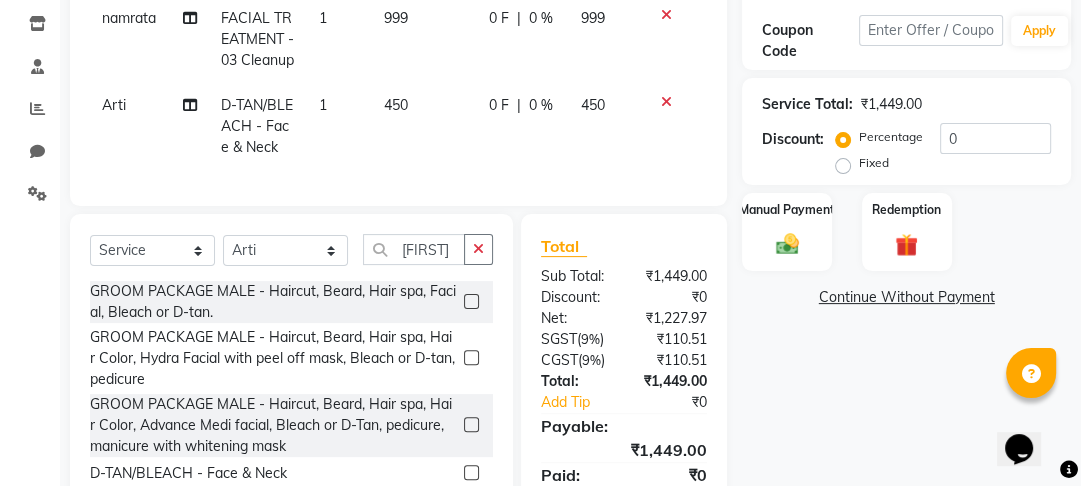click on "450" 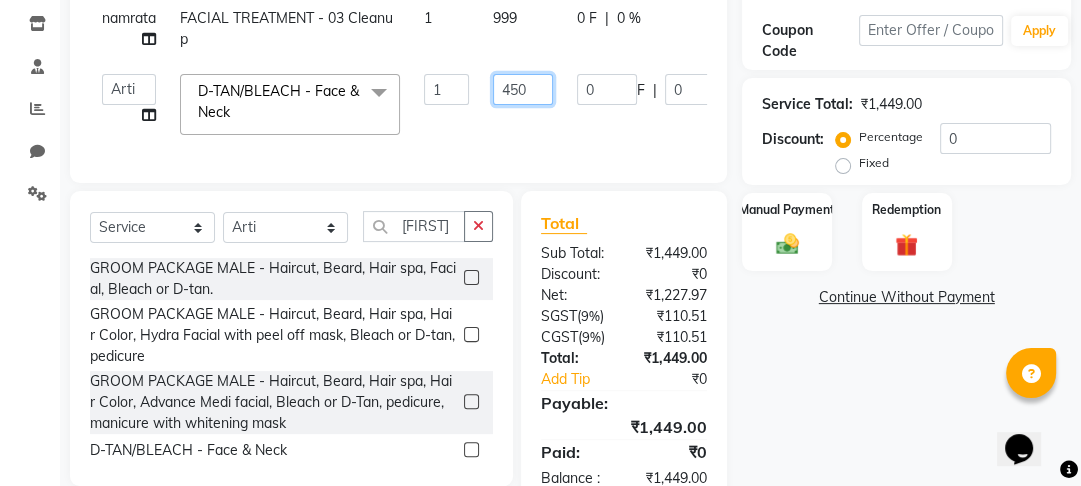 click on "450" 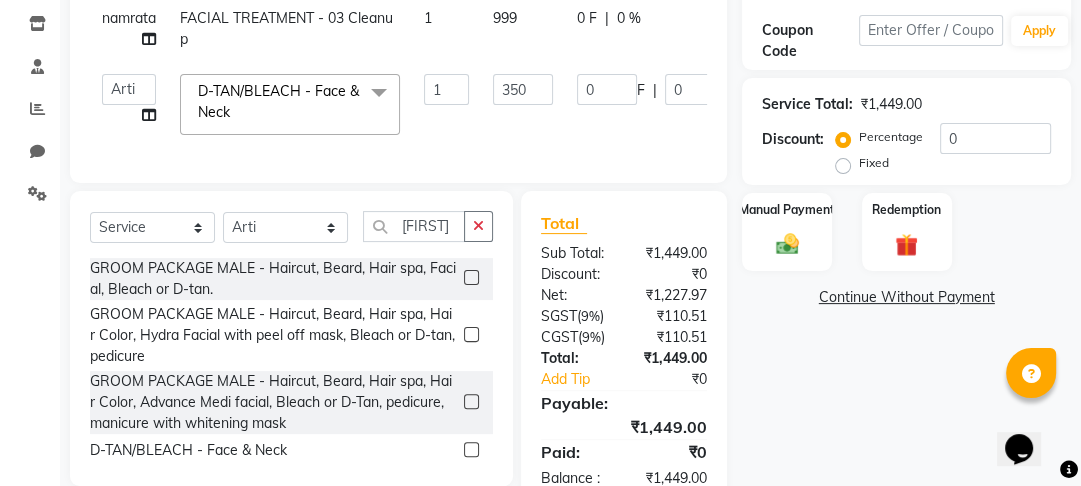 click on "[FIRST]   [FIRST]   [FIRST]   [FIRST]   [FIRST]   [FIRST]   [FIRST]  D-TAN/BLEACH - Face & Neck  x HAIR CUT MALE - Hair Cut by Senior Stylist HAIR CUT MALE - Hair Cut by Expert HAIR CUT MALE - Hair Wash HAIR CUT MALE - Shave HAIR CUT MALE - Beard Trim HAIR CUT MALE - Styling COLOURS MALE - Beard Color COLOURS MALE - Moustache Color GLOBAL HAIR COLOUR MALE - Ammonia Base Color GLOBAL HAIR COLOUR MALE - Ammonia-Free Color GLOBAL HAIR COLOUR MALE - Loreal Inoa Color GLOBAL HAIR COLOUR MALE - Hair Density (Add-on-charges) SOOTHING & CALM MALE - Head Massage SOOTHING & CALM MALE - Loreal Hair spa SOOTHING & CALM MALE - Keratin Hair spa TEXTURE SERVICES MALE - Keratin Treatment TEXTURE SERVICES MALE - Smoothening Treatment TEXTURE SERVICES MALE - Kerasmooth Treatment TEXTURE SERVICES MALE - Botox TEXTURE SERVICES MALE - Nano Plastia TEXTURE SERVICES MALE - Perming WAXING MALE - Full Hand WAXING MALE - Half Hand WAXING MALE - 3/4th Leg WAXING MALE - Half Leg WAXING MALE - Chest Wax Full WAXING MALE - Back Wax Full 1 350 0 F |" 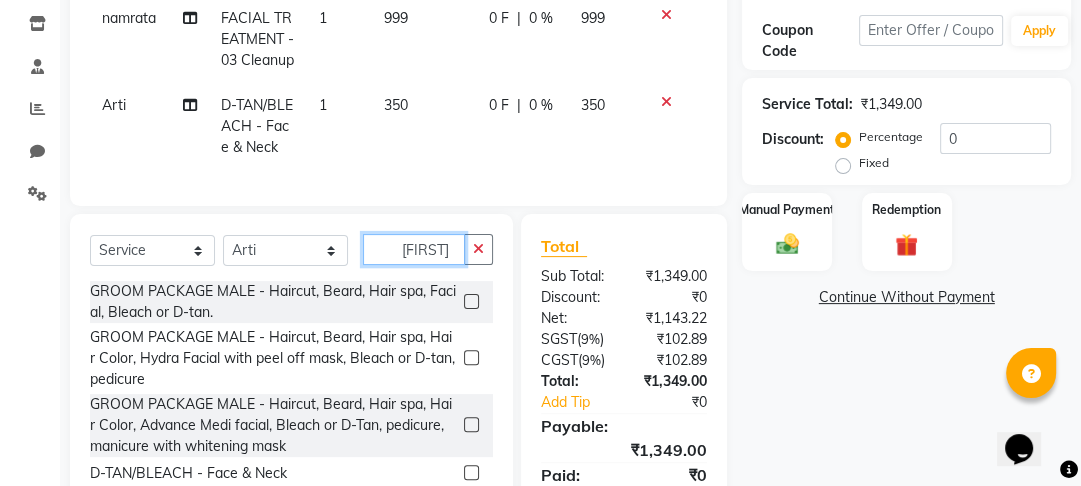 click on "[FIRST]" 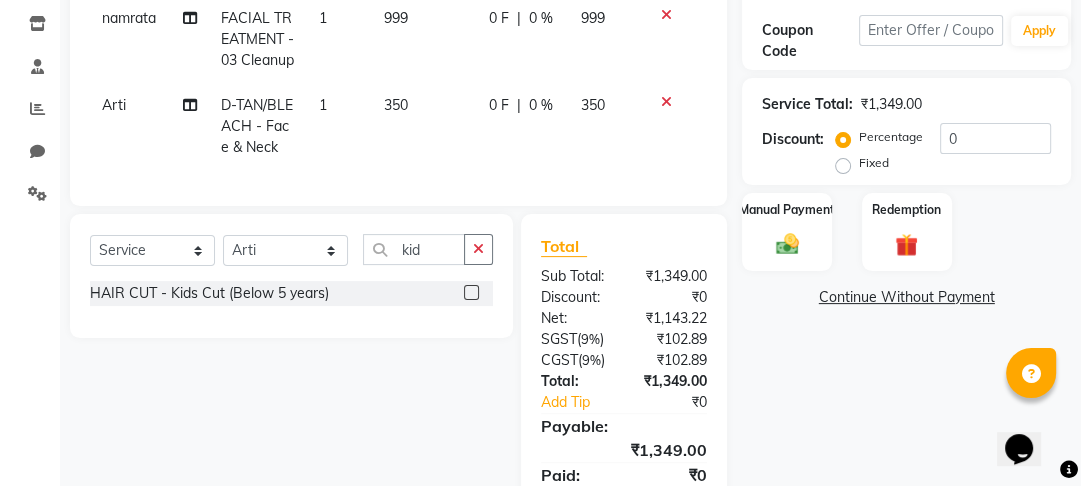 click 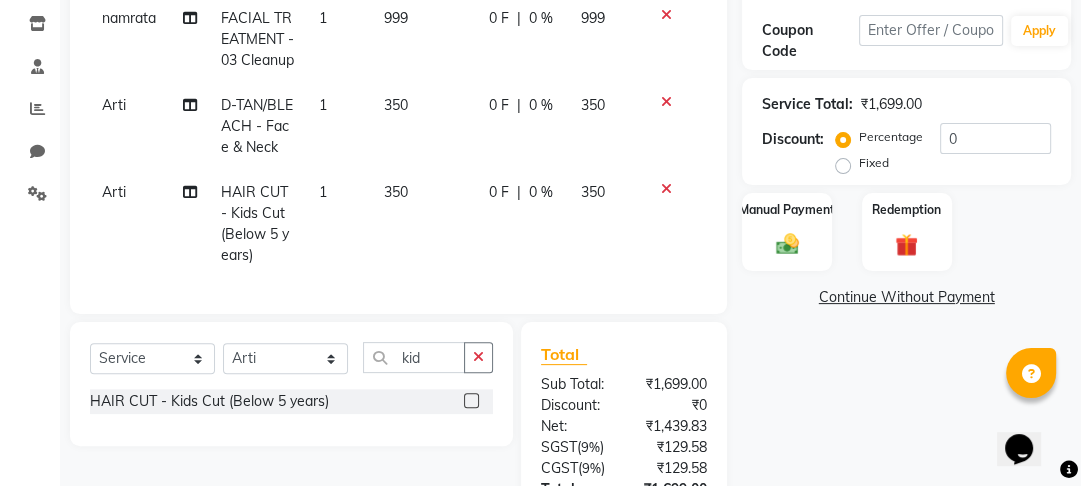 click on "350" 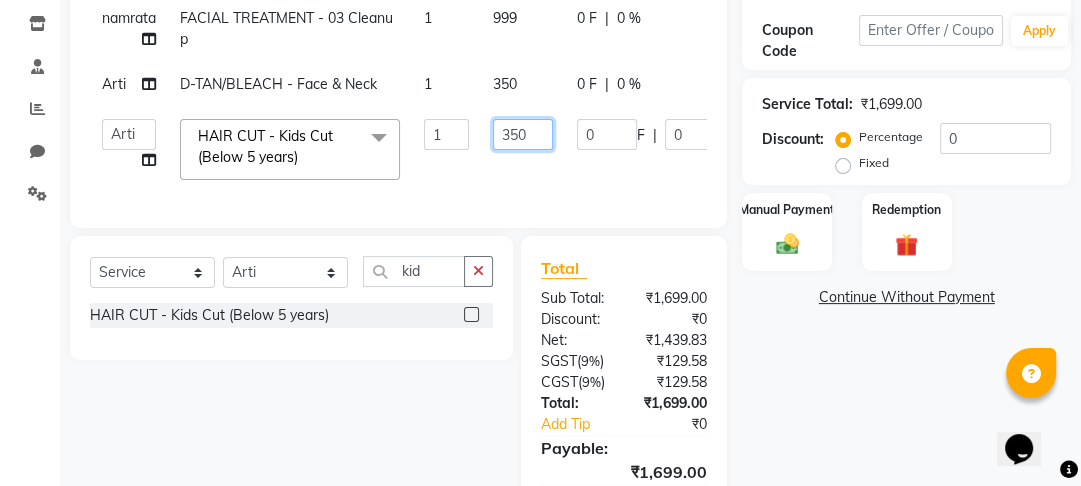 click on "350" 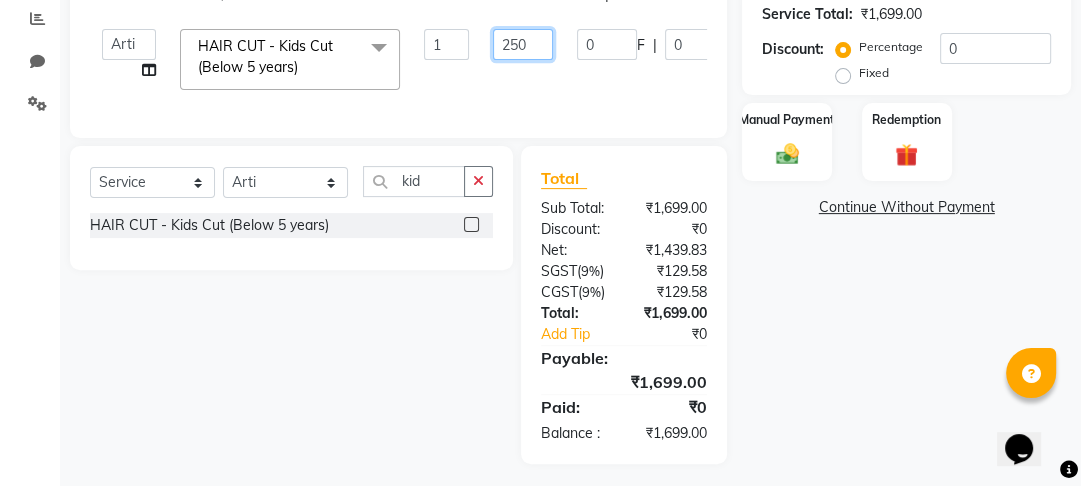 scroll, scrollTop: 444, scrollLeft: 0, axis: vertical 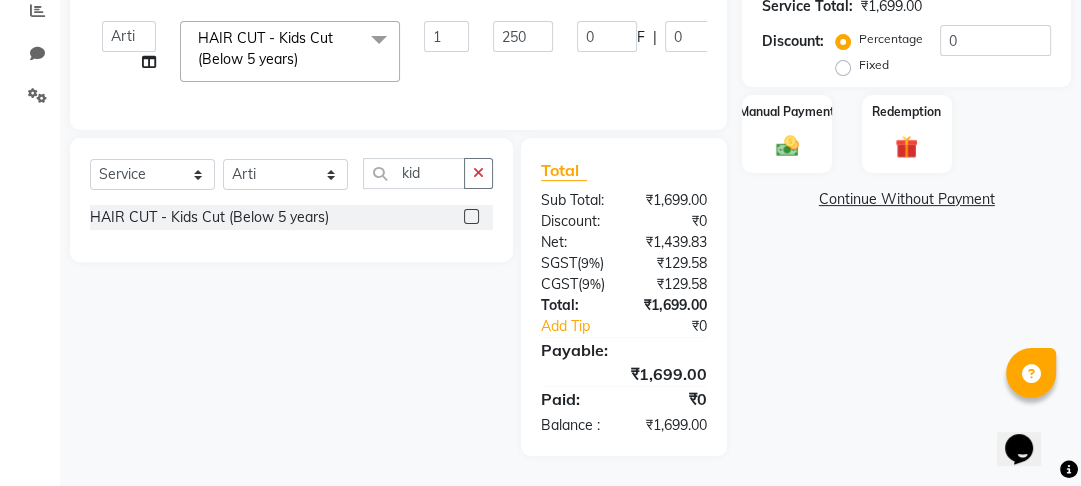click on "Name: [FIRST] [LAST]  Membership:  No Active Membership  Total Visits:   Card on file:  0 Last Visit:   - Points:   0  Coupon Code Apply Service Total:  ₹1,699.00  Discount:  Percentage   Fixed  0 Manual Payment Redemption  Continue Without Payment" 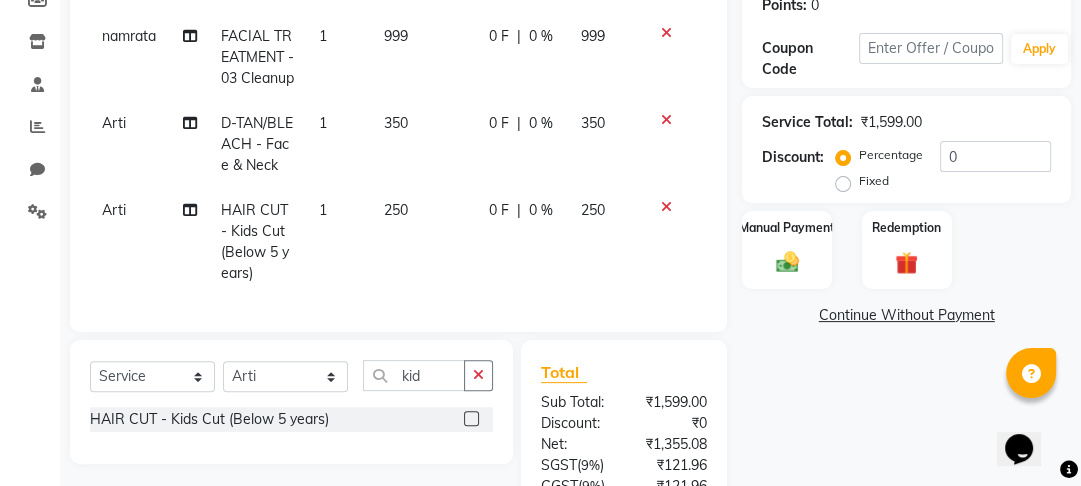 scroll, scrollTop: 283, scrollLeft: 0, axis: vertical 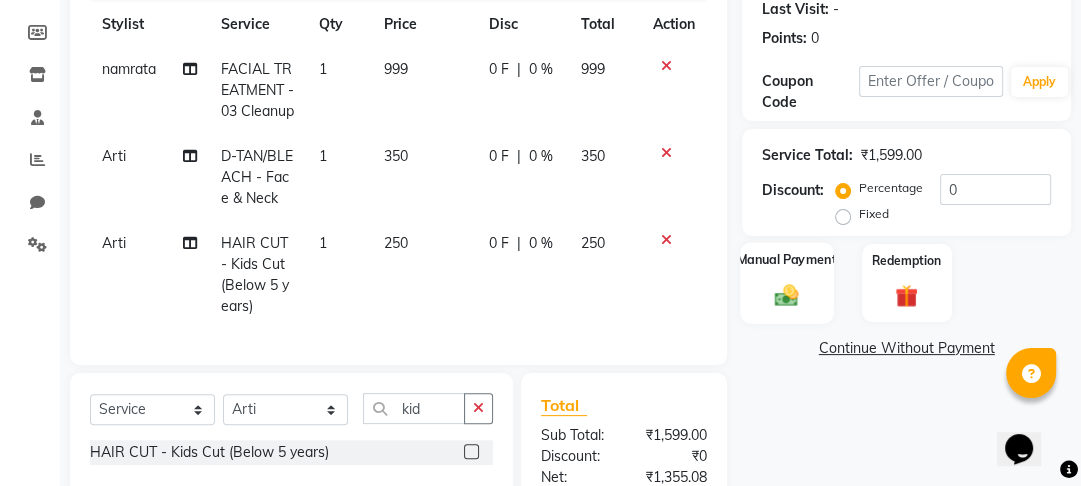 click on "Manual Payment" 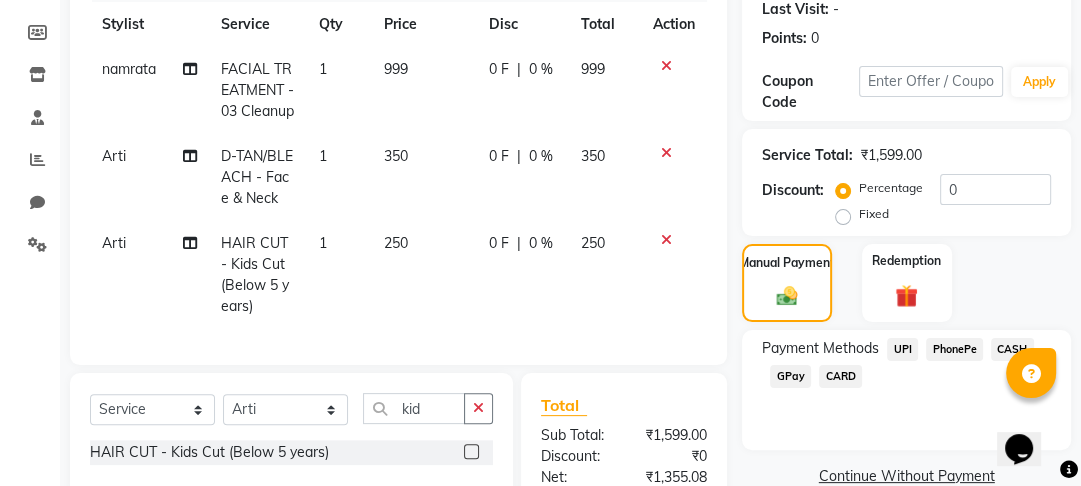 click on "Client +91 [PHONE] Date 03-08-2025 Invoice Number V/2025 V/2025-26 0086 Services Stylist Service Qty Price Disc Total Action [FIRST] FACIAL TREATMENT - 03 Cleanup 1 999 0 F | 0 % 999 [FIRST] D-TAN/BLEACH - Face & Neck 1 350 0 F | 0 % 350 [FIRST] HAIR CUT - Kids Cut (Below 5 years) 1 250 0 F | 0 % 250" 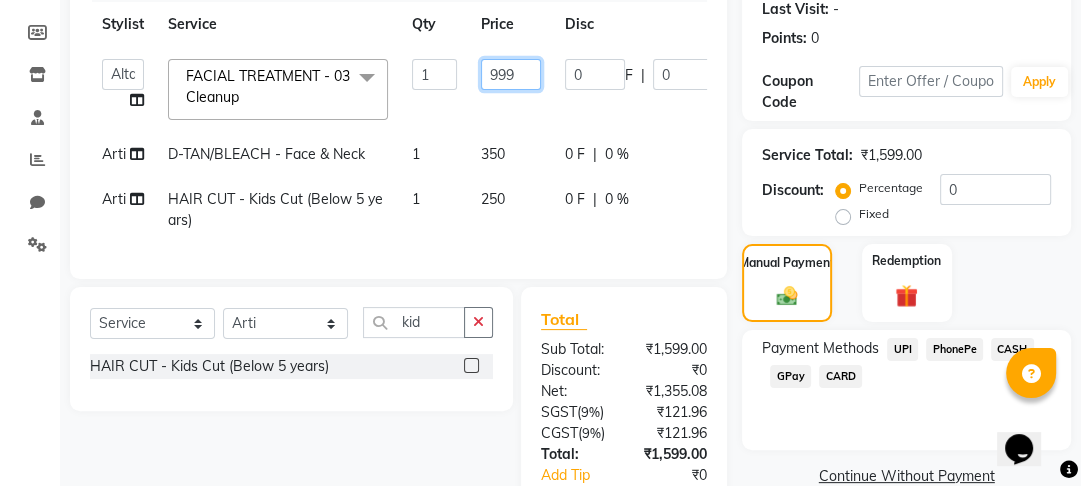 click on "999" 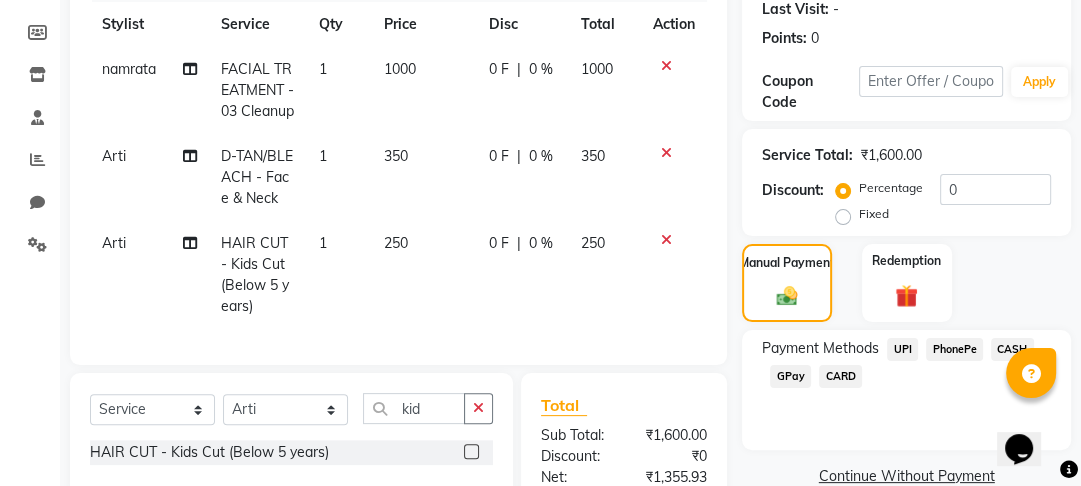 click on "[FIRST] FACIAL TREATMENT - 03 Cleanup 1 1000 0 F | 0 % 1000" 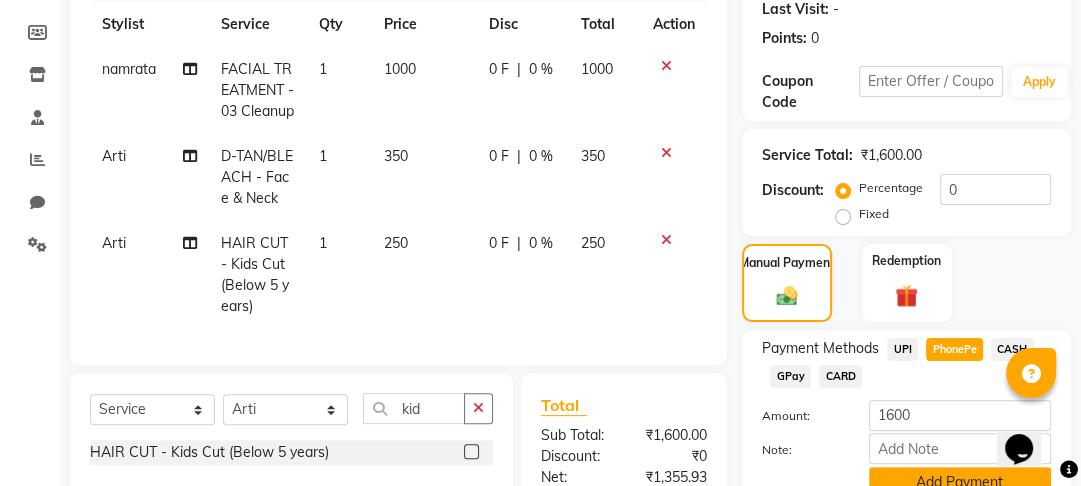 click on "Add Payment" 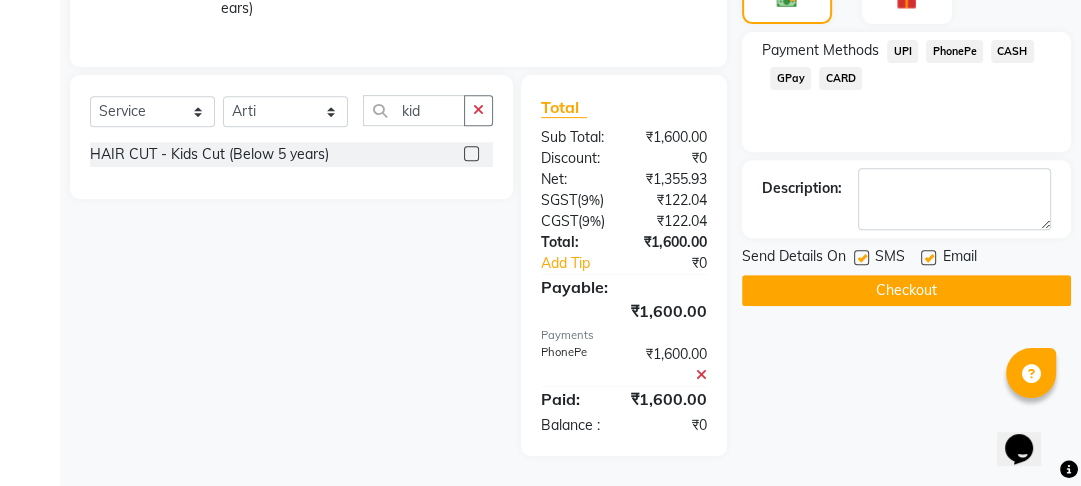 scroll, scrollTop: 608, scrollLeft: 0, axis: vertical 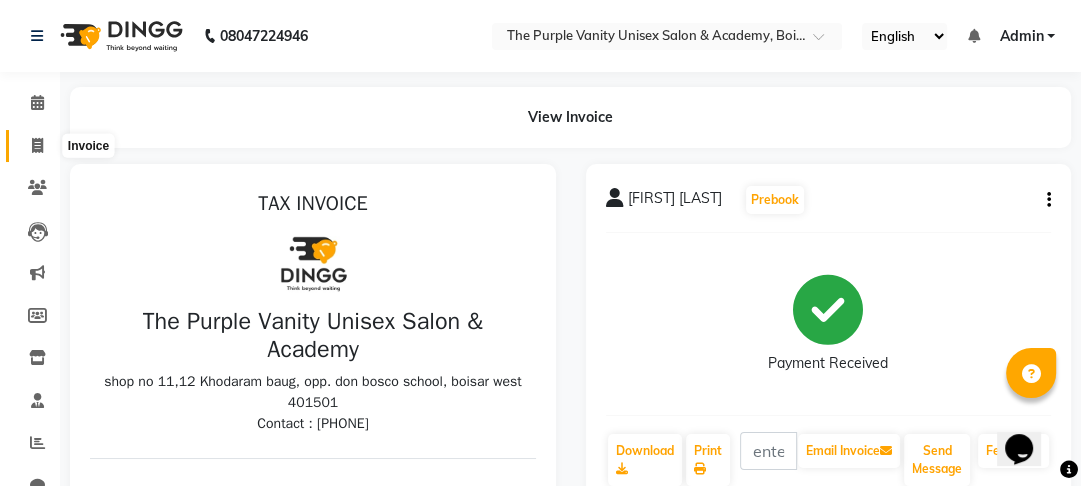 click 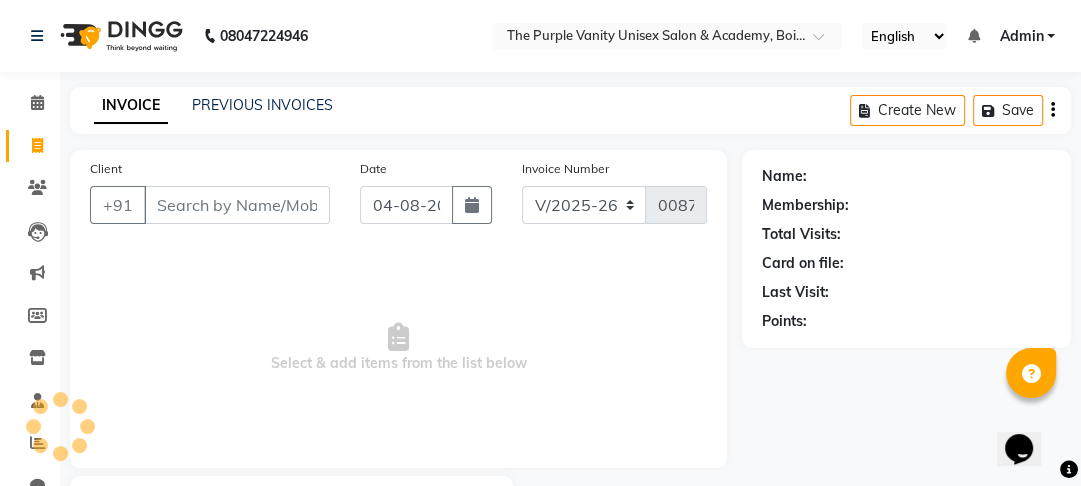 scroll, scrollTop: 116, scrollLeft: 0, axis: vertical 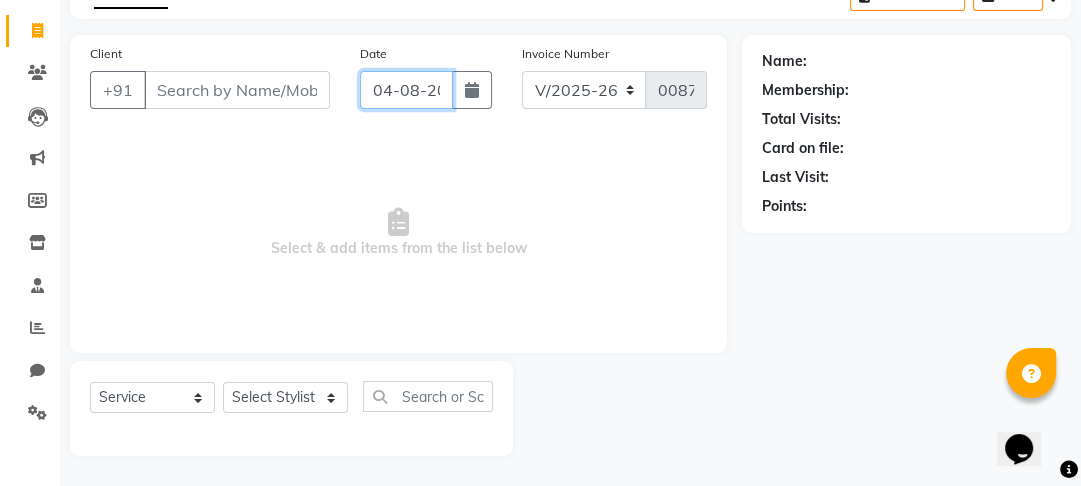 click on "04-08-2025" 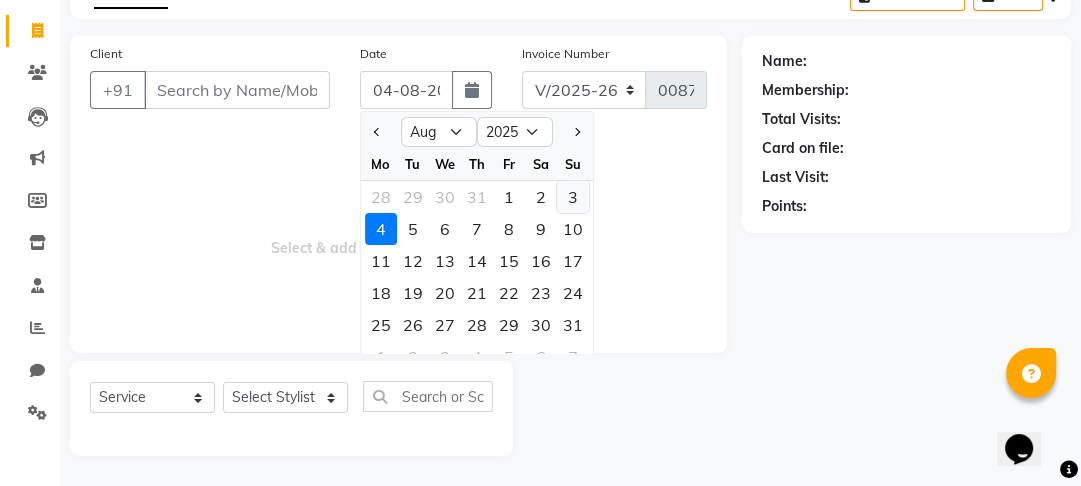 click on "3" 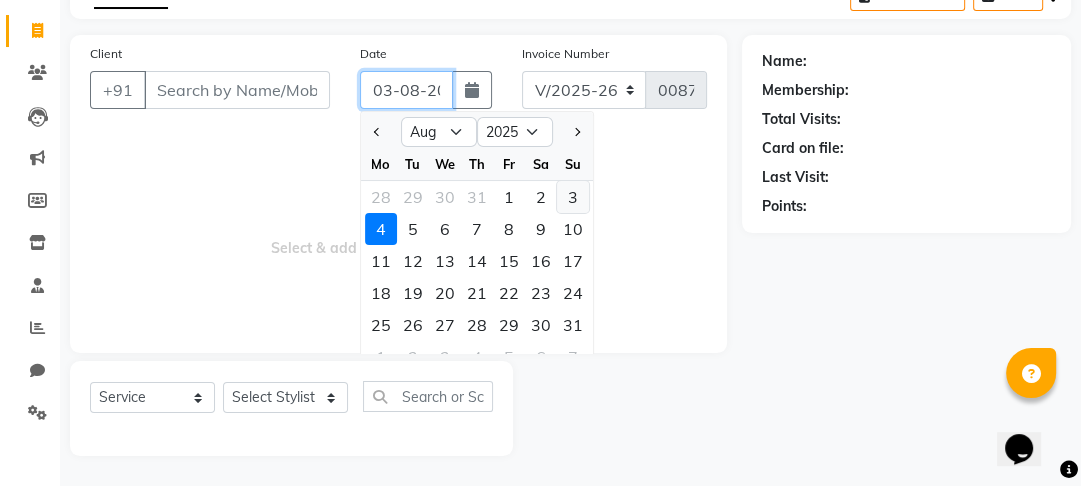 scroll, scrollTop: 0, scrollLeft: 22, axis: horizontal 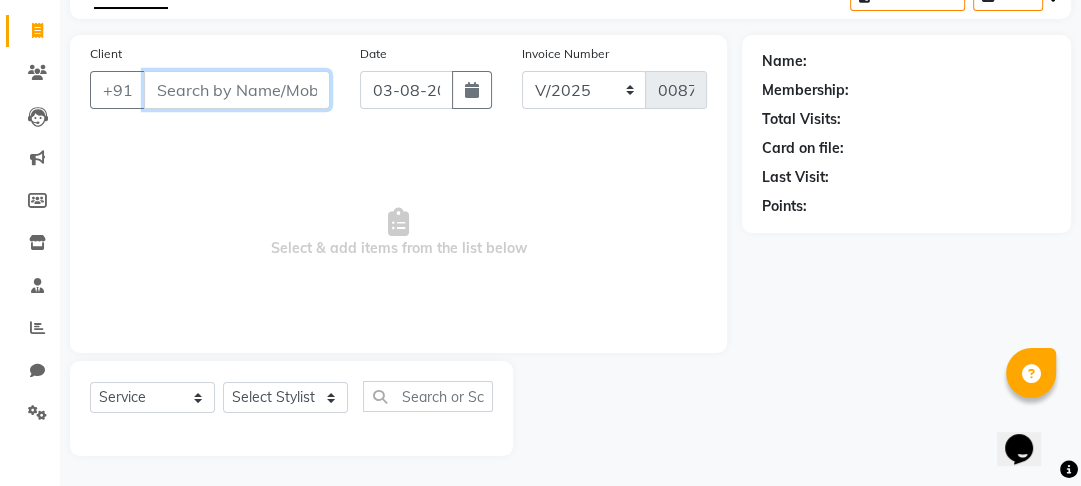 click on "Client" at bounding box center (237, 90) 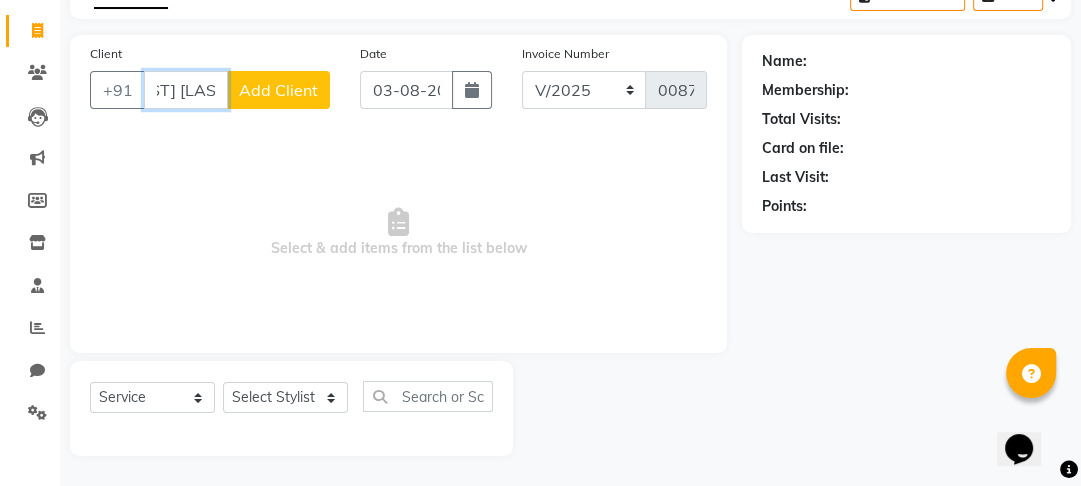 scroll, scrollTop: 0, scrollLeft: 40, axis: horizontal 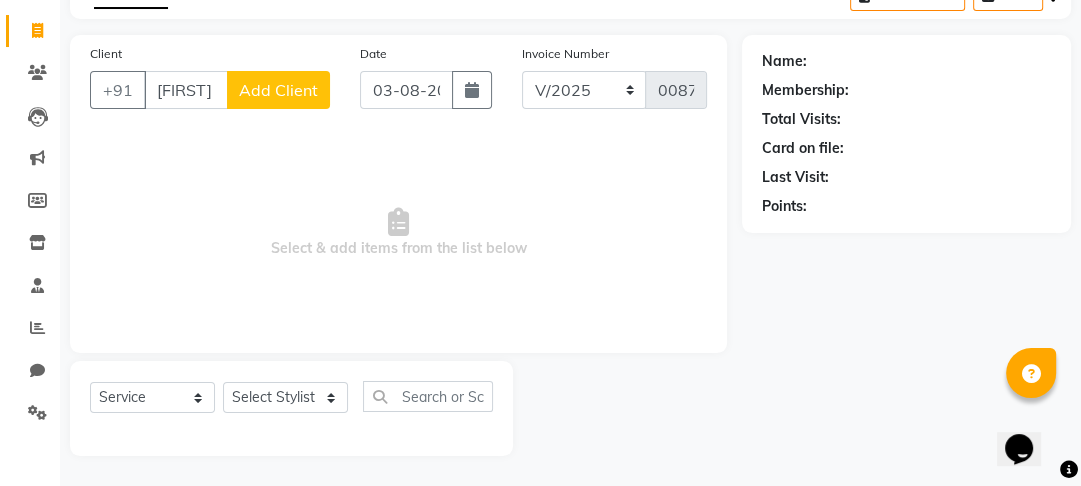 click on "Add Client" 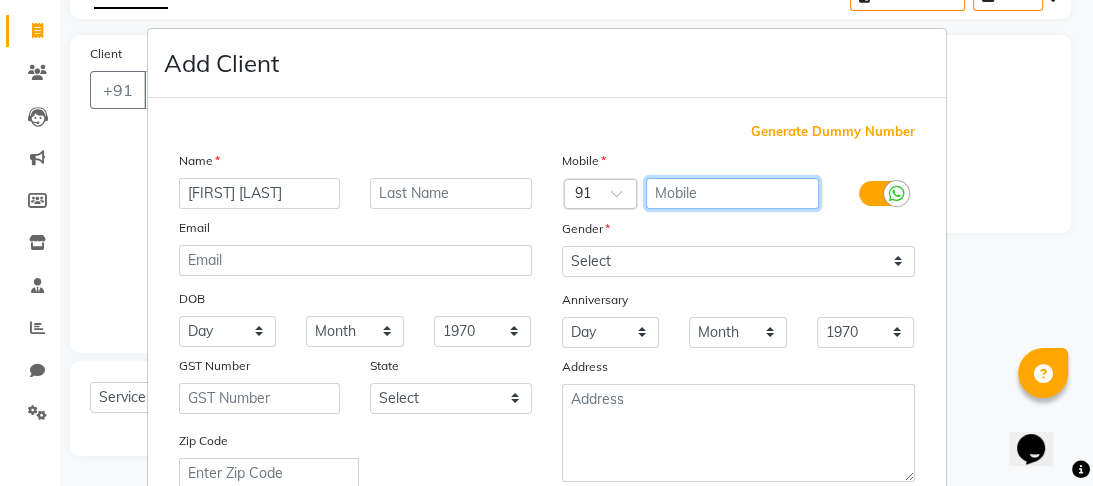 click at bounding box center [732, 193] 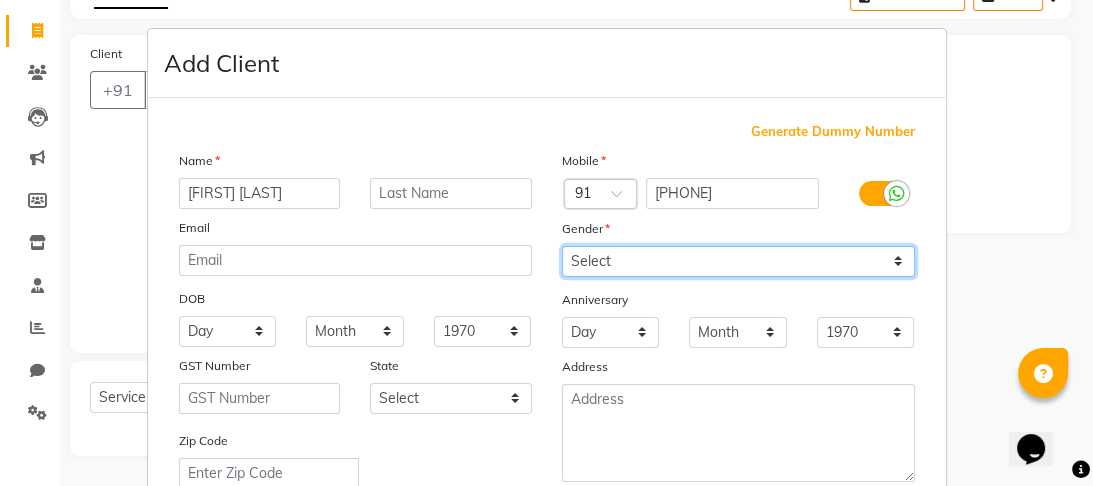 click on "Select Male Female Other Prefer Not To Say" at bounding box center [738, 261] 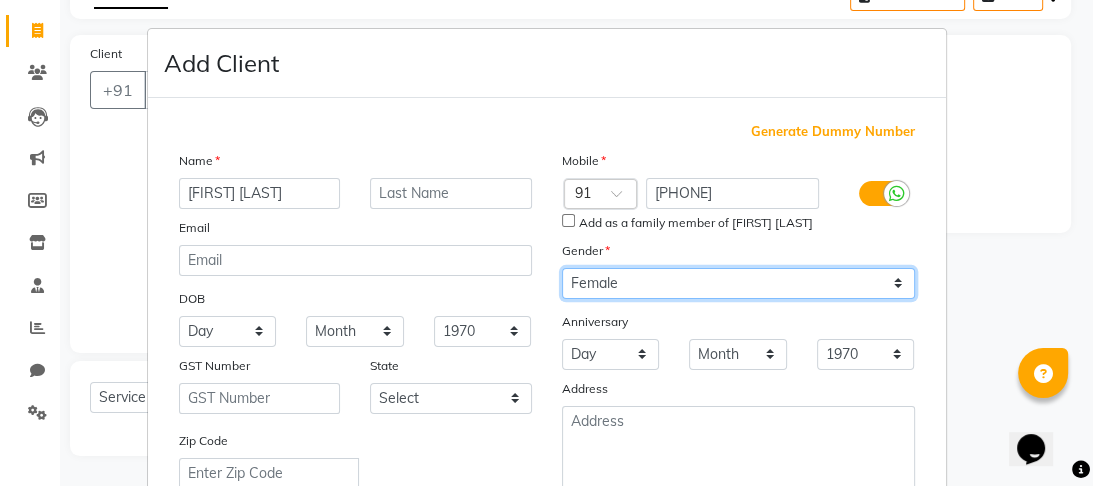 click on "Select Male Female Other Prefer Not To Say" at bounding box center [738, 283] 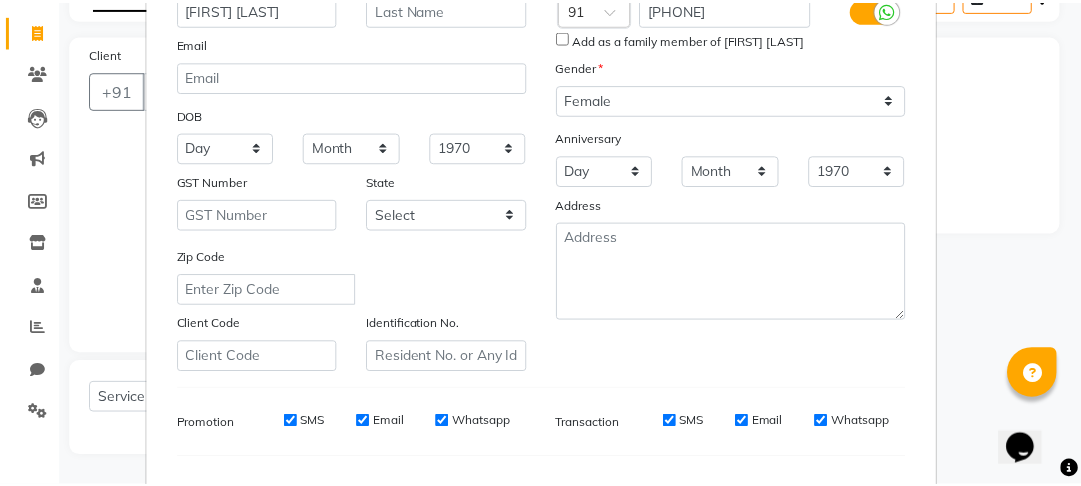 scroll, scrollTop: 447, scrollLeft: 0, axis: vertical 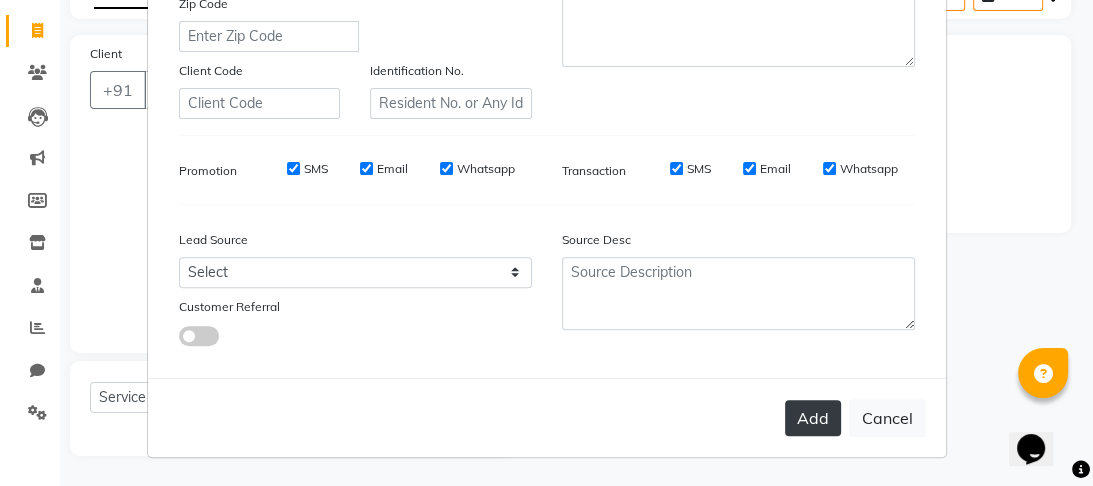 click on "Add" at bounding box center [813, 418] 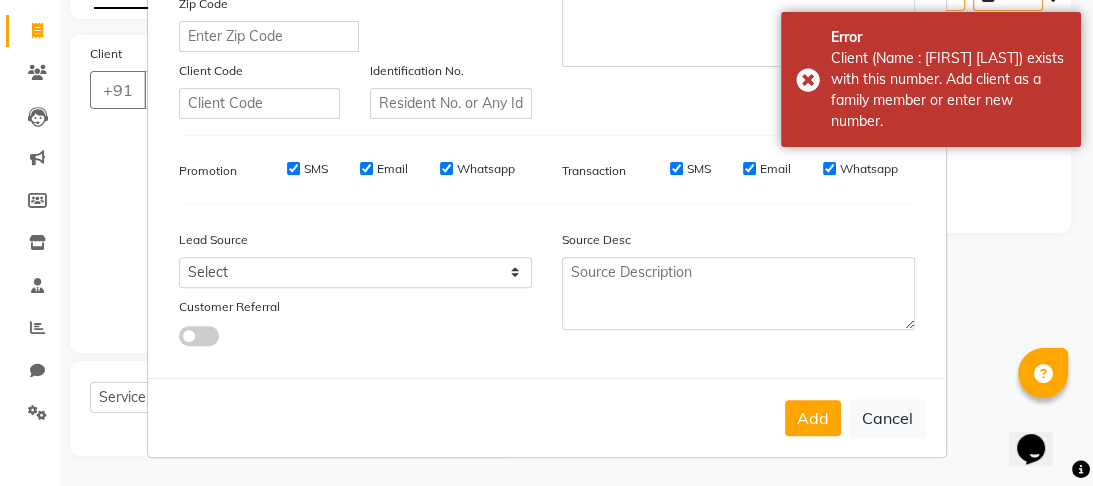 click on "Add Client Generate Dummy Number Name [FIRST] [LAST] Email DOB Day 01 02 03 04 05 06 07 08 09 10 11 12 13 14 15 16 17 18 19 20 21 22 23 24 25 26 27 28 29 30 31 Month January February March April May June July August September October November December 1940 1941 1942 1943 1944 1945 1946 1947 1948 1949 1950 1951 1952 1953 1954 1955 1956 1957 1958 1959 1960 1961 1962 1963 1964 1965 1966 1967 1968 1969 1970 1971 1972 1973 1974 1975 1976 1977 1978 1979 1980 1981 1982 1983 1984 1985 1986 1987 1988 1989 1990 1991 1992 1993 1994 1995 1996 1997 1998 1999 2000 2001 2002 2003 2004 2005 2006 2007 2008 2009 2010 2011 2012 2013 2014 2015 2016 2017 2018 2019 2020 2021 2022 2023 2024 GST Number State Select Andaman and Nicobar Islands Andhra Pradesh Arunachal Pradesh Assam Bihar Chandigarh Chhattisgarh Dadra and Nagar Haveli Daman and Diu Delhi Goa Gujarat Haryana Himachal Pradesh Jammu and Kashmir Jharkhand Karnataka Kerala Lakshadweep Madhya Pradesh Maharashtra Manipur Meghalaya Mizoram Nagaland Odisha Pondicherry Punjab ×" at bounding box center [546, 243] 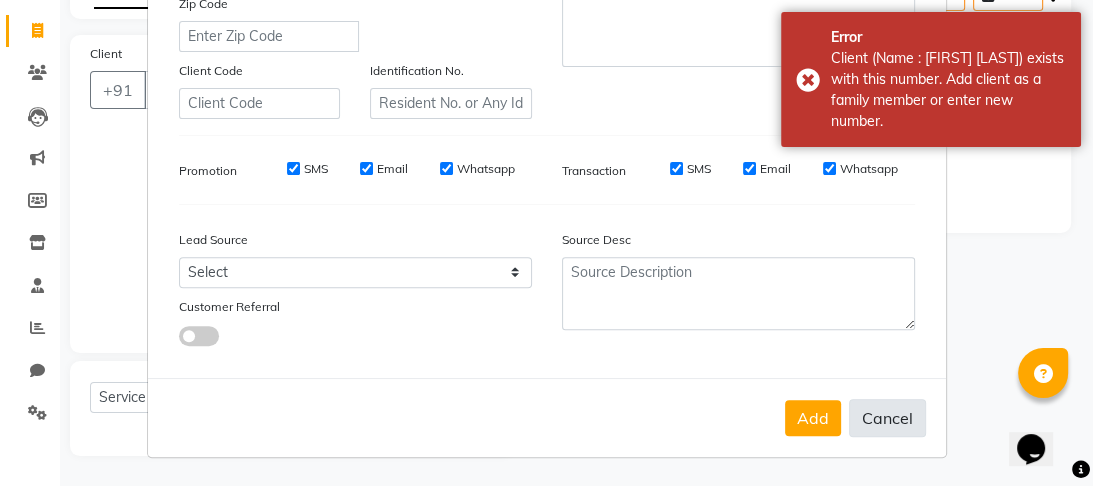 click on "Cancel" at bounding box center (887, 418) 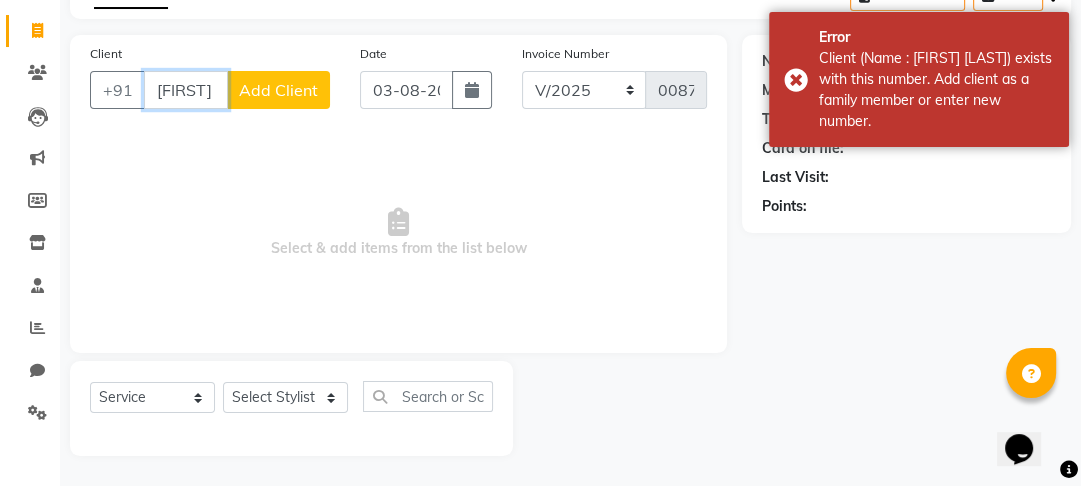 click on "[FIRST] [LAST]" at bounding box center [186, 90] 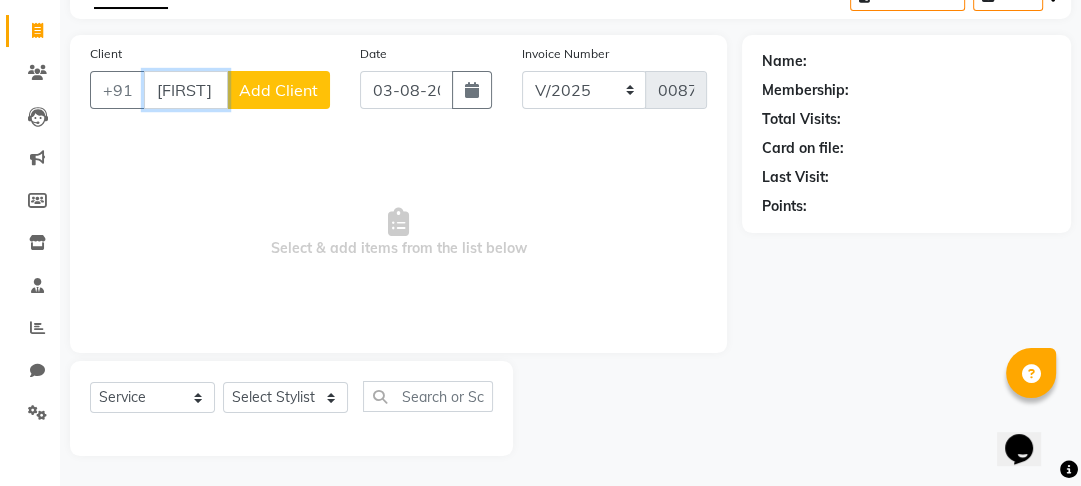 click on "[FIRST] [LAST]" at bounding box center [186, 90] 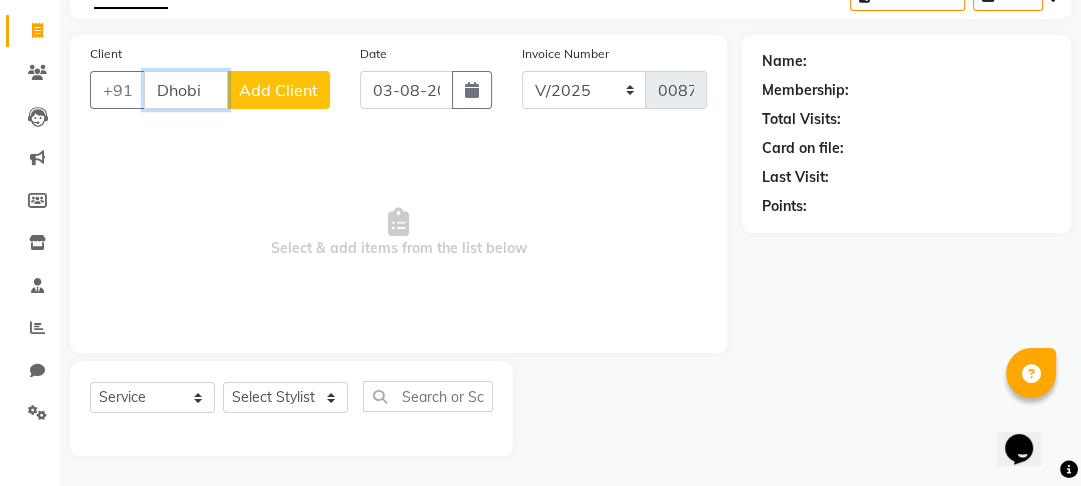 drag, startPoint x: 209, startPoint y: 88, endPoint x: 232, endPoint y: 80, distance: 24.351591 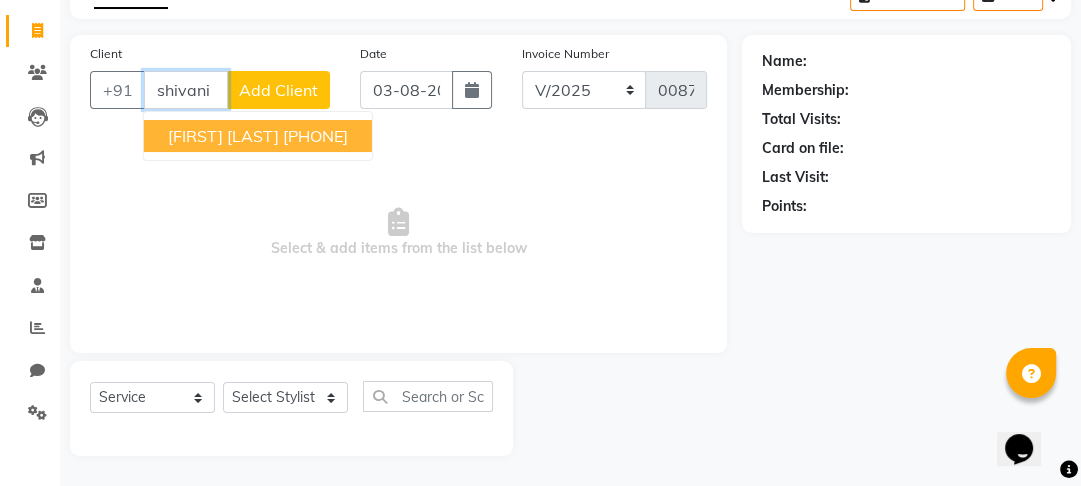 click on "[PHONE]" at bounding box center [315, 136] 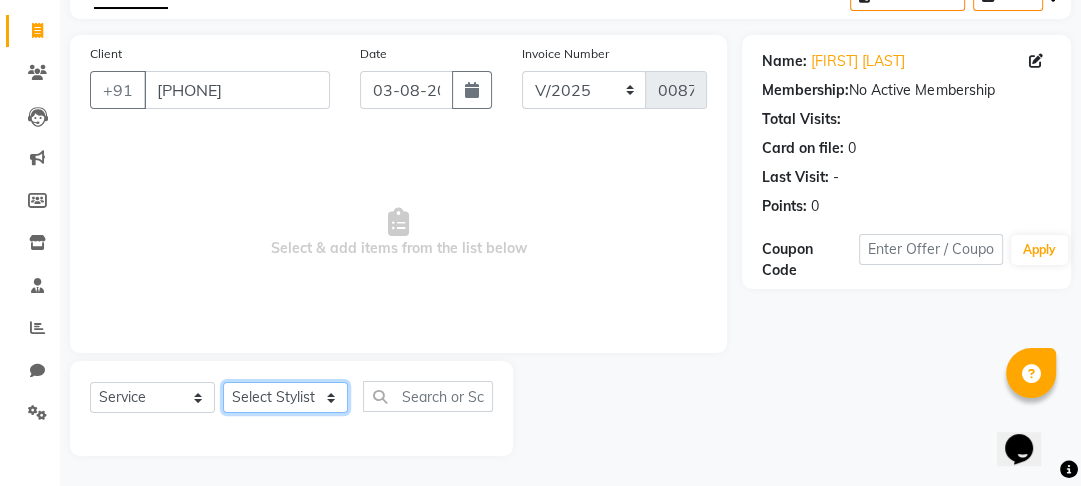 click on "Select Stylist Altaf Arti Fasil Monali namrata sonu Suhaib" 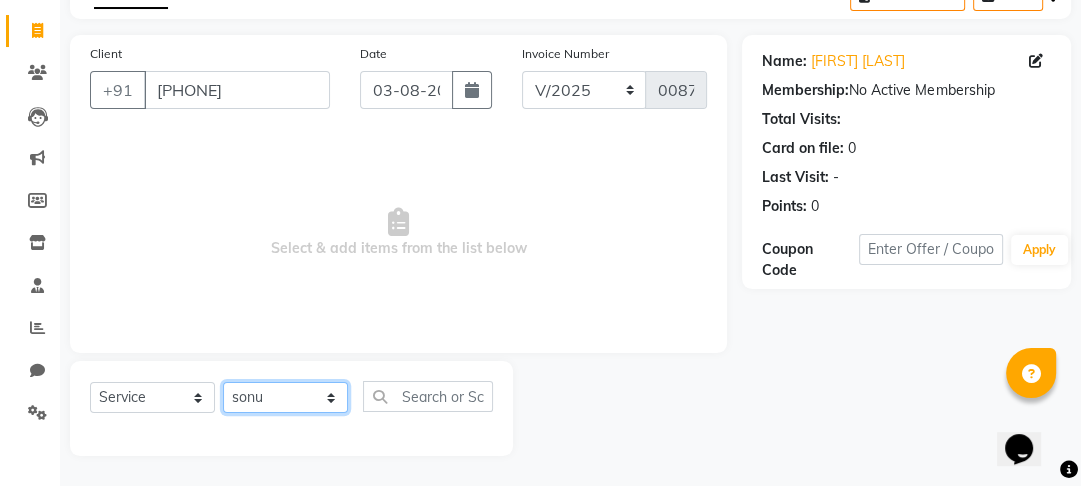 click on "Select Stylist Altaf Arti Fasil Monali namrata sonu Suhaib" 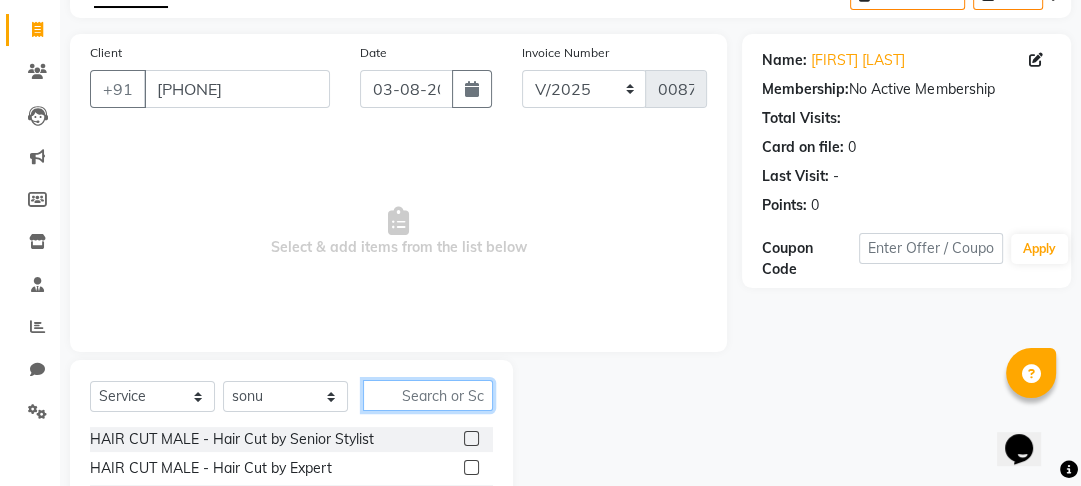 click 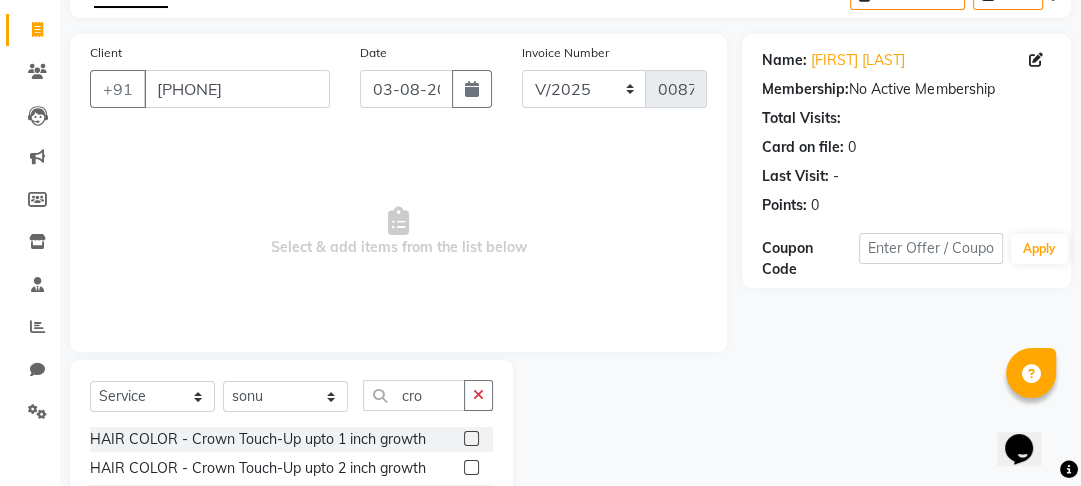 click 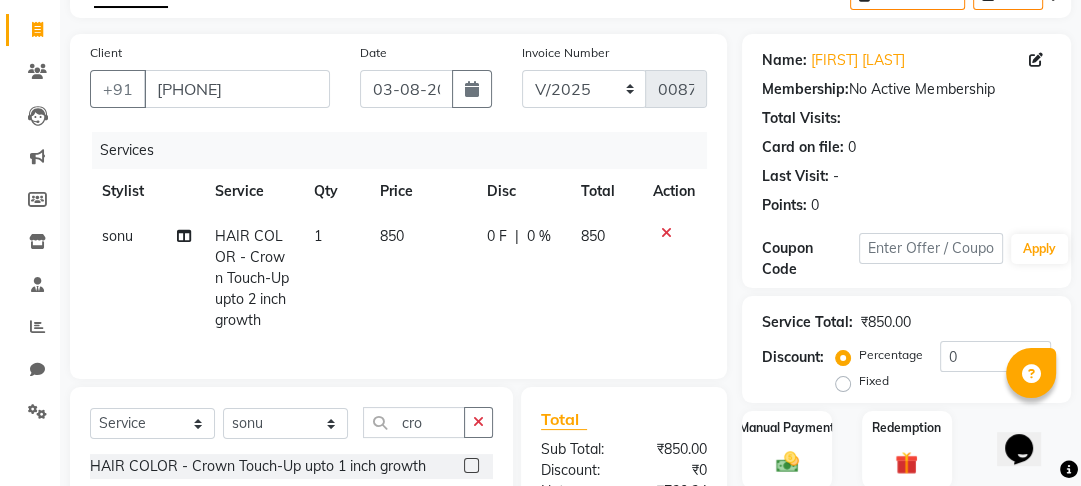 click on "850" 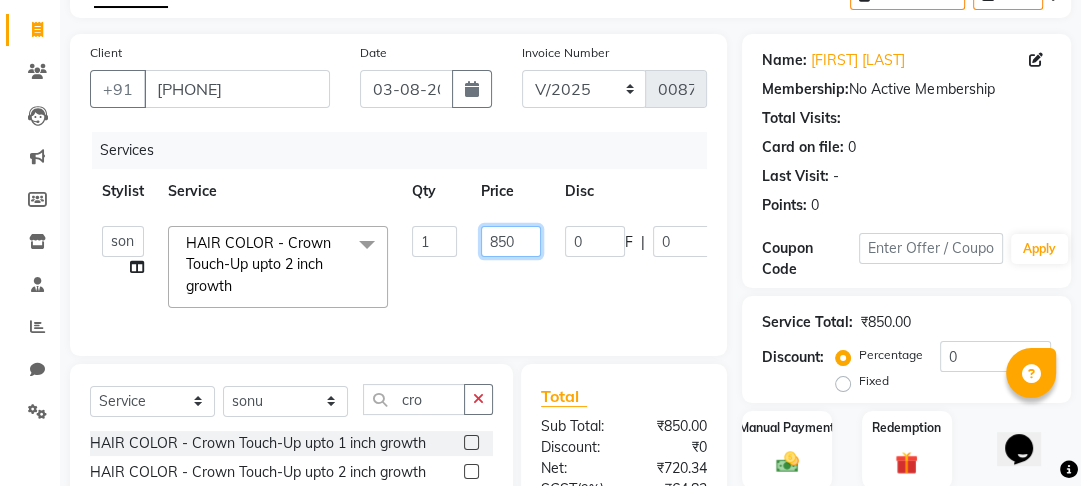 click on "850" 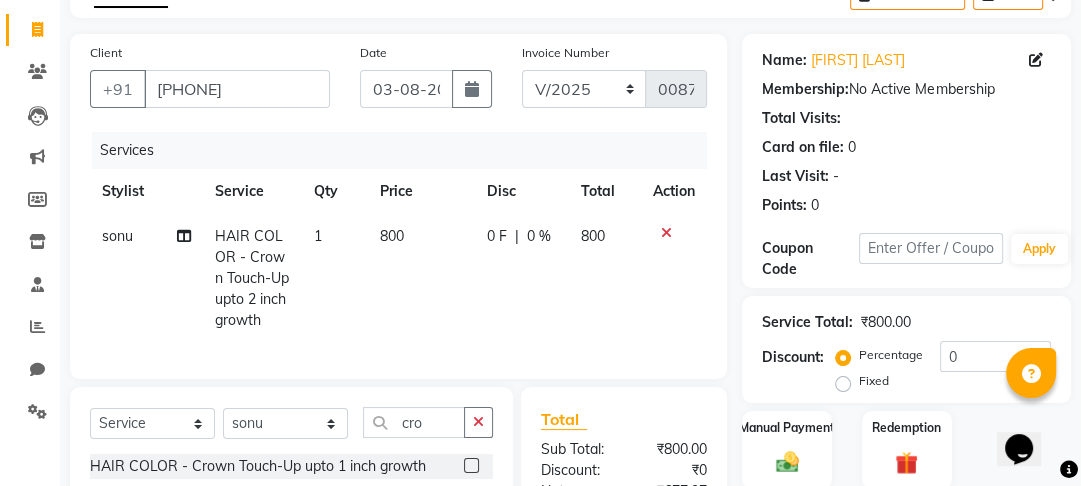 click on "sonu HAIR COLOR - Crown Touch-Up upto 2 inch growth 1 800 0 F | 0 % 800" 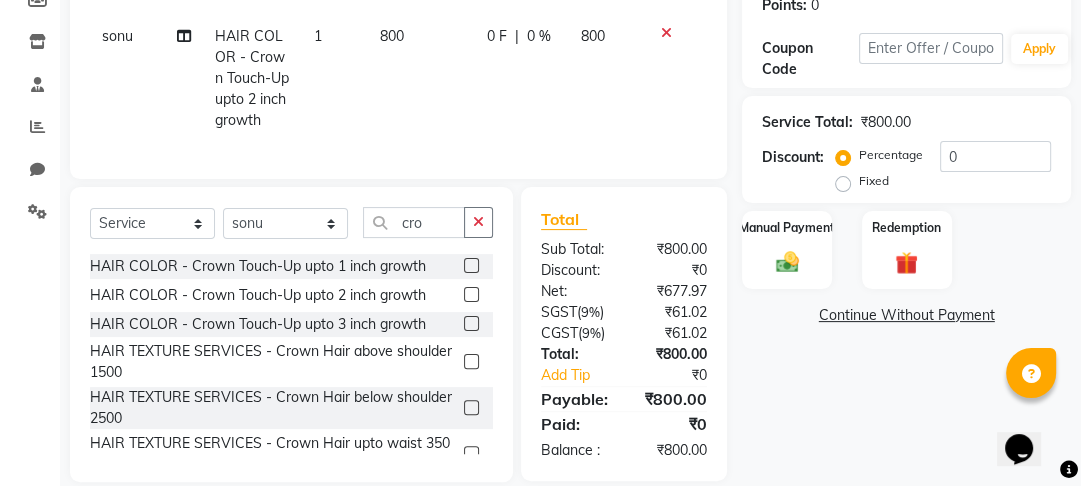 scroll, scrollTop: 322, scrollLeft: 0, axis: vertical 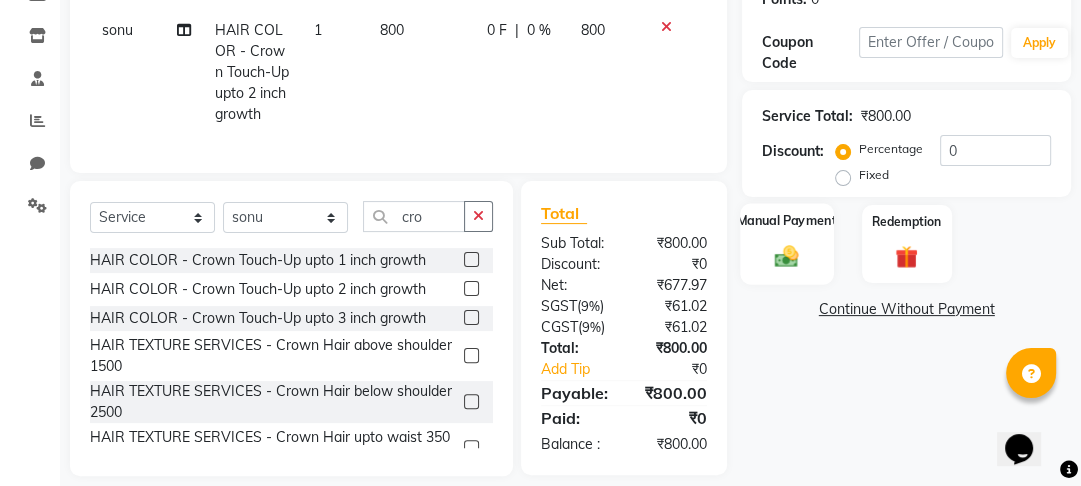 click 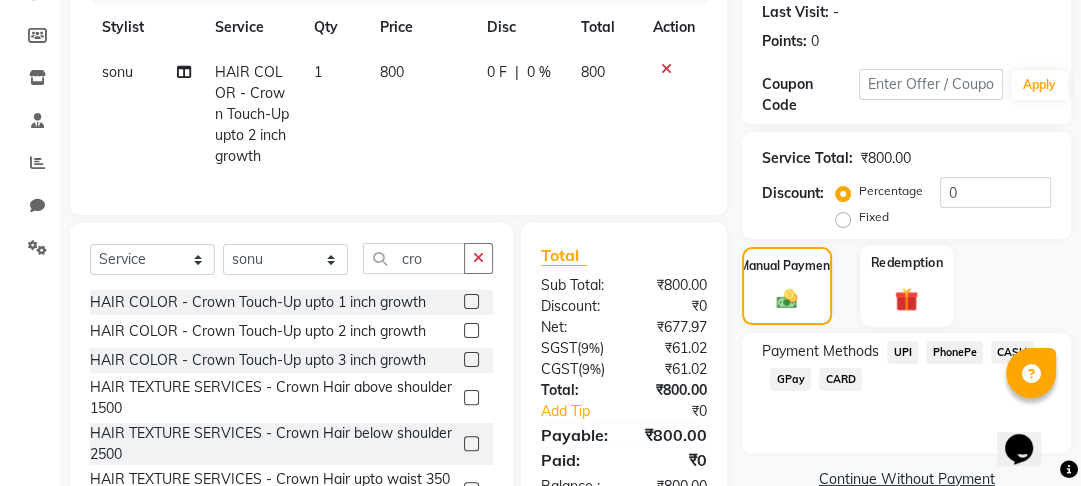 scroll, scrollTop: 278, scrollLeft: 0, axis: vertical 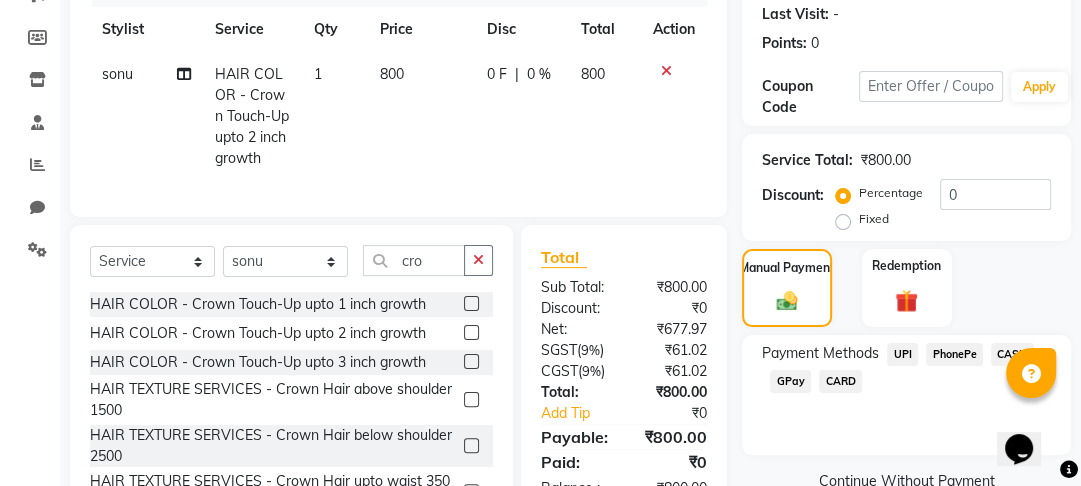 click on "PhonePe" 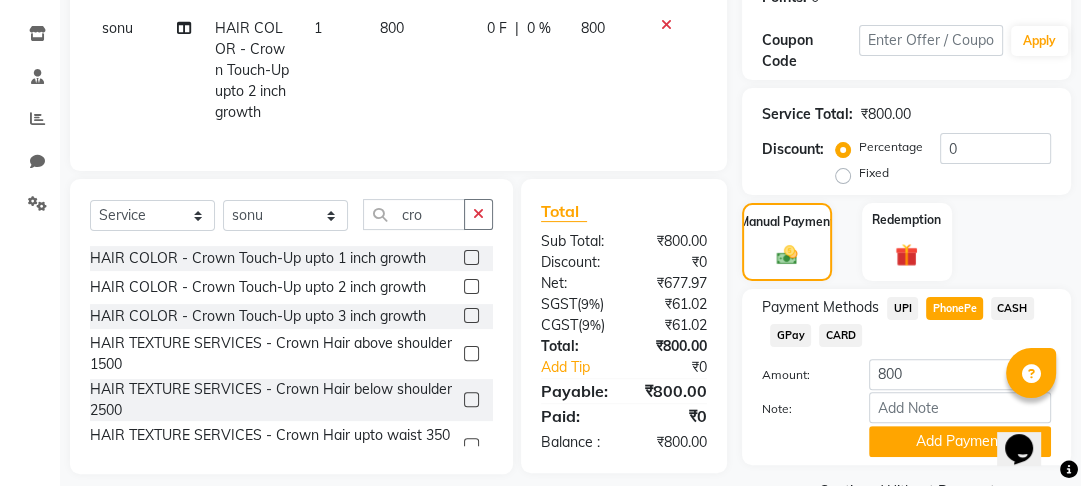scroll, scrollTop: 376, scrollLeft: 0, axis: vertical 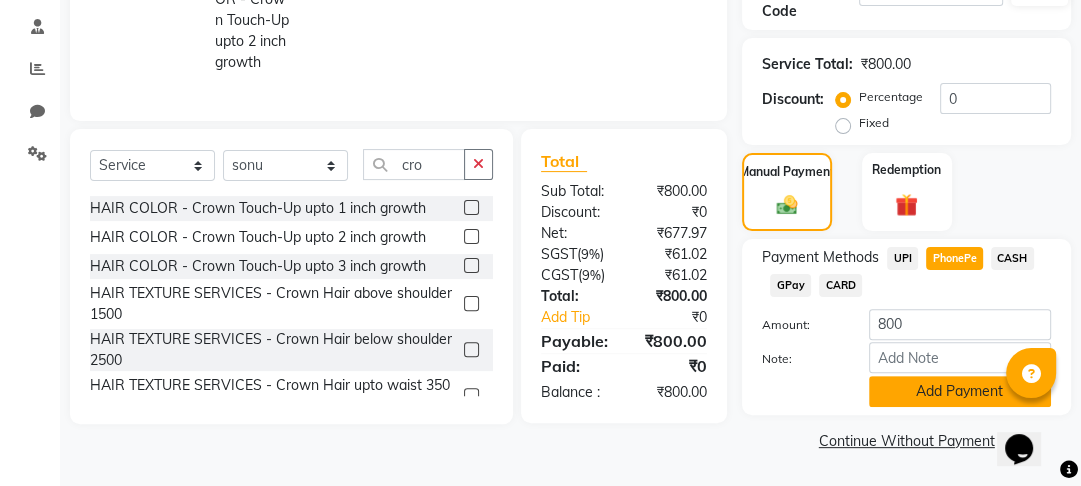 click on "Add Payment" 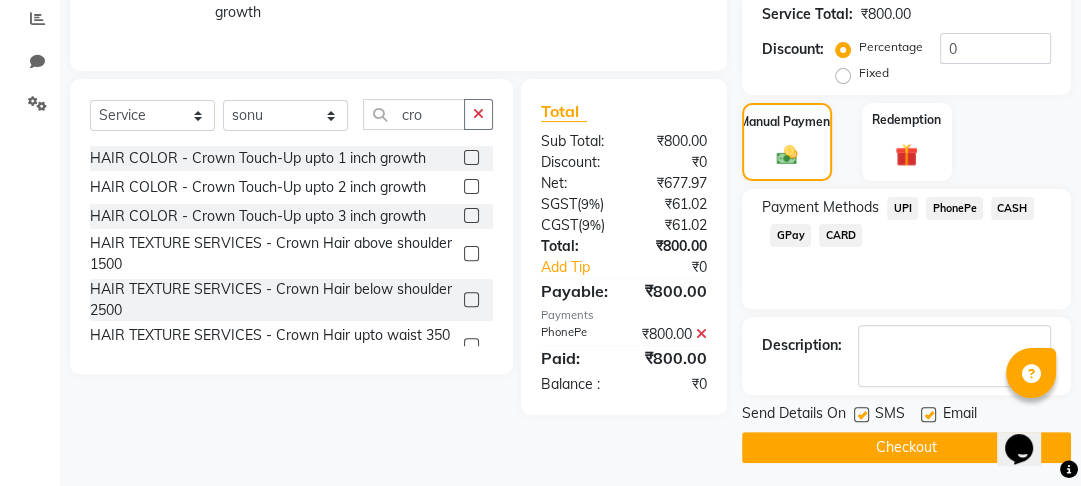 scroll, scrollTop: 429, scrollLeft: 0, axis: vertical 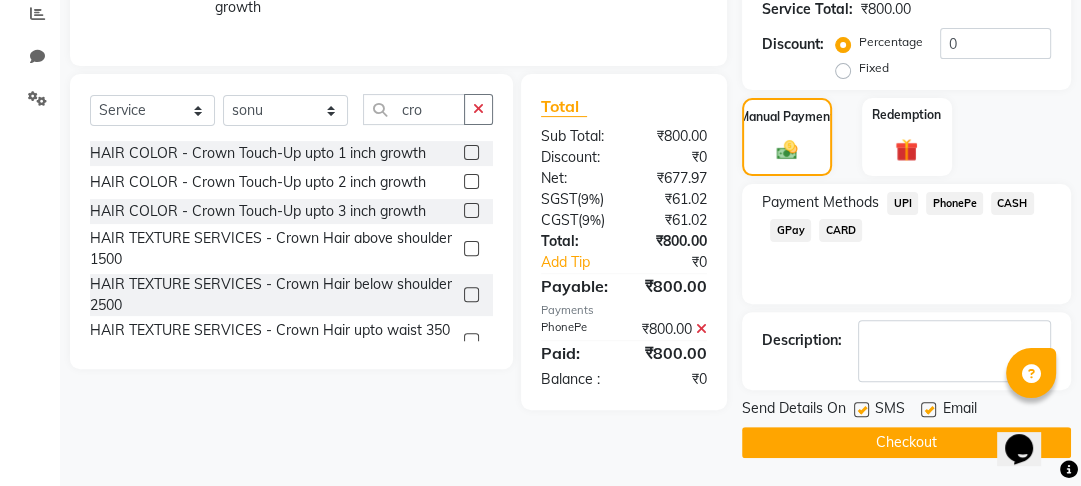 click on "Checkout" 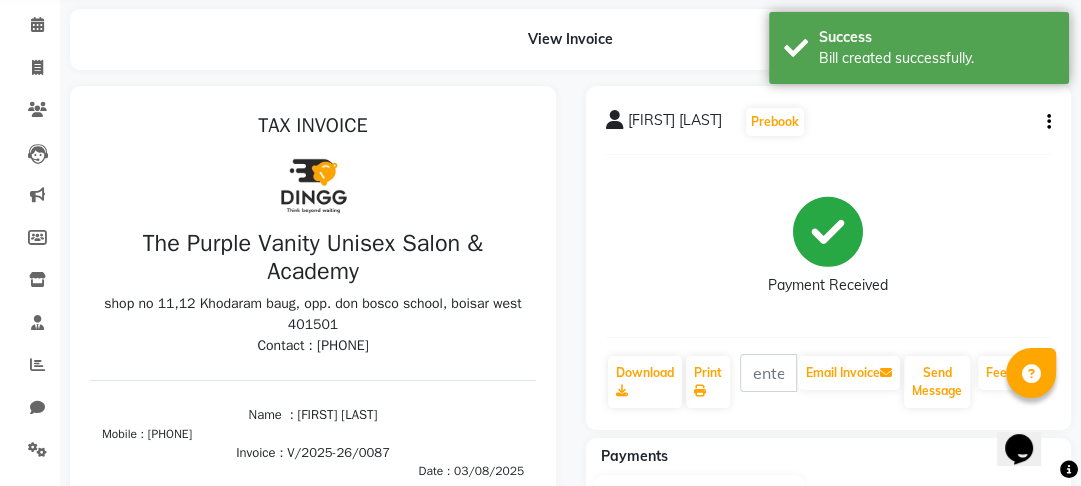 scroll, scrollTop: 75, scrollLeft: 0, axis: vertical 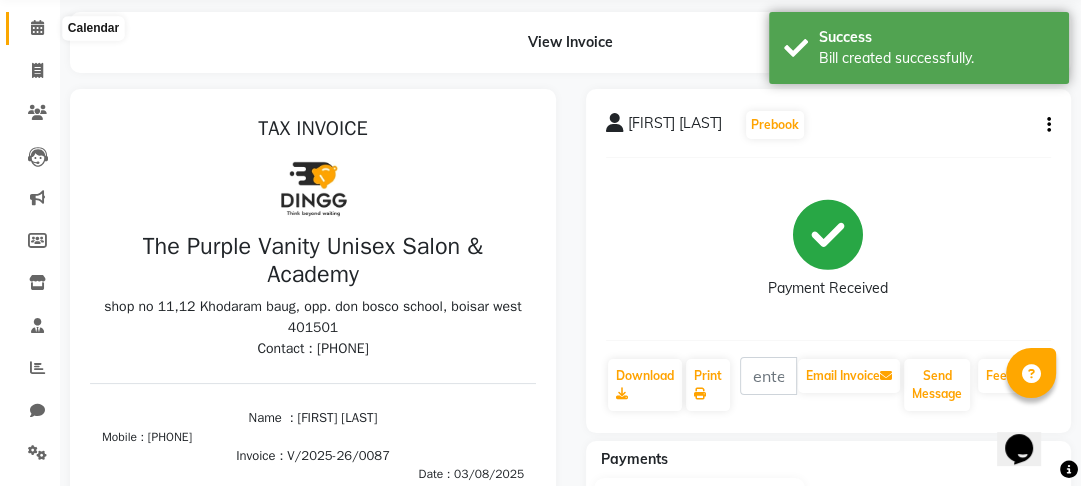 click 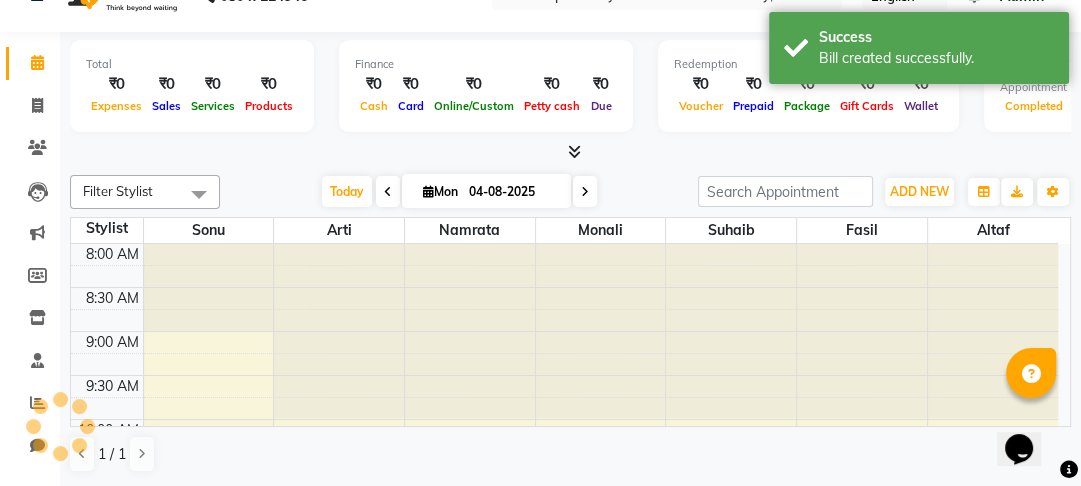 scroll, scrollTop: 0, scrollLeft: 0, axis: both 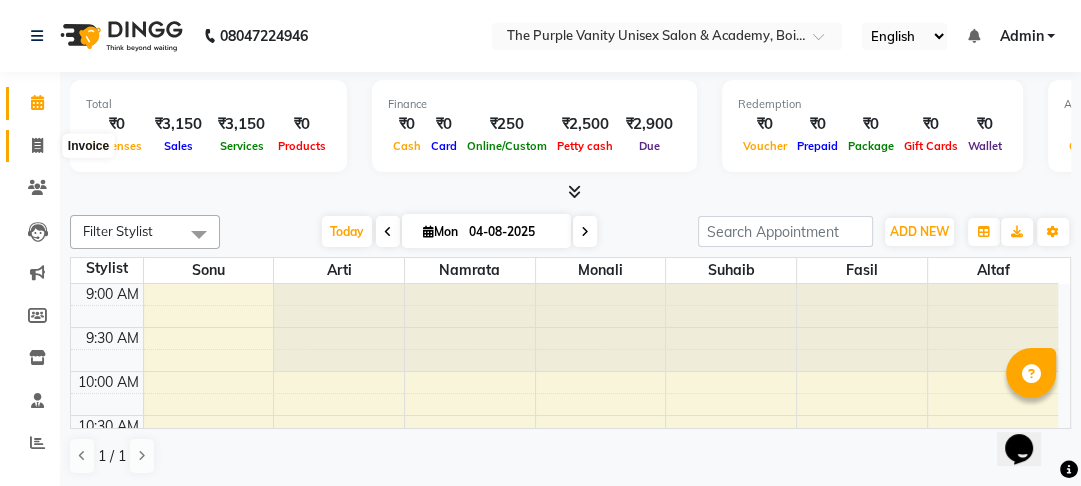 click 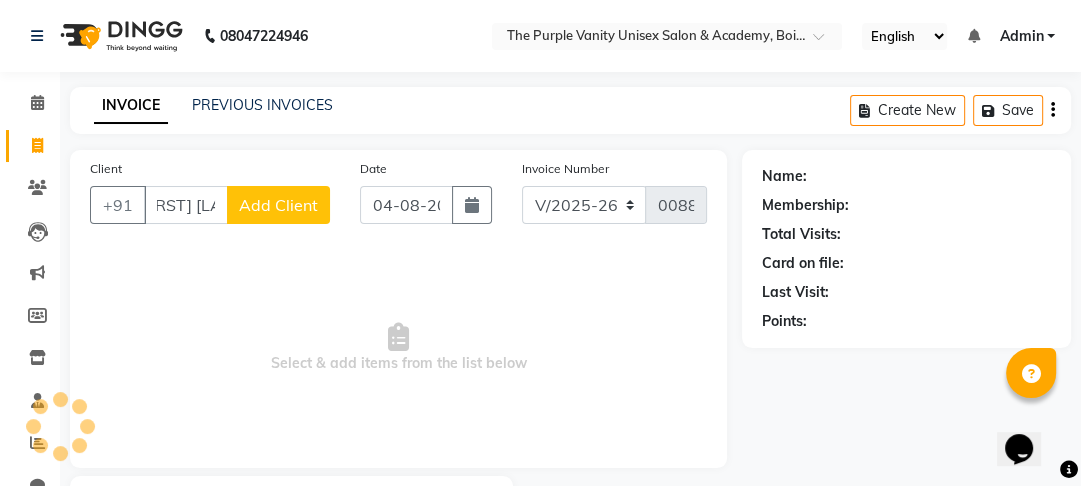 scroll, scrollTop: 0, scrollLeft: 23, axis: horizontal 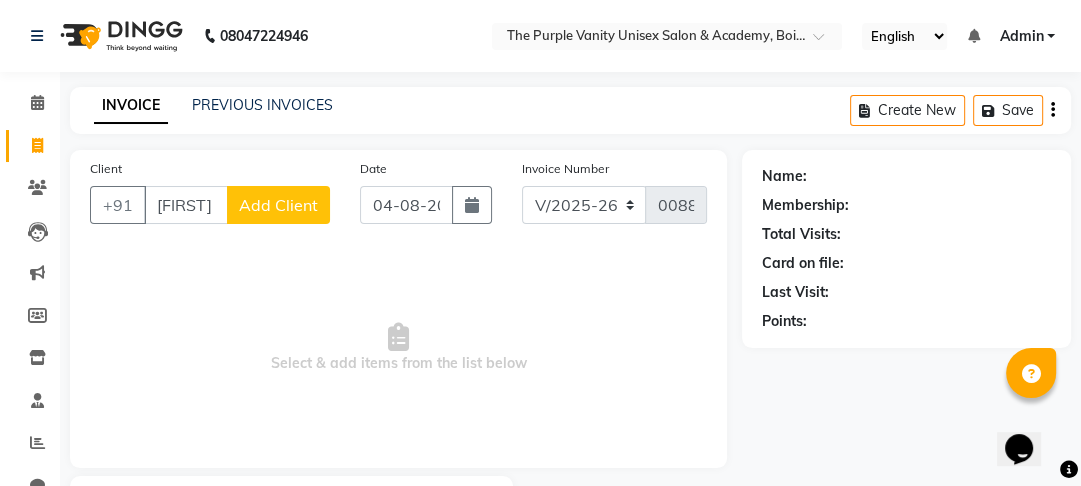 click on "Add Client" 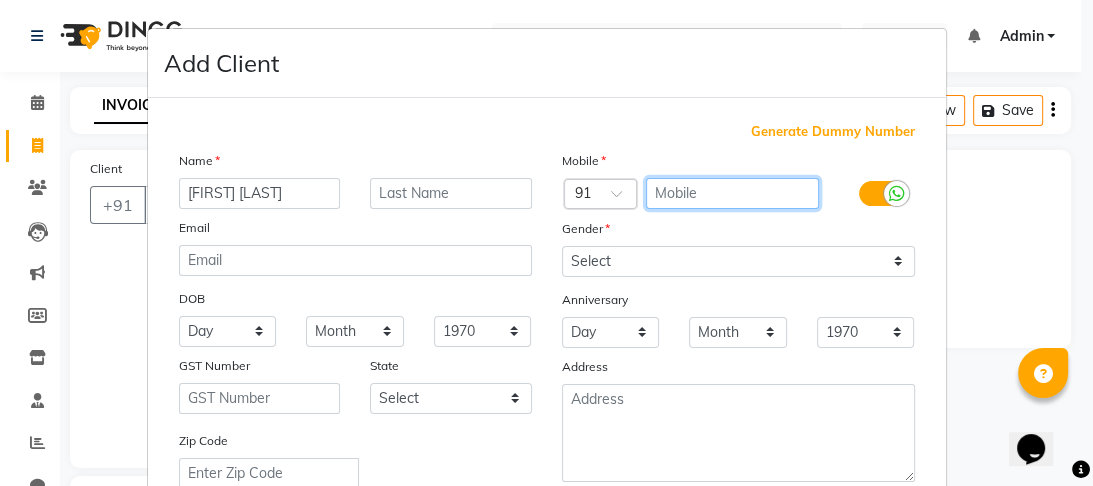 click at bounding box center [732, 193] 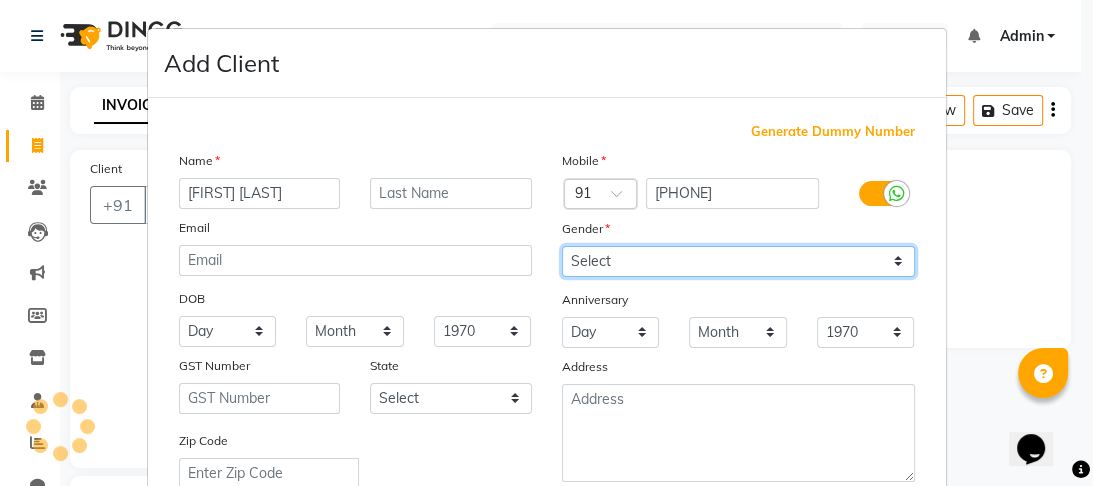 click on "Select Male Female Other Prefer Not To Say" at bounding box center (738, 261) 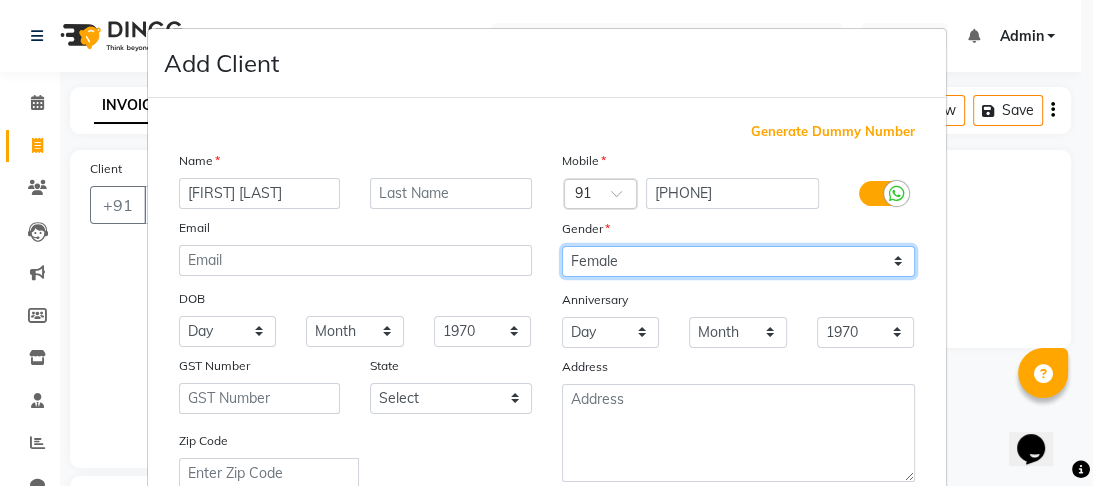click on "Select Male Female Other Prefer Not To Say" at bounding box center (738, 261) 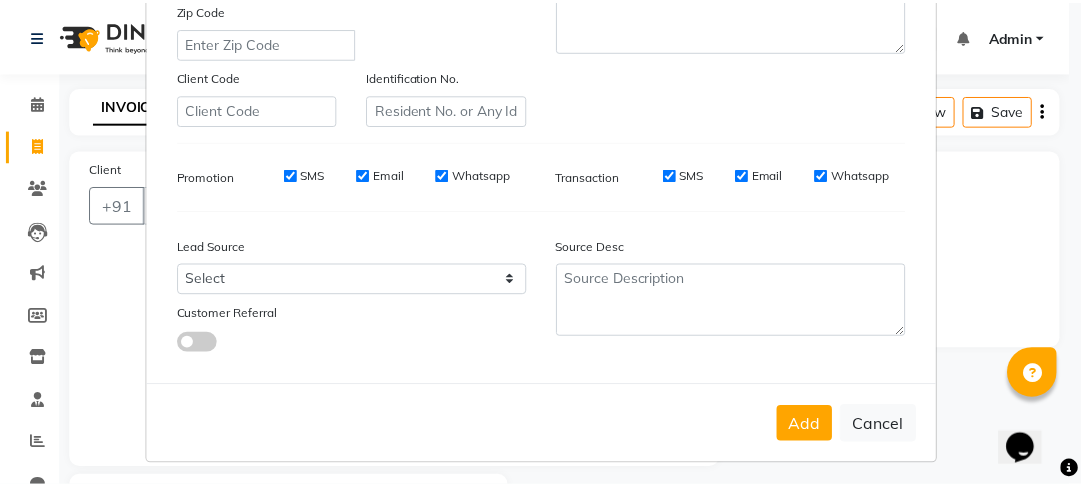 scroll, scrollTop: 447, scrollLeft: 0, axis: vertical 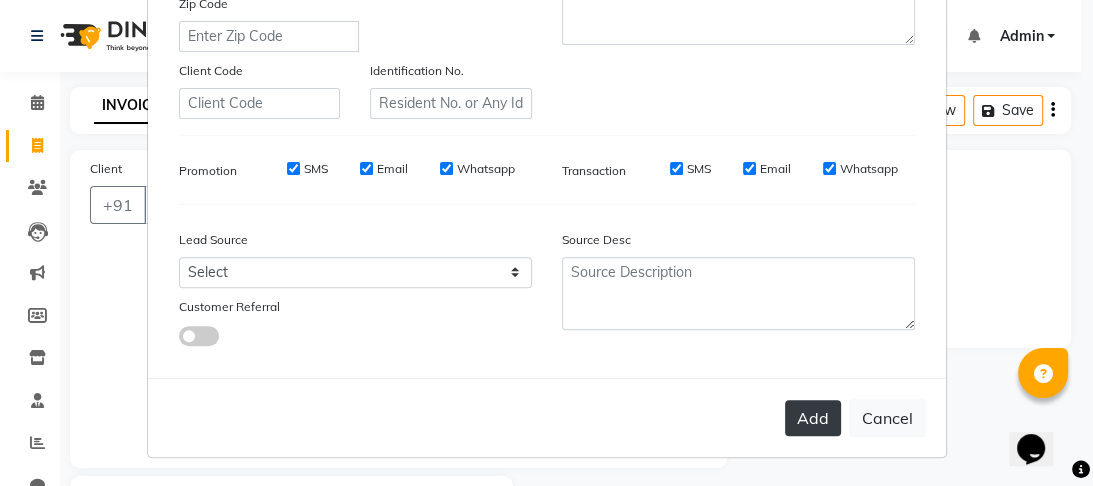click on "Add" at bounding box center [813, 418] 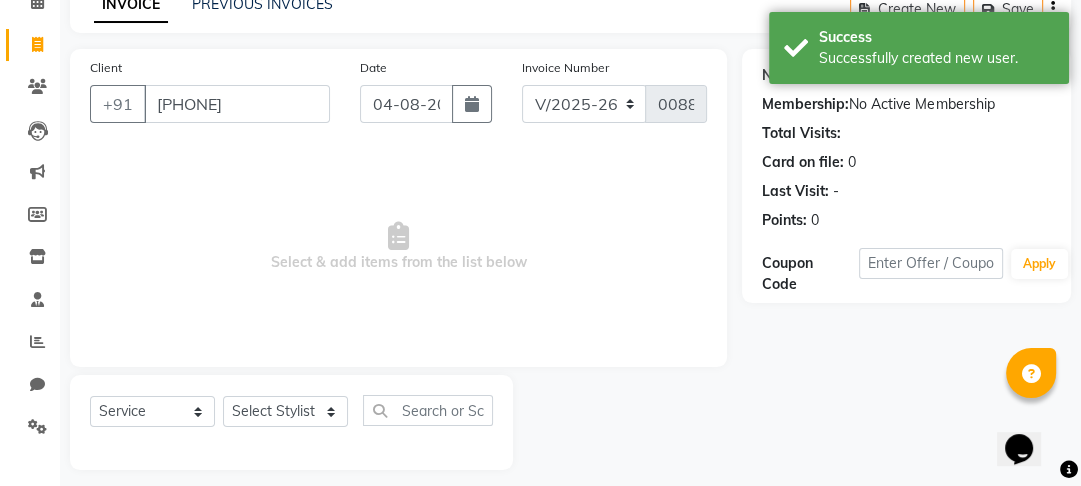 scroll, scrollTop: 116, scrollLeft: 0, axis: vertical 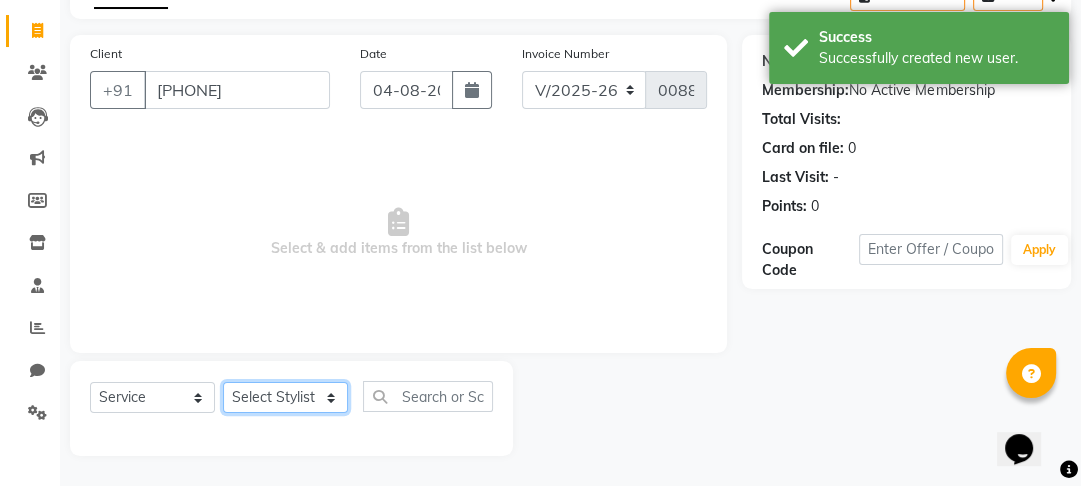click on "Select Stylist Altaf Arti Fasil Monali namrata sonu Suhaib" 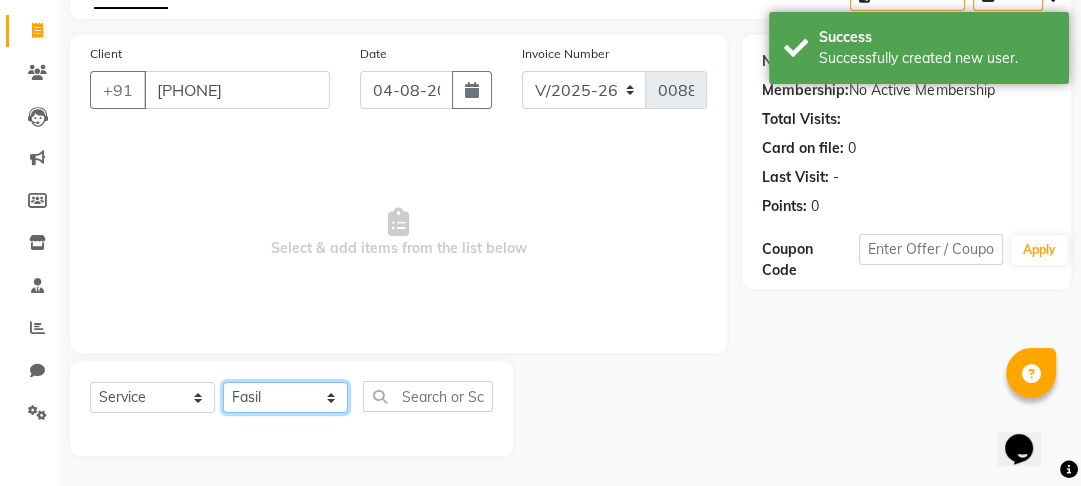 click on "Select Stylist Altaf Arti Fasil Monali namrata sonu Suhaib" 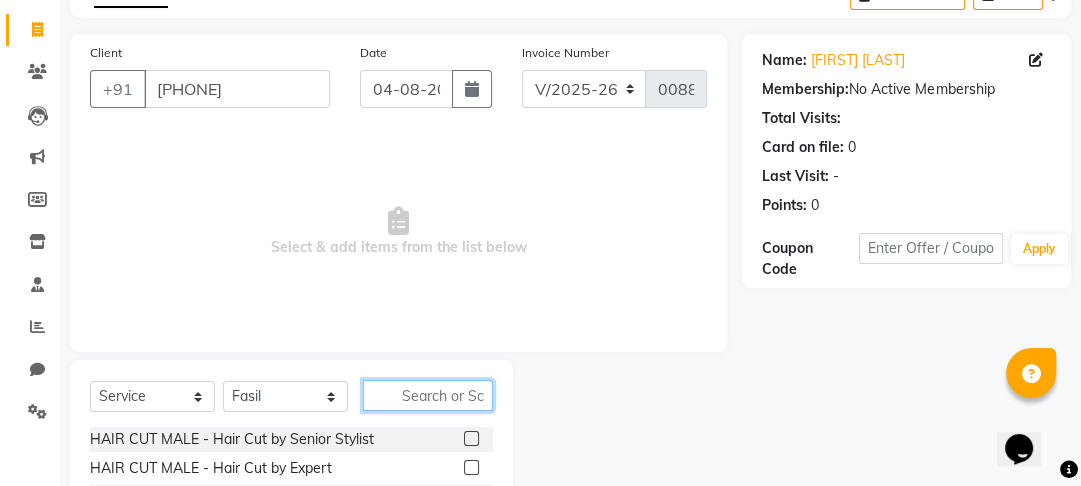 click 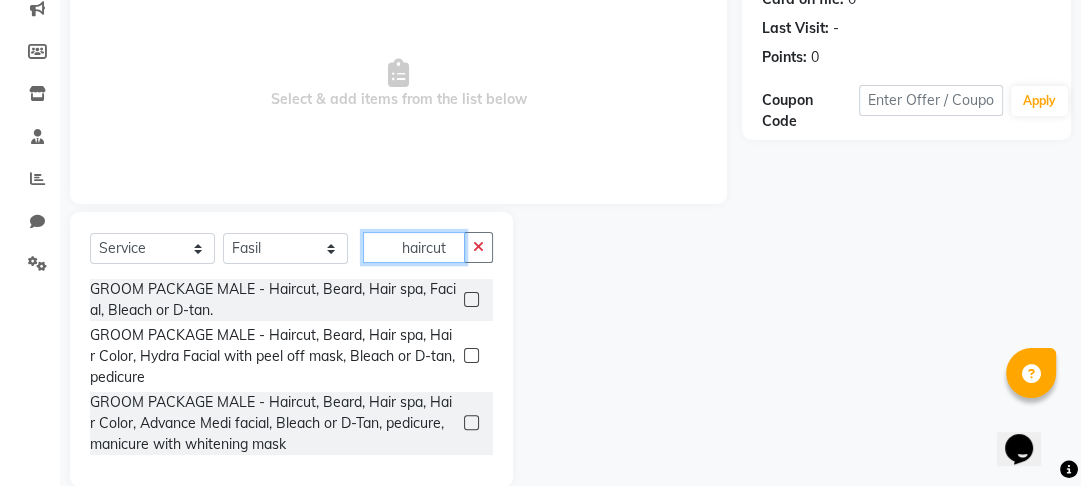 scroll, scrollTop: 296, scrollLeft: 0, axis: vertical 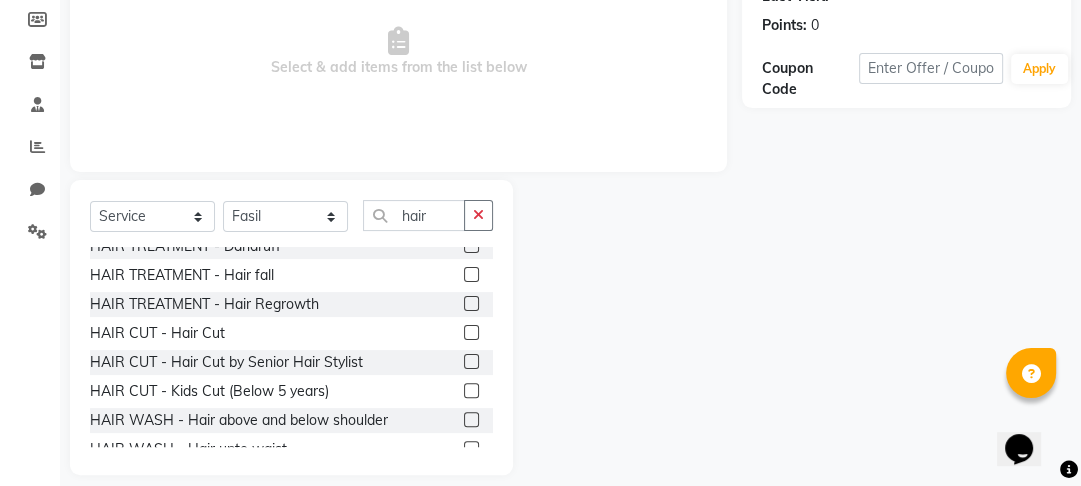 click 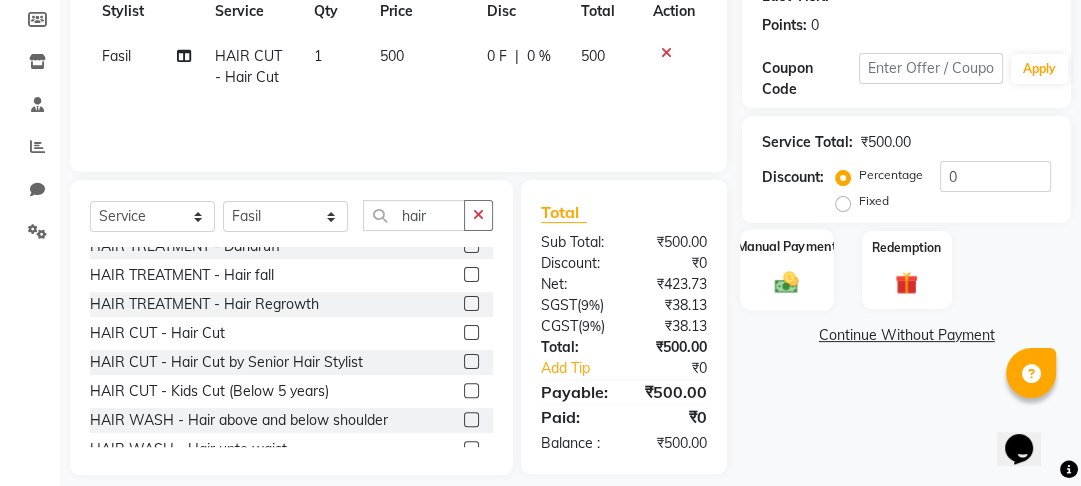 click on "Manual Payment" 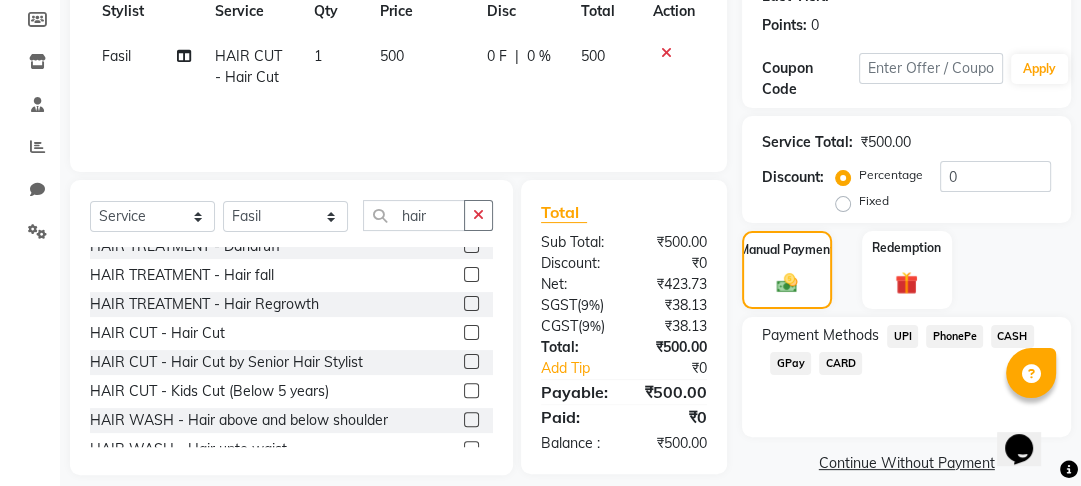 click on "CASH" 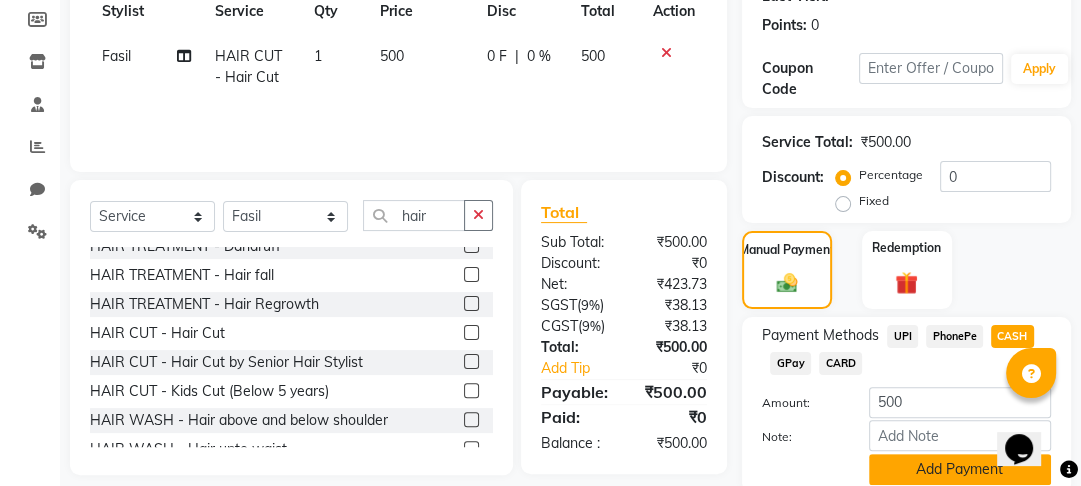 click on "Add Payment" 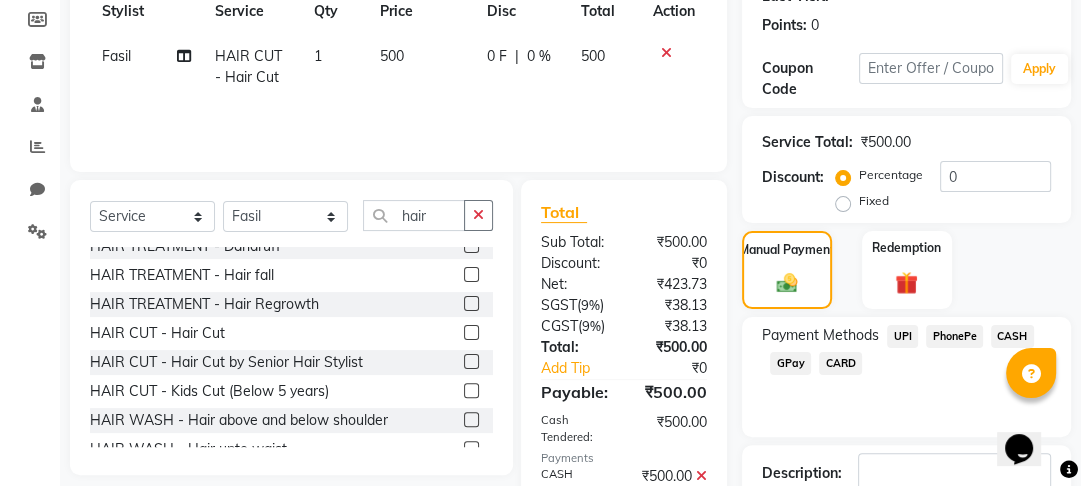 scroll, scrollTop: 429, scrollLeft: 0, axis: vertical 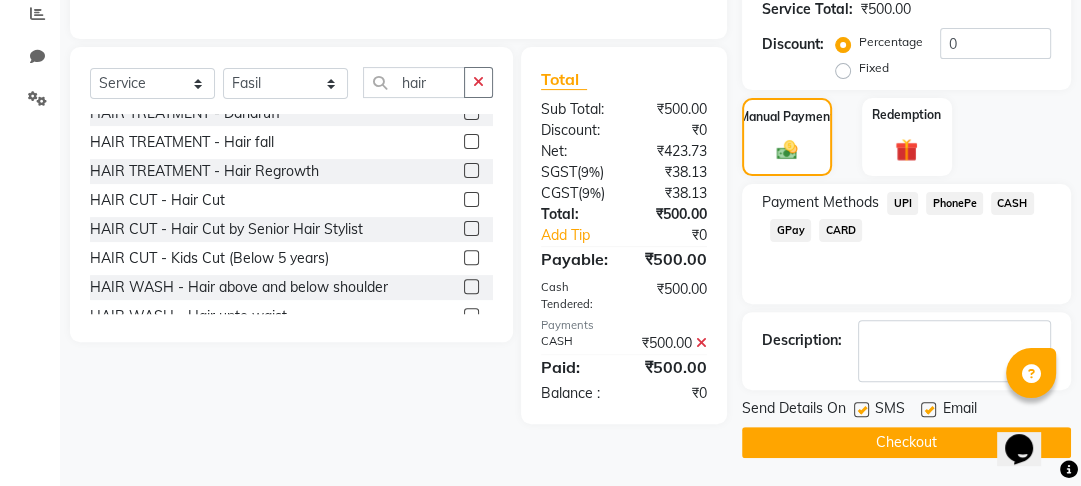 click on "Checkout" 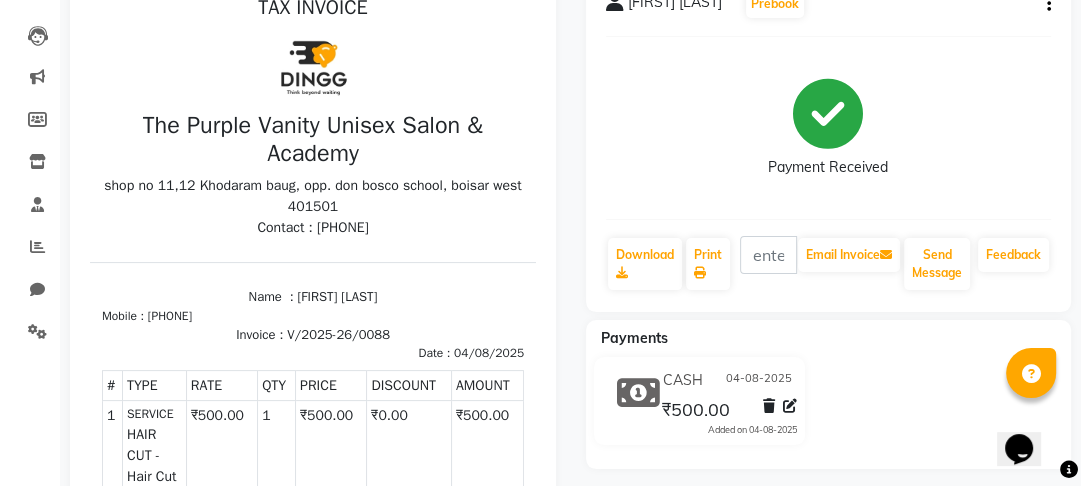 scroll, scrollTop: 305, scrollLeft: 0, axis: vertical 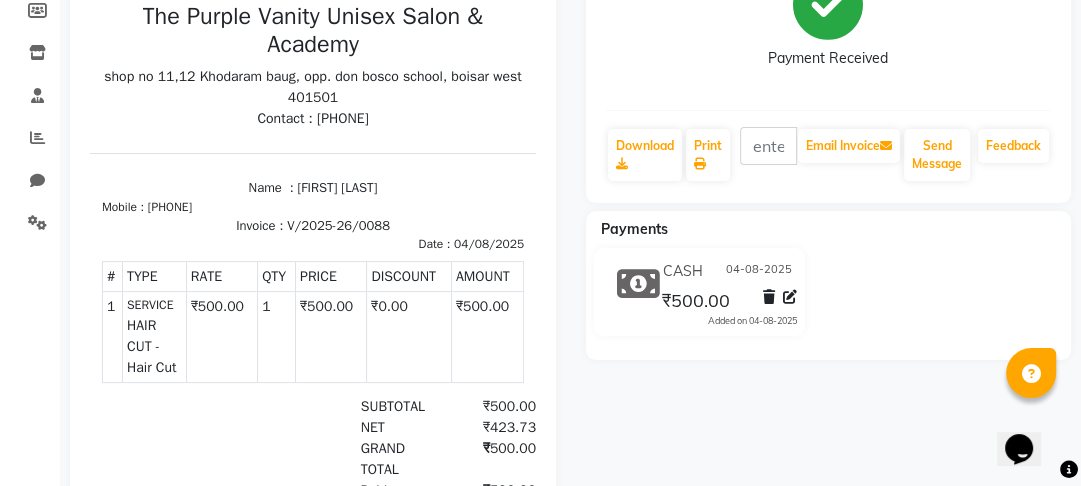 click on "[FIRST] [LAST]  Prebook  Payment Received  Download  Print  Email Invoice  Send Message Feedback  Payments CASH 04-08-2025 ₹500.00  Added on 04-08-2025" 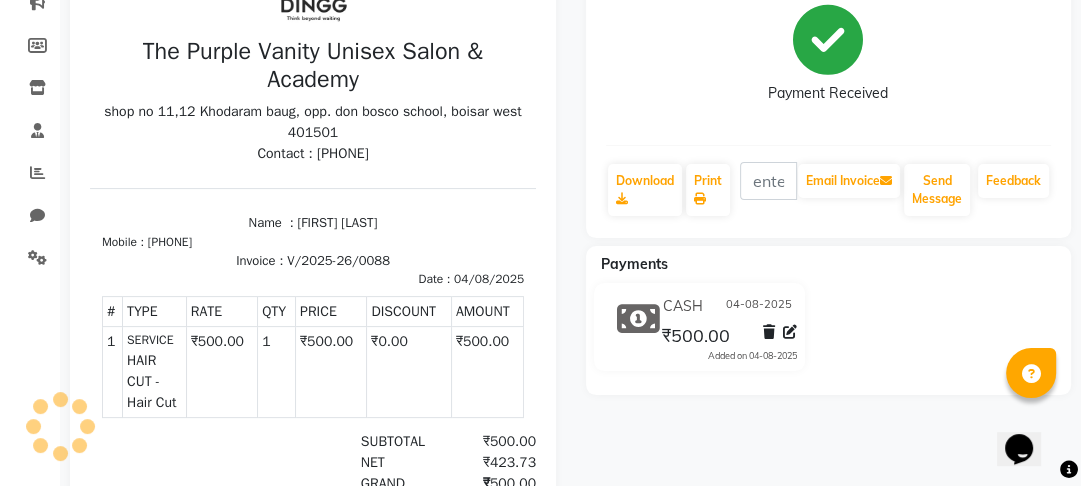 scroll, scrollTop: 0, scrollLeft: 0, axis: both 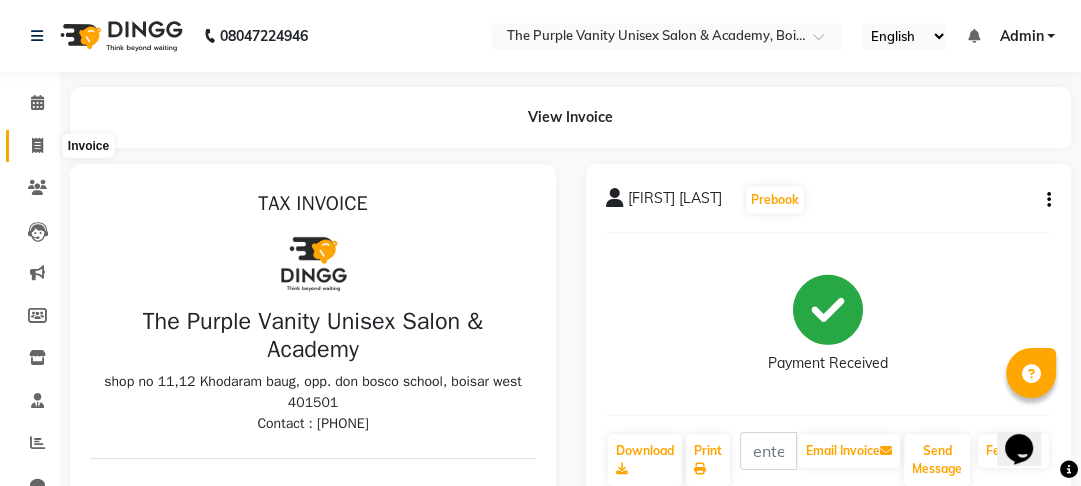 click 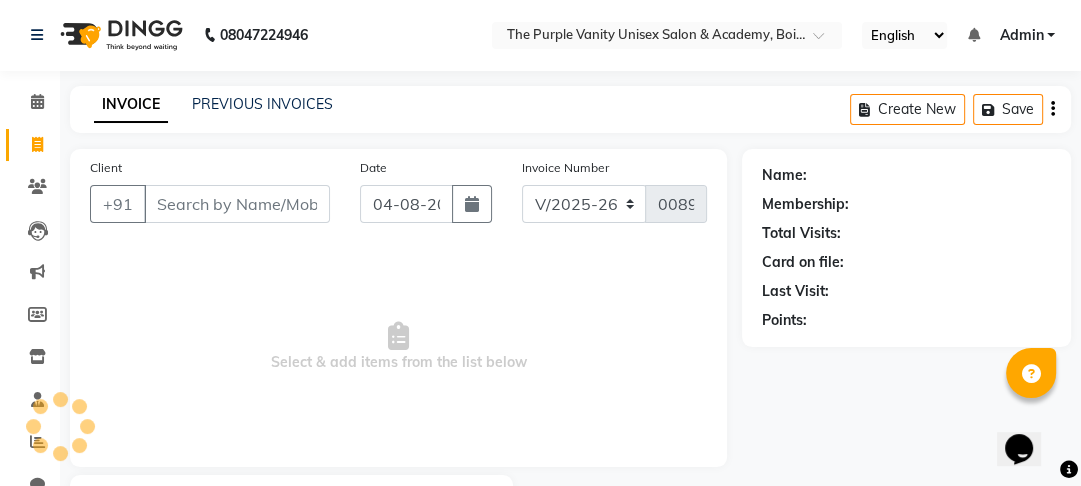 scroll, scrollTop: 116, scrollLeft: 0, axis: vertical 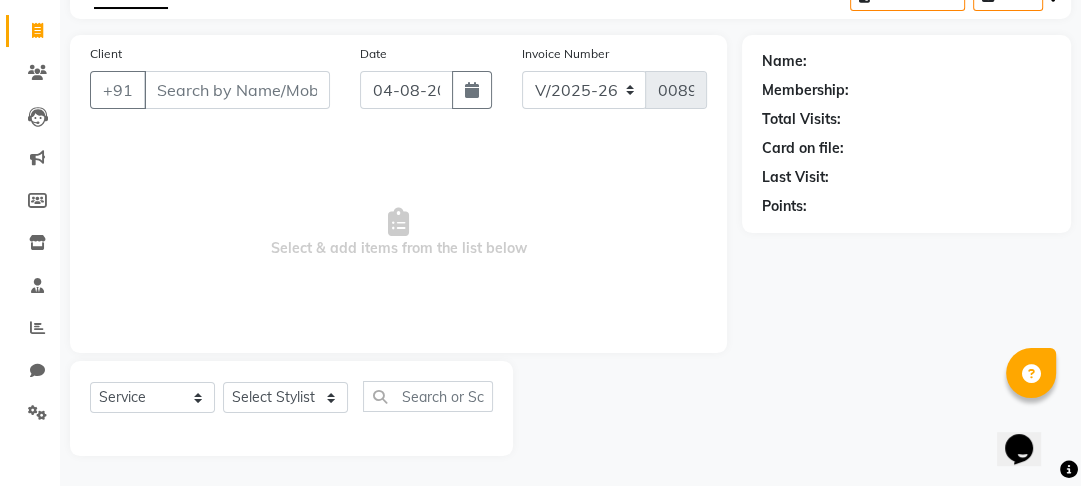 click on "Client" at bounding box center [237, 90] 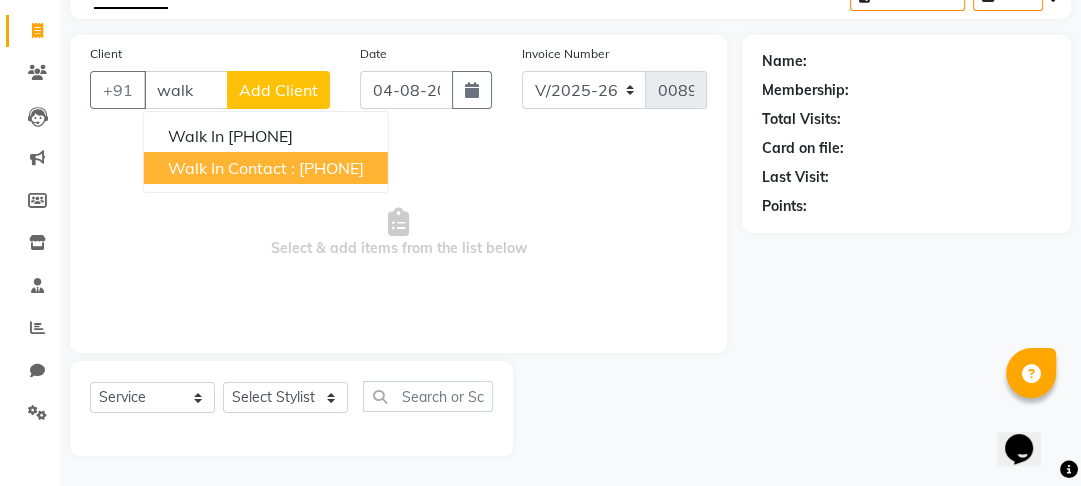 click on "Contact : [PHONE]" at bounding box center (296, 168) 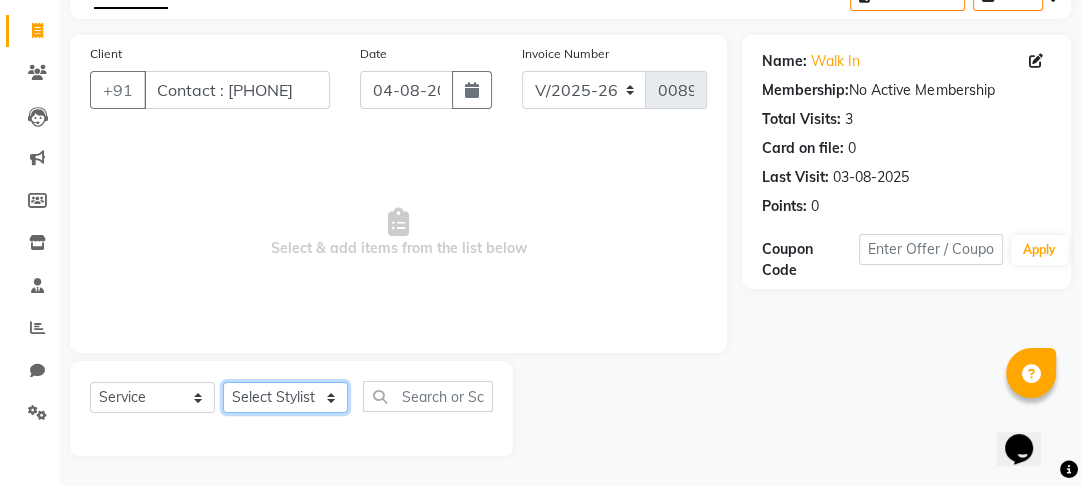 click on "Select Stylist Altaf Arti Fasil Monali namrata sonu Suhaib" 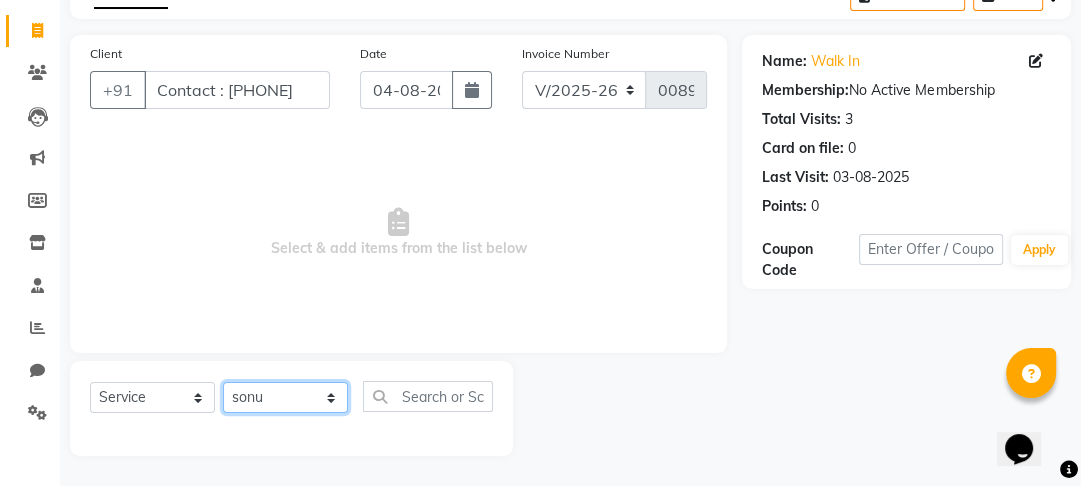 click on "Select Stylist Altaf Arti Fasil Monali namrata sonu Suhaib" 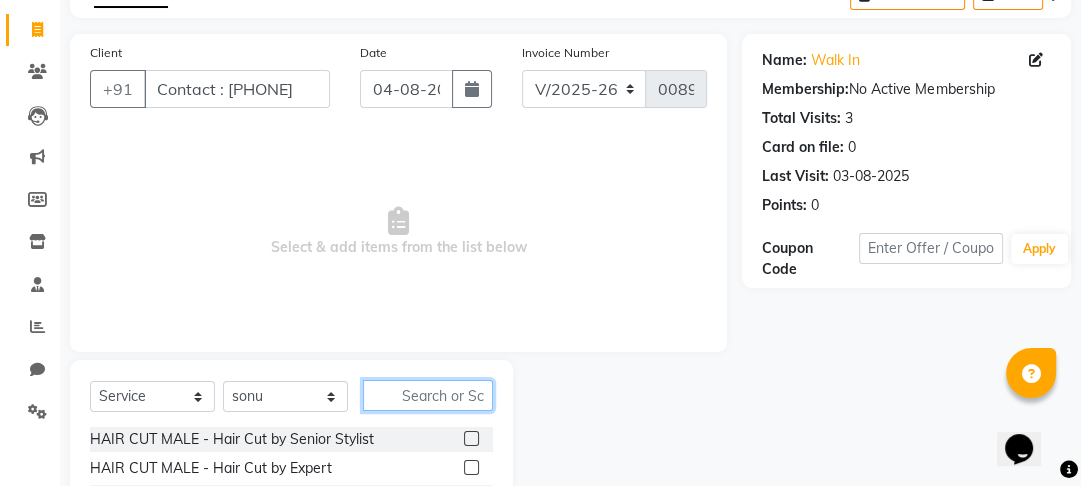 click 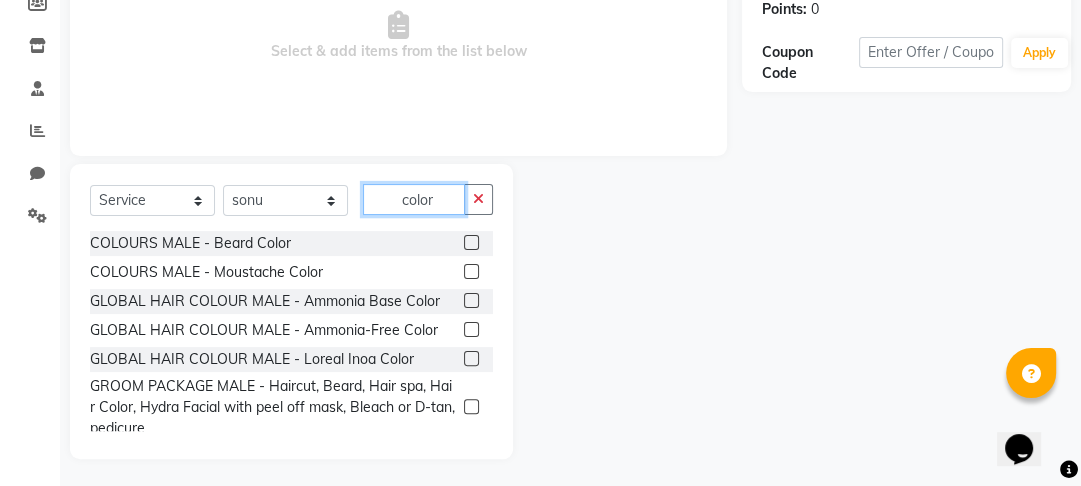 scroll, scrollTop: 316, scrollLeft: 0, axis: vertical 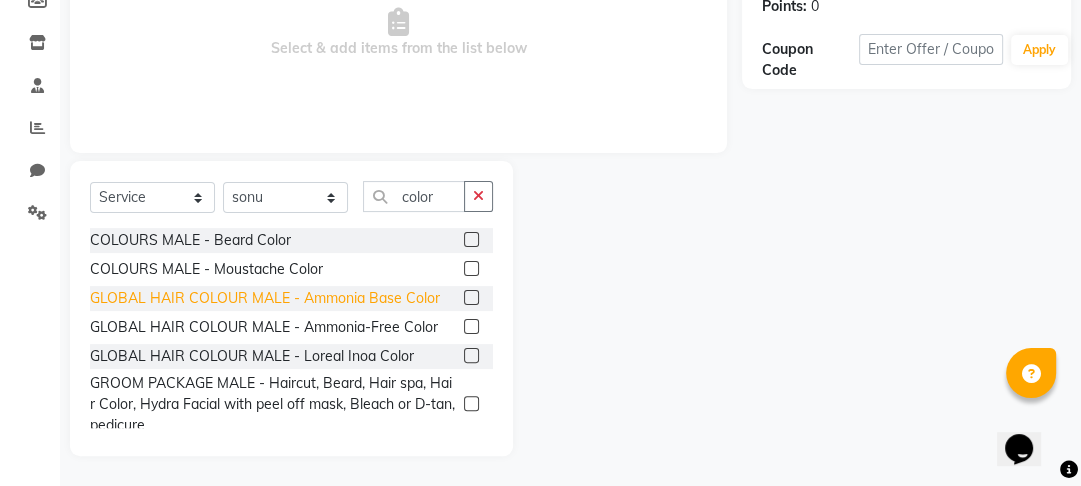 click on "GLOBAL HAIR COLOUR MALE - Ammonia Base Color" 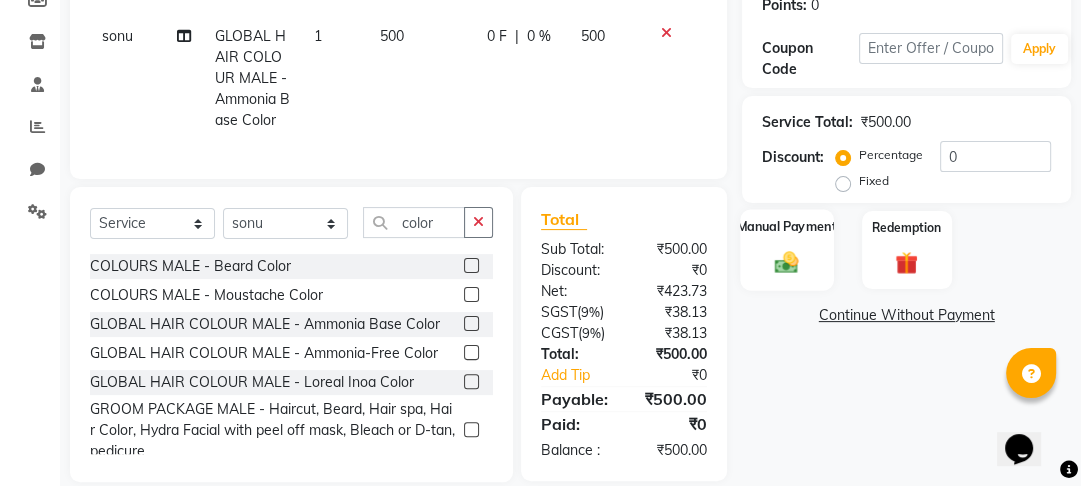 click 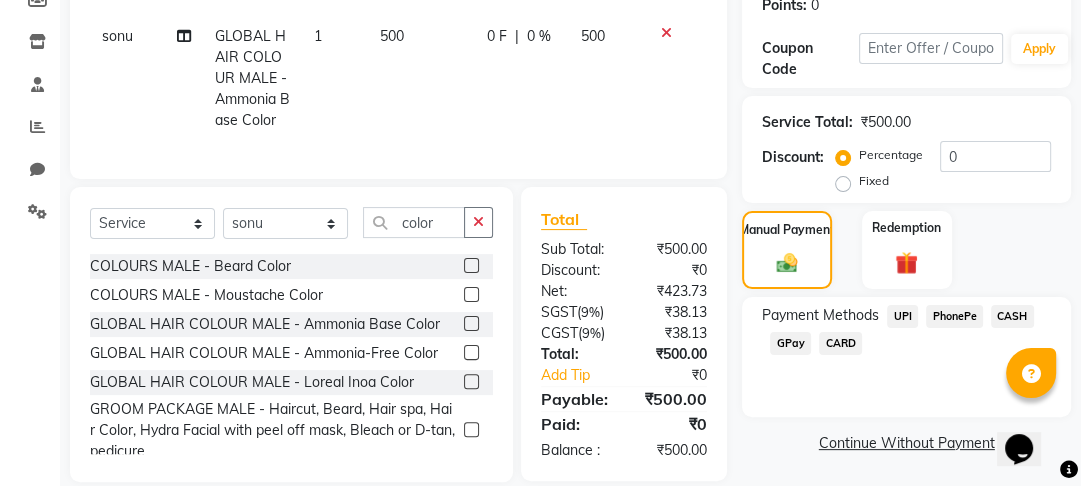 click on "500" 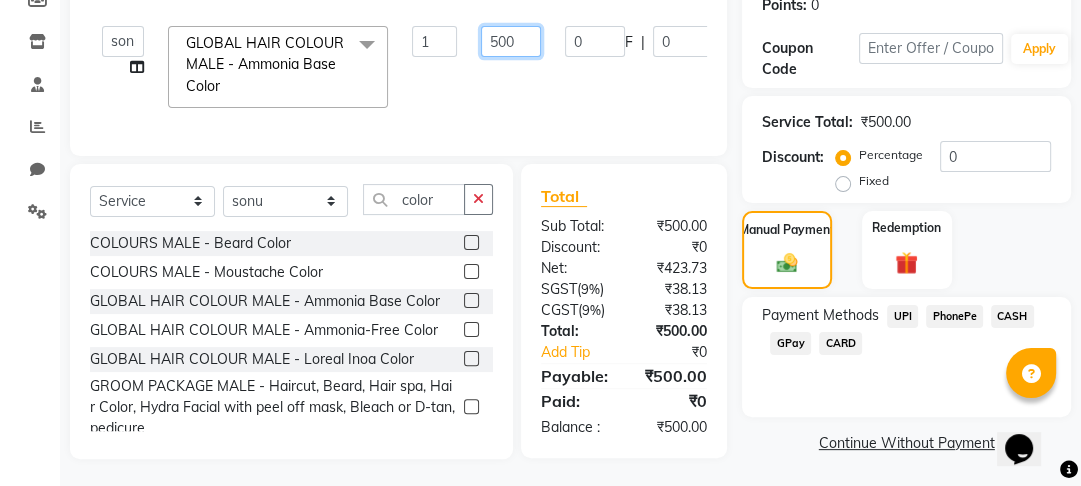 click on "500" 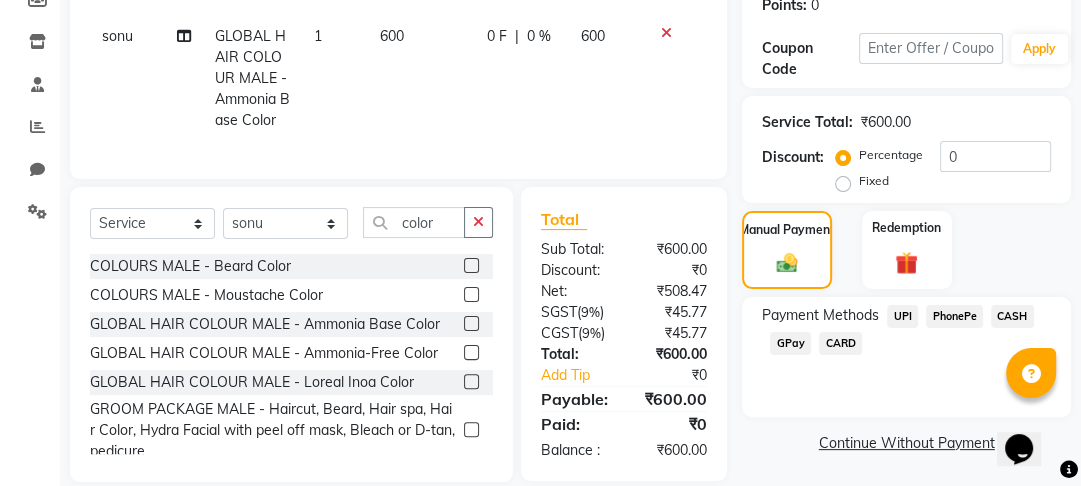 click on "sonu GLOBAL HAIR COLOUR MALE - Ammonia Base Color 1 600 0 F | 0 % 600" 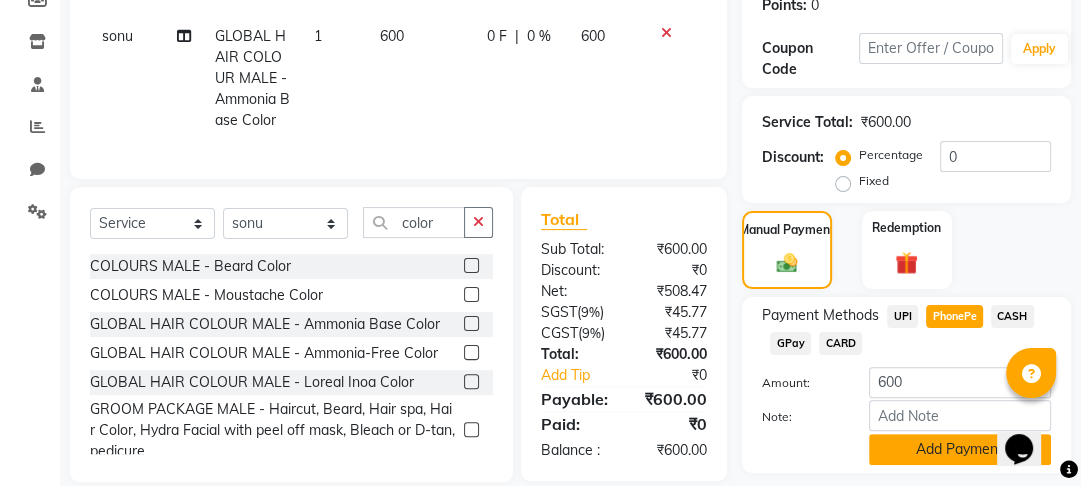 click on "Add Payment" 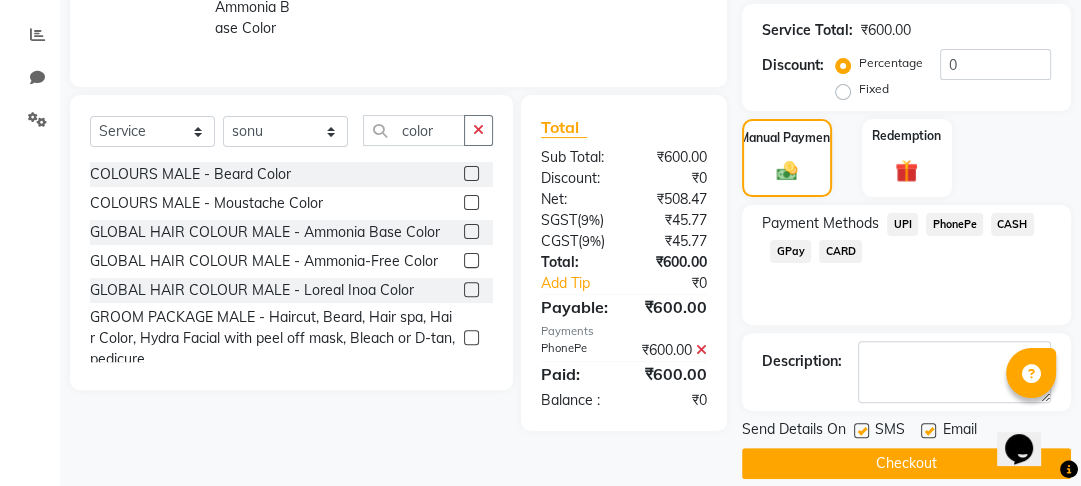 scroll, scrollTop: 429, scrollLeft: 0, axis: vertical 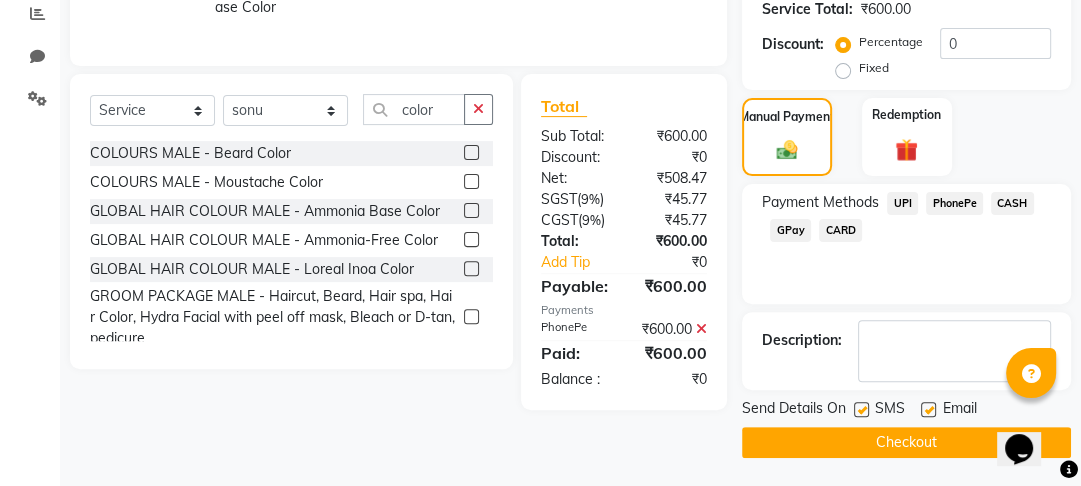 click on "Checkout" 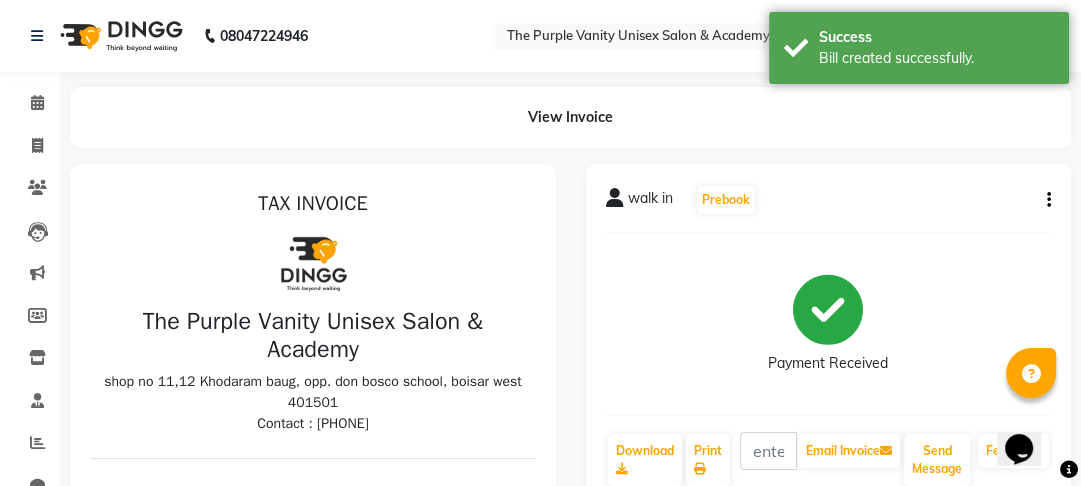 scroll, scrollTop: 0, scrollLeft: 0, axis: both 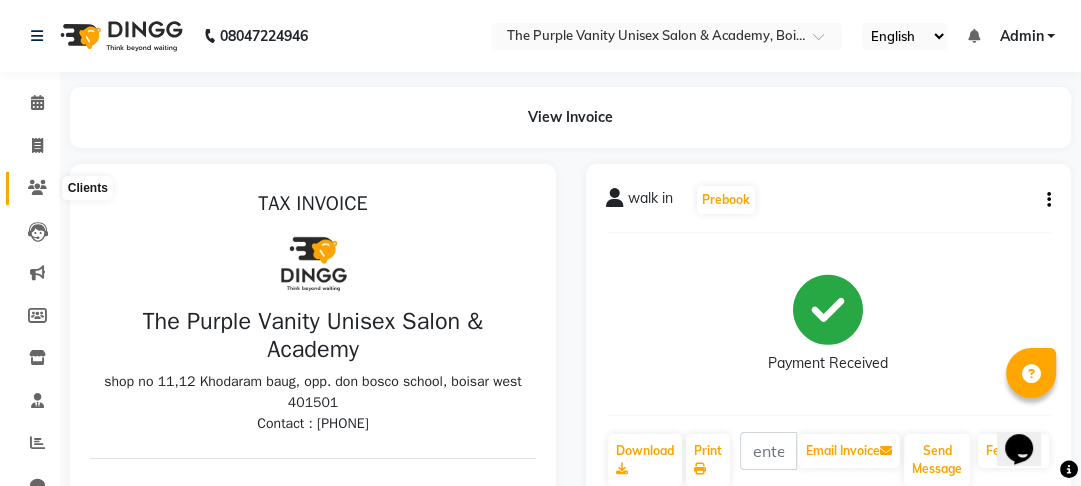 click 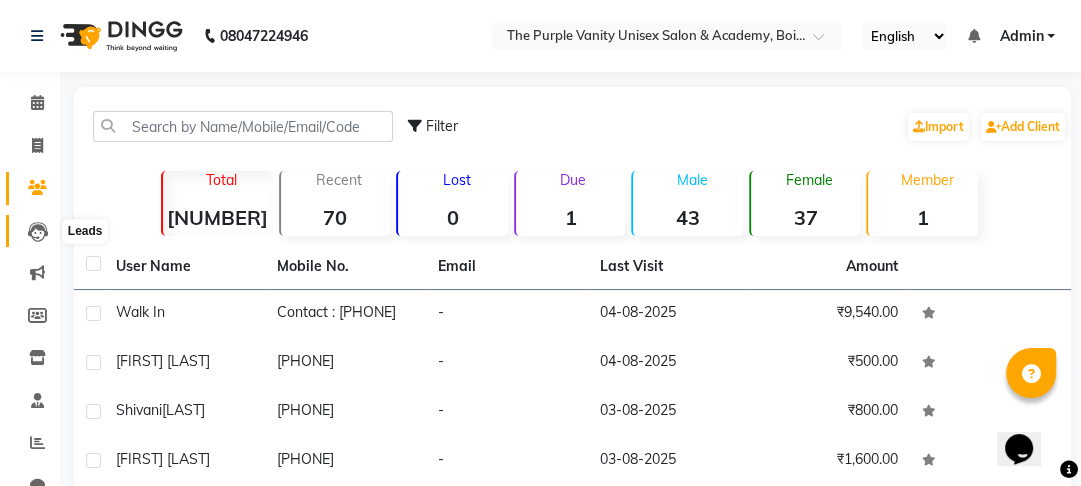 click 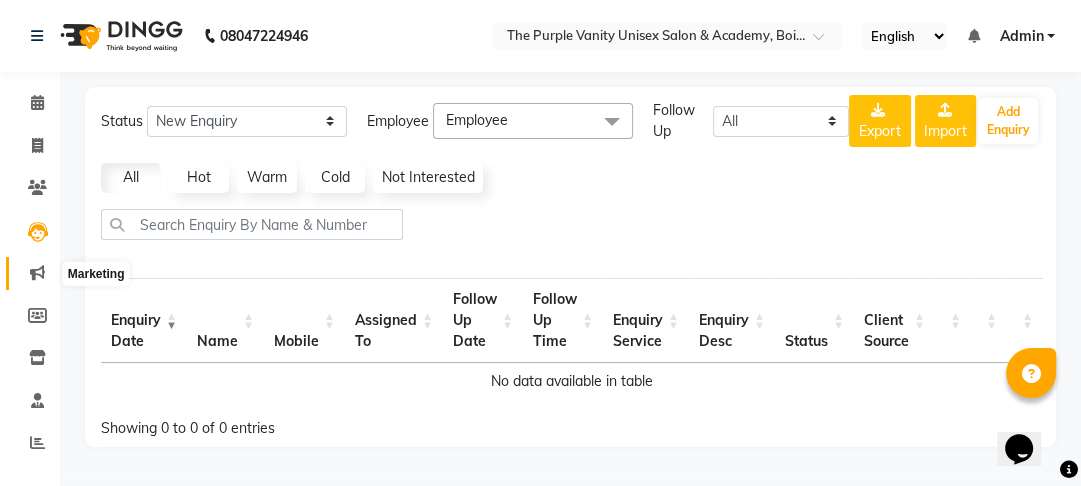 click 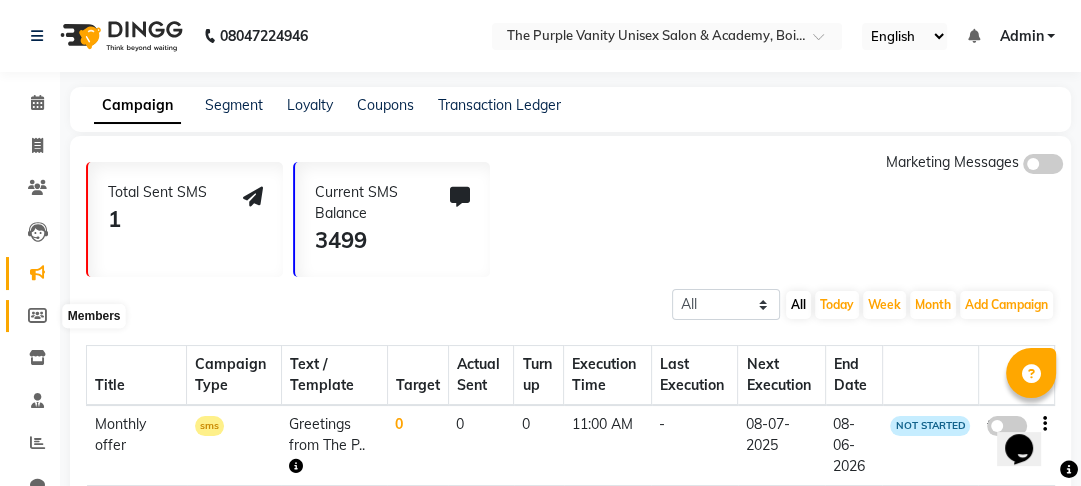 click 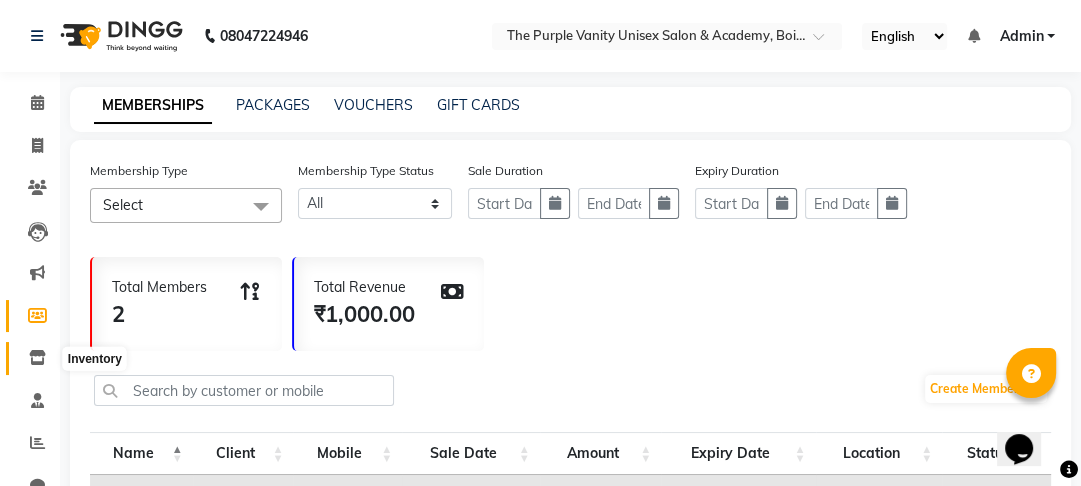 click 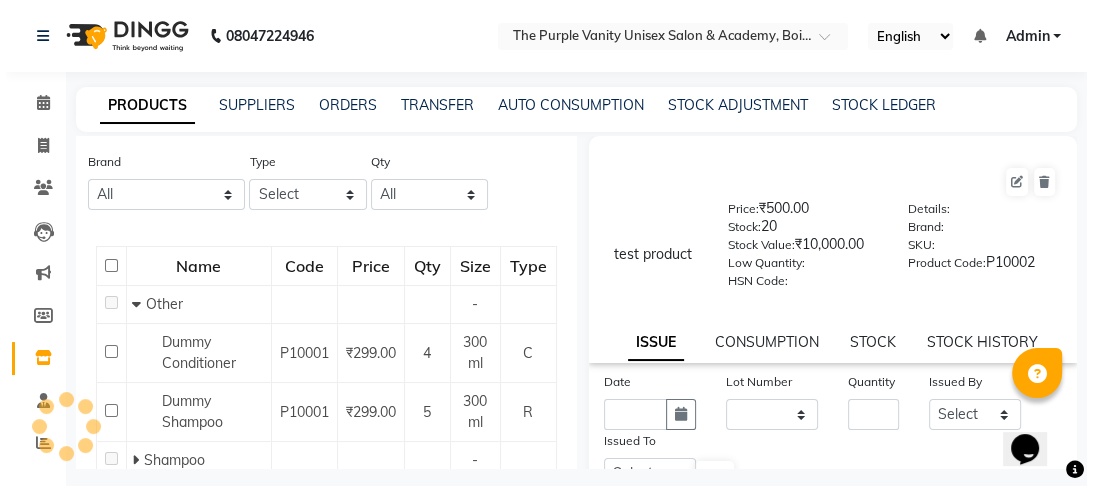 scroll, scrollTop: 211, scrollLeft: 0, axis: vertical 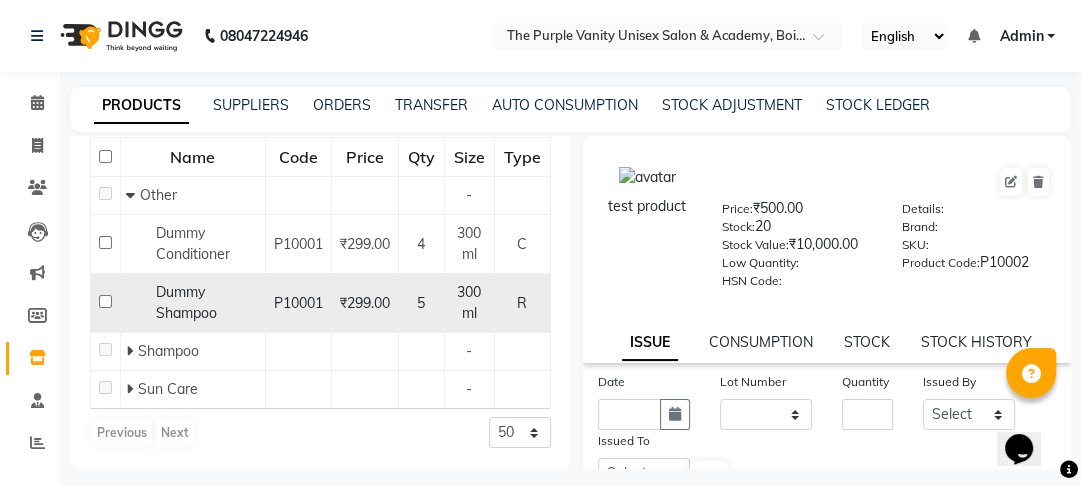 click 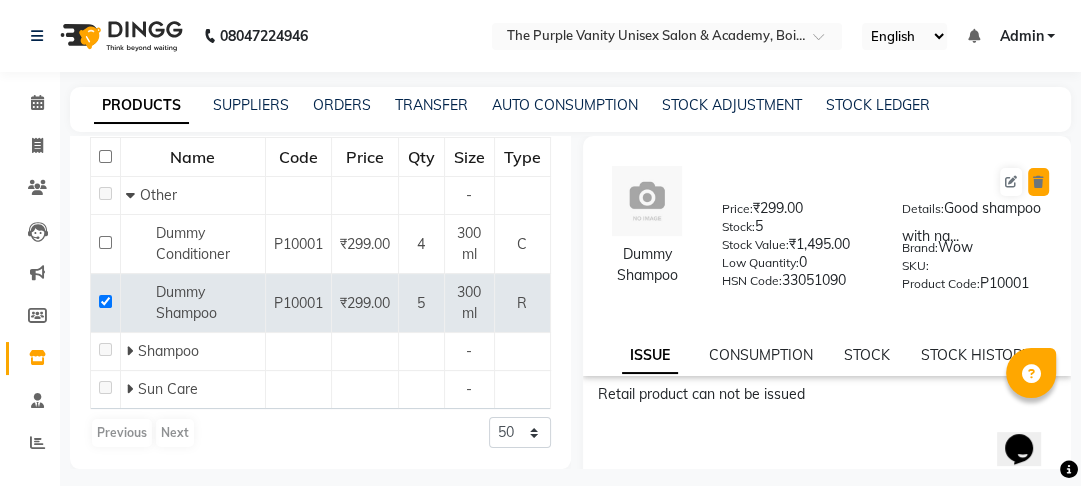 click 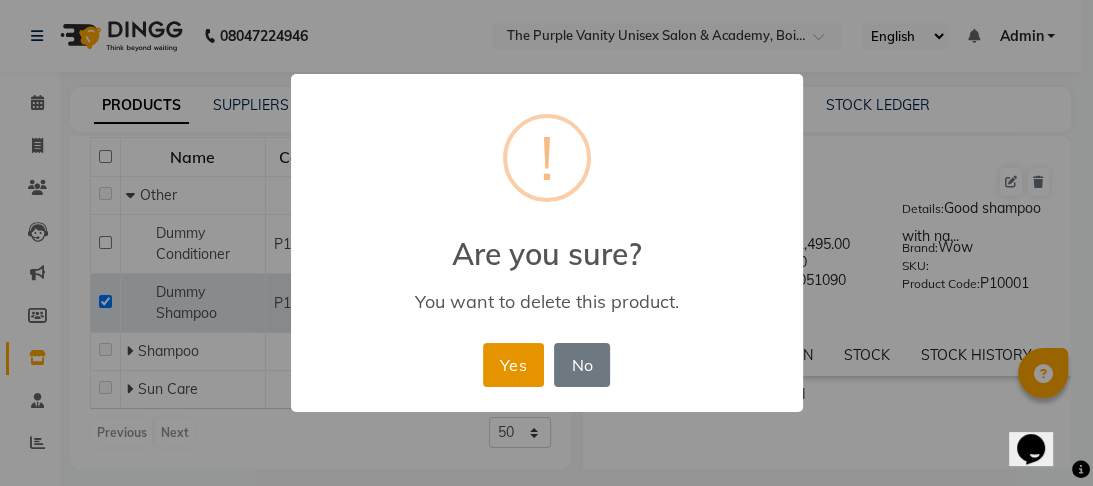 click on "Yes" at bounding box center [513, 365] 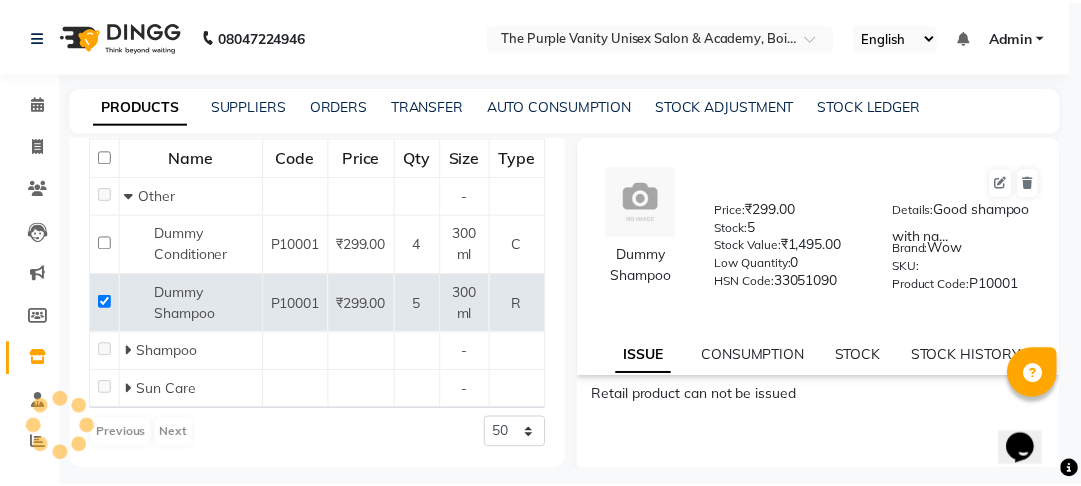 scroll, scrollTop: 211, scrollLeft: 0, axis: vertical 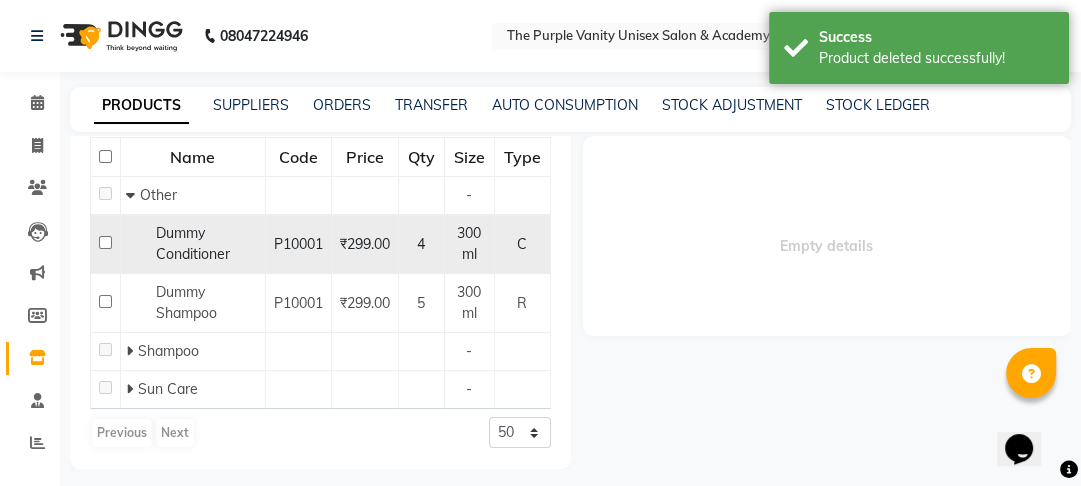 click 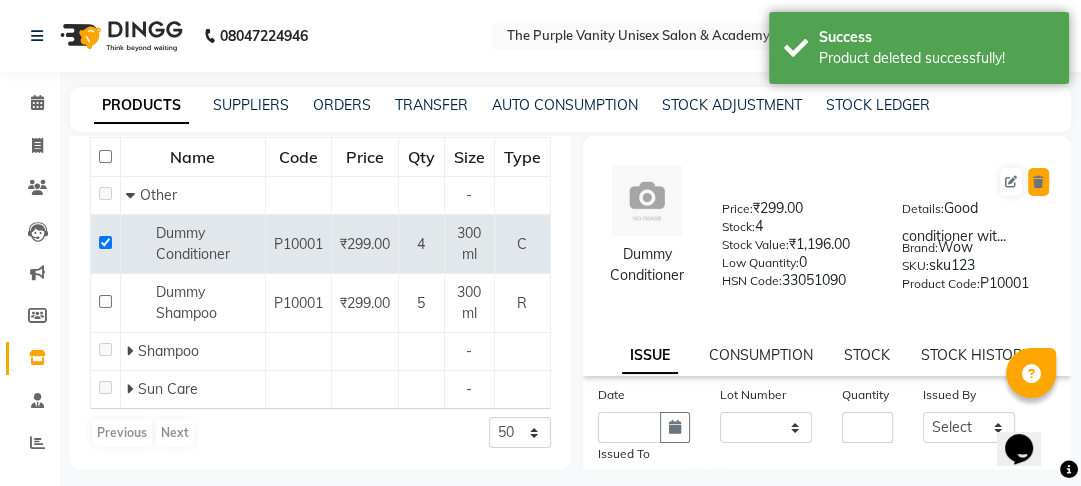 click 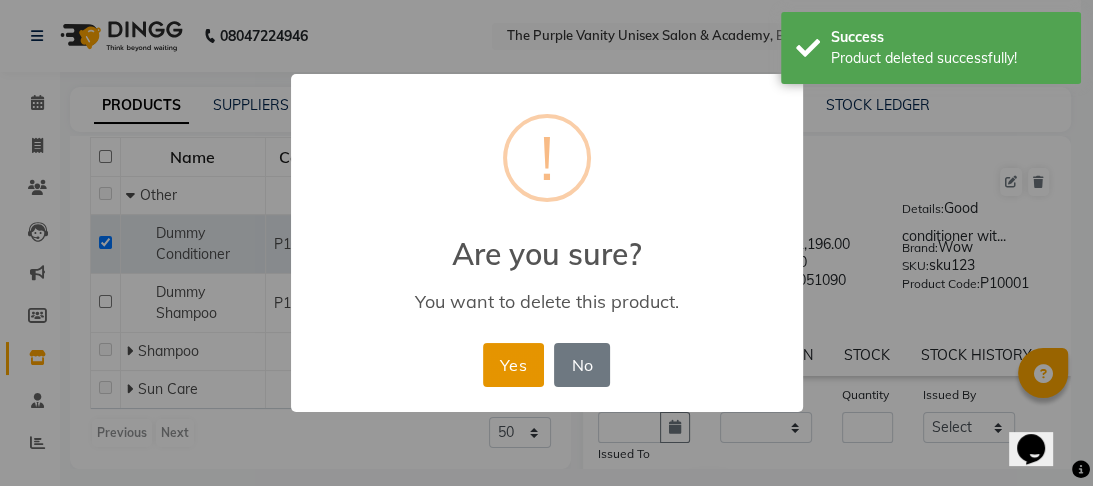 click on "Yes" at bounding box center [513, 365] 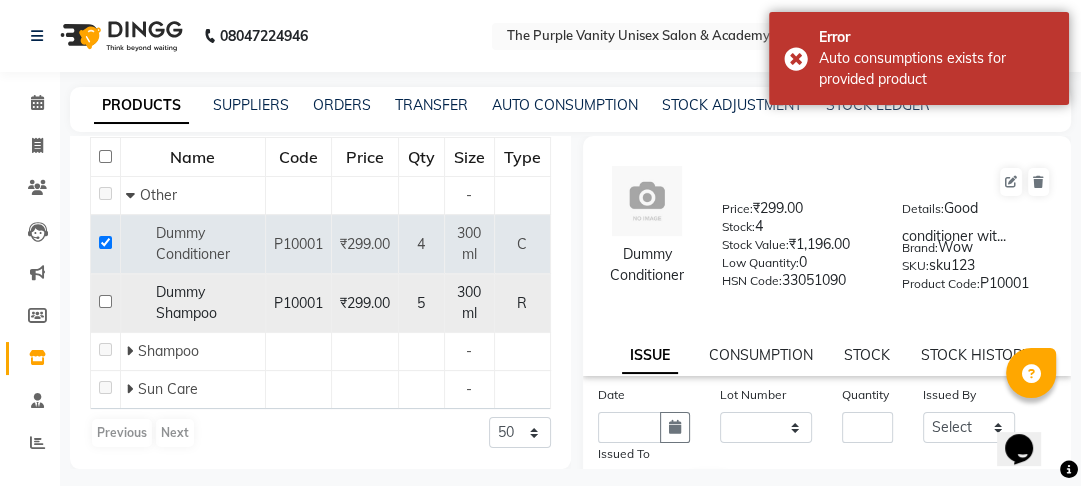 click 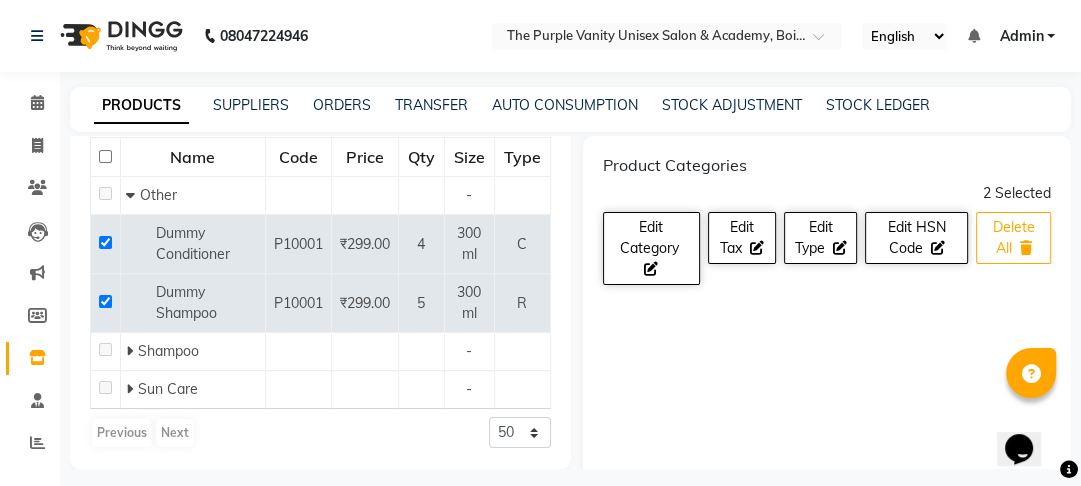 click 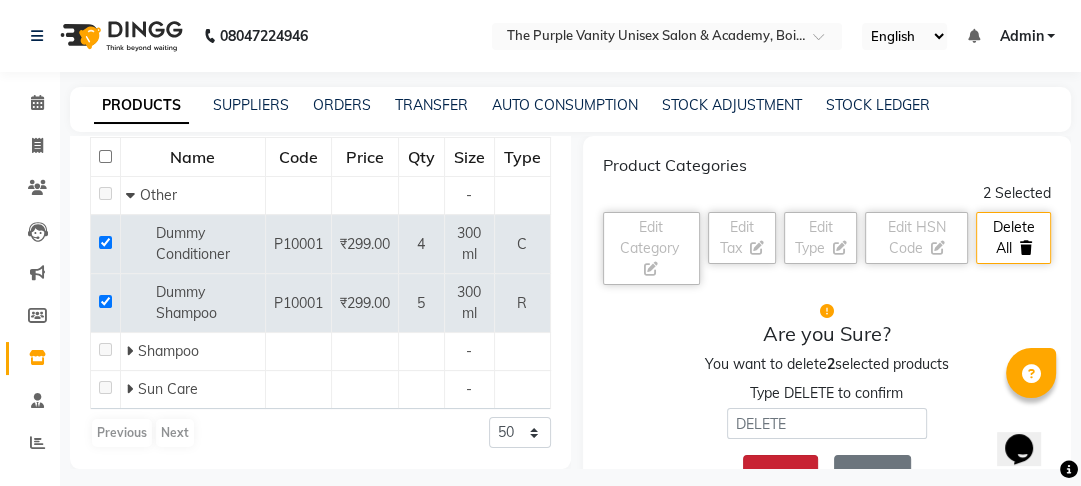 click on "Delete" 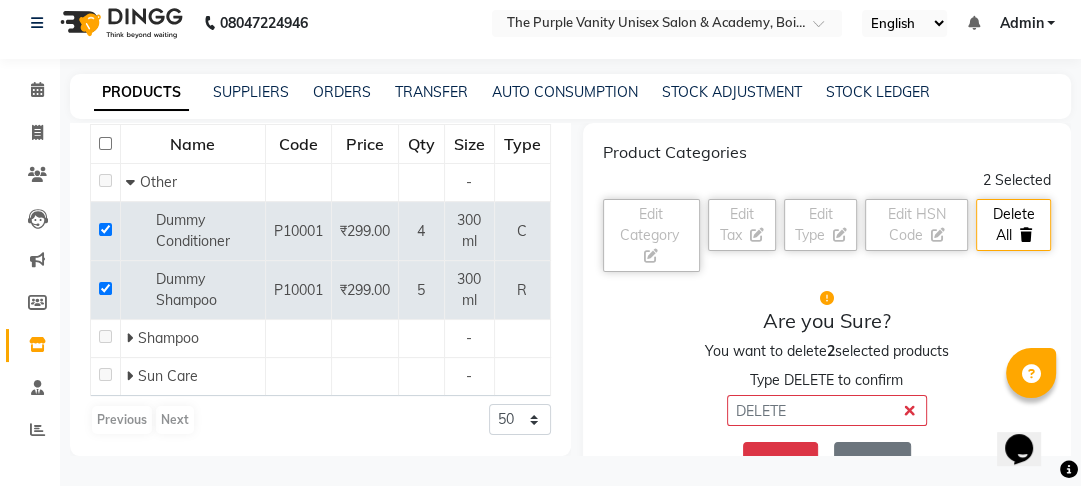 scroll, scrollTop: 0, scrollLeft: 0, axis: both 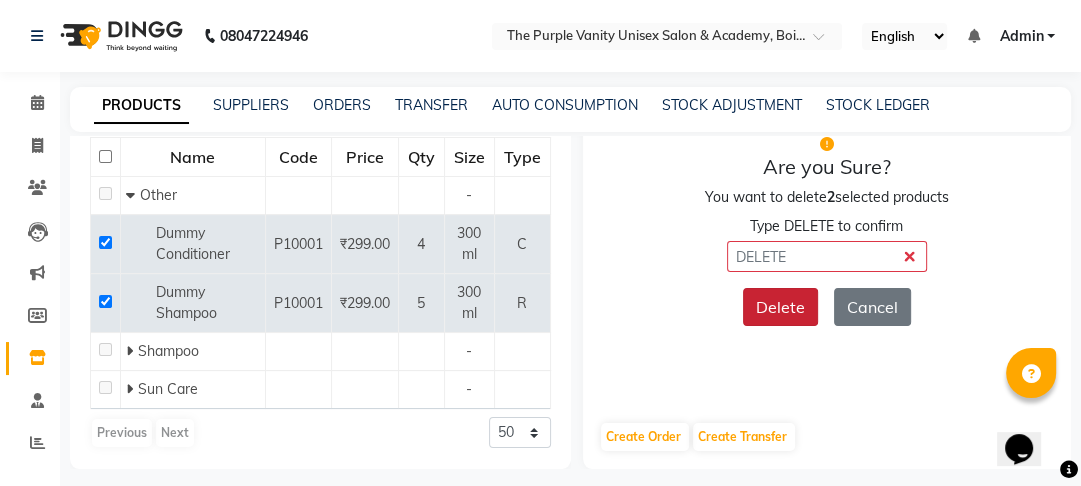 click on "Delete" 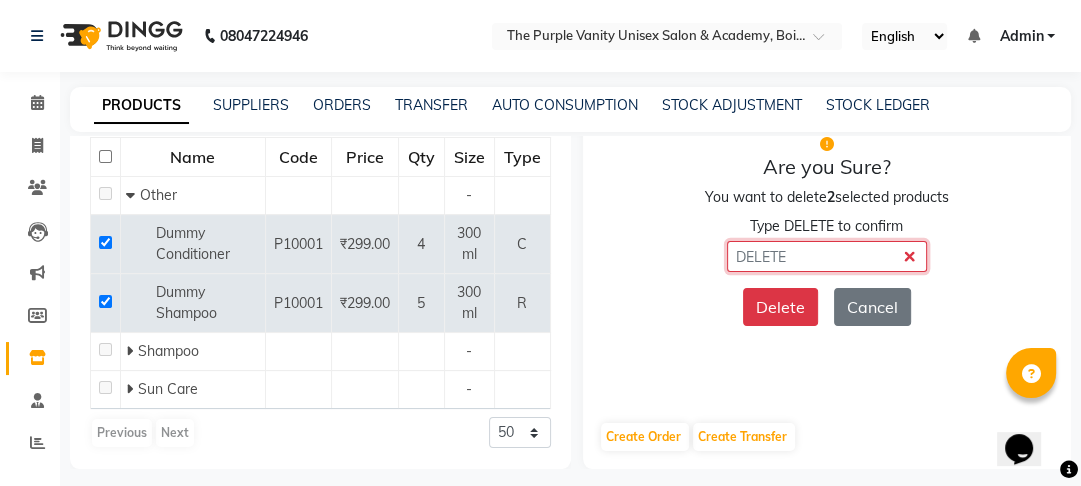 click 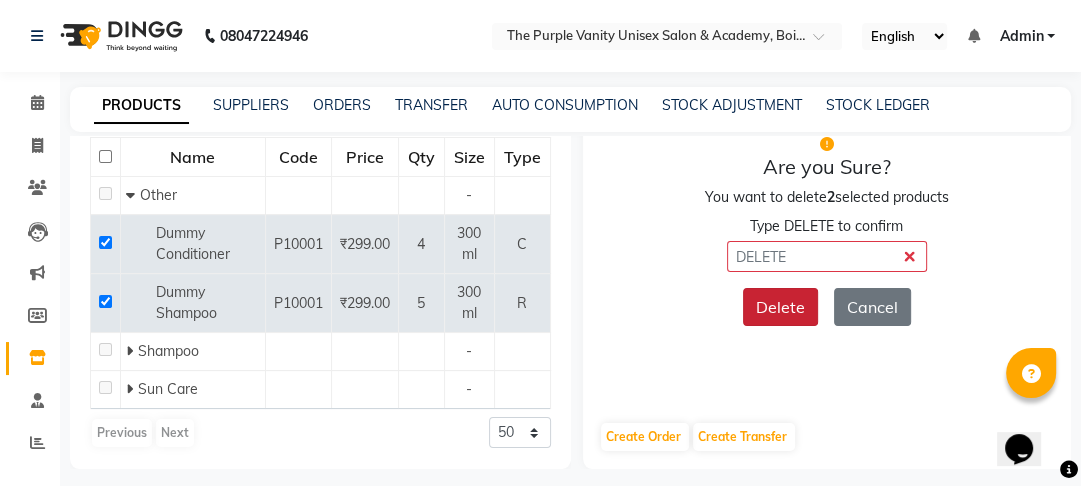 click on "Delete" 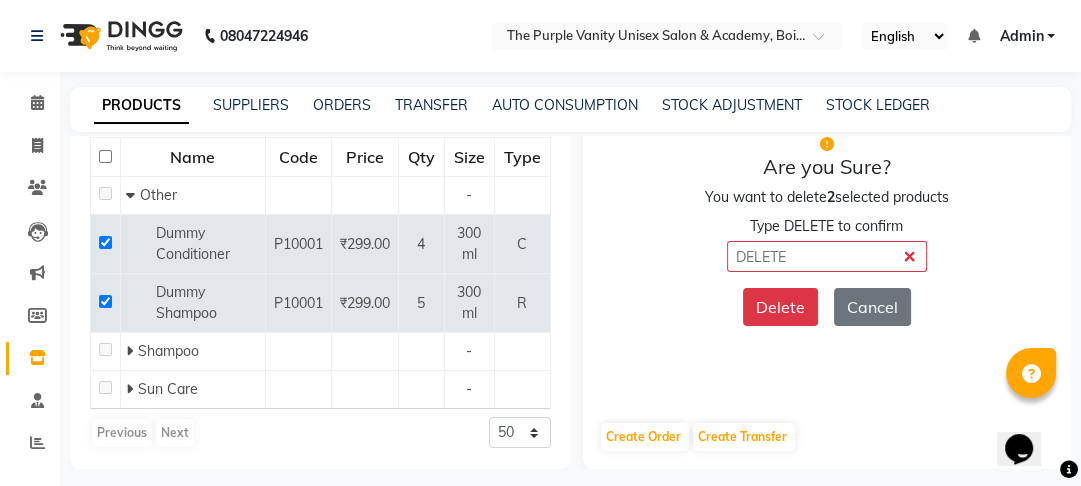 click on "Product Categories 2 Selected Edit Category    Edit Tax    Edit Type    Edit HSN Code    Delete All    Are you Sure? You want to delete  2  selected products Type DELETE to confirm Delete Cancel" 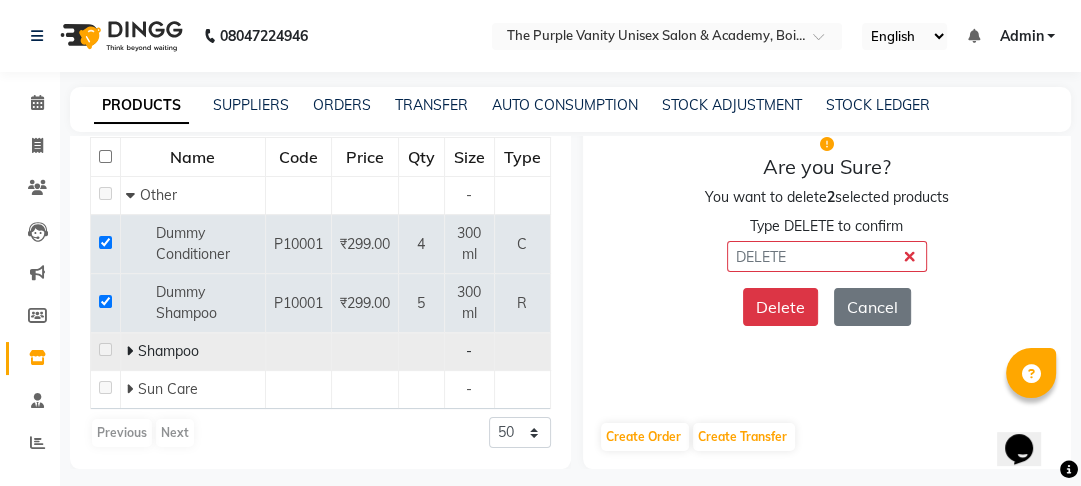 click 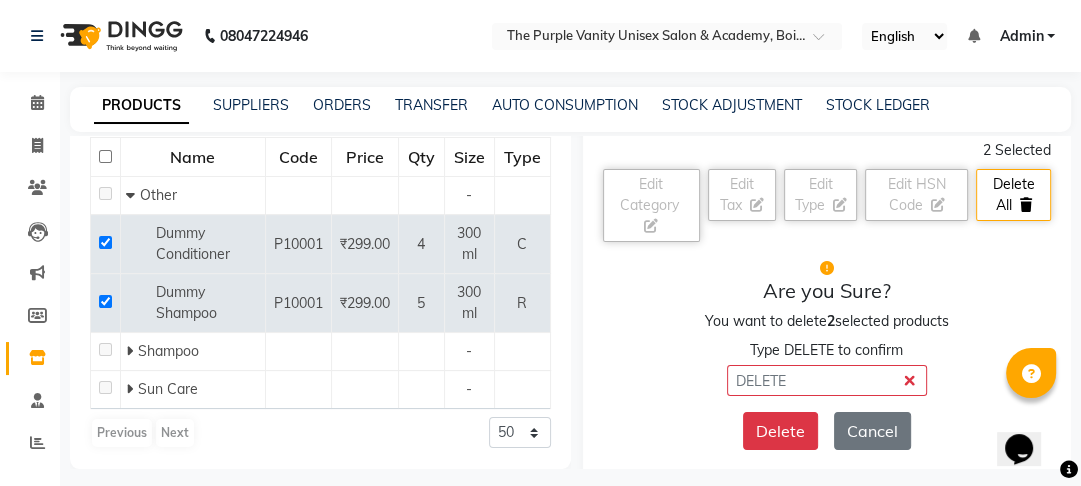 scroll, scrollTop: 0, scrollLeft: 0, axis: both 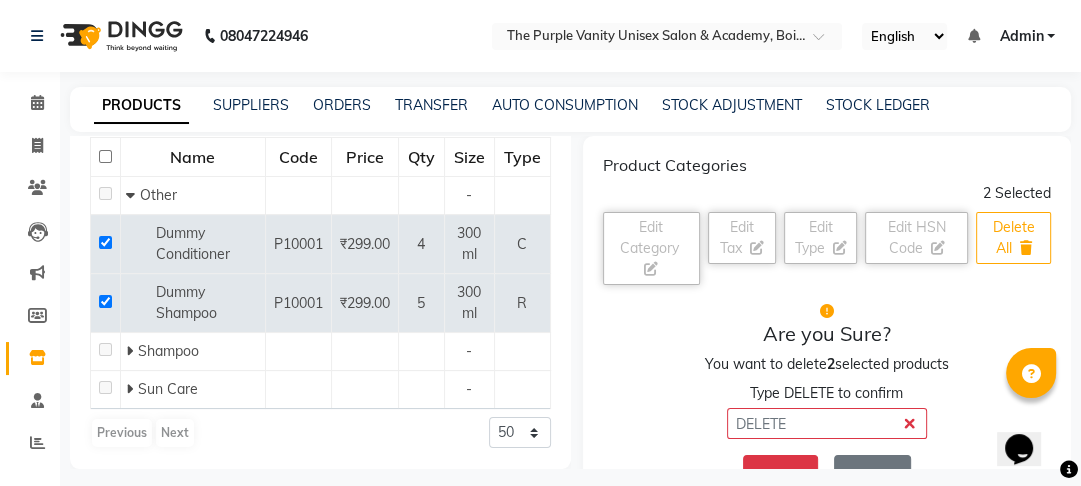 click on "Delete All" 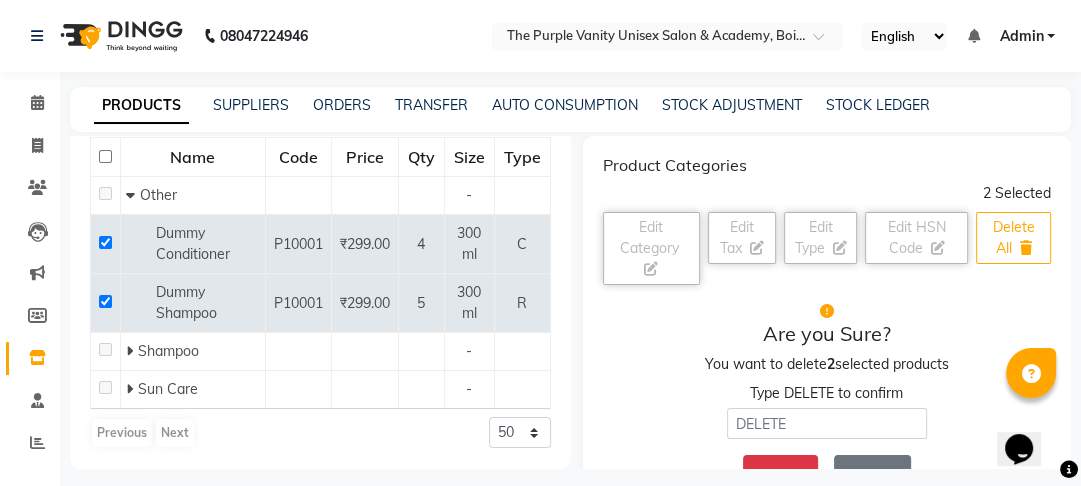 click on "Delete All" 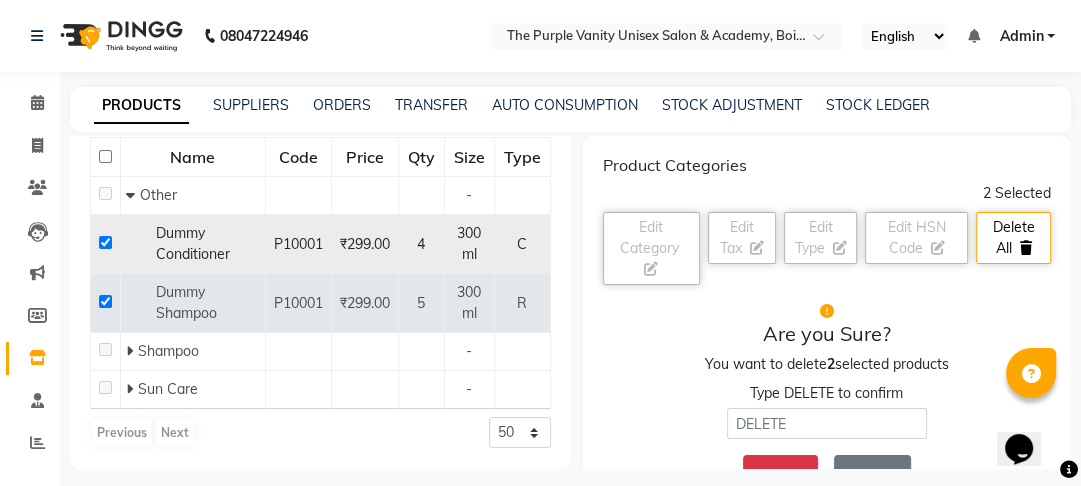 click 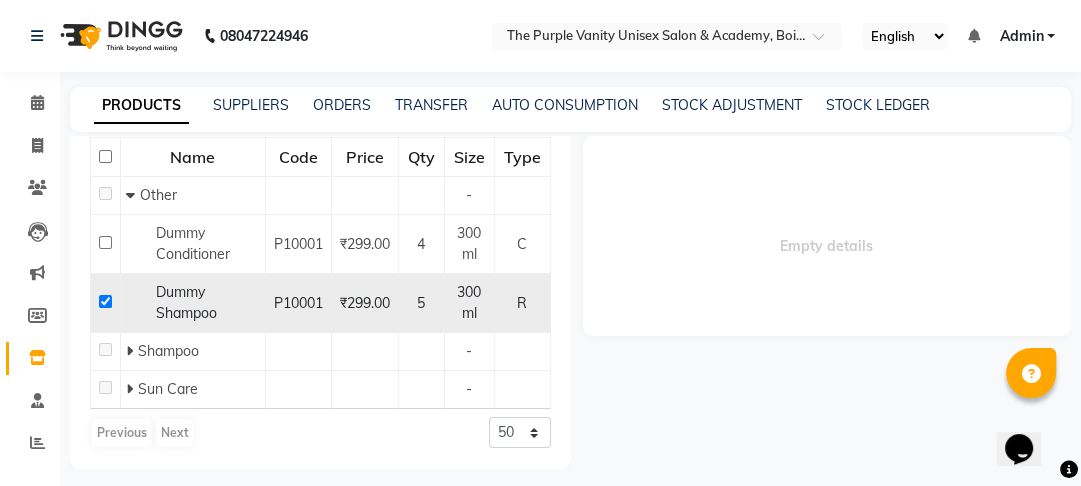 click 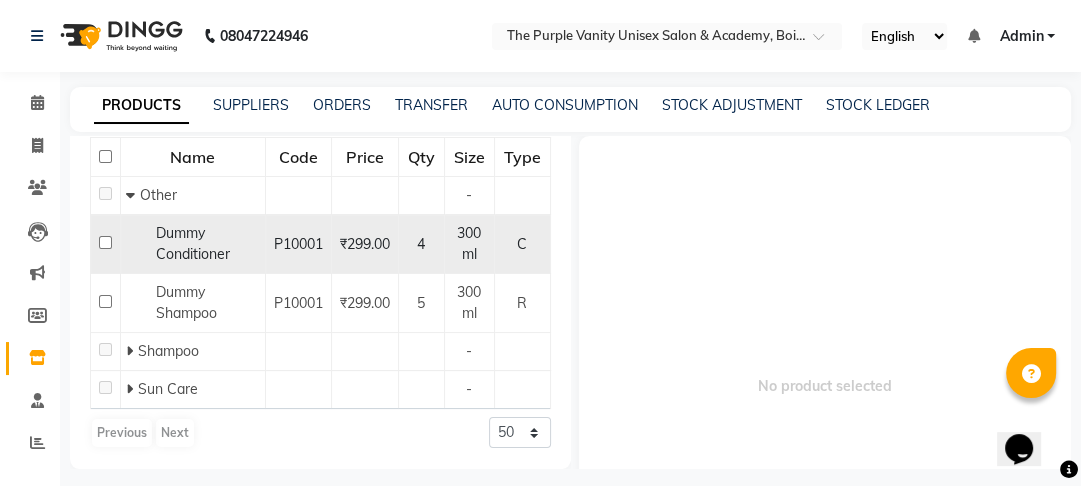 click 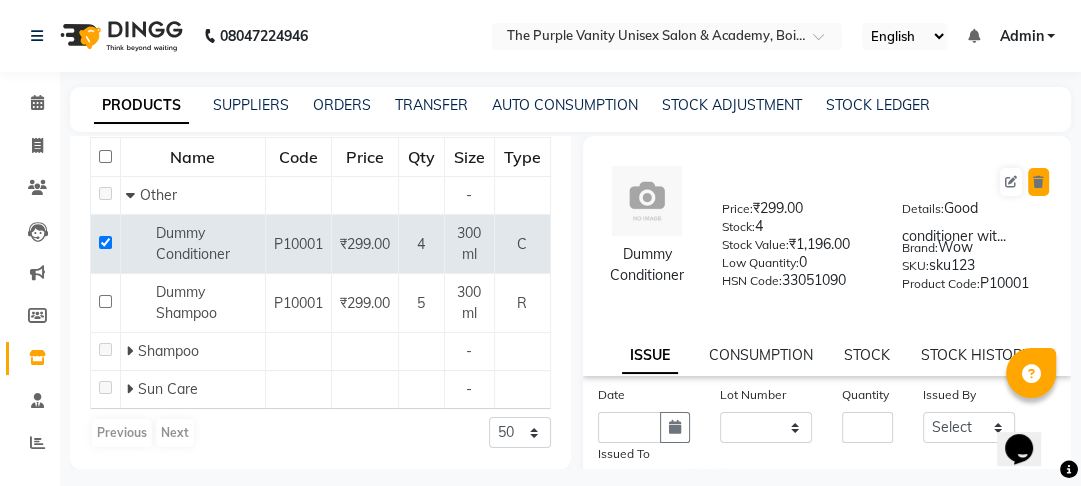 click 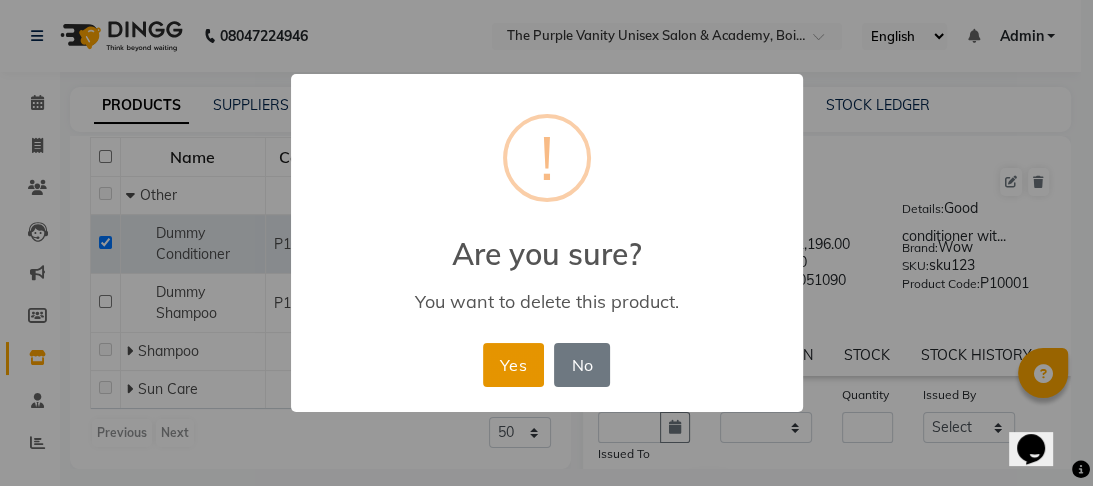click on "Yes" at bounding box center (513, 365) 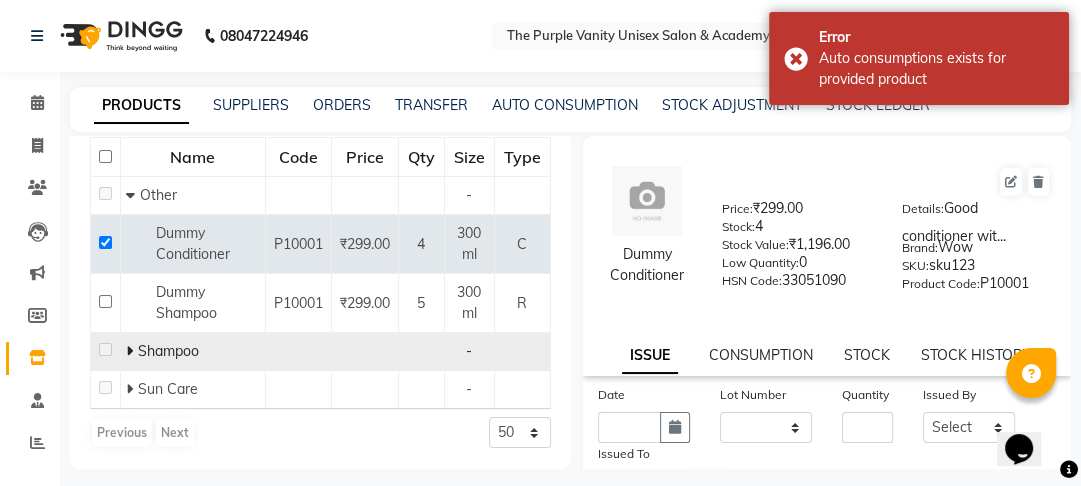 click on "Shampoo" 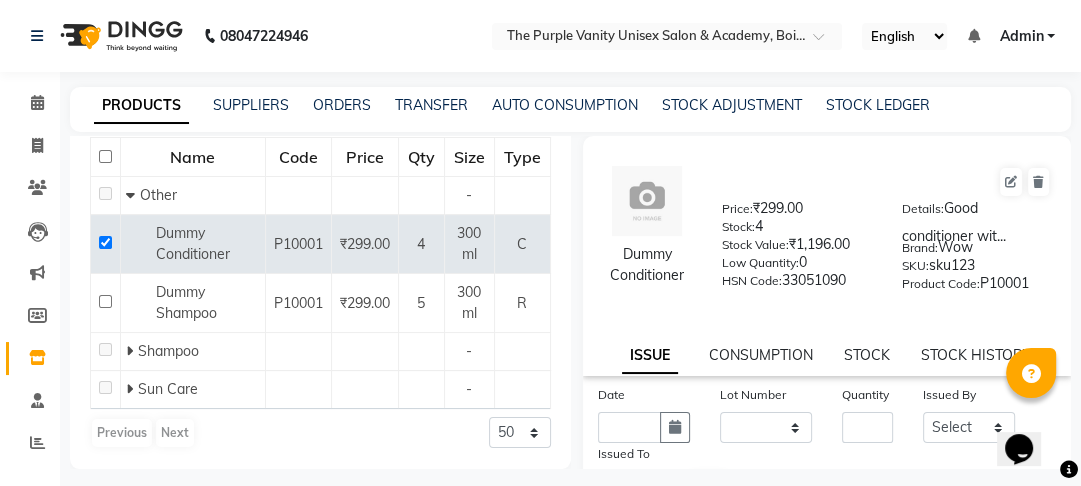 click on "Previous   Next  50 100 500" 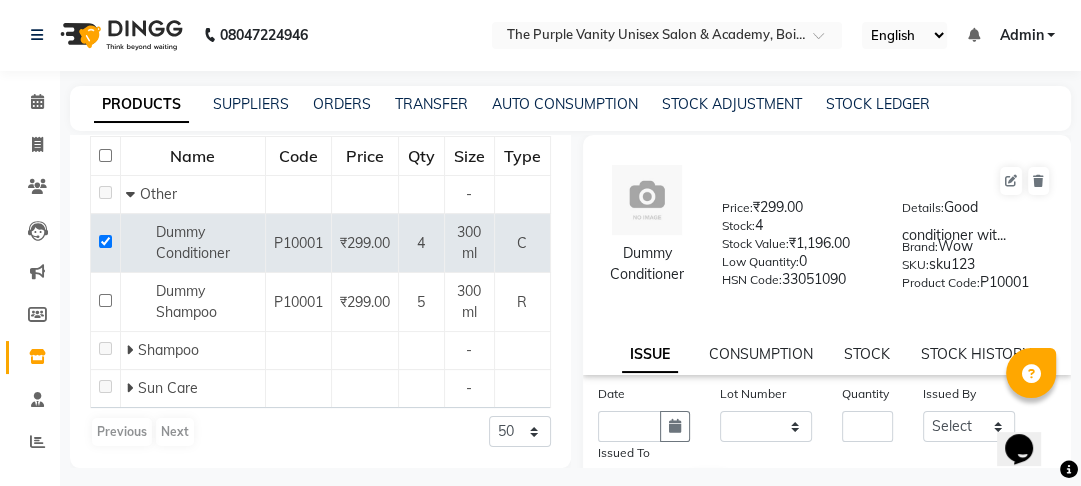 scroll, scrollTop: 0, scrollLeft: 0, axis: both 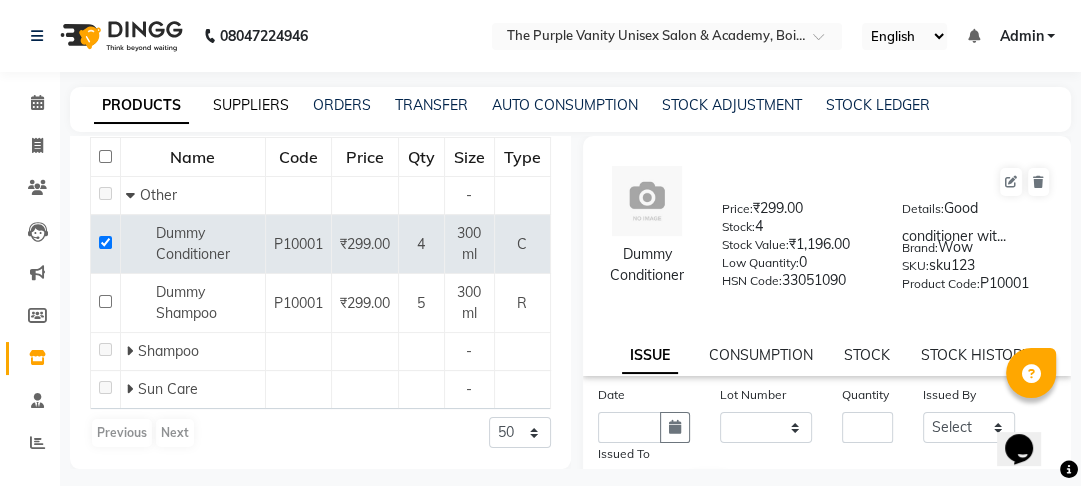 click on "SUPPLIERS" 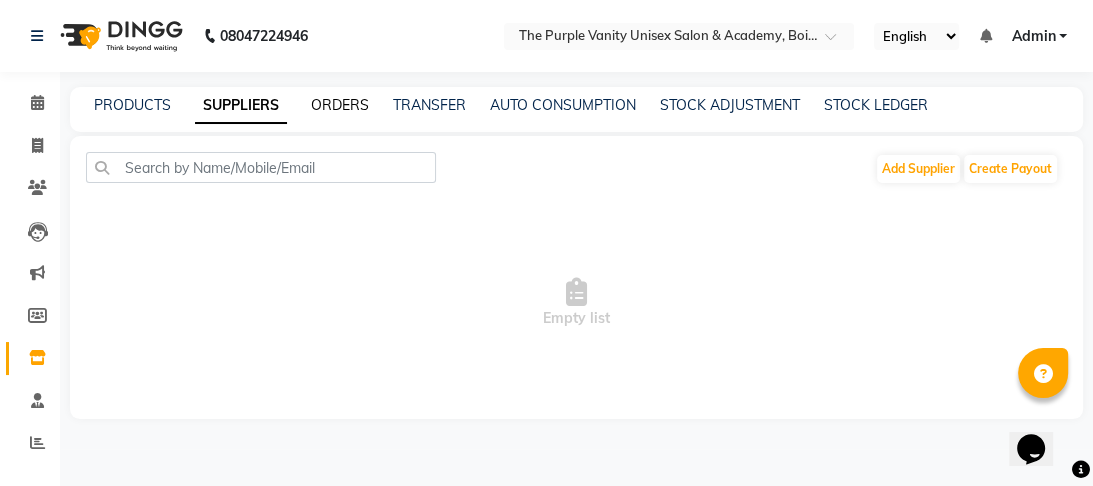 click on "ORDERS" 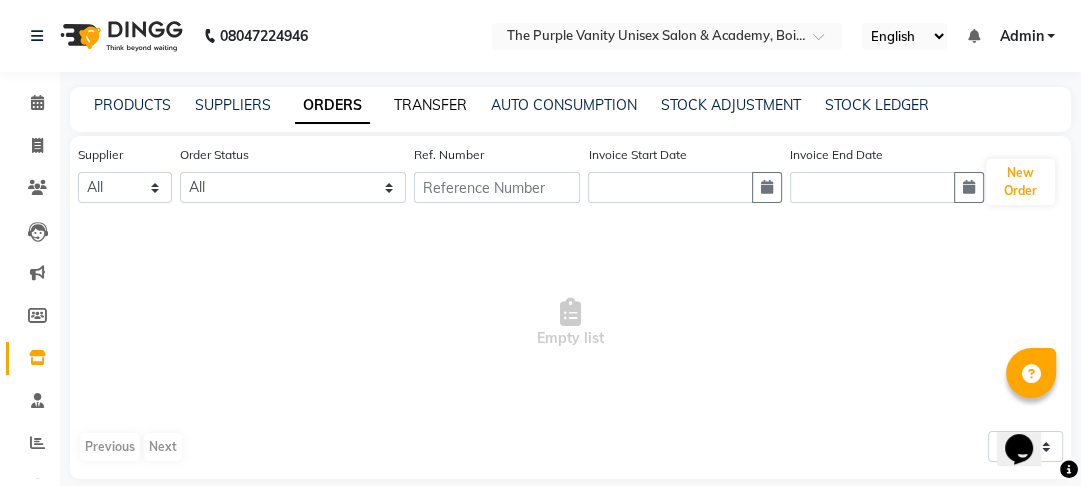 click on "TRANSFER" 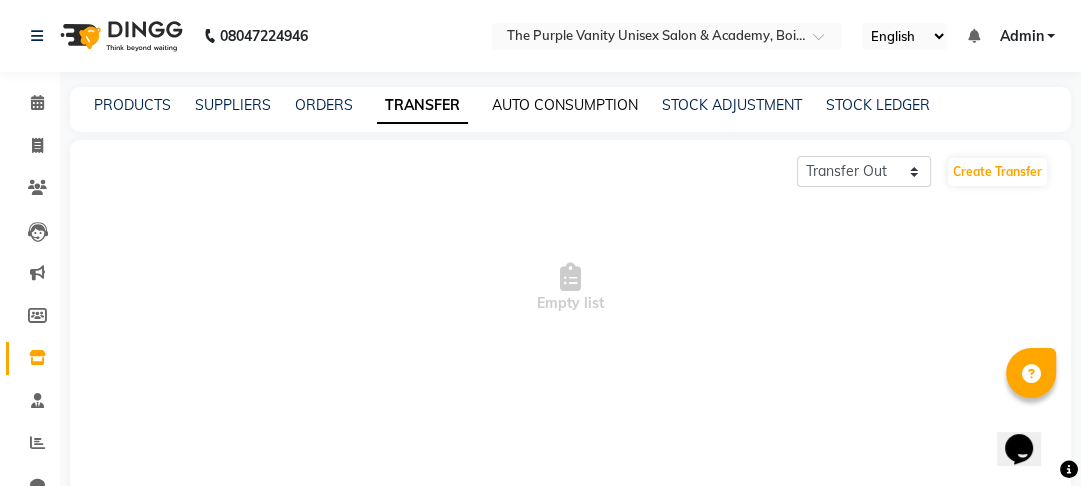 click on "AUTO CONSUMPTION" 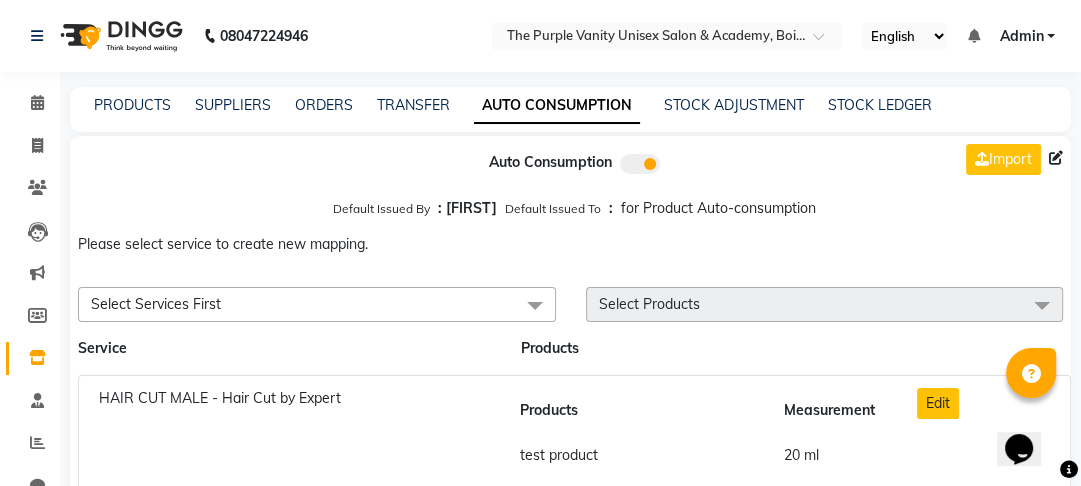 click on "Select Products" at bounding box center [825, 304] 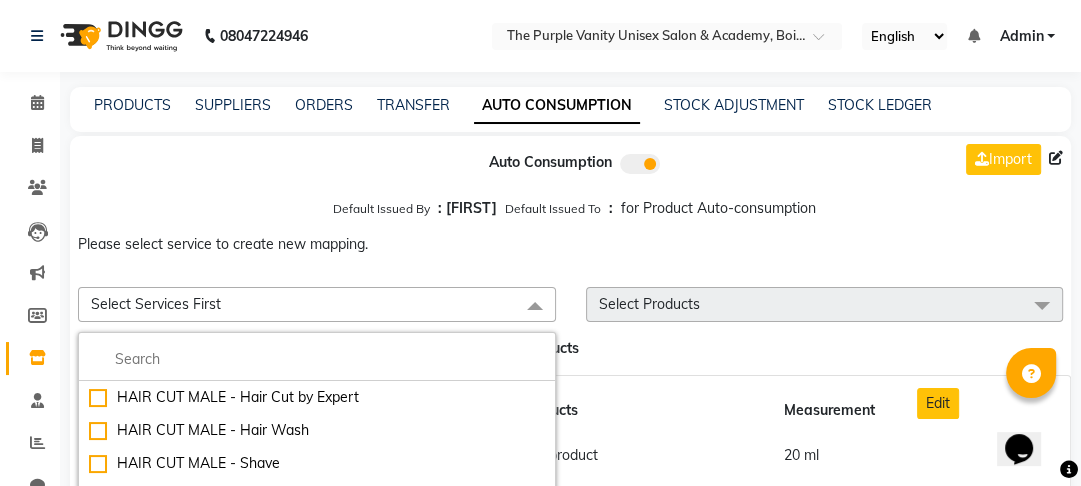 click on "Please select service to create new mapping." at bounding box center [570, 244] 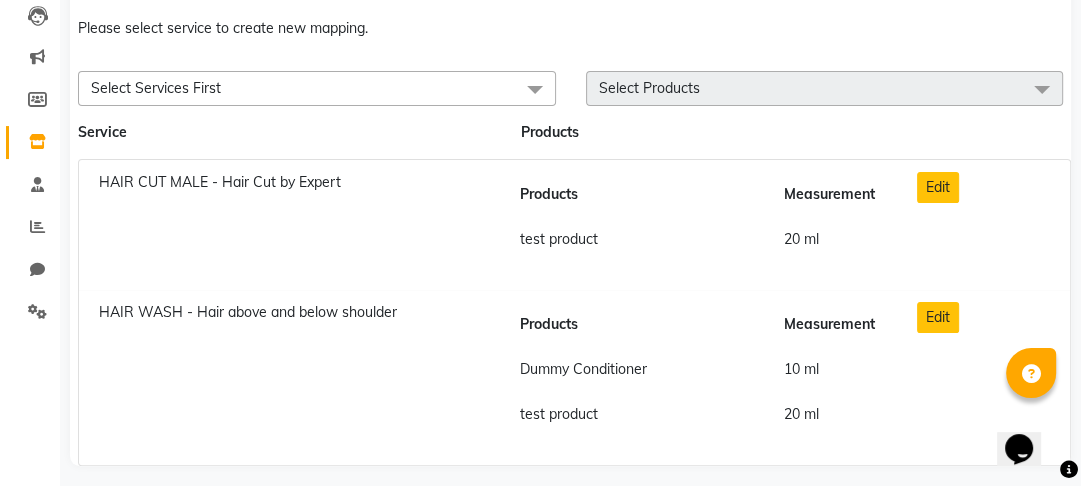 scroll, scrollTop: 228, scrollLeft: 0, axis: vertical 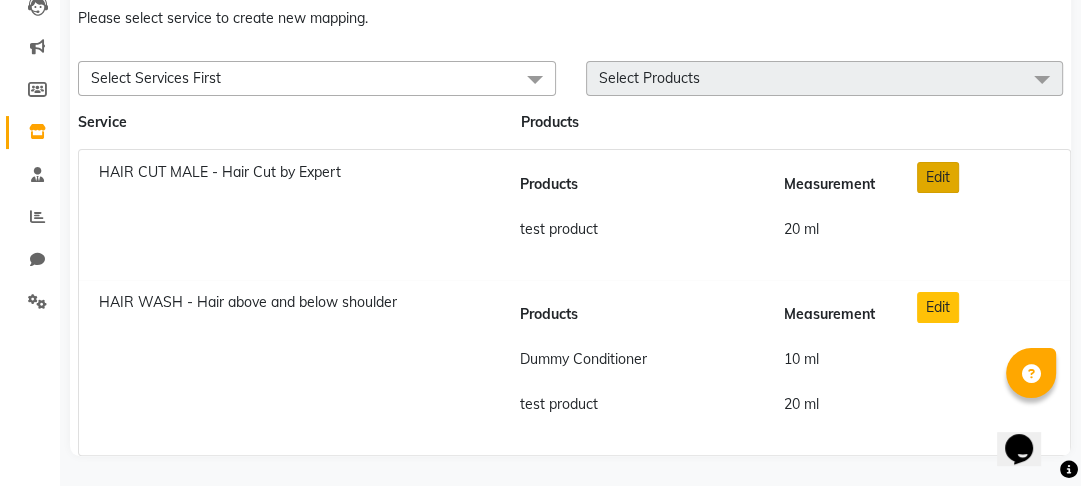 click on "Edit" at bounding box center (938, 177) 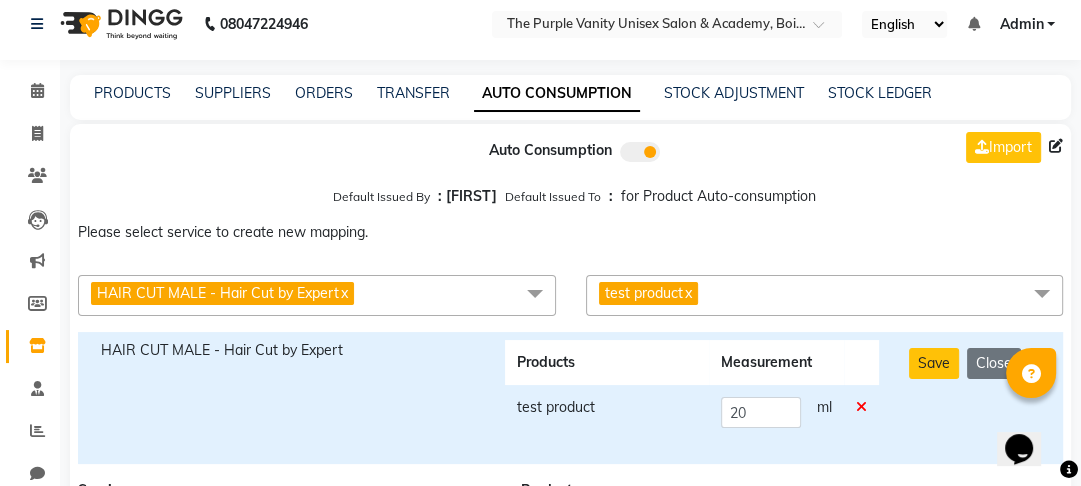 scroll, scrollTop: 0, scrollLeft: 0, axis: both 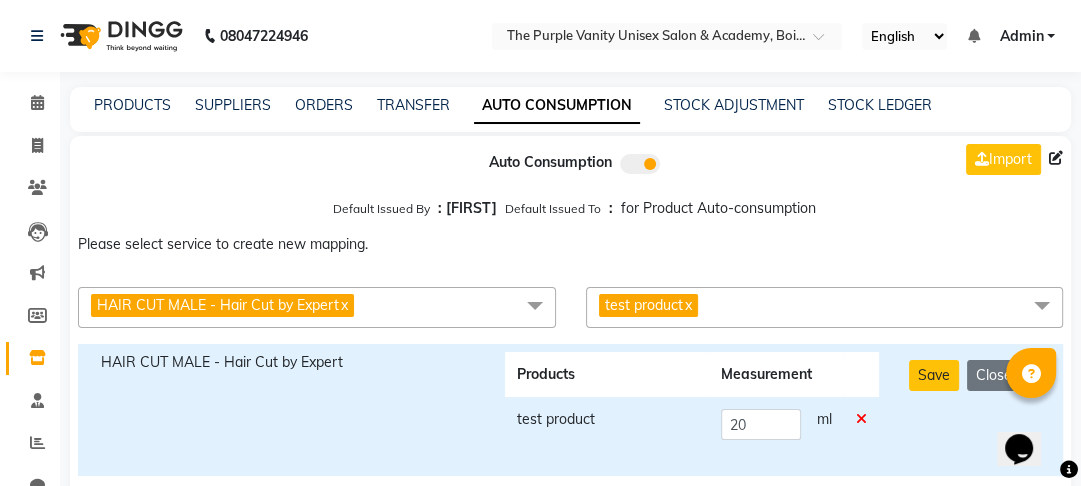 click at bounding box center (861, 419) 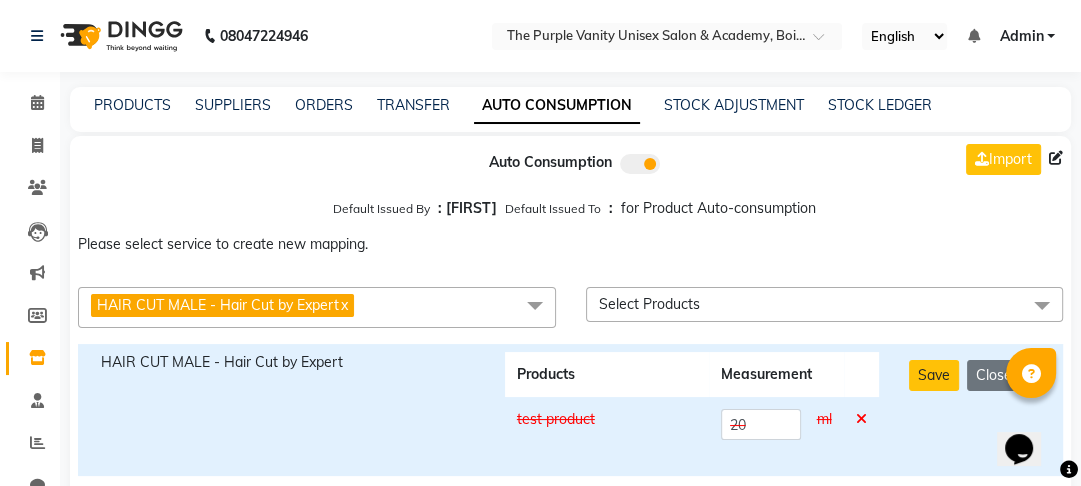 click at bounding box center (861, 419) 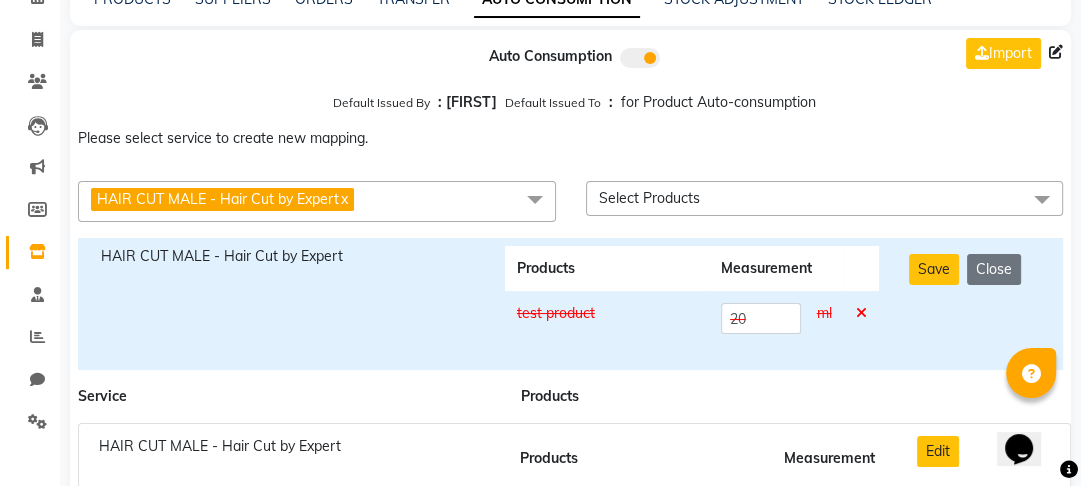 scroll, scrollTop: 109, scrollLeft: 0, axis: vertical 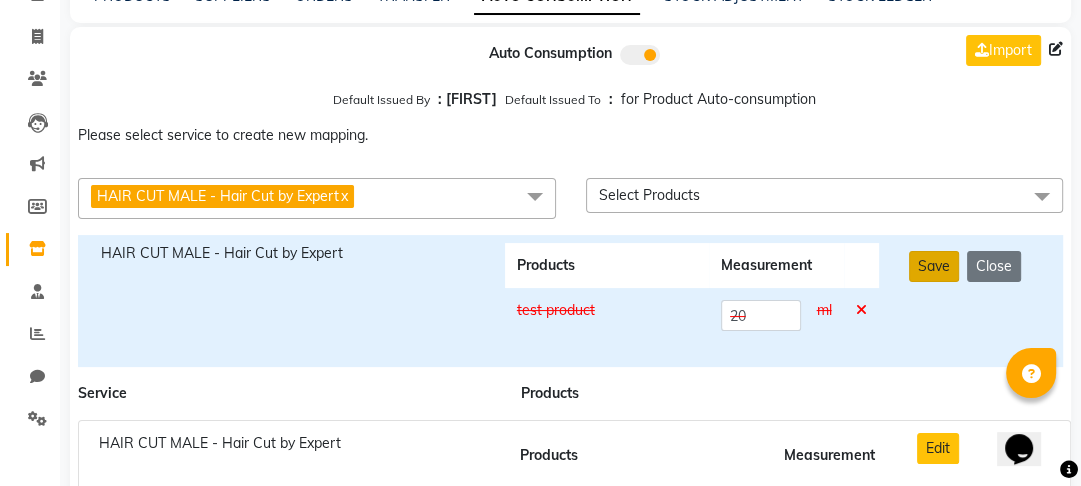 click on "Save" at bounding box center [934, 266] 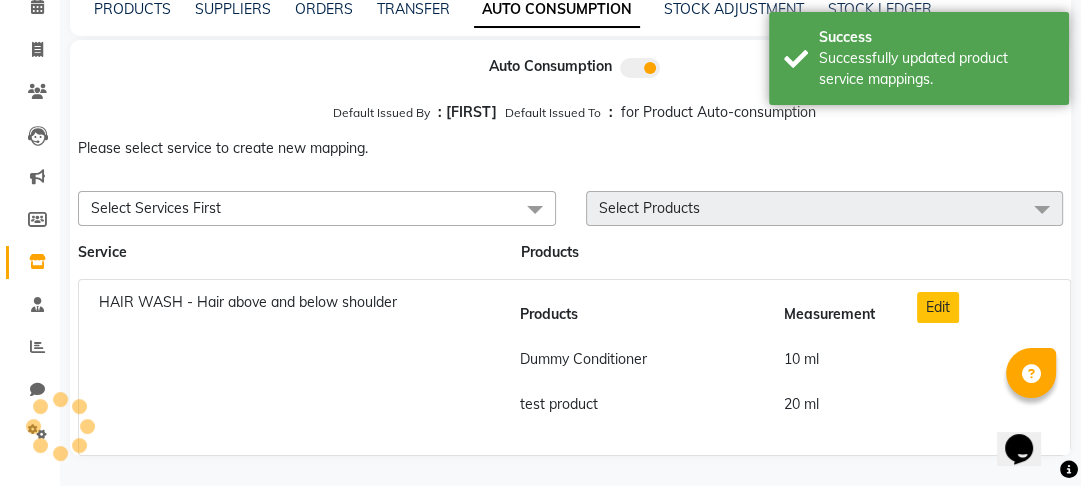 scroll, scrollTop: 98, scrollLeft: 0, axis: vertical 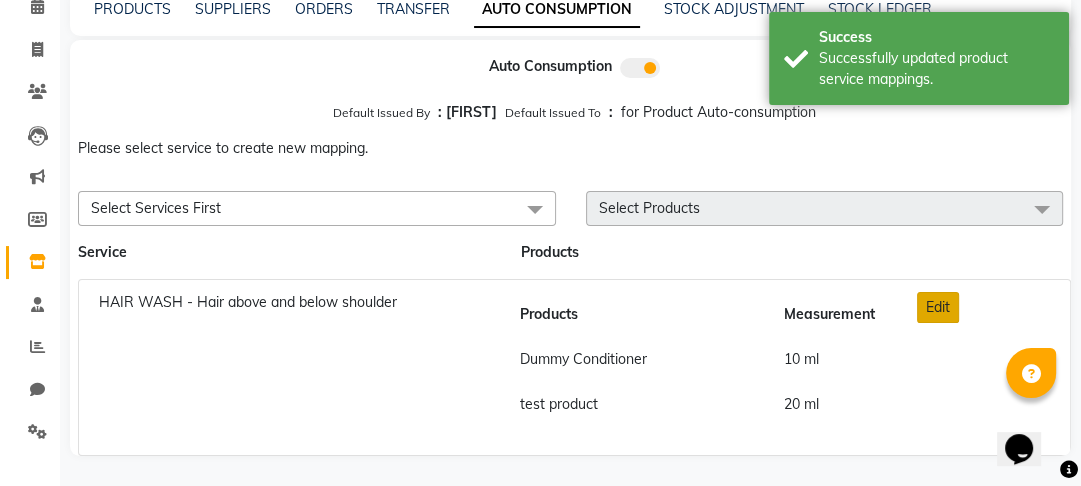 click on "Edit" at bounding box center [938, 307] 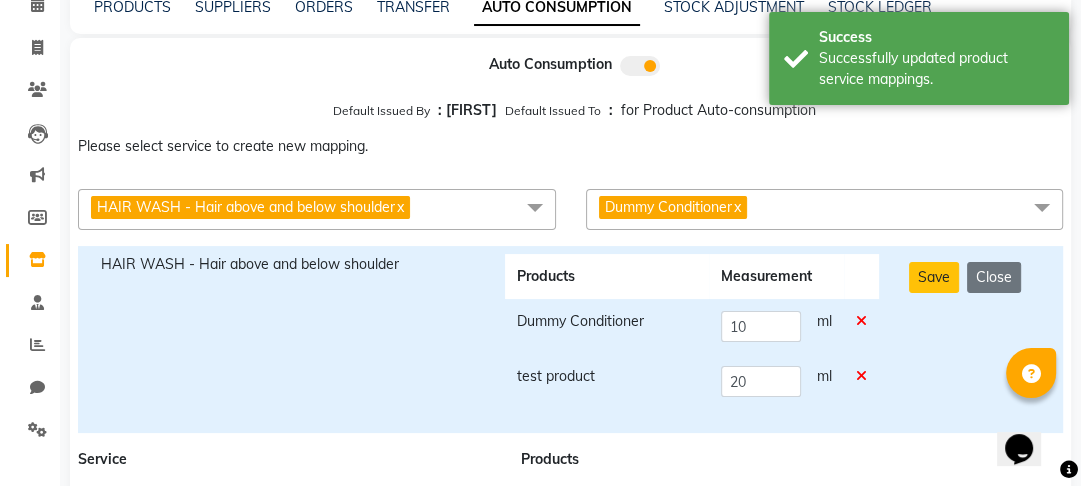 scroll, scrollTop: 0, scrollLeft: 0, axis: both 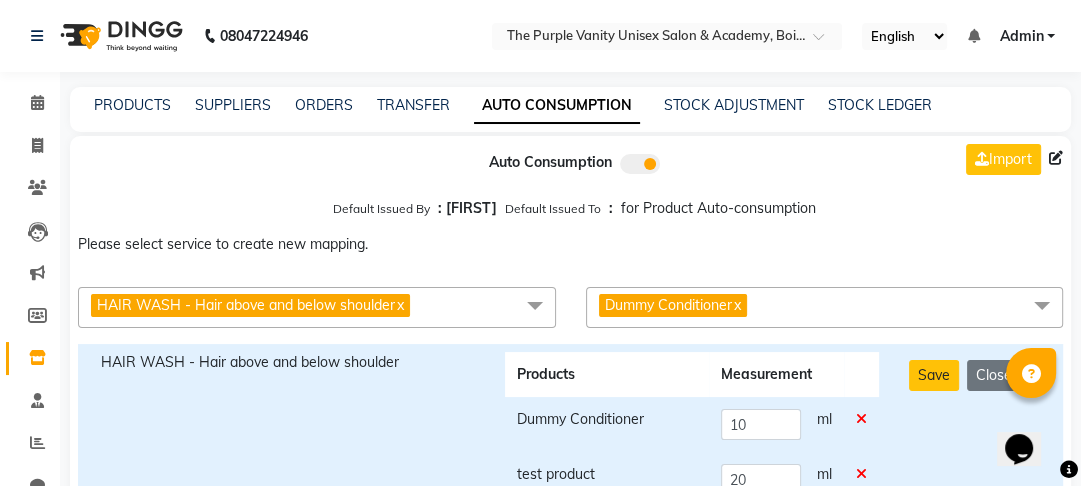 click on "x" at bounding box center [736, 305] 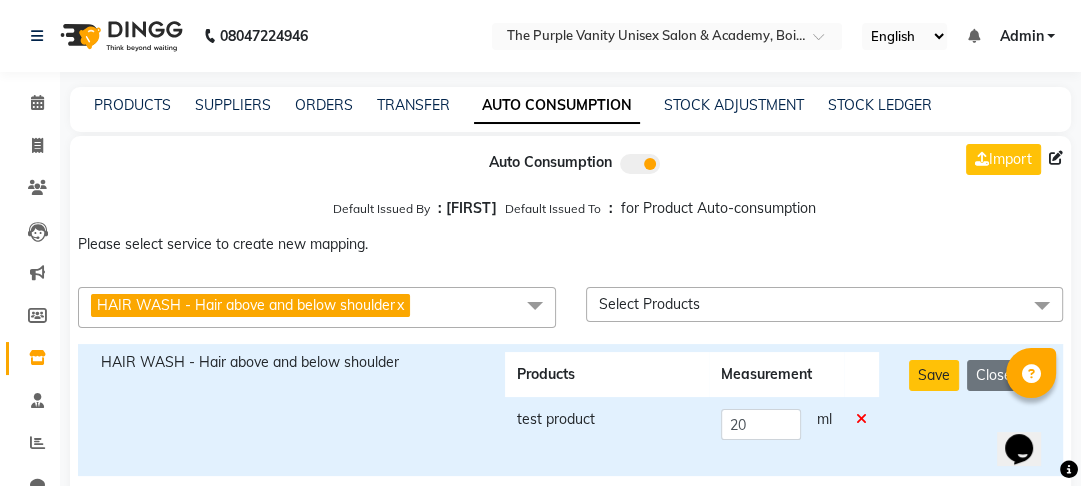 click on "x" at bounding box center (399, 305) 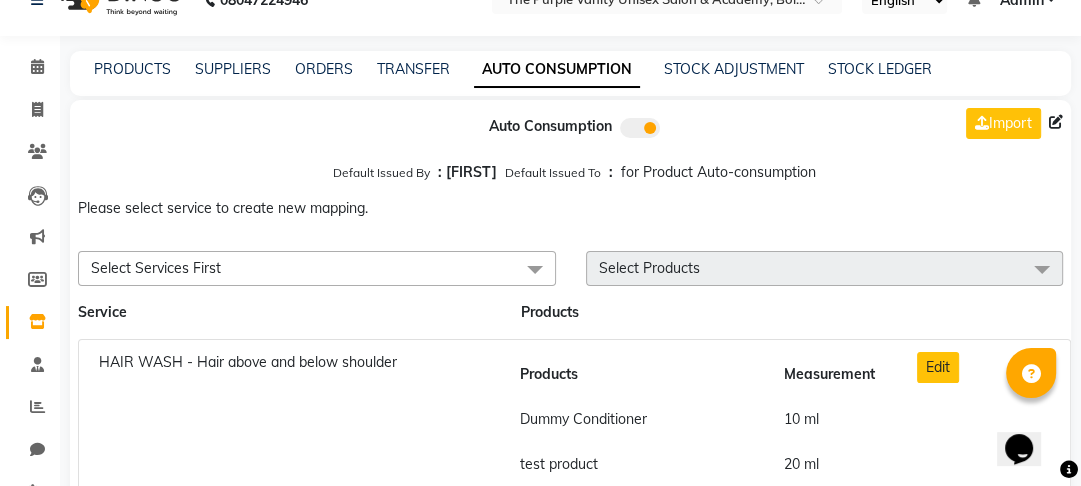 scroll, scrollTop: 98, scrollLeft: 0, axis: vertical 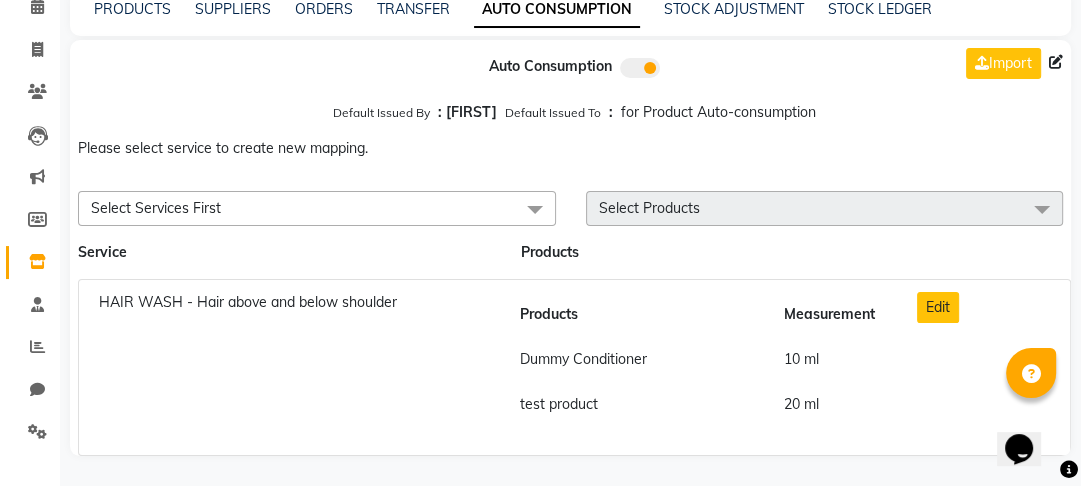 click on "10 ml" at bounding box center [801, 359] 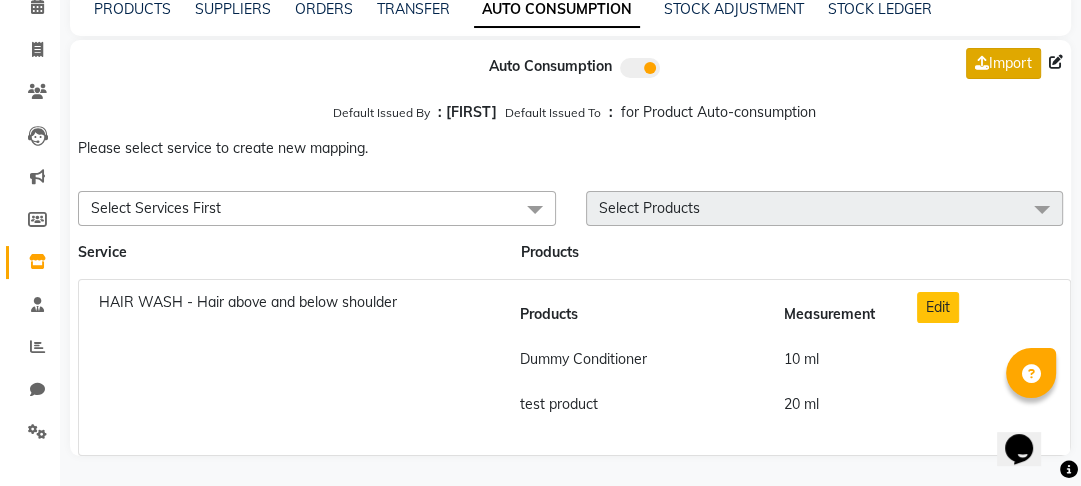 click on "Import" at bounding box center [1003, 63] 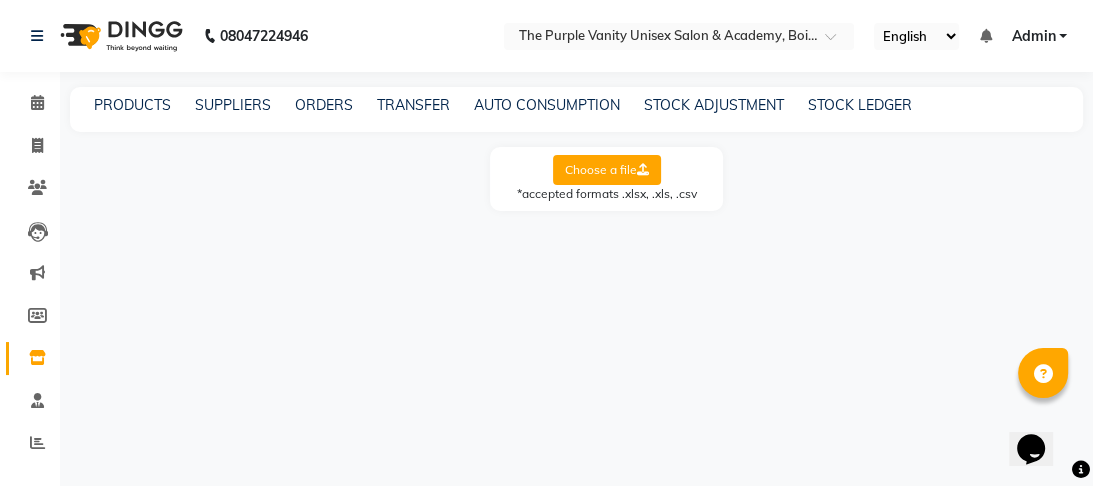 click on "PRODUCTS SUPPLIERS ORDERS TRANSFER AUTO CONSUMPTION STOCK ADJUSTMENT STOCK LEDGER  Choose a file  *accepted formats .xlsx, .xls, .csv" 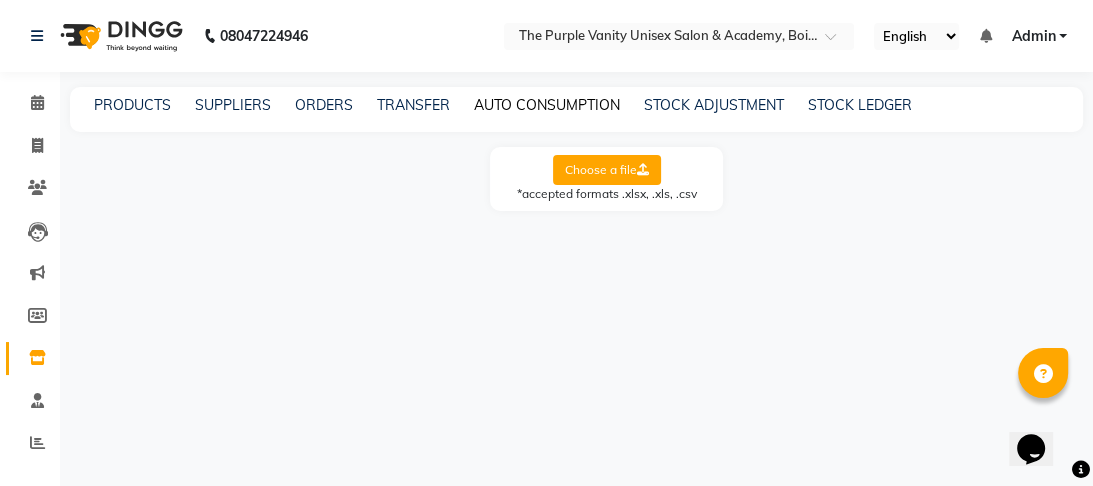 click on "AUTO CONSUMPTION" 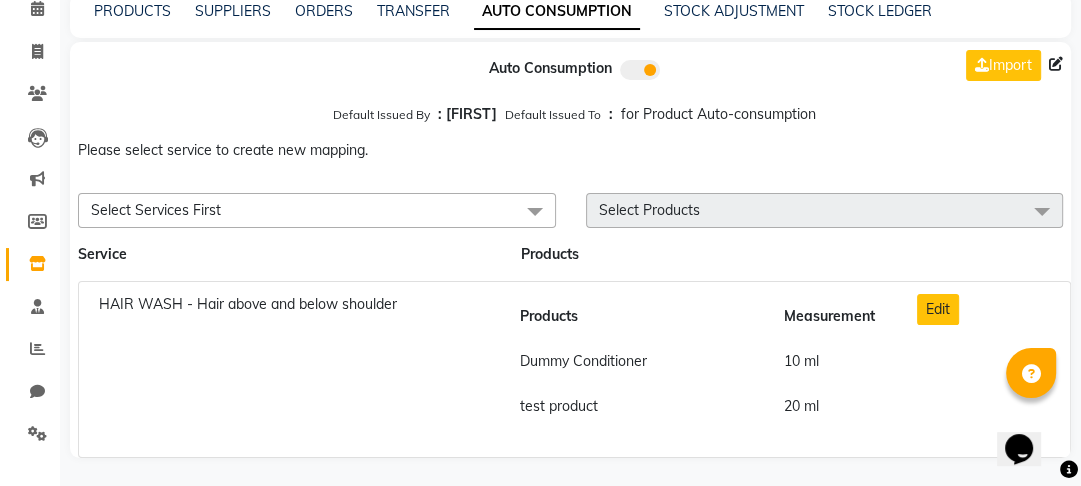 scroll, scrollTop: 98, scrollLeft: 0, axis: vertical 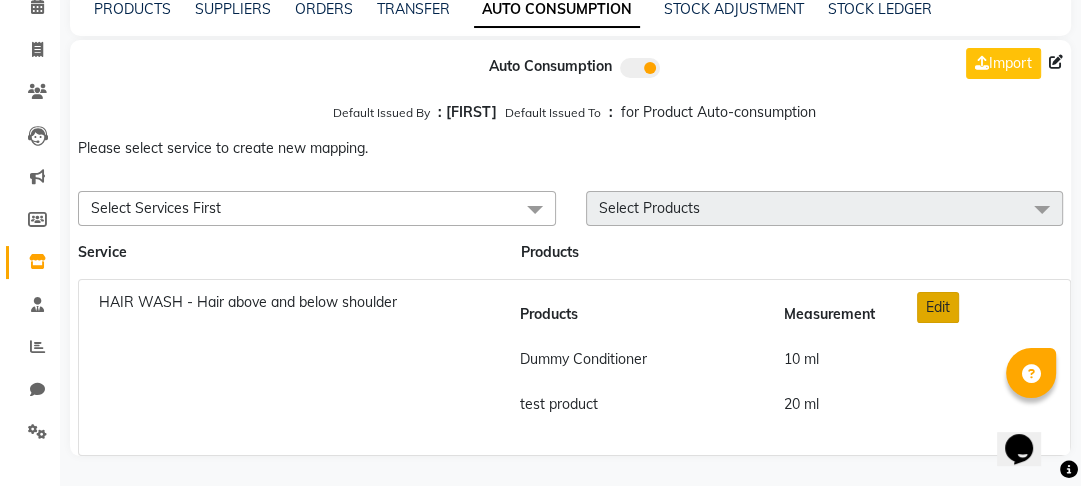 click on "Edit" at bounding box center (938, 307) 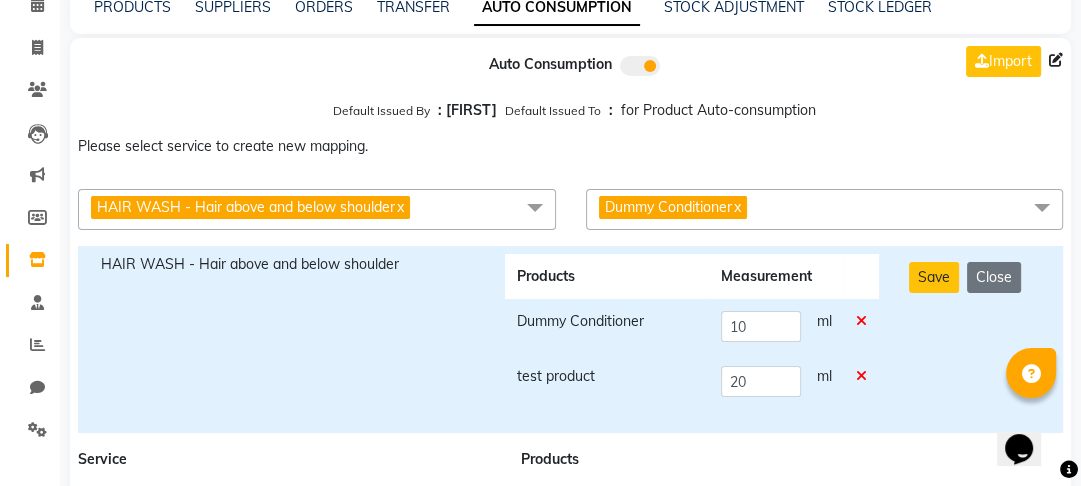 scroll, scrollTop: 0, scrollLeft: 0, axis: both 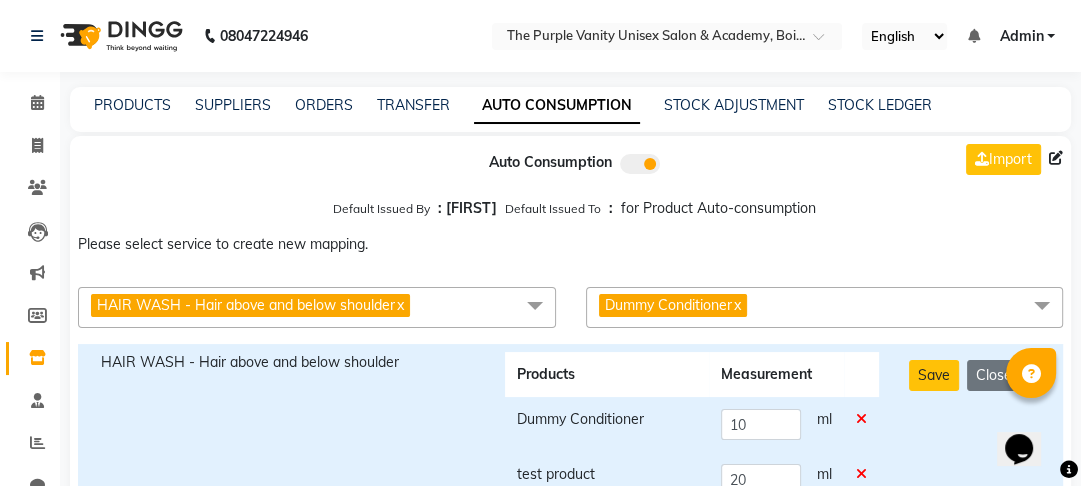 click on "x" at bounding box center (736, 305) 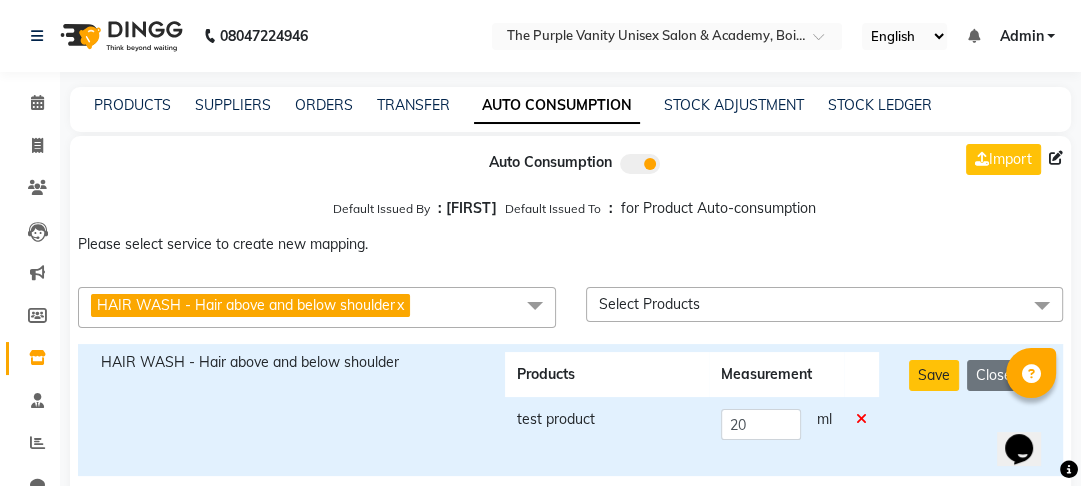 click on "x" at bounding box center [399, 305] 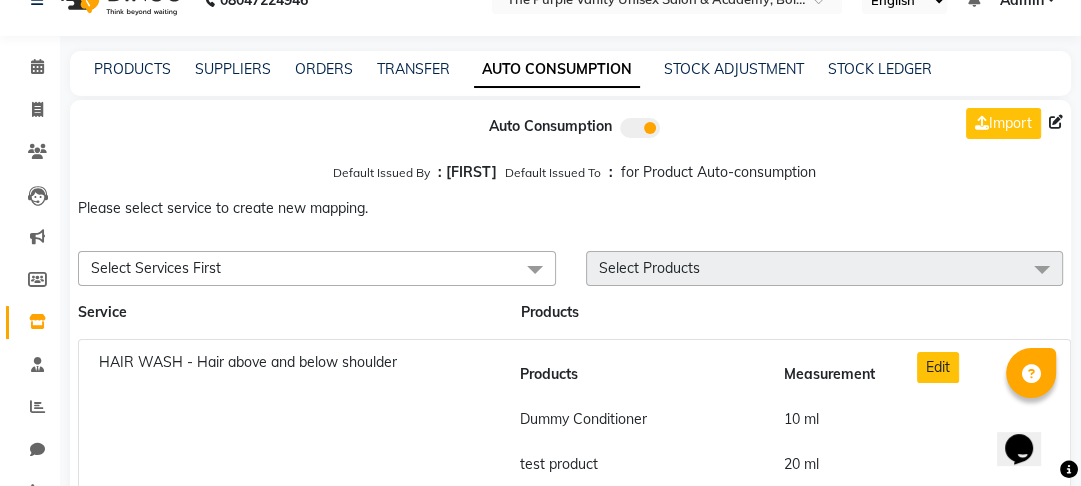 scroll, scrollTop: 98, scrollLeft: 0, axis: vertical 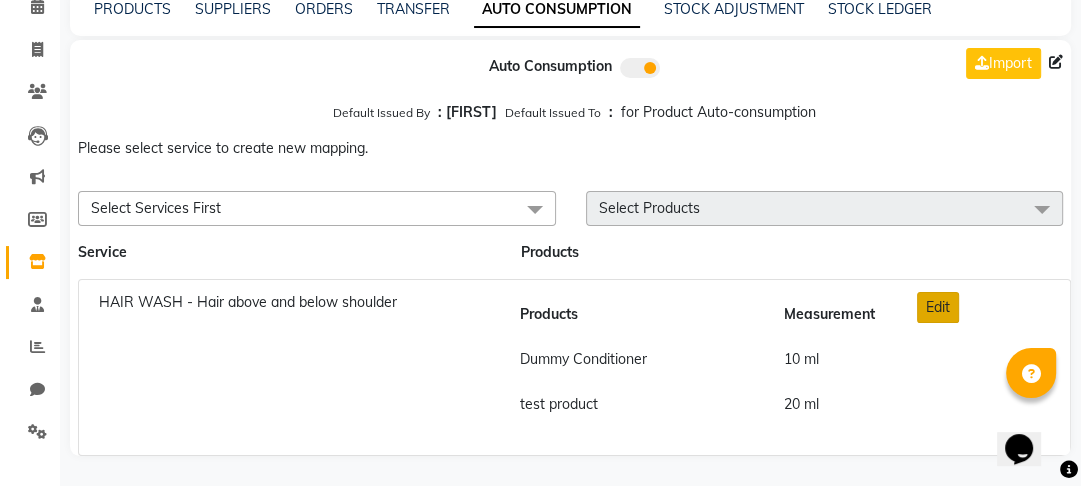 click on "Edit" at bounding box center [938, 307] 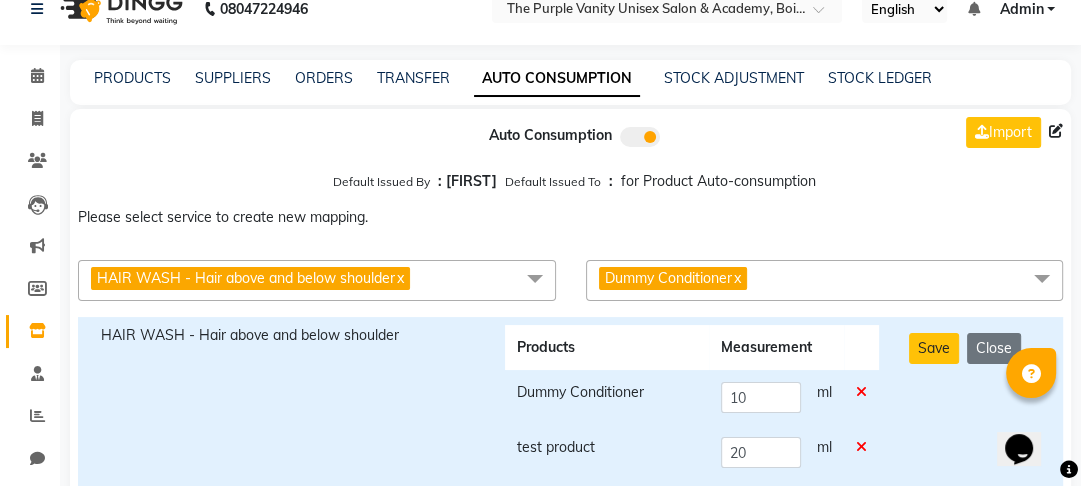 scroll, scrollTop: 0, scrollLeft: 0, axis: both 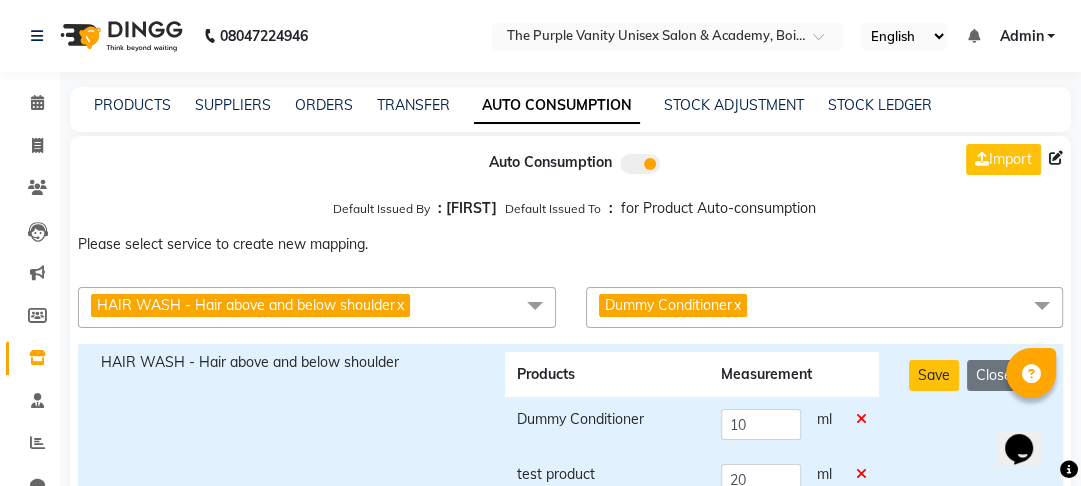 click at bounding box center (861, 419) 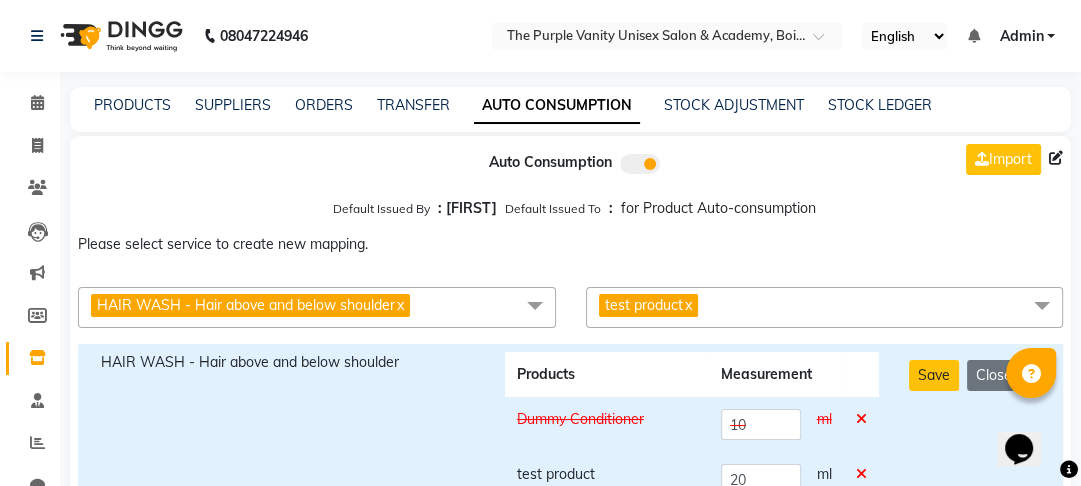click at bounding box center (861, 474) 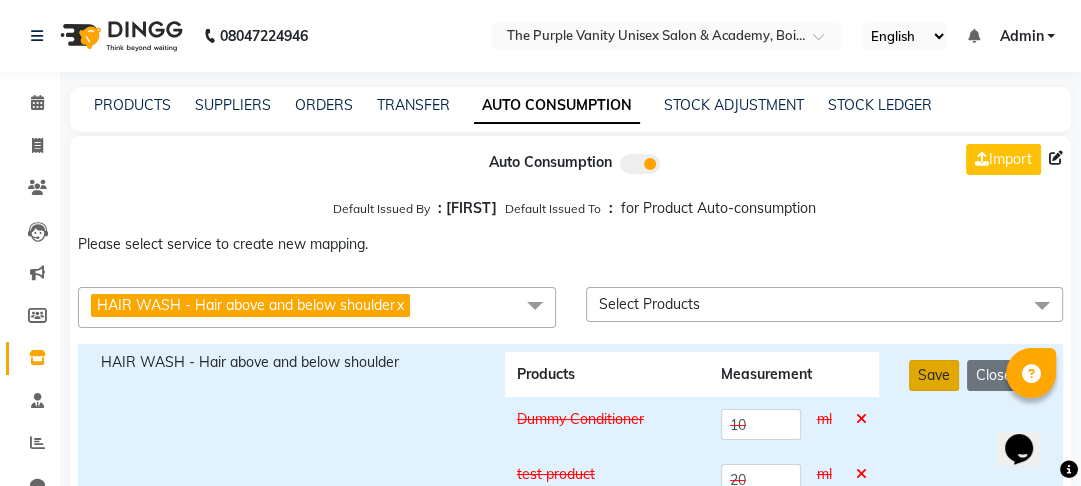 click on "Save" at bounding box center (934, 375) 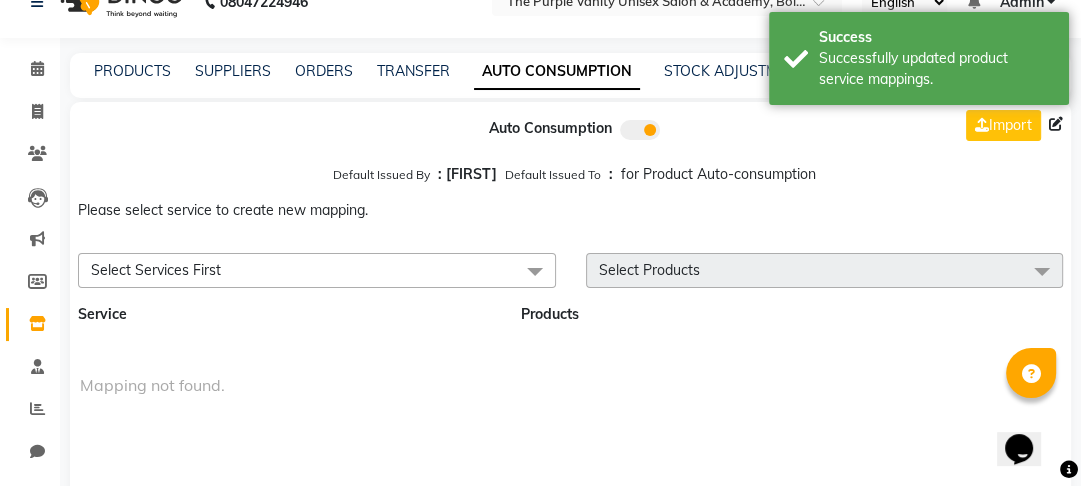 scroll, scrollTop: 83, scrollLeft: 0, axis: vertical 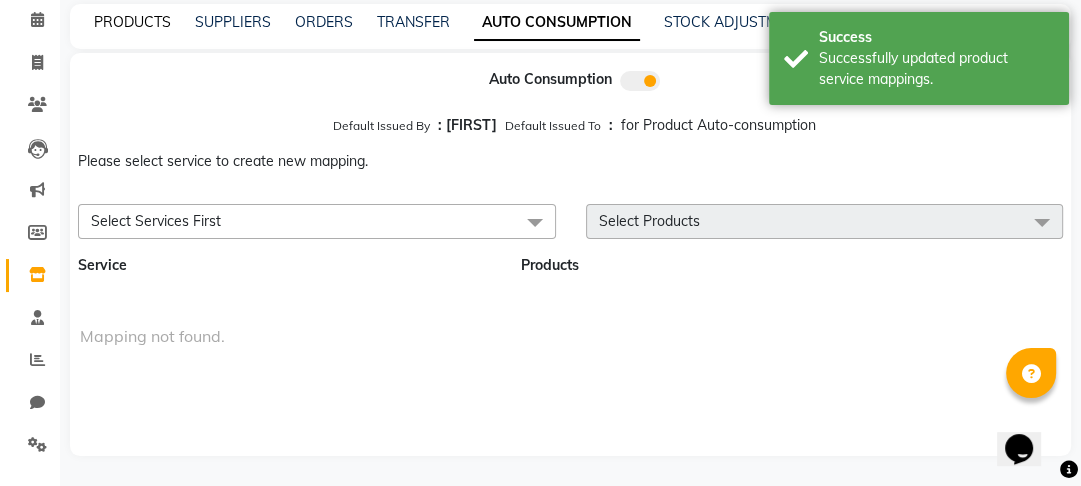 click on "PRODUCTS" 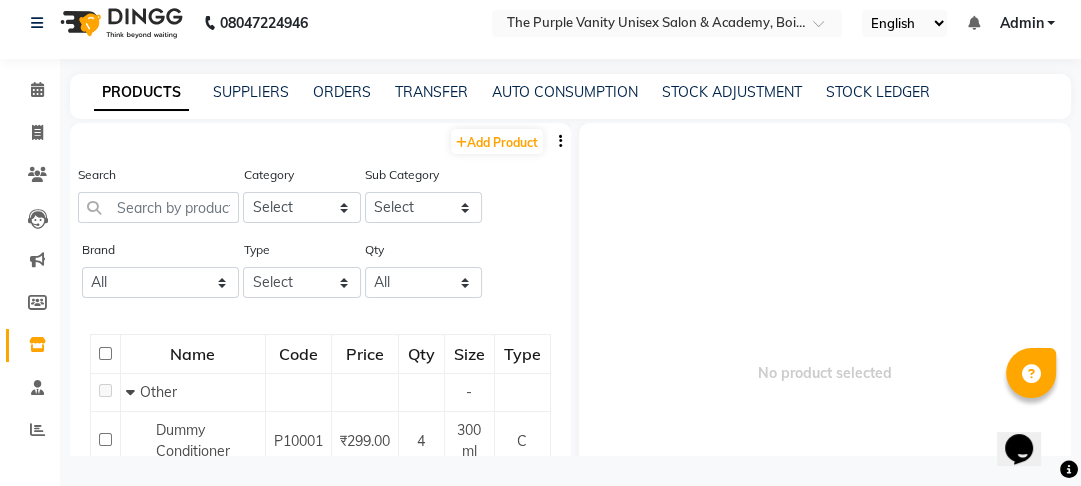 scroll, scrollTop: 13, scrollLeft: 0, axis: vertical 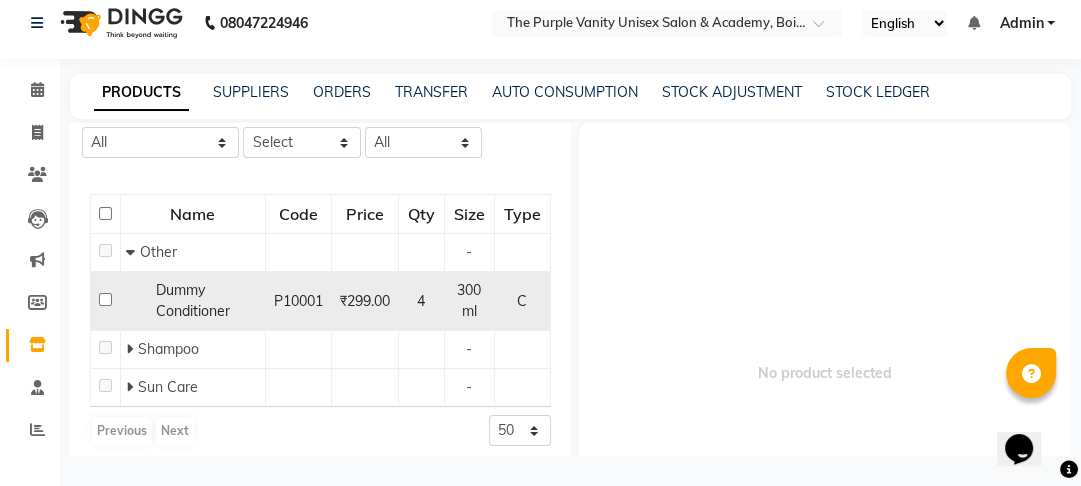 click 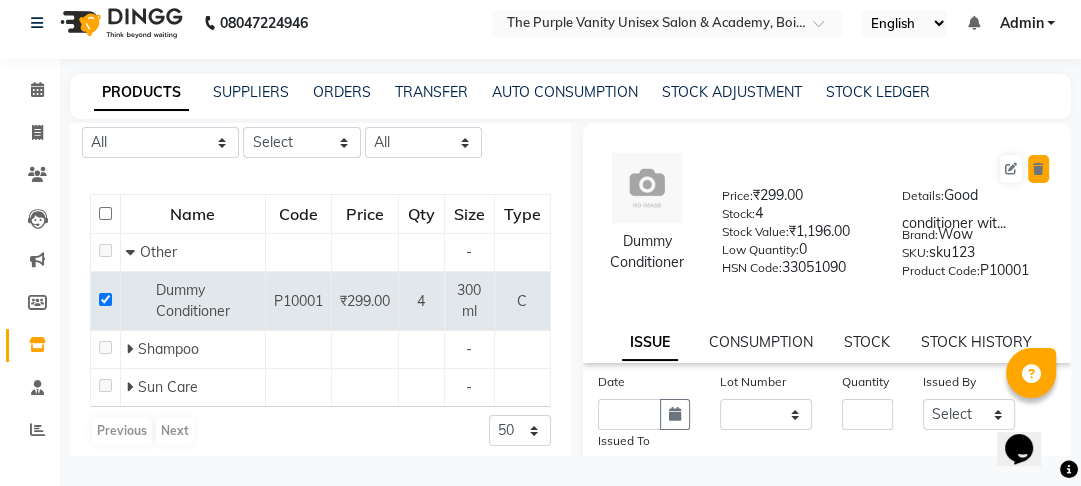 click 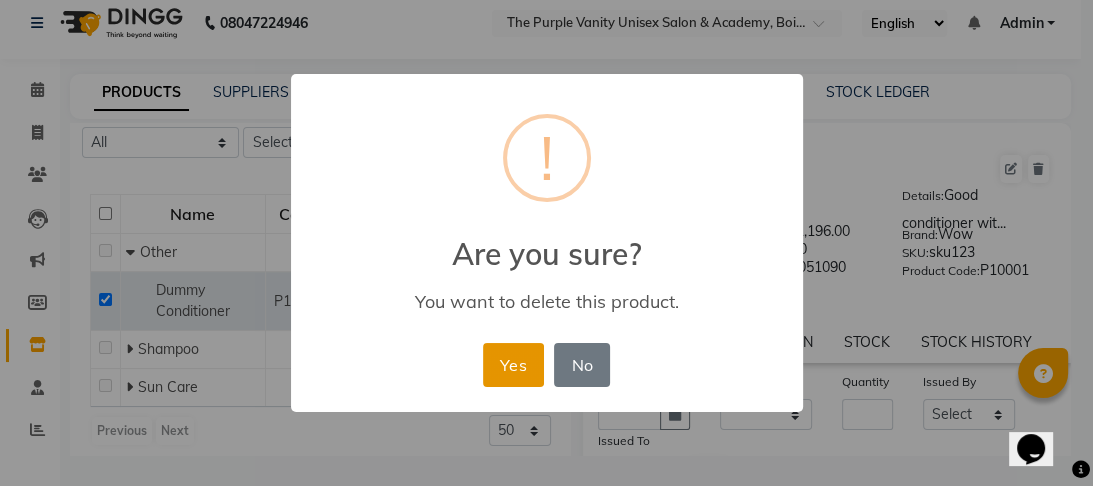 click on "Yes" at bounding box center [513, 365] 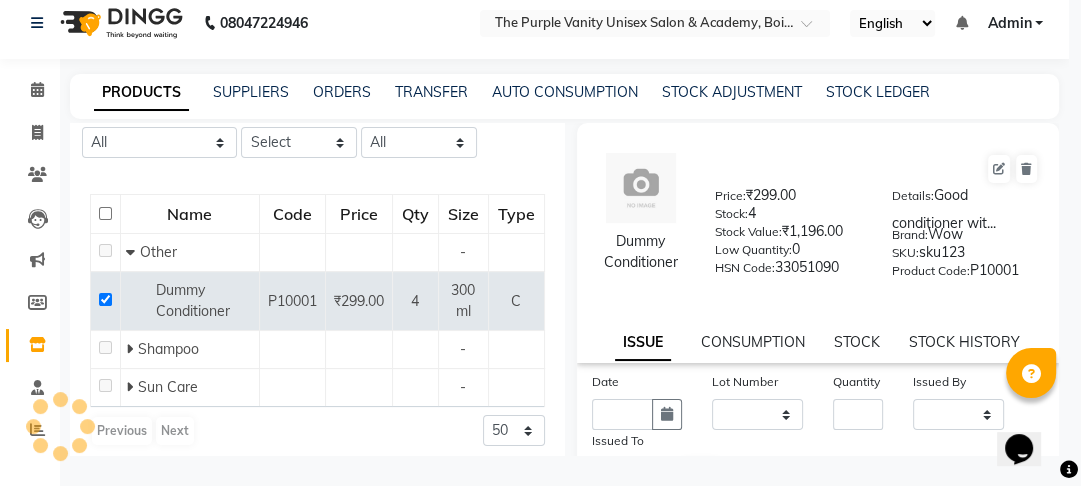 scroll, scrollTop: 140, scrollLeft: 0, axis: vertical 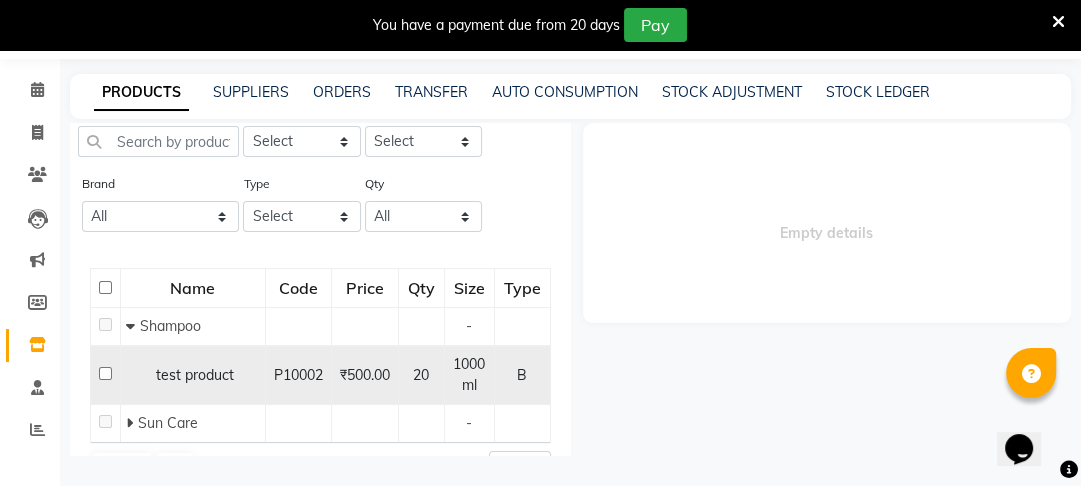 click 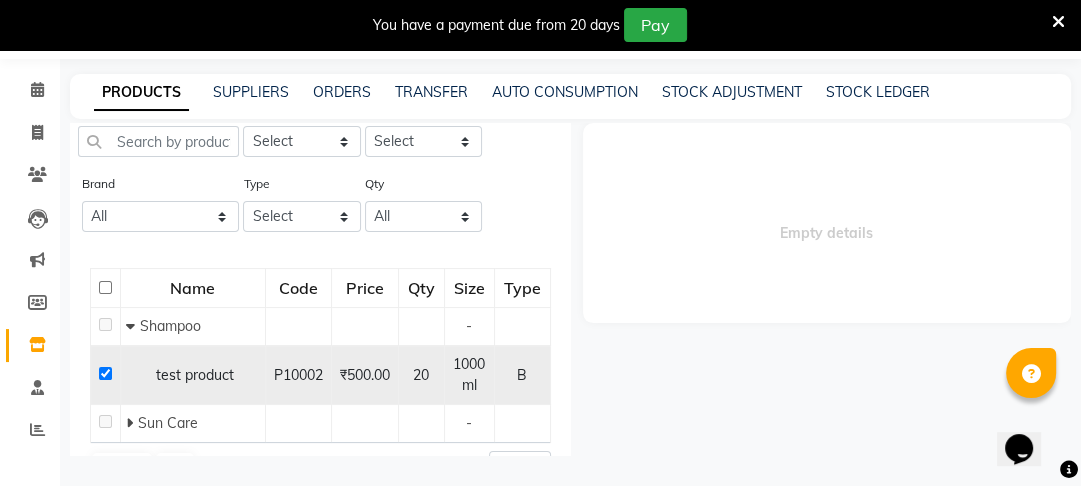 checkbox on "true" 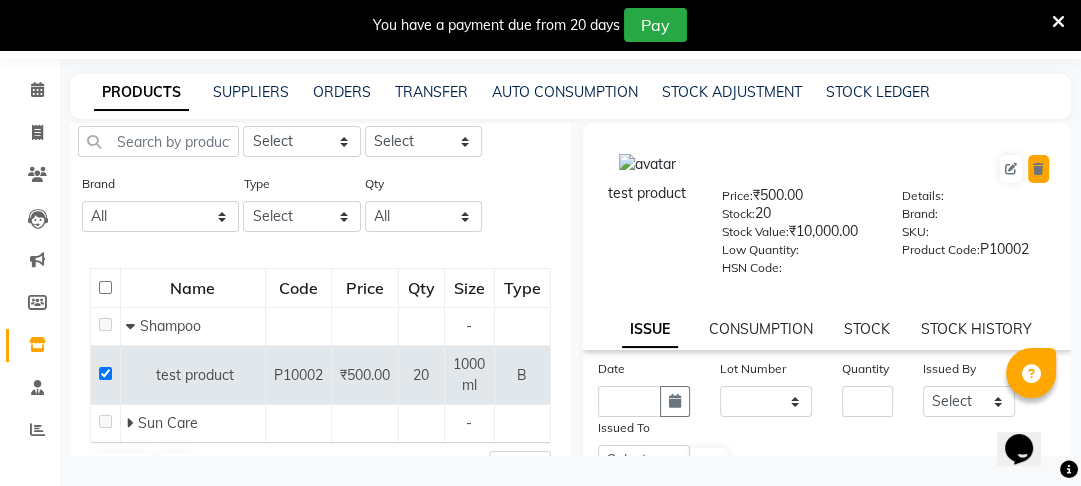 click 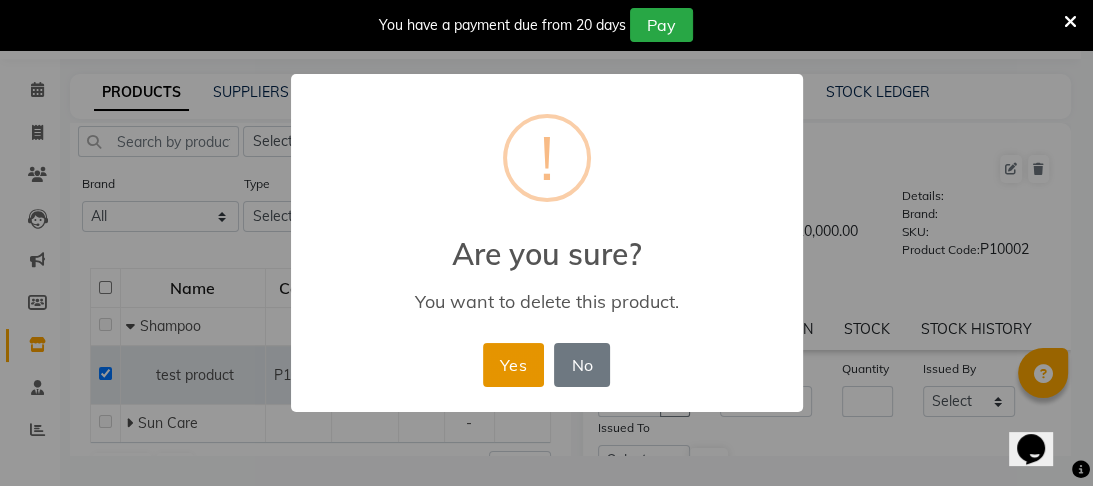 click on "Yes" at bounding box center [513, 365] 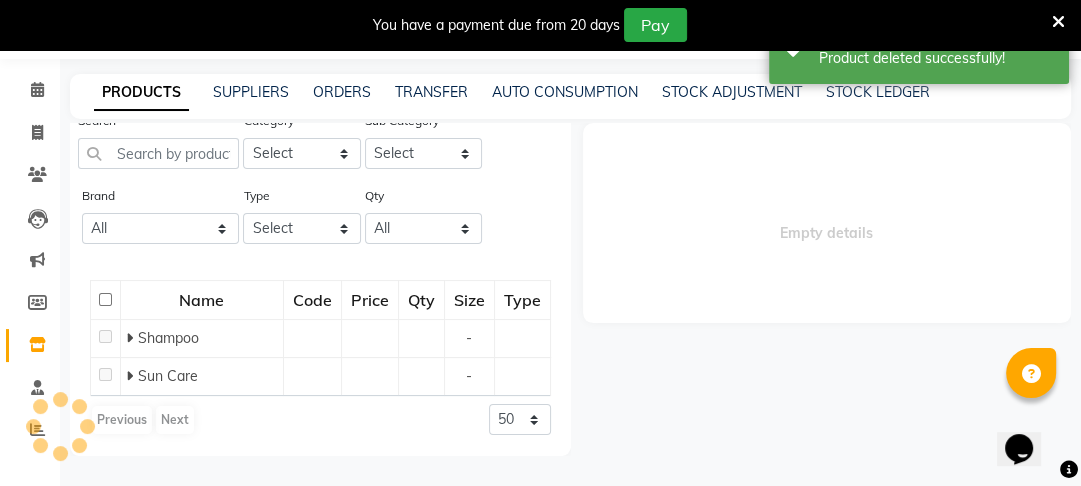 scroll, scrollTop: 66, scrollLeft: 0, axis: vertical 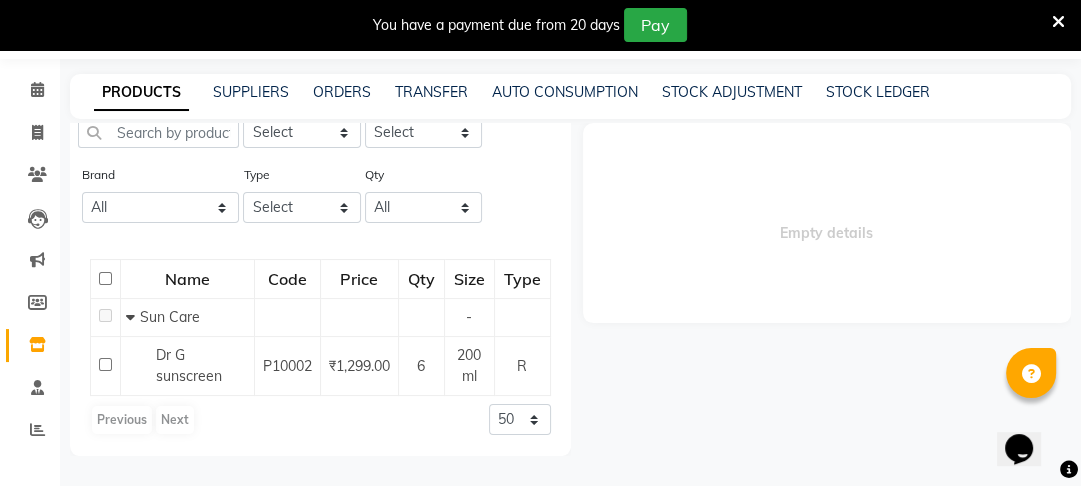 click on "Empty details" 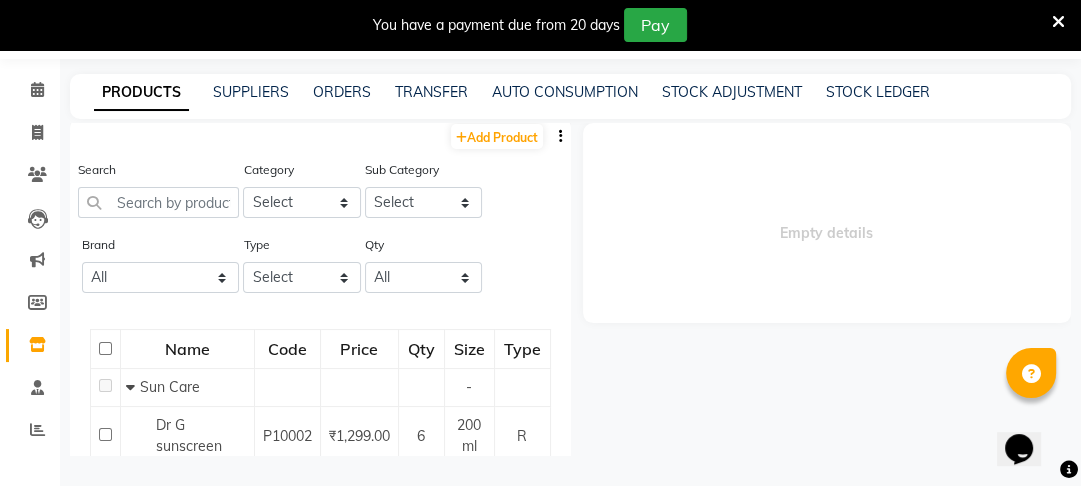 scroll, scrollTop: 0, scrollLeft: 0, axis: both 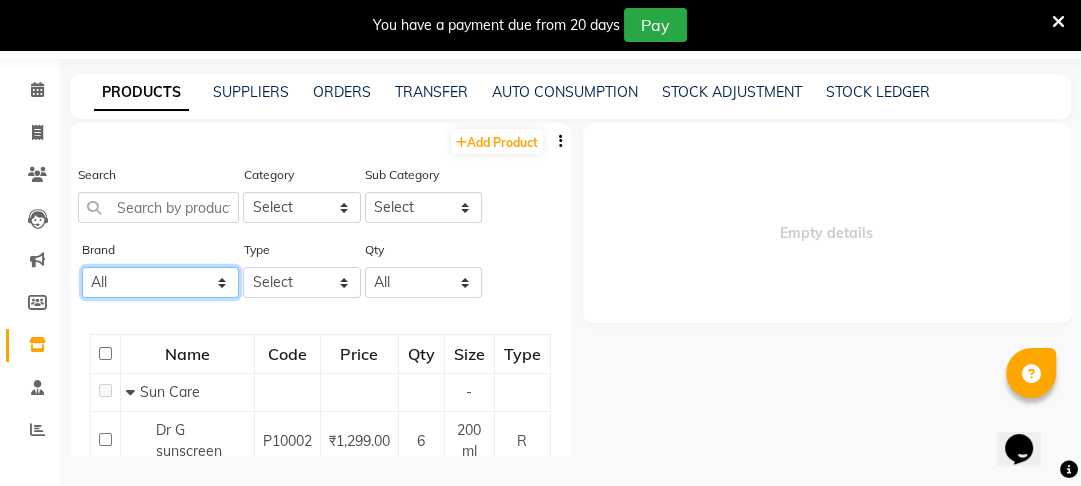 click on "All" 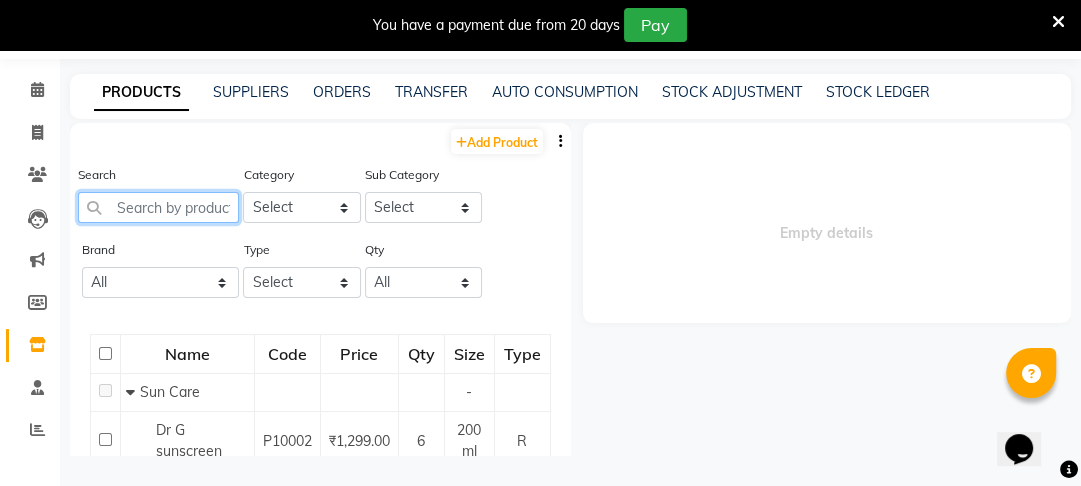 click 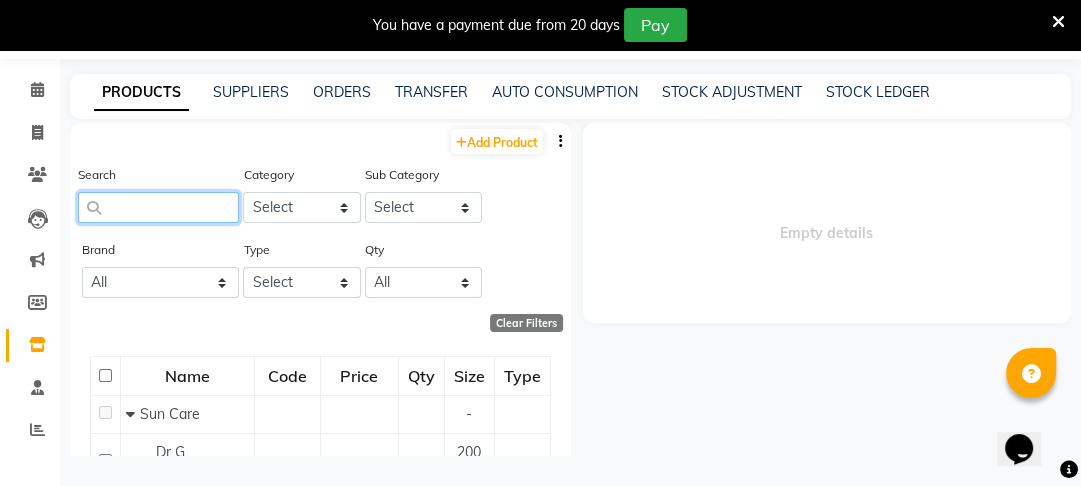 type 